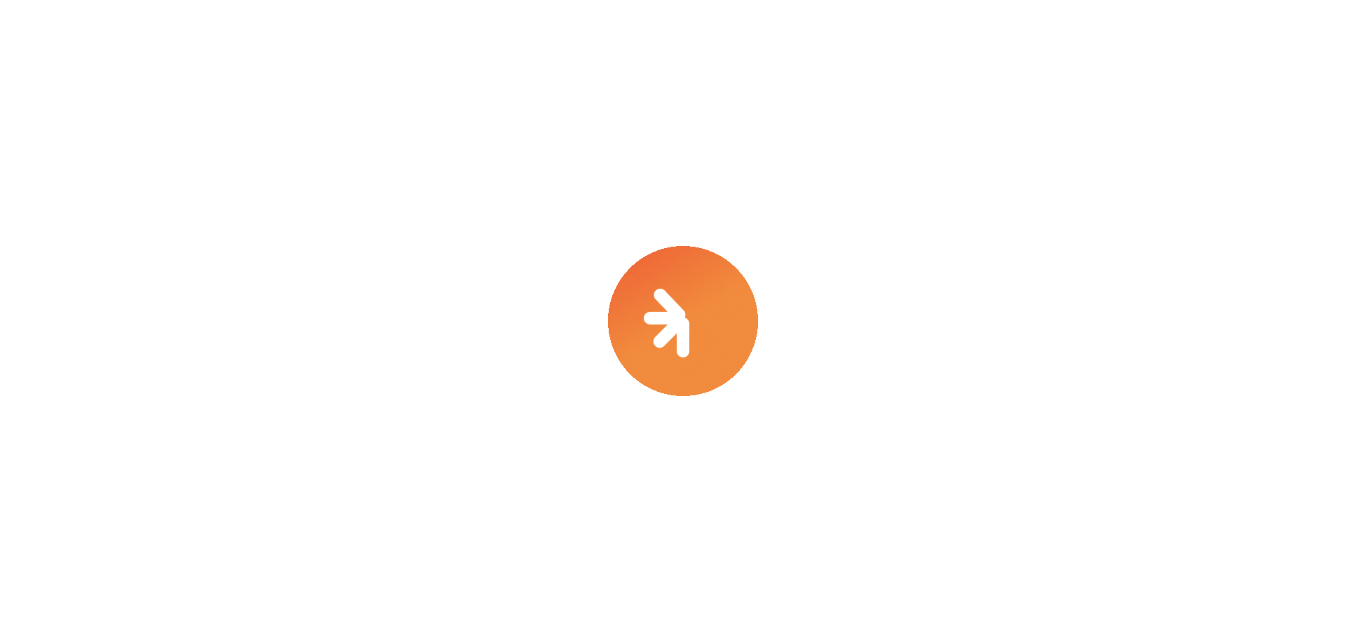 scroll, scrollTop: 0, scrollLeft: 0, axis: both 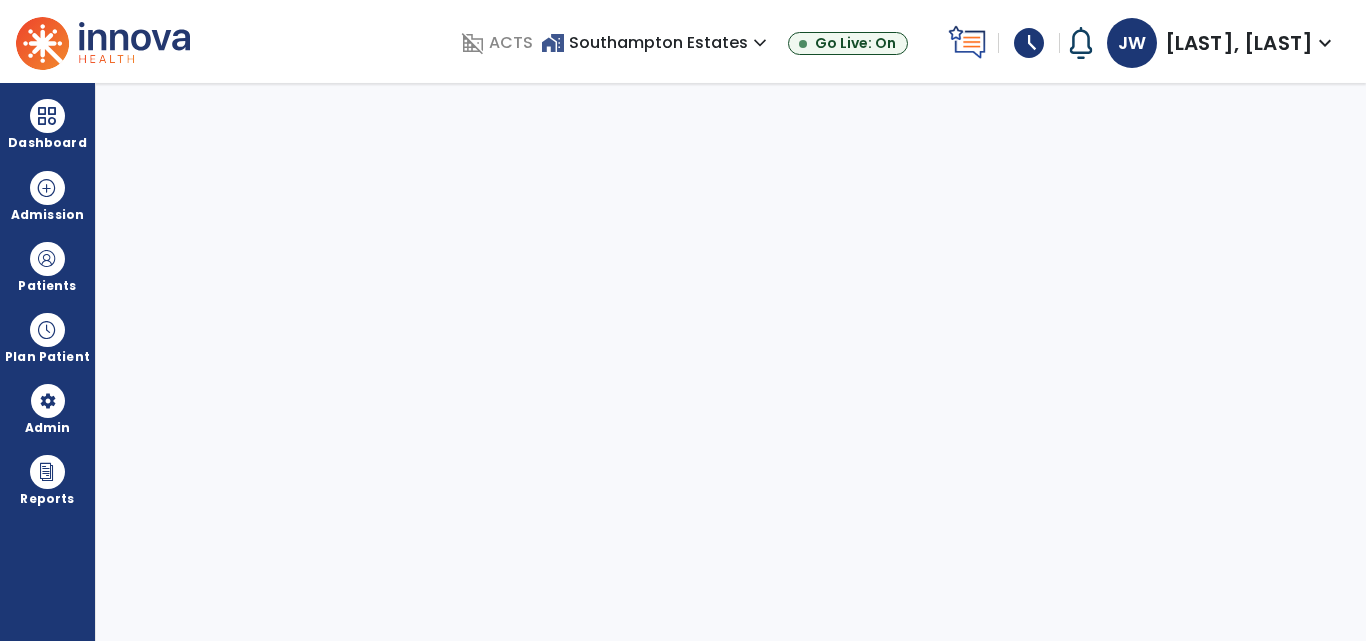 select on "****" 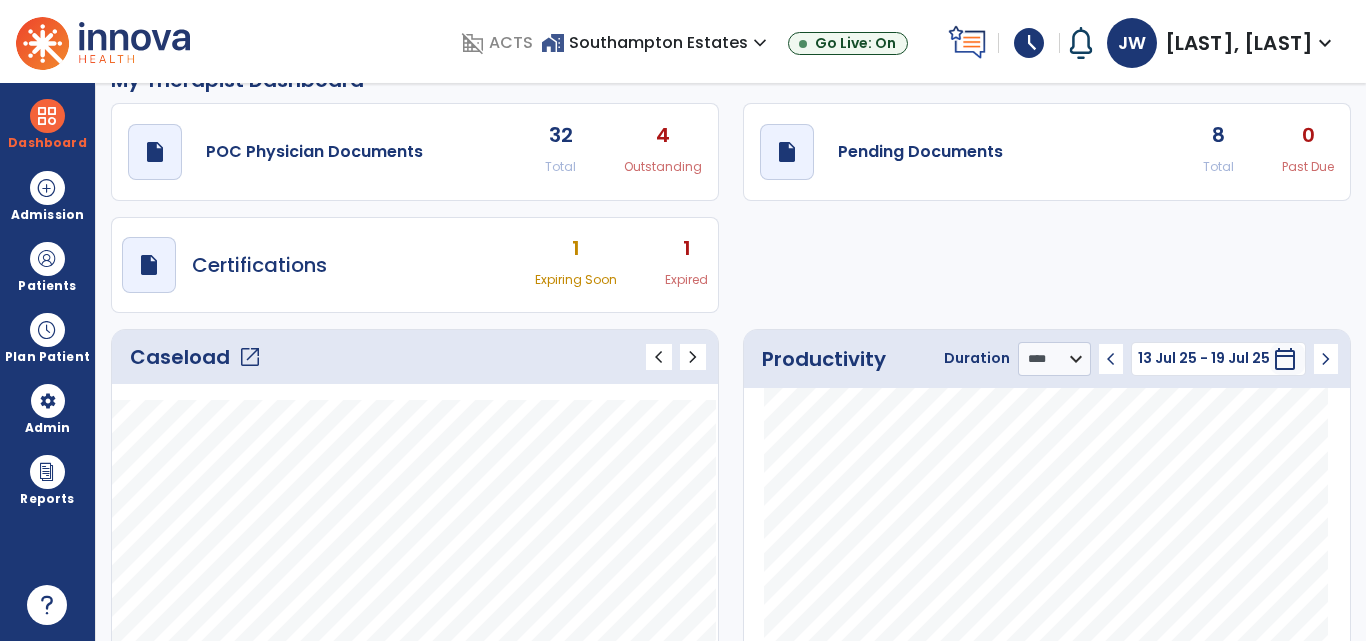 scroll, scrollTop: 0, scrollLeft: 0, axis: both 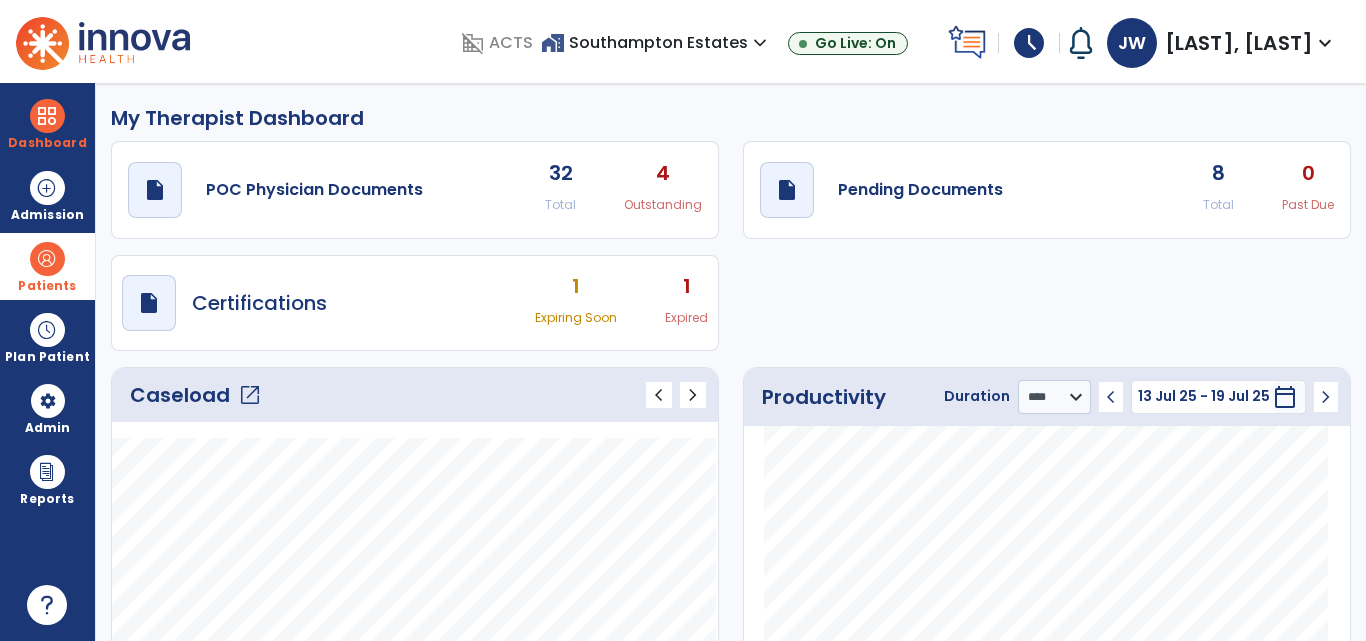 click at bounding box center (47, 259) 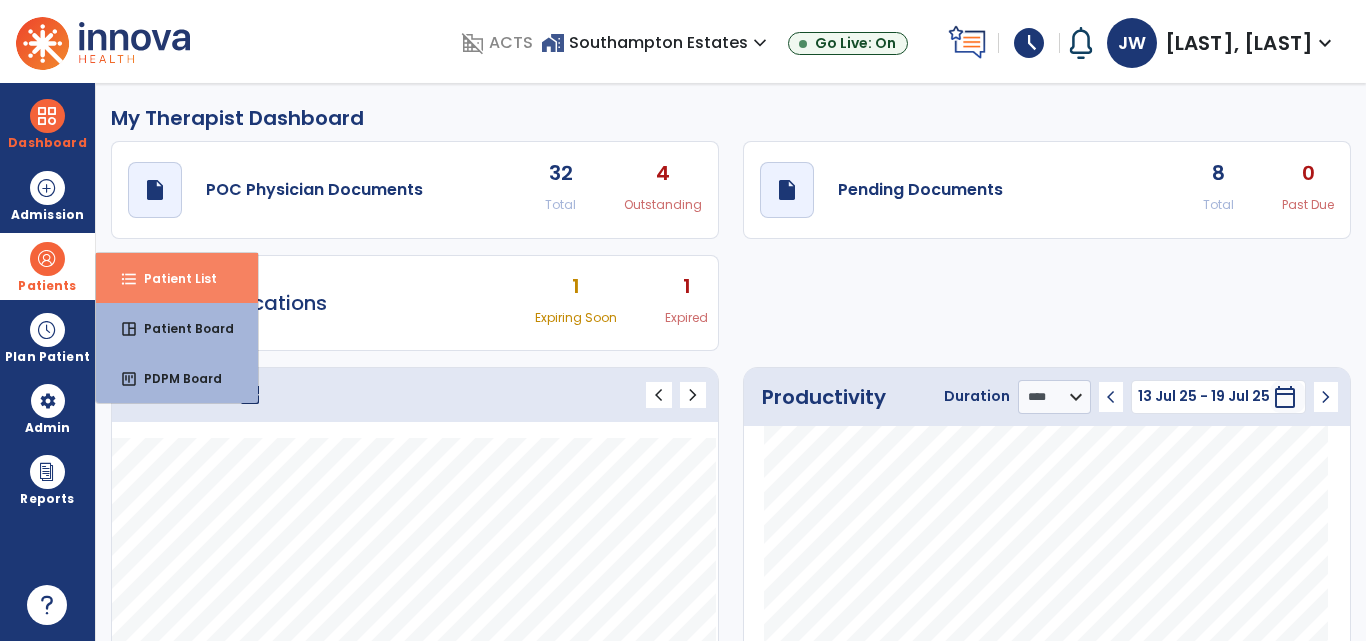 click on "Patient List" at bounding box center (172, 278) 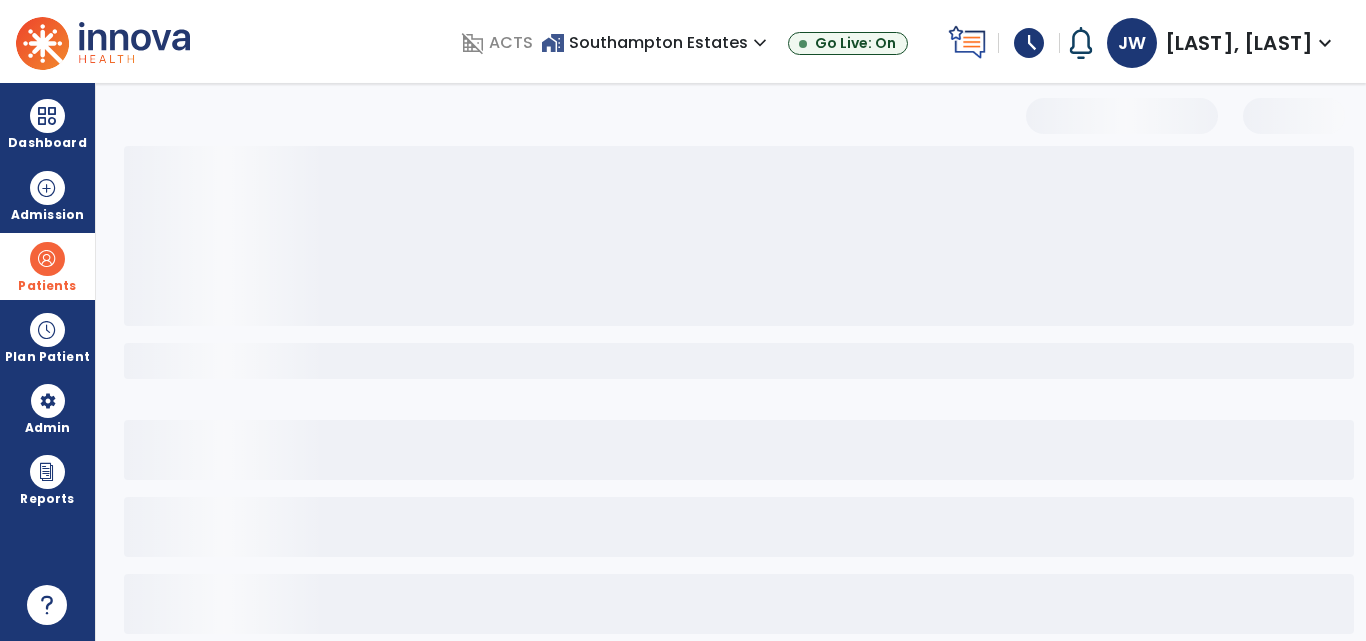 select on "***" 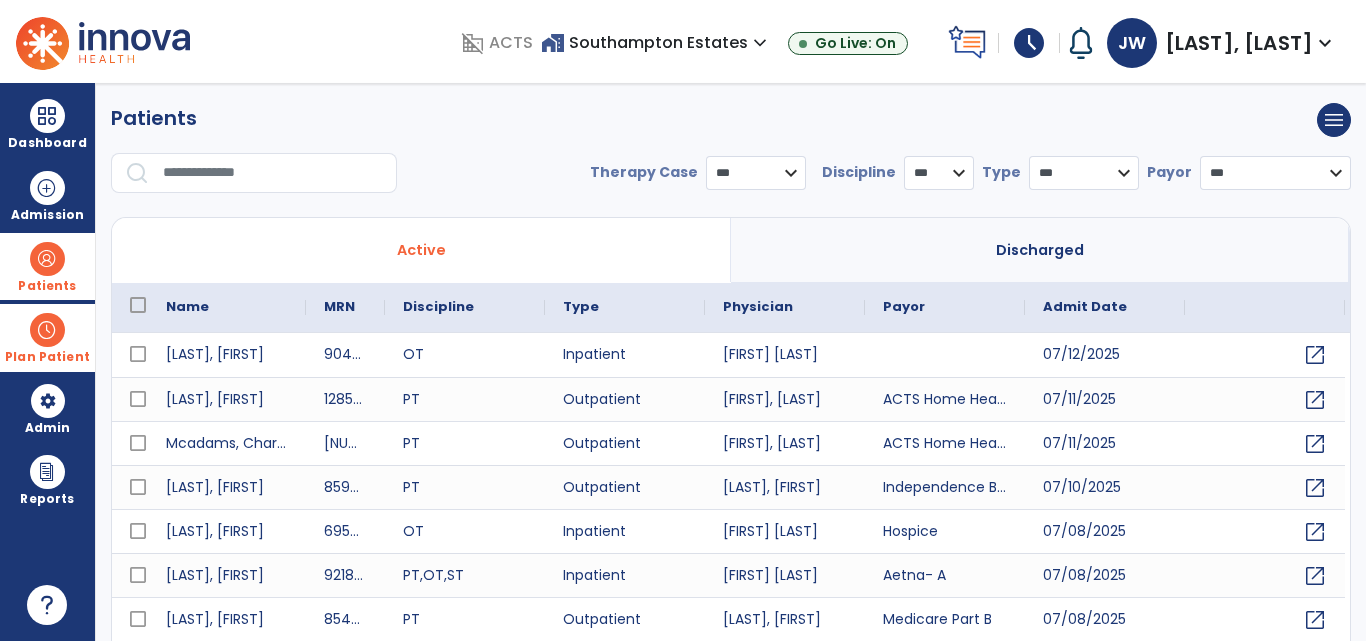 click on "Plan Patient" at bounding box center (47, 266) 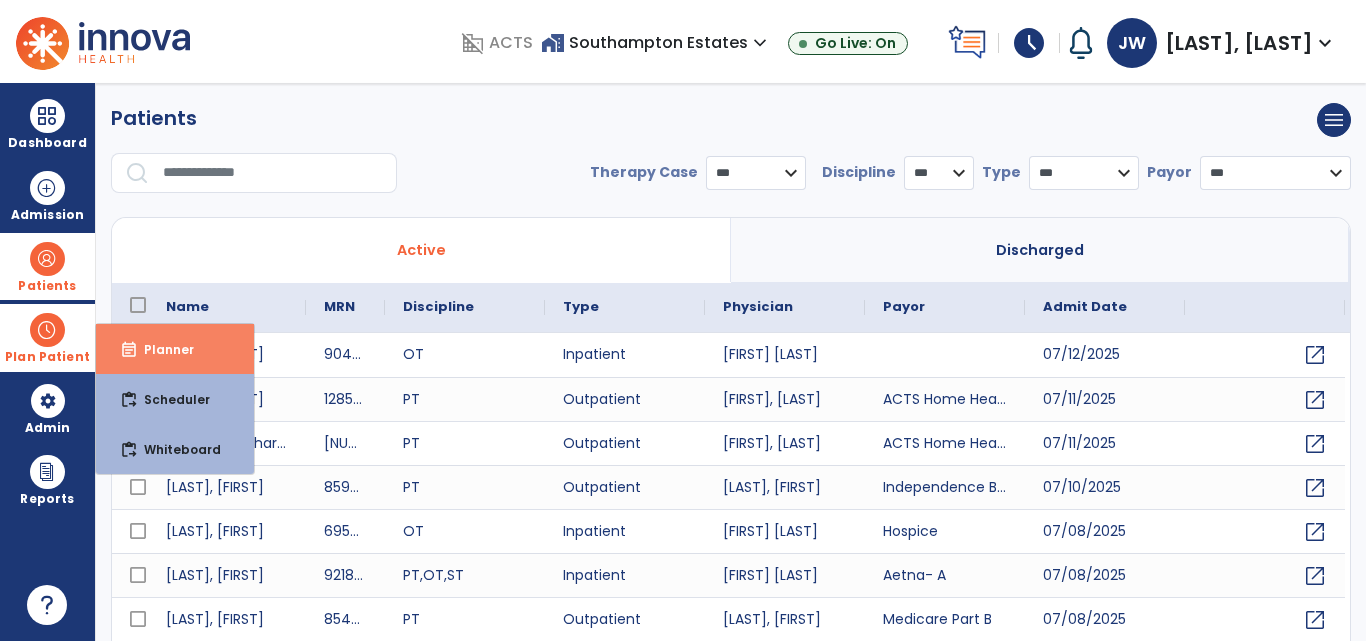 click on "Planner" at bounding box center (161, 349) 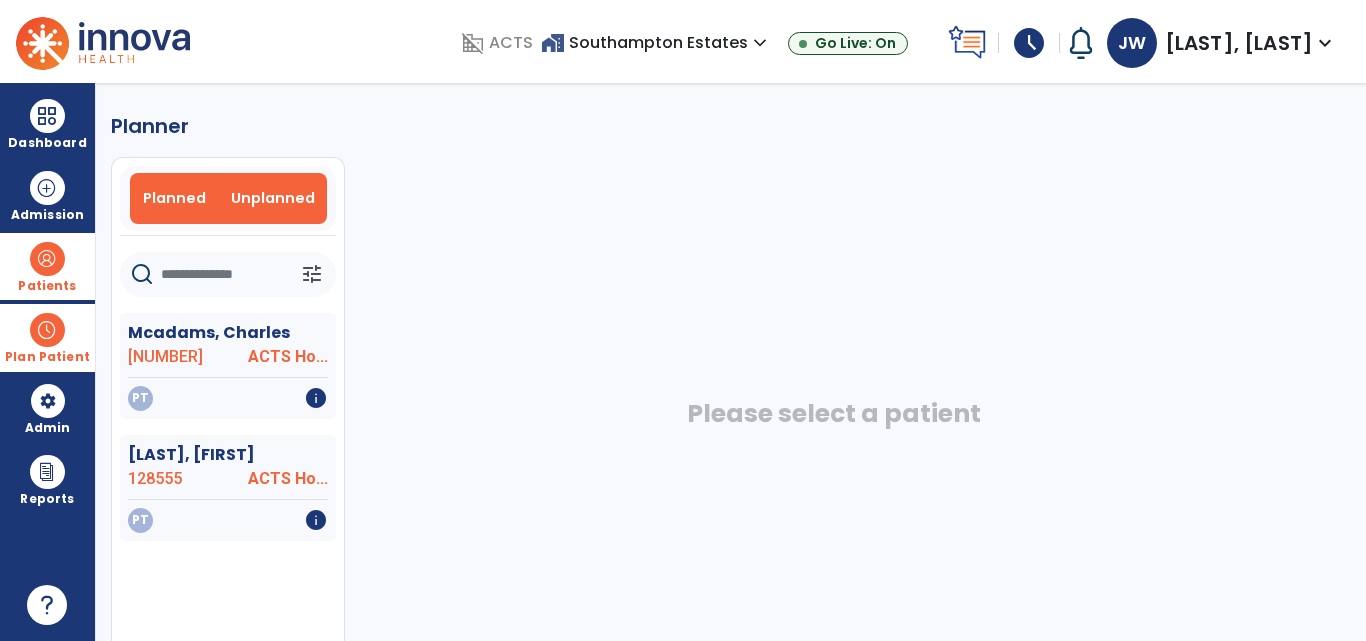 click on "Planned" at bounding box center (174, 198) 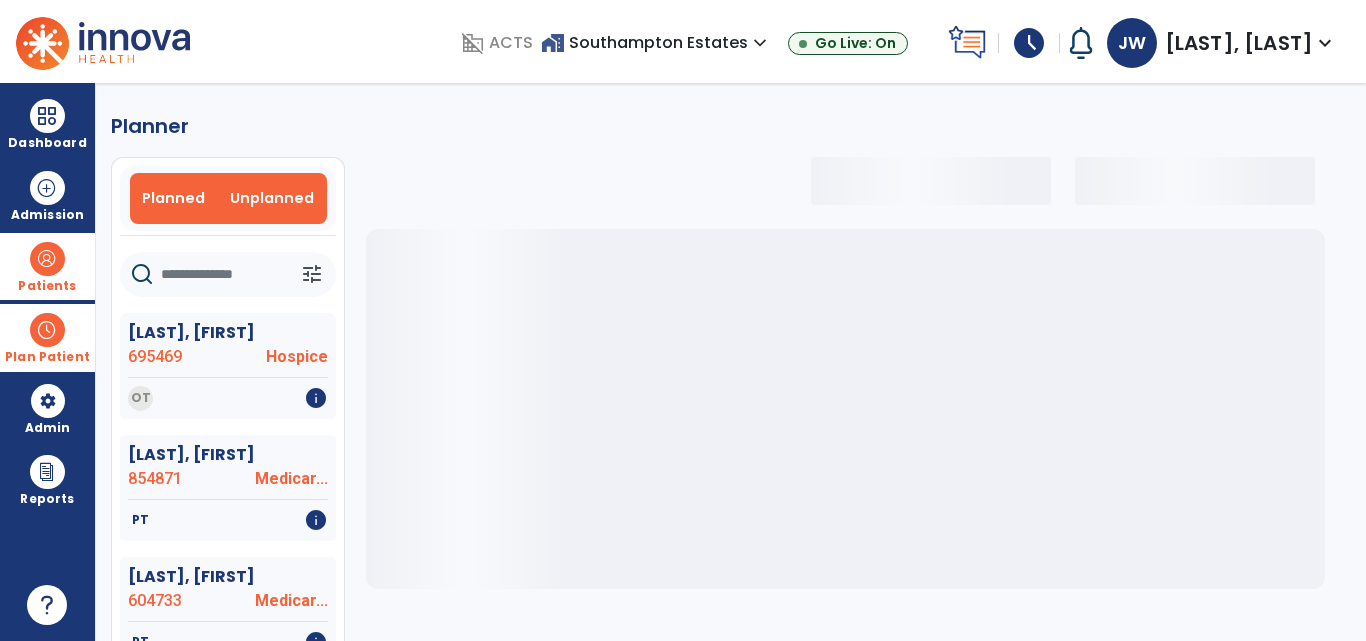 select on "***" 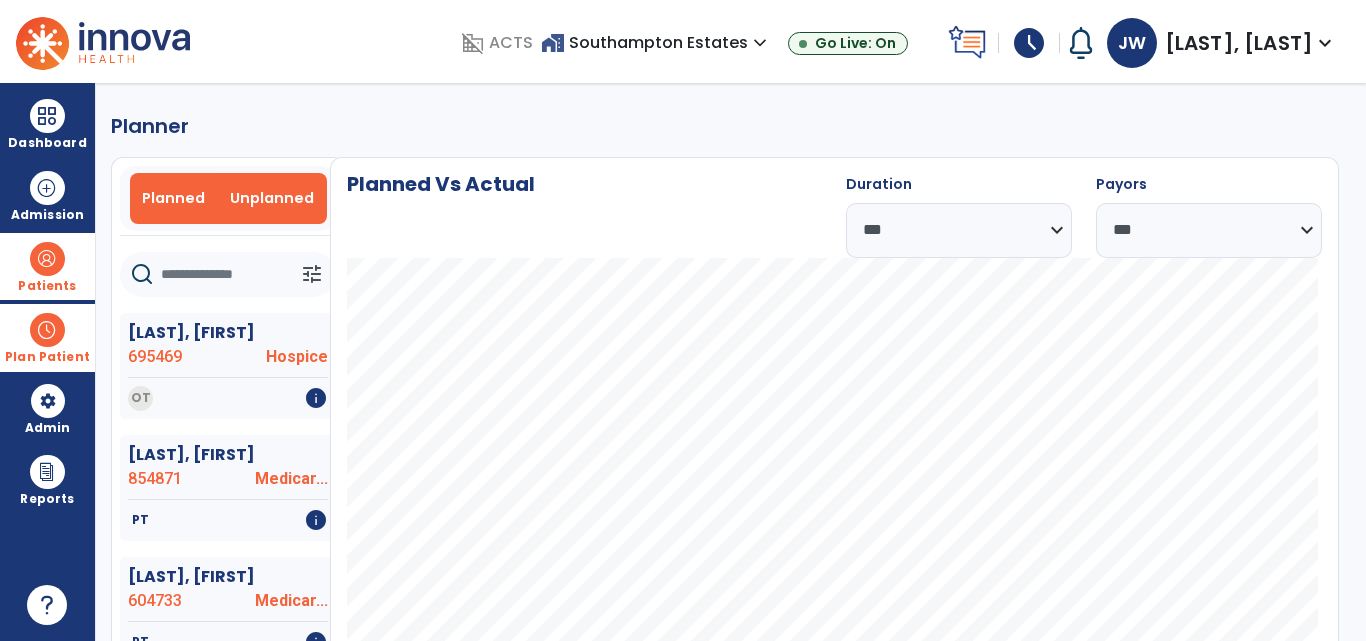 click on "Unplanned" at bounding box center [272, 198] 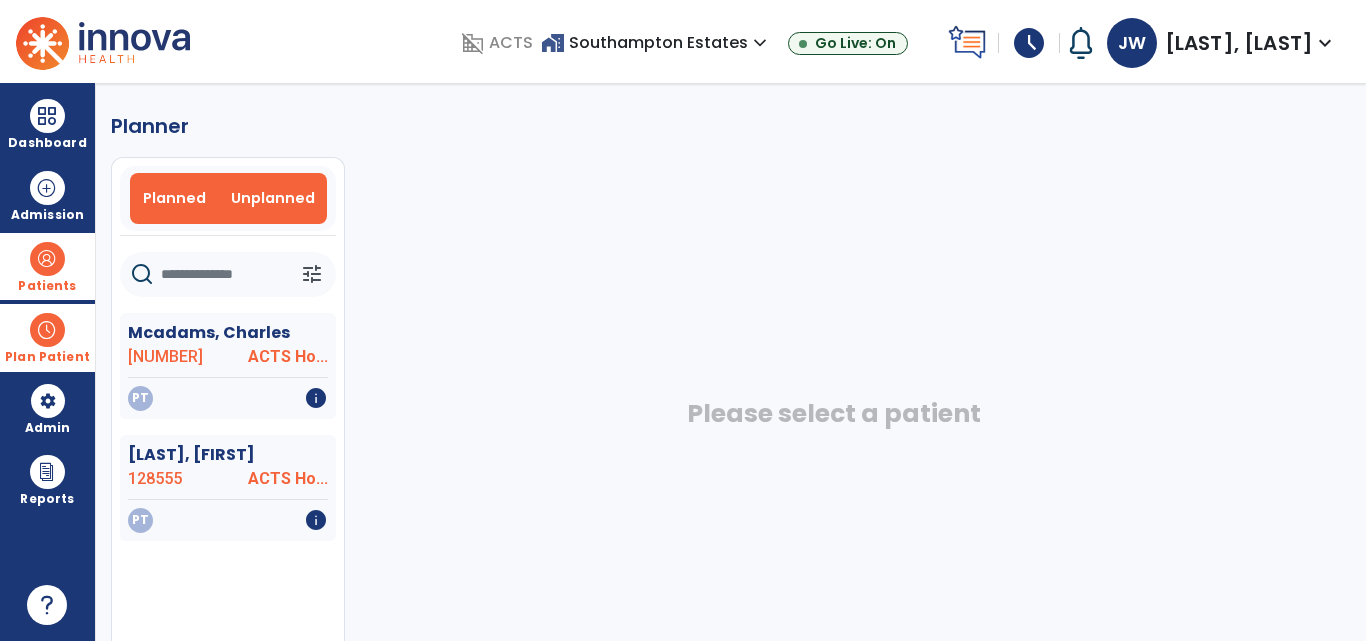 click on "Planned" at bounding box center (174, 198) 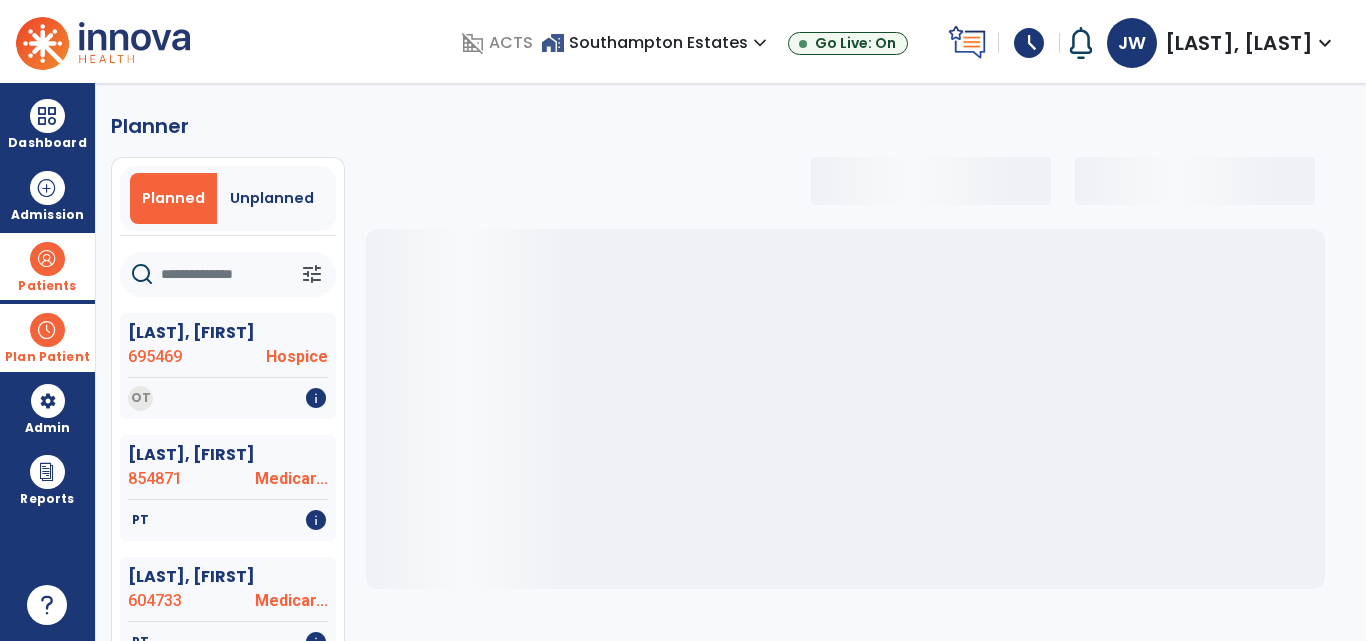 select on "***" 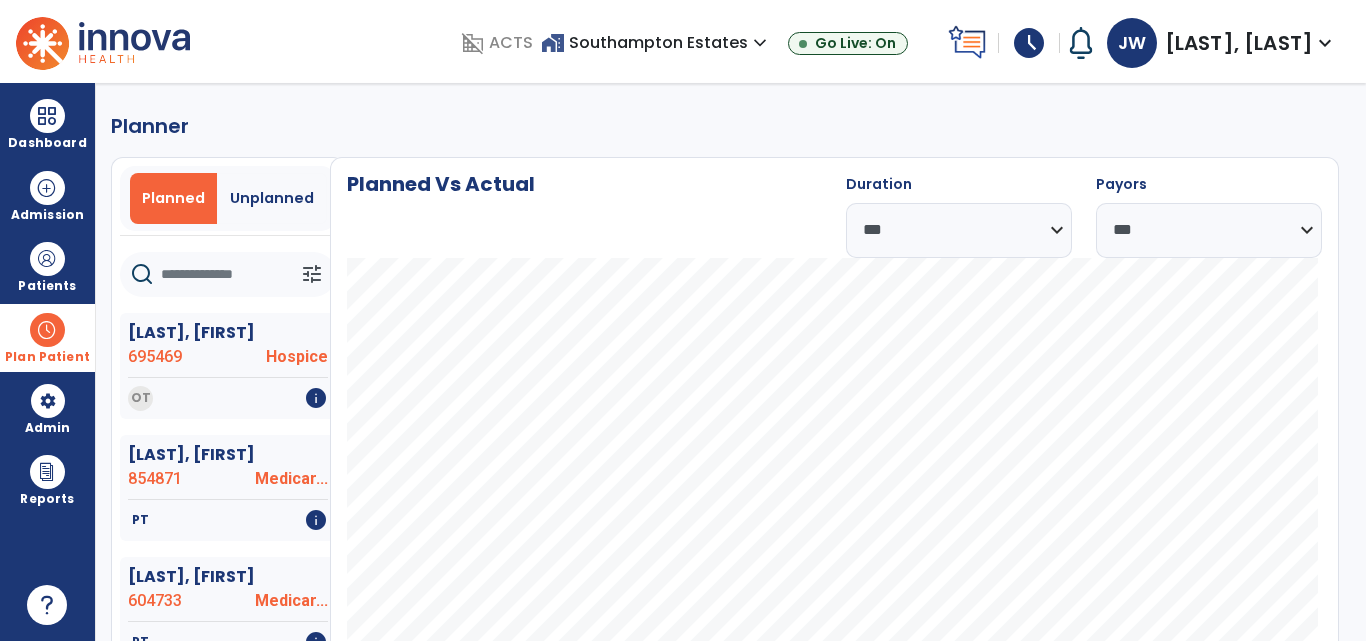click at bounding box center (47, 330) 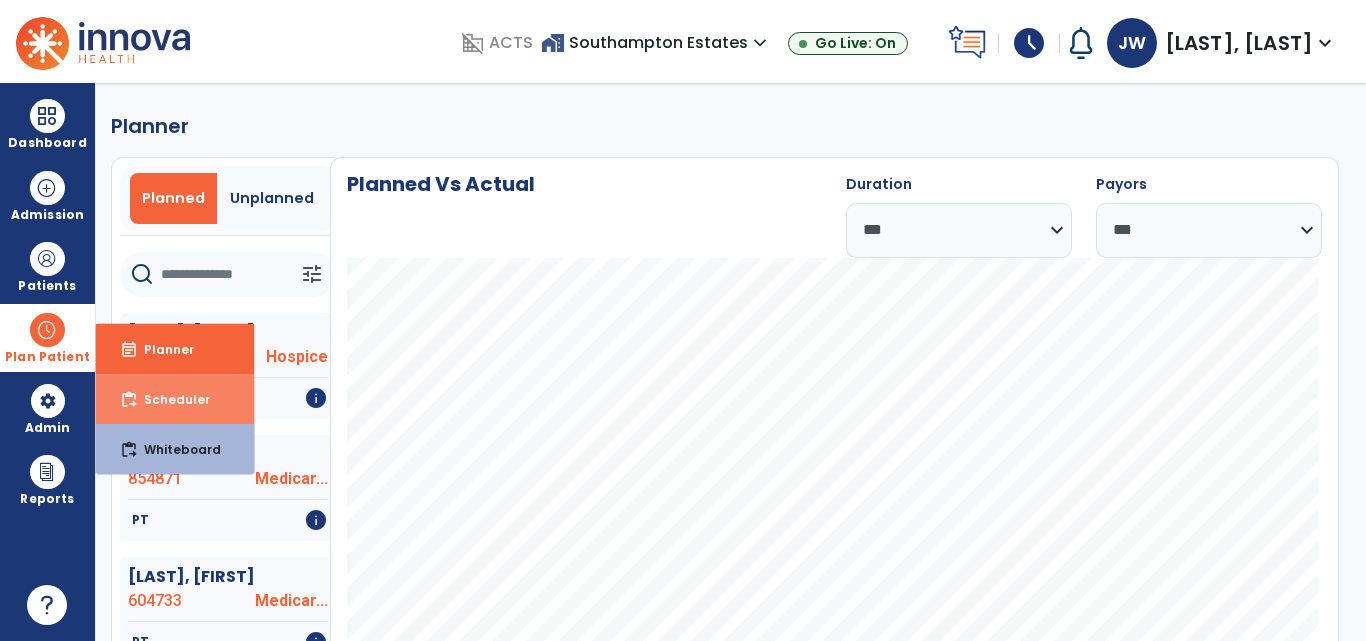 click on "Scheduler" at bounding box center (169, 399) 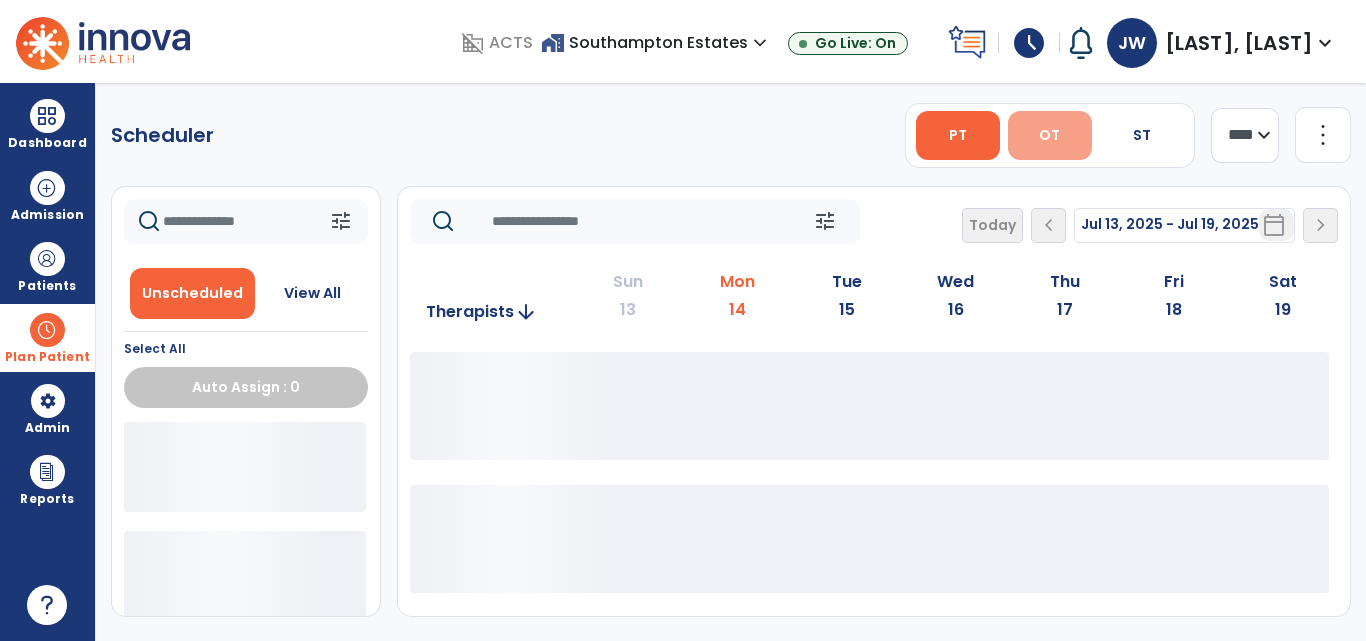 click on "OT" at bounding box center [1050, 135] 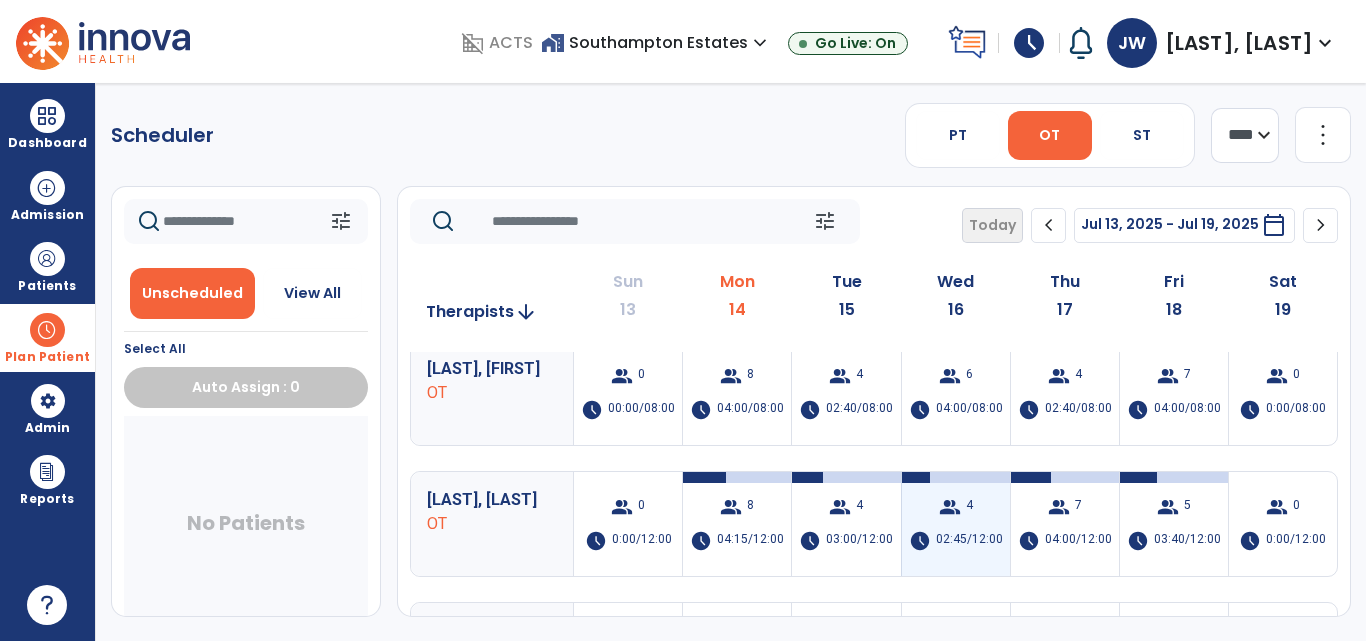 scroll, scrollTop: 24, scrollLeft: 0, axis: vertical 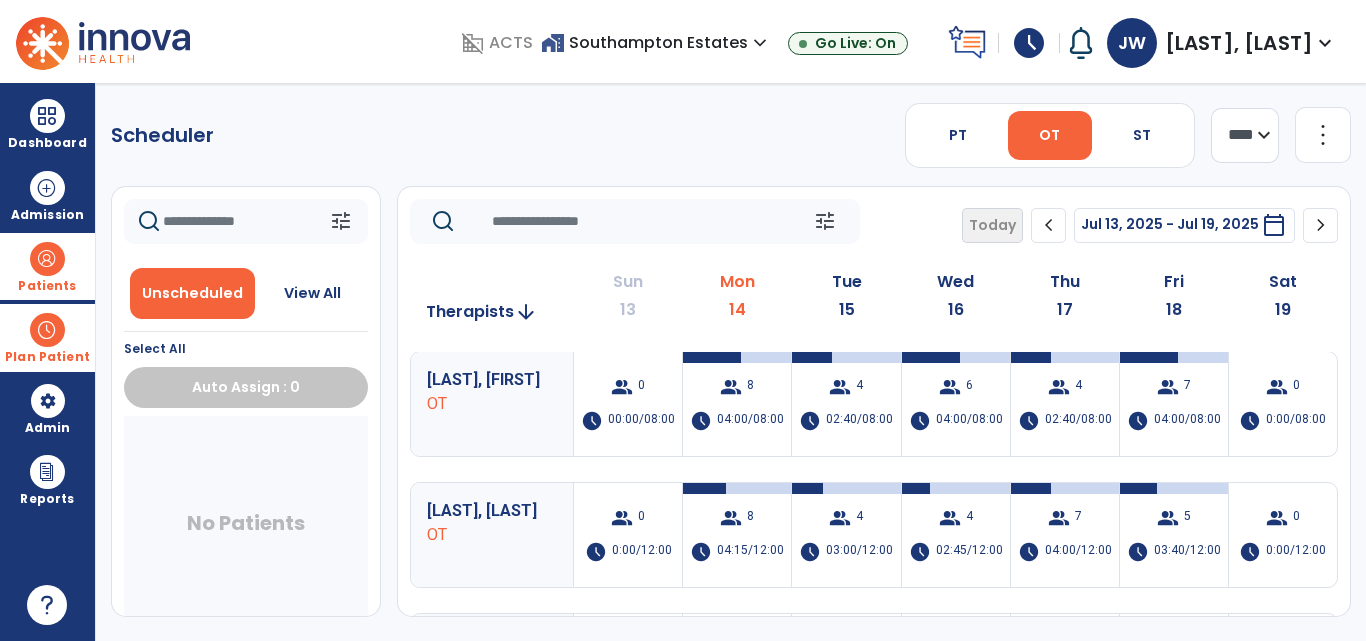 click at bounding box center [47, 259] 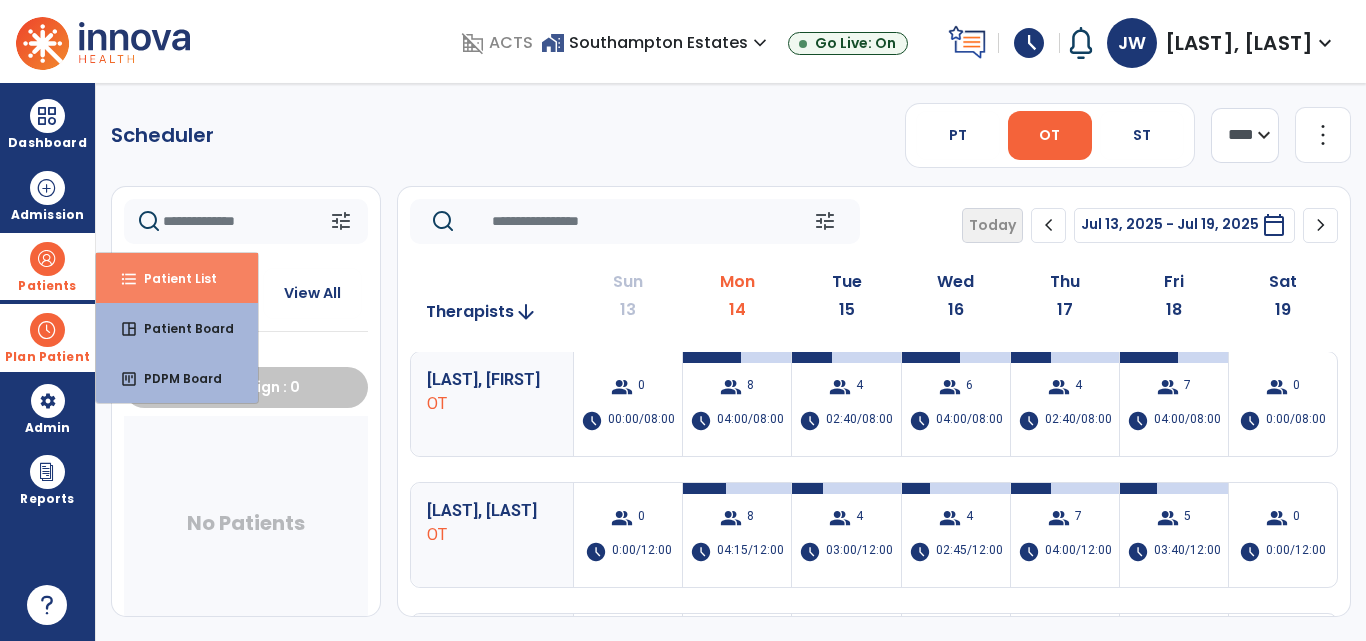 click on "Patient List" at bounding box center [172, 278] 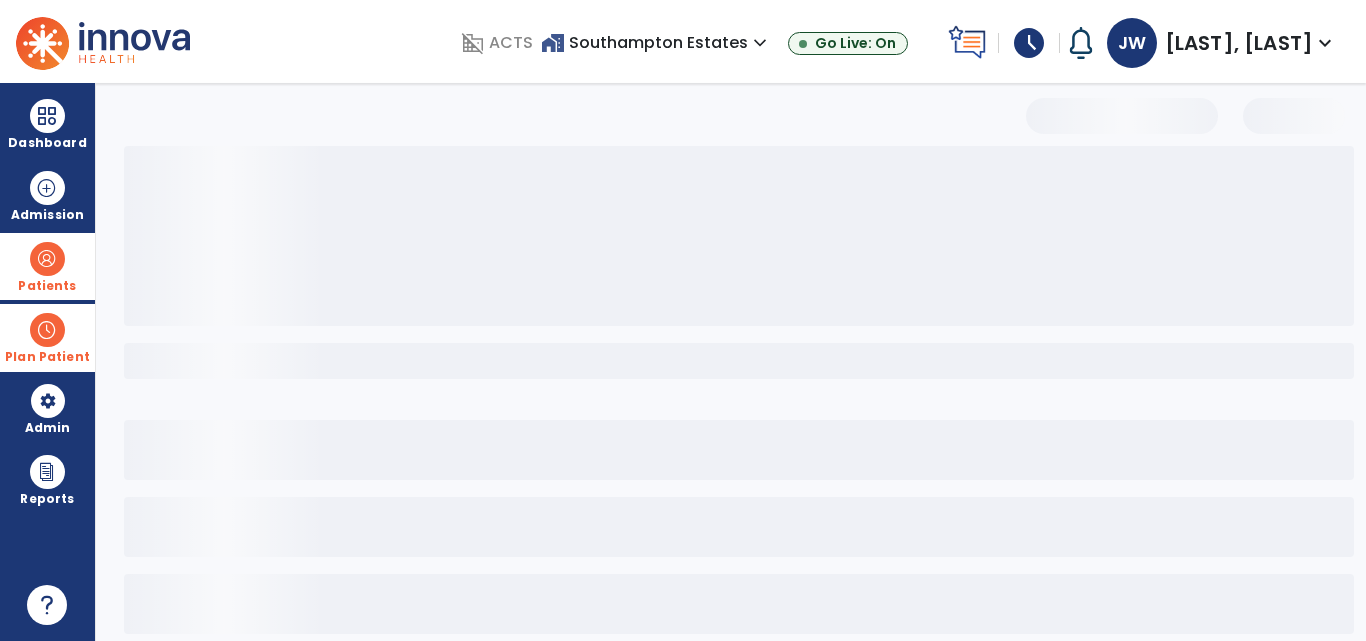 select on "***" 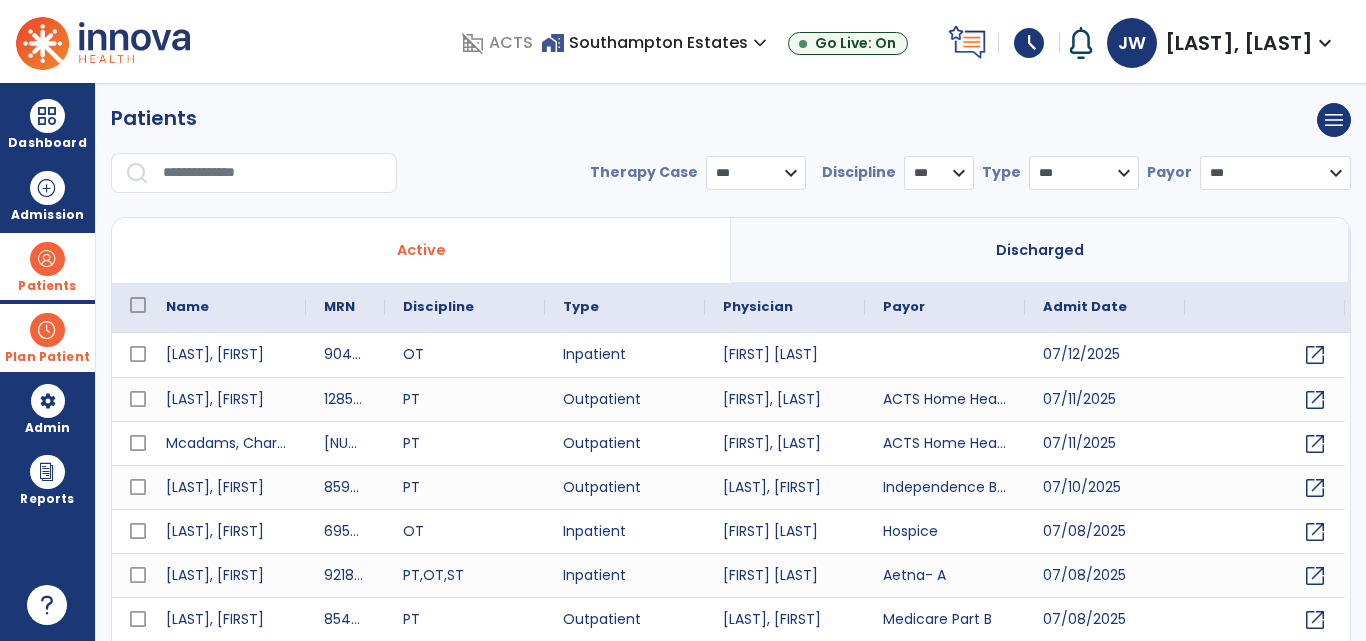 click at bounding box center [273, 173] 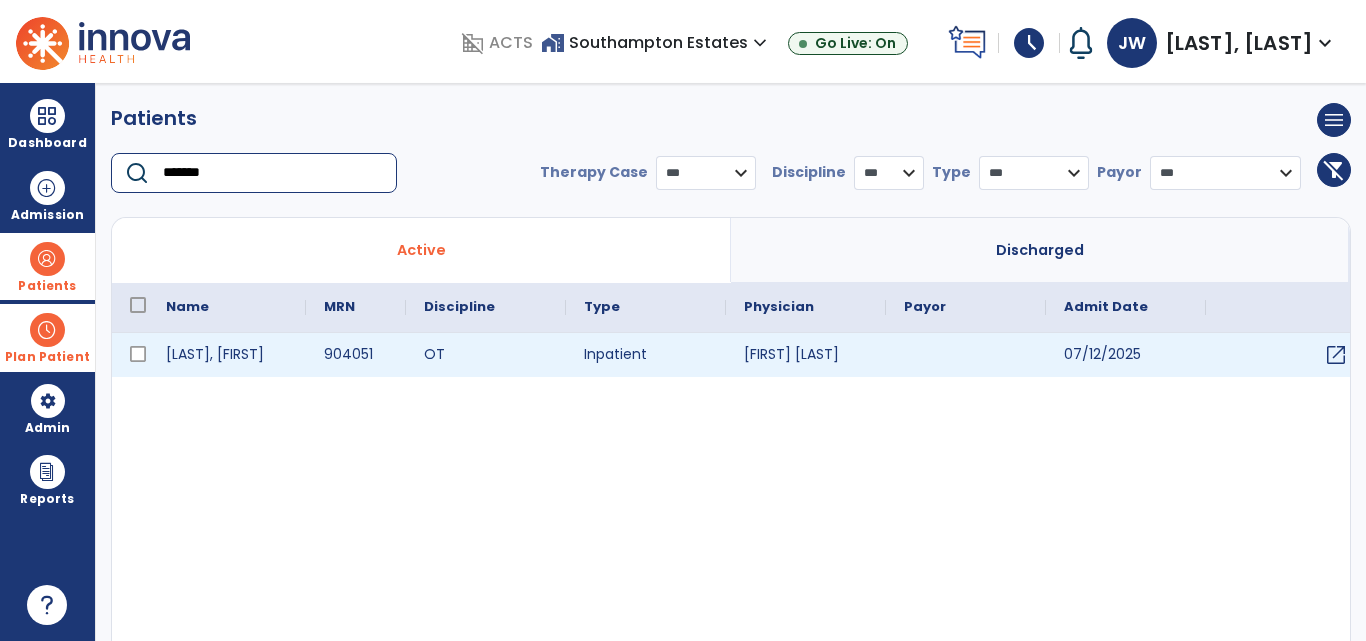 type on "*******" 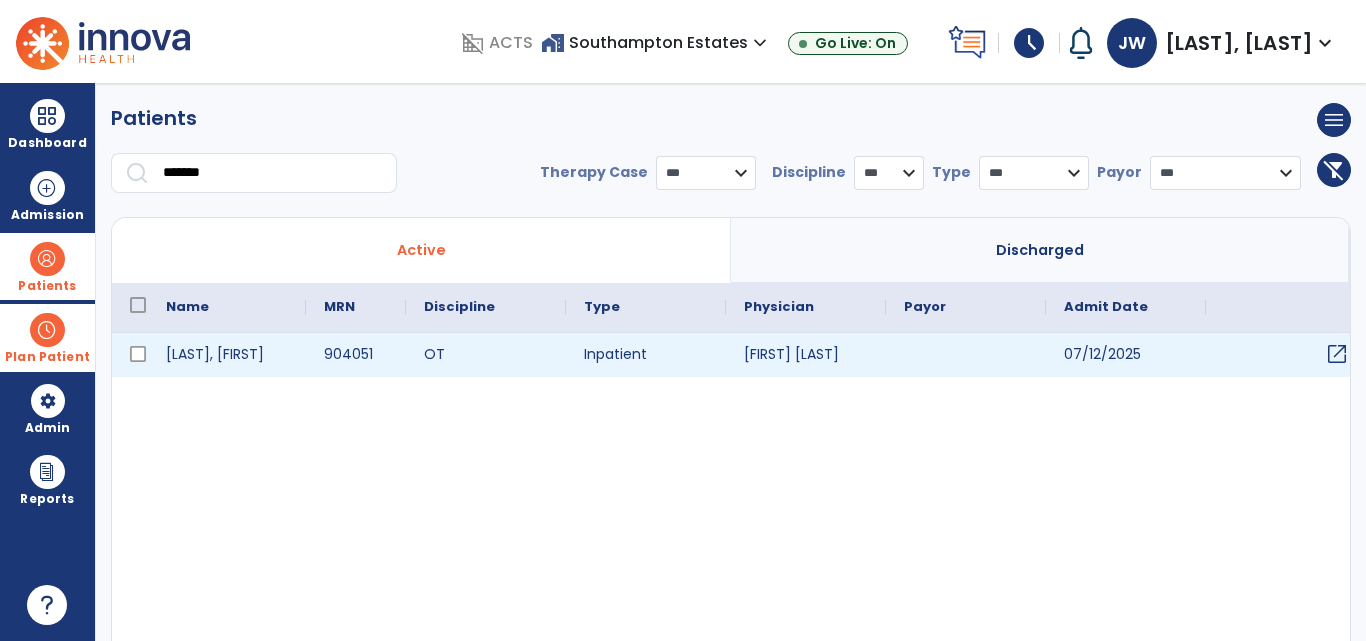 click on "open_in_new" at bounding box center [1337, 354] 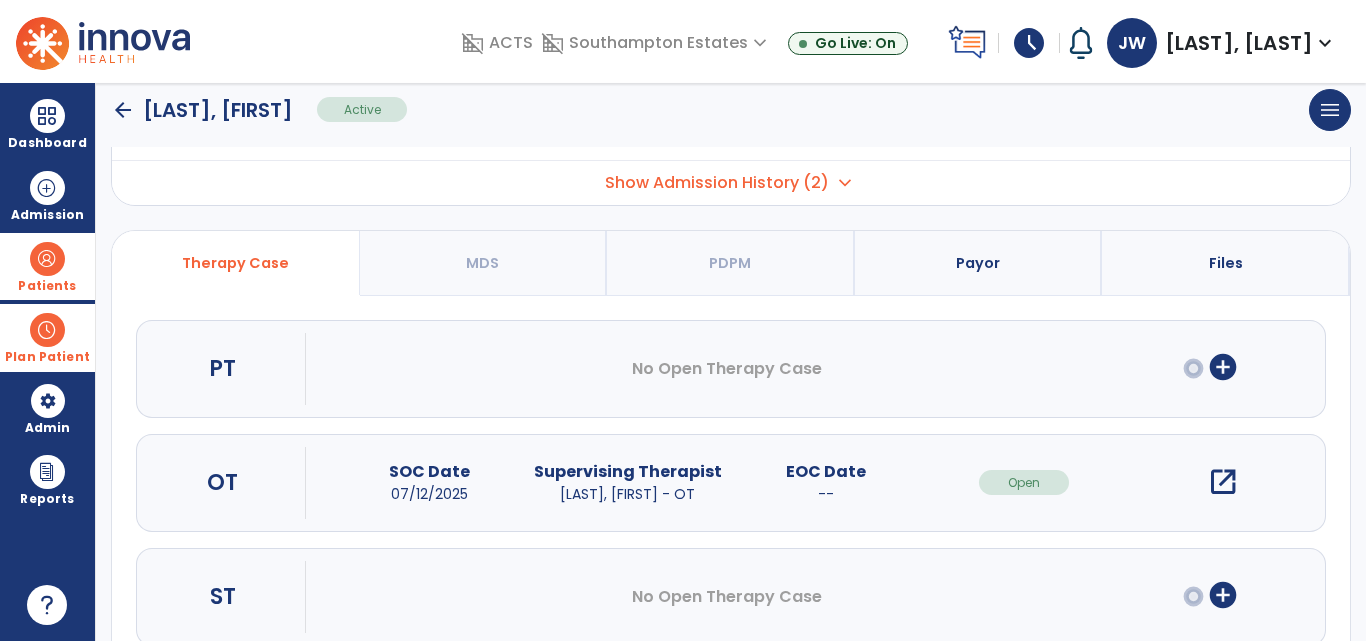 scroll, scrollTop: 165, scrollLeft: 0, axis: vertical 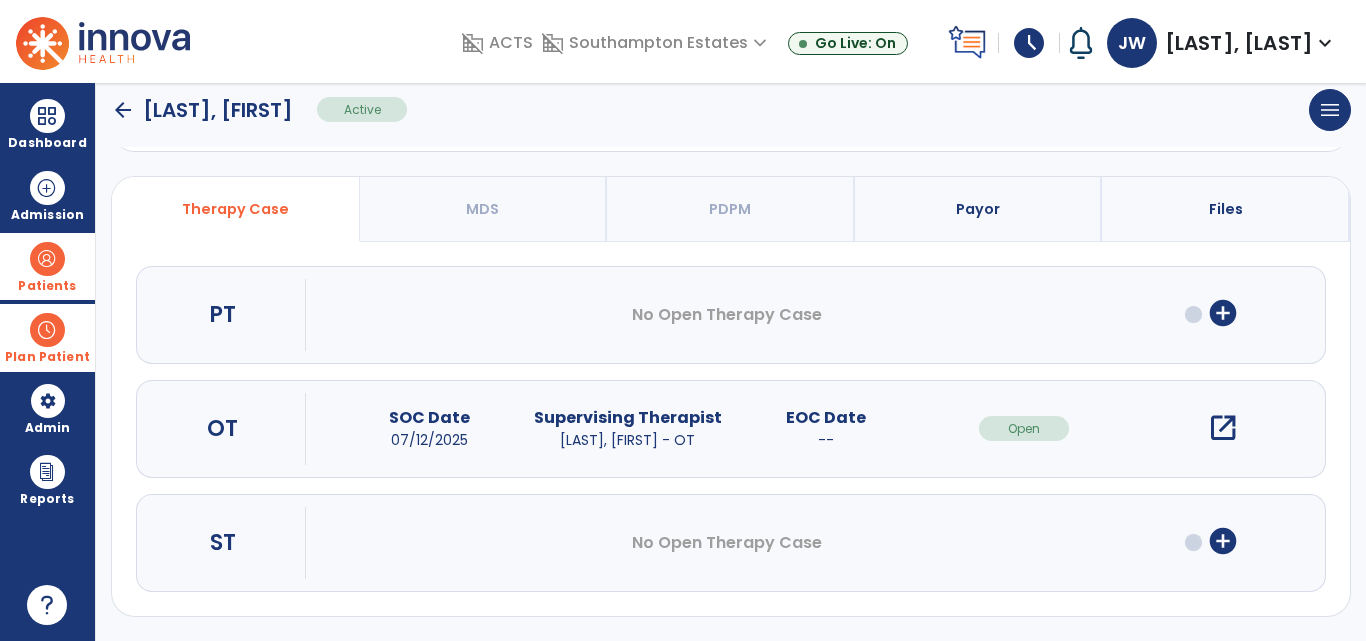 click on "open_in_new" at bounding box center (1223, 428) 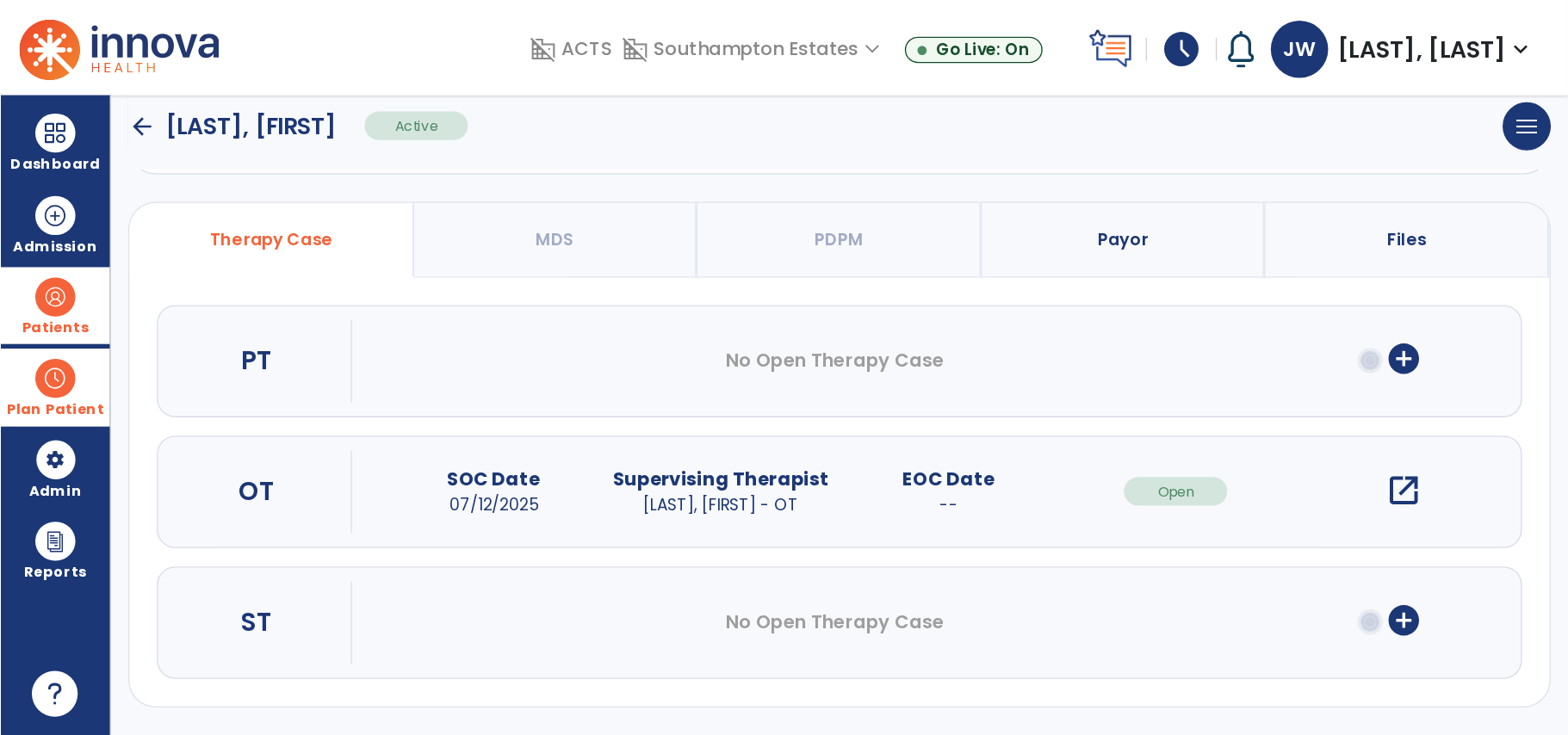 scroll, scrollTop: 0, scrollLeft: 0, axis: both 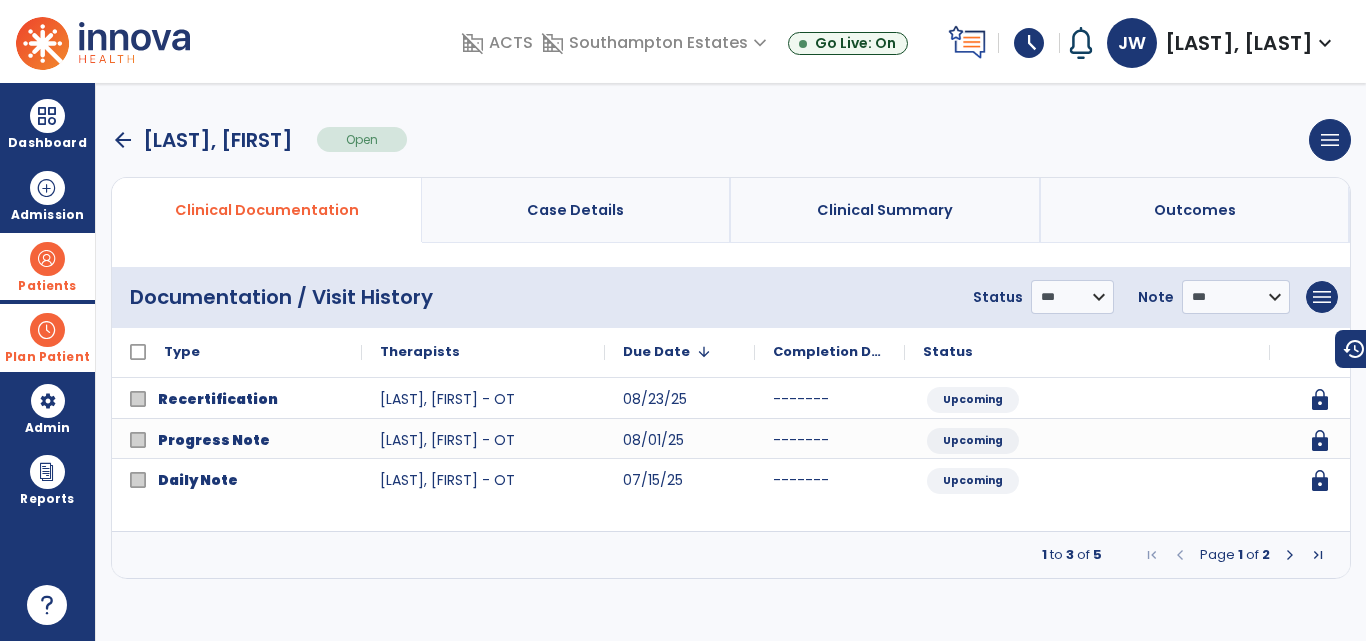 drag, startPoint x: 1291, startPoint y: 548, endPoint x: 890, endPoint y: 576, distance: 401.97638 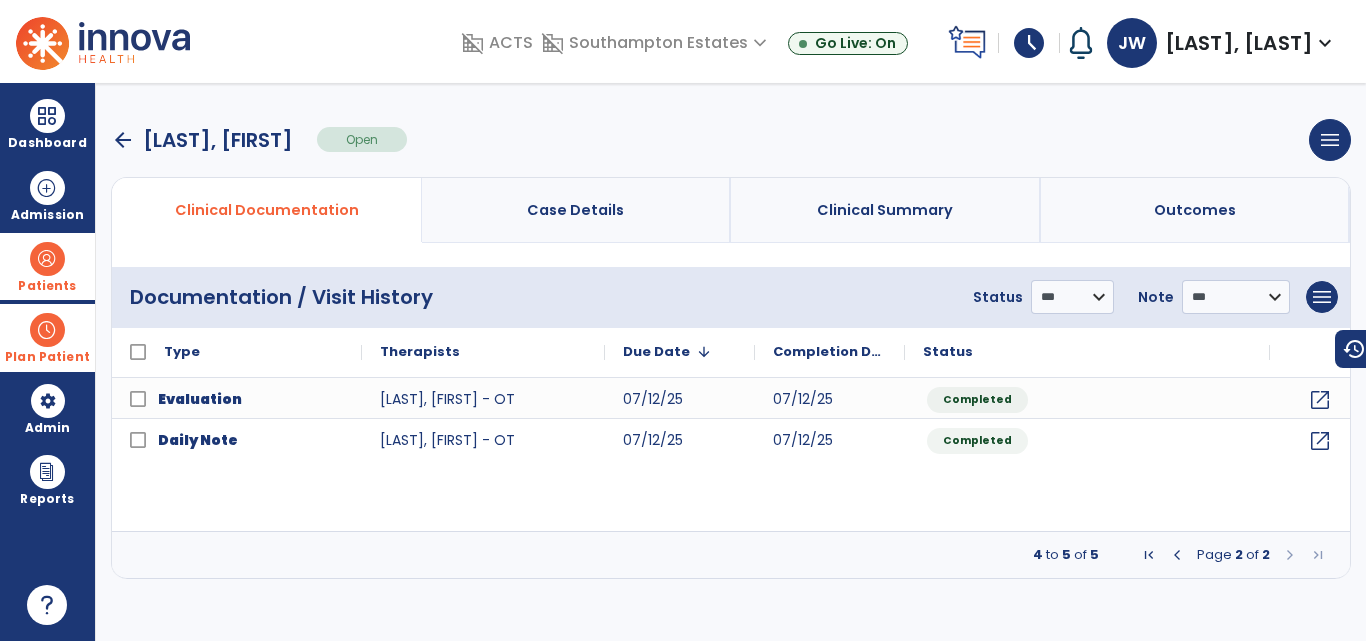 click at bounding box center (1177, 555) 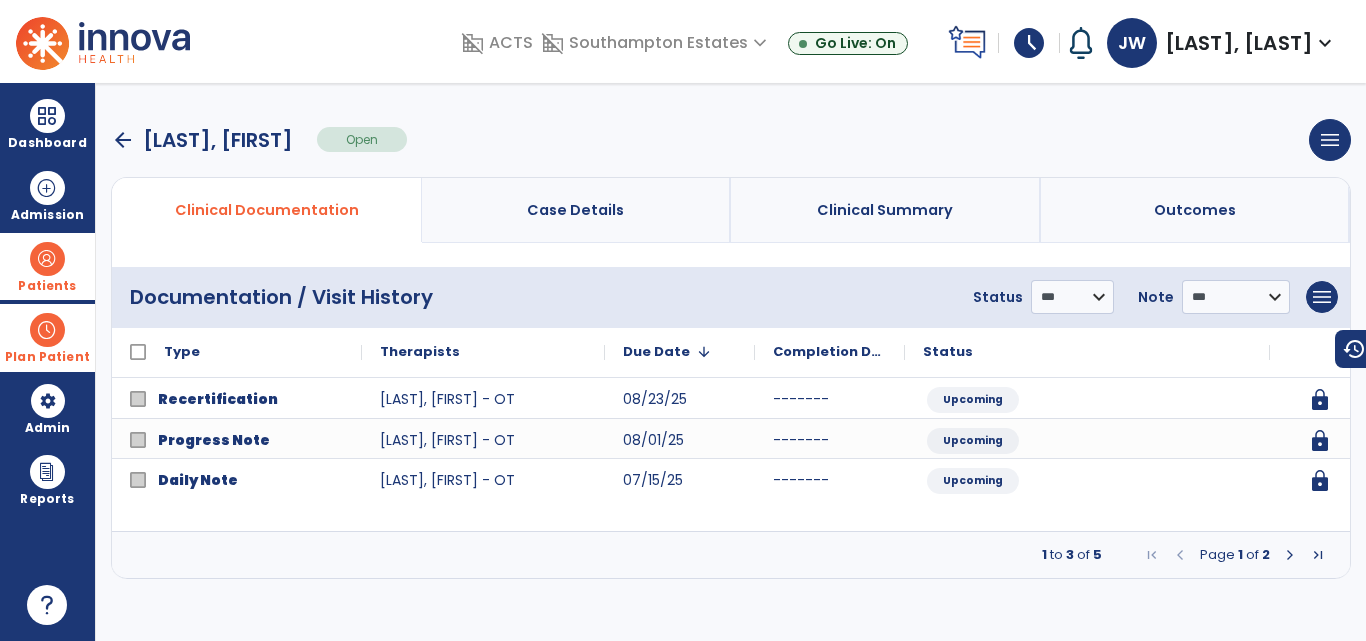 click on "schedule" at bounding box center [1029, 43] 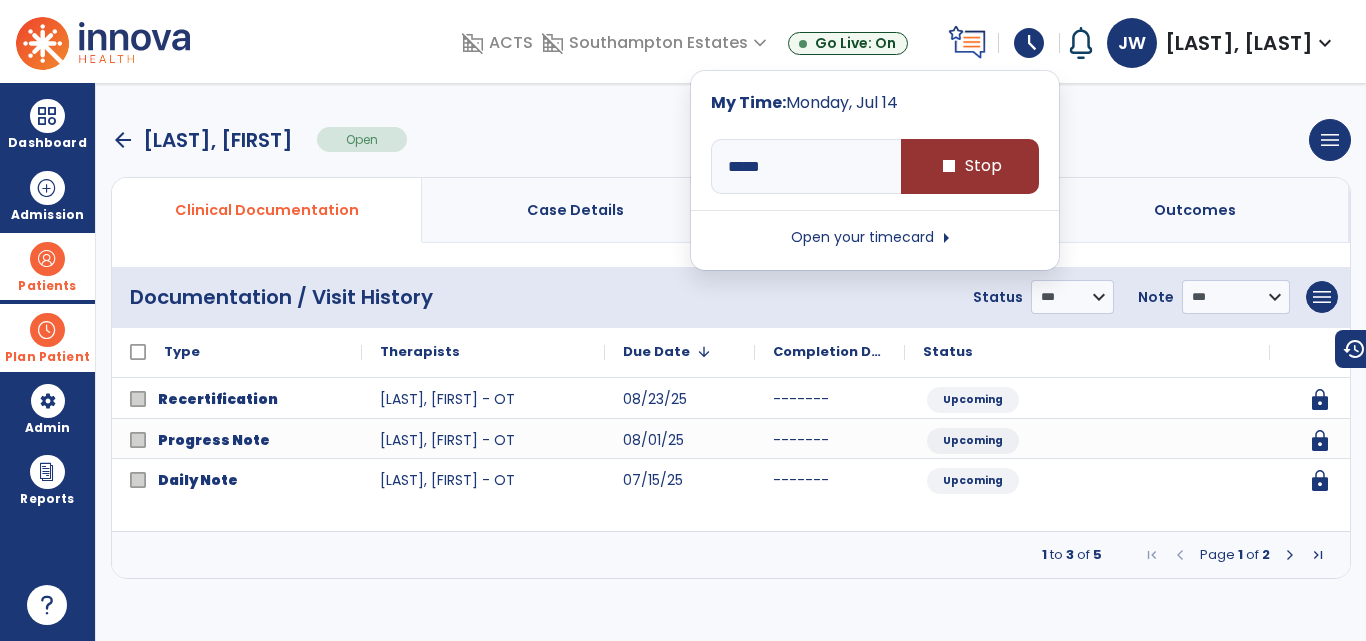 click on "stop  Stop" at bounding box center [970, 166] 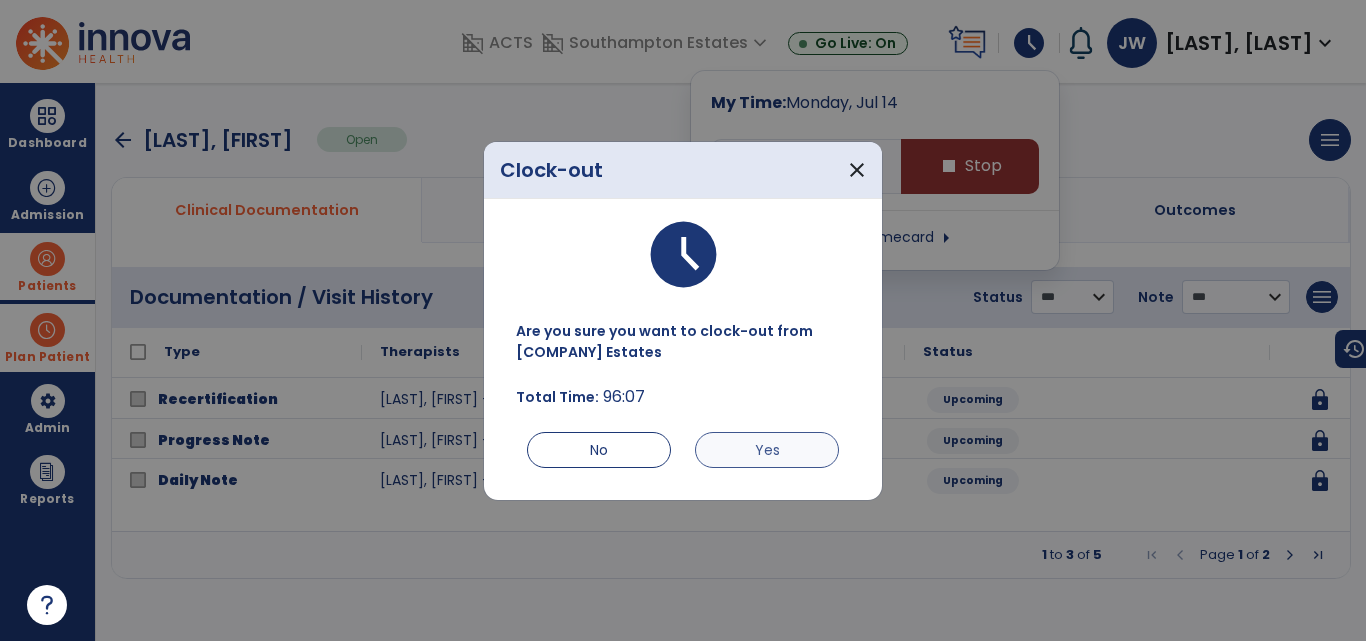 type on "*****" 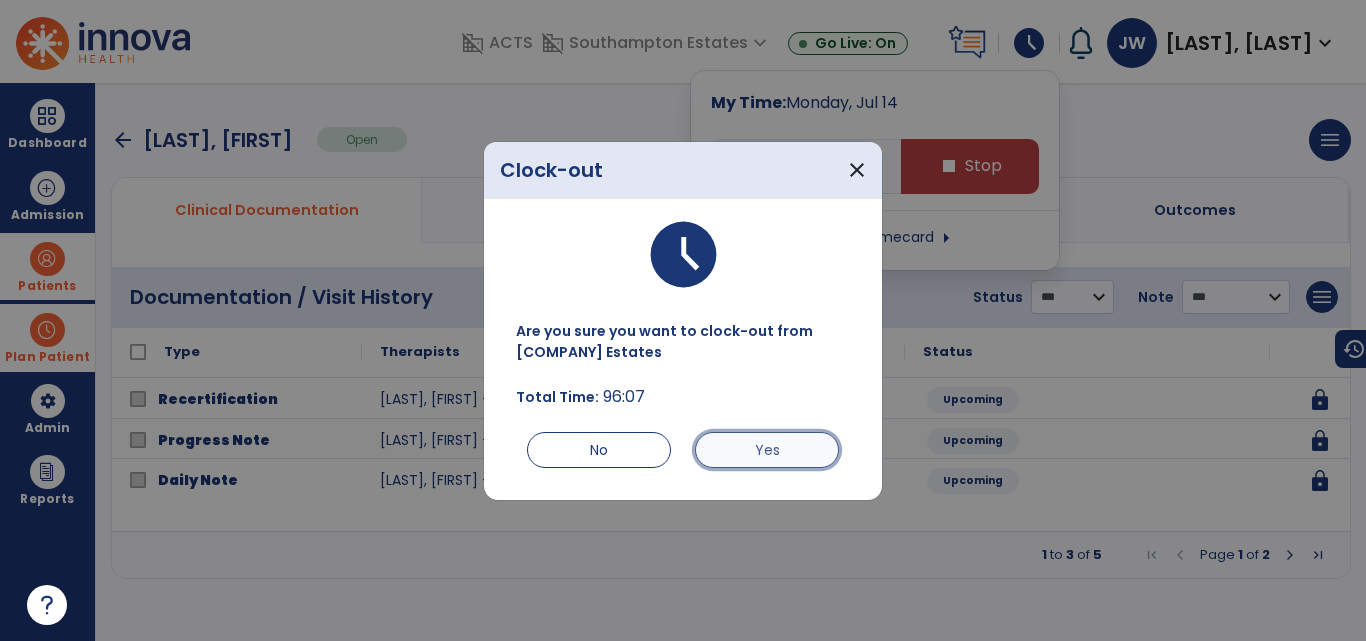 click on "Yes" at bounding box center [767, 450] 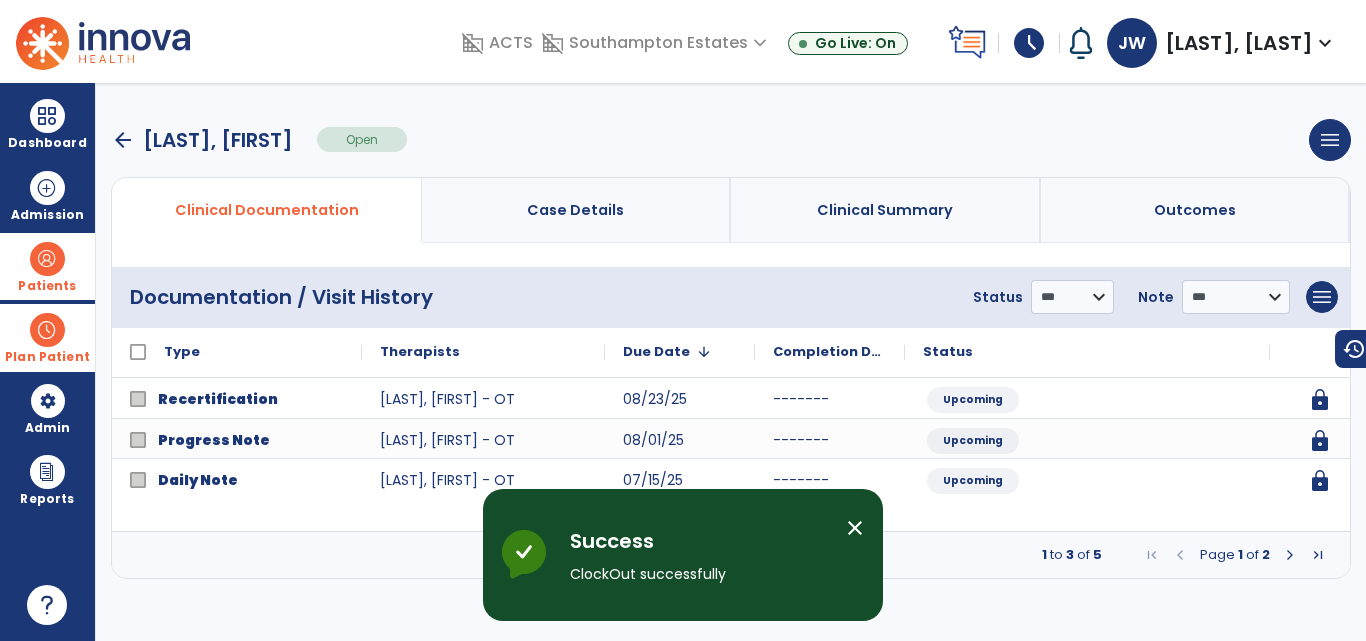 click on "schedule" at bounding box center (1029, 43) 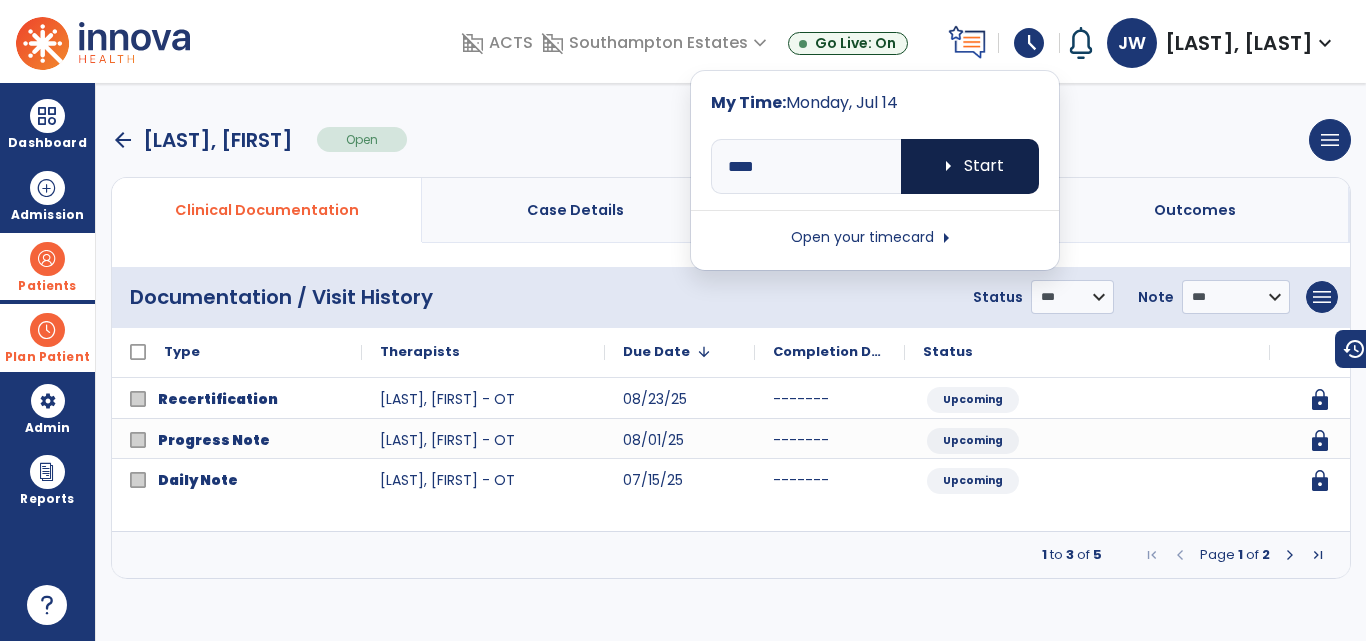 click on "arrow_right  Start" at bounding box center (970, 166) 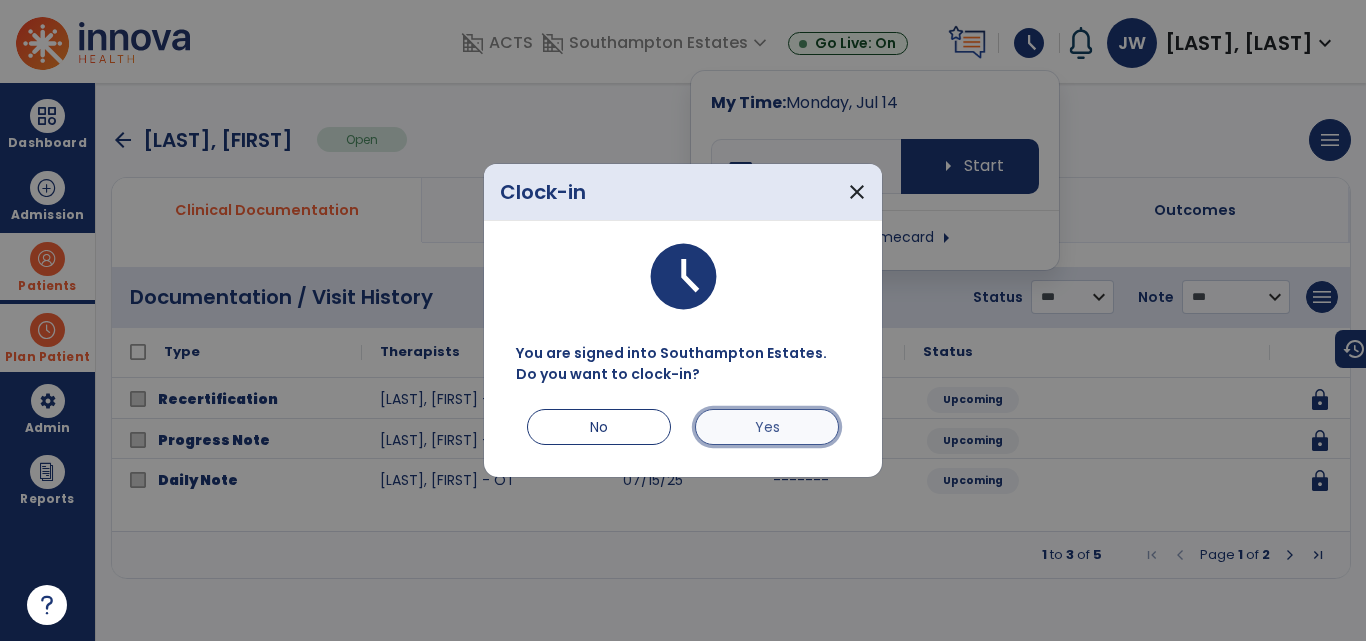 click on "Yes" at bounding box center [767, 427] 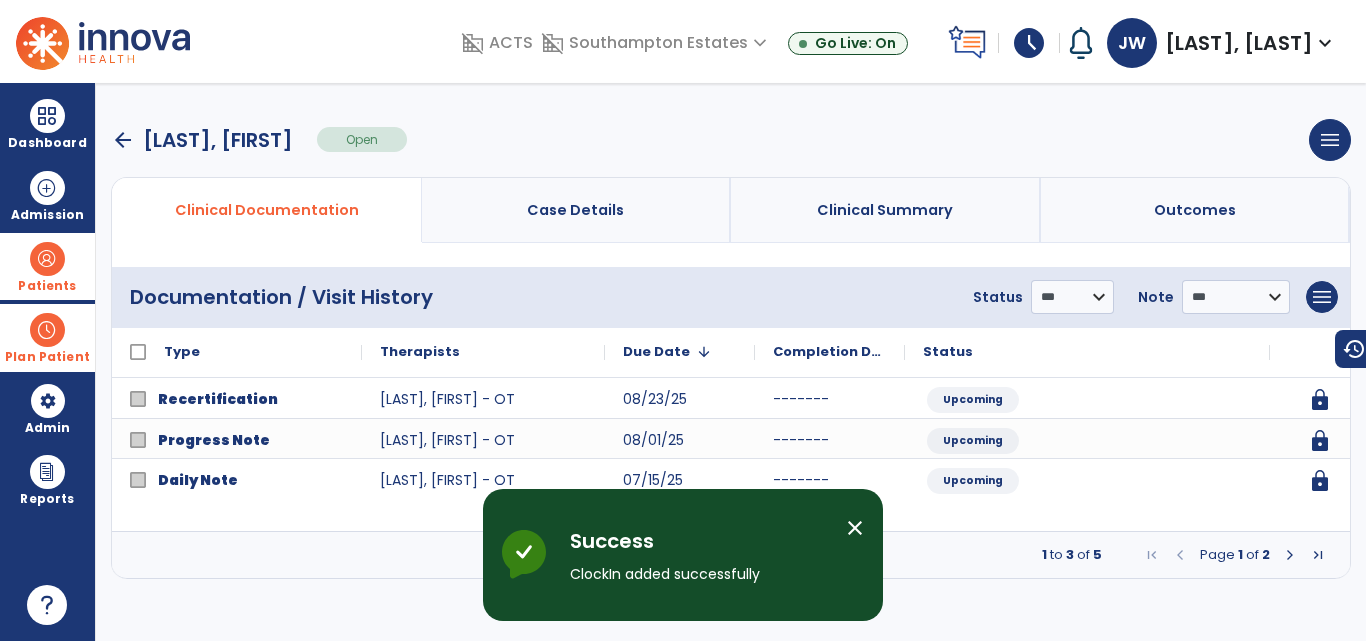 click on "schedule" at bounding box center [1029, 43] 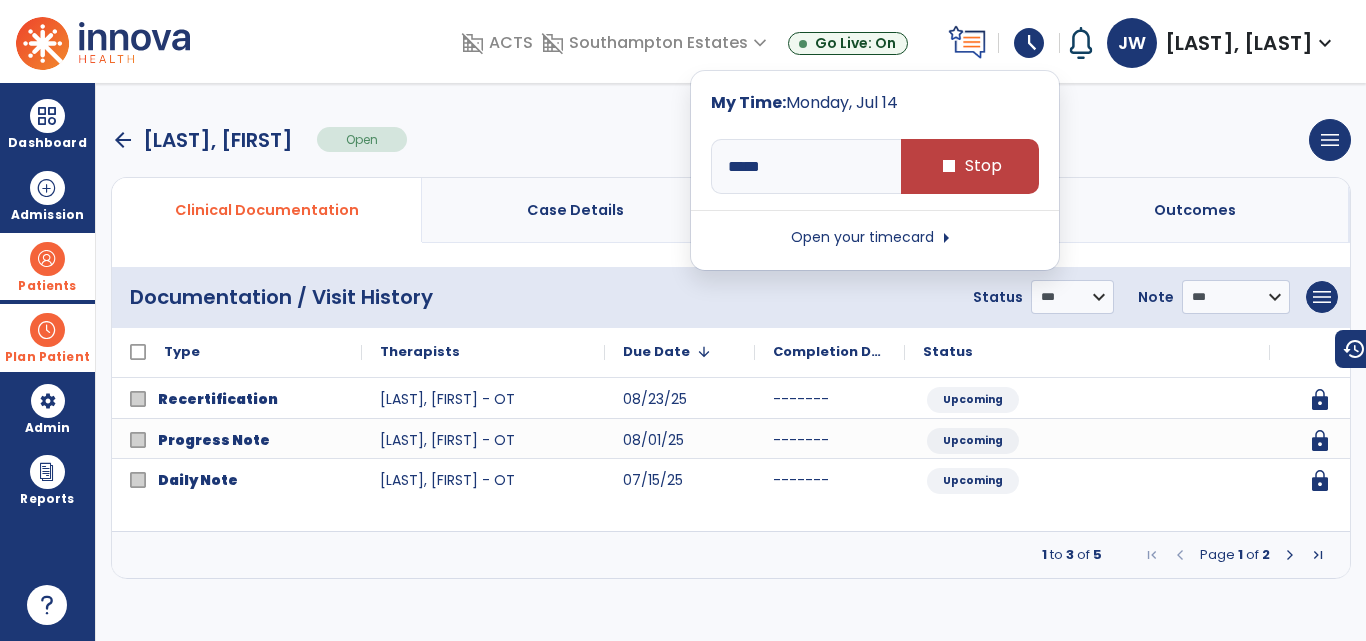 click on "Open your timecard  arrow_right" at bounding box center [875, 238] 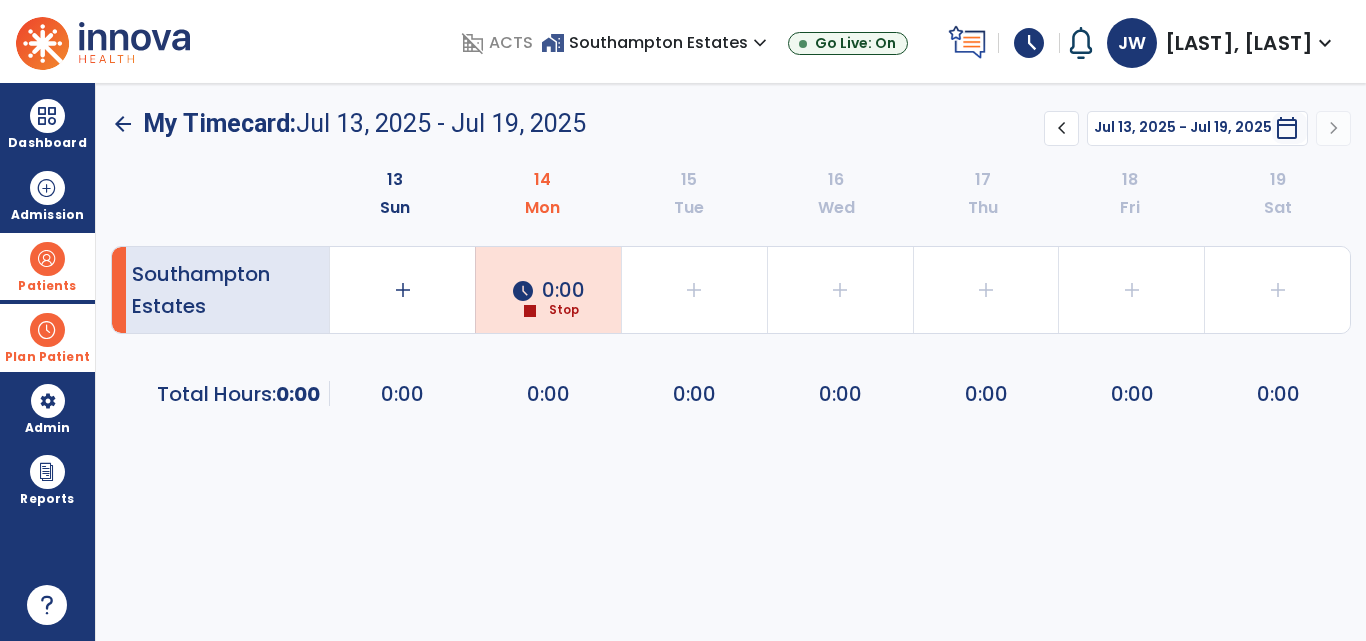 click on "calendar_today" at bounding box center (1287, 128) 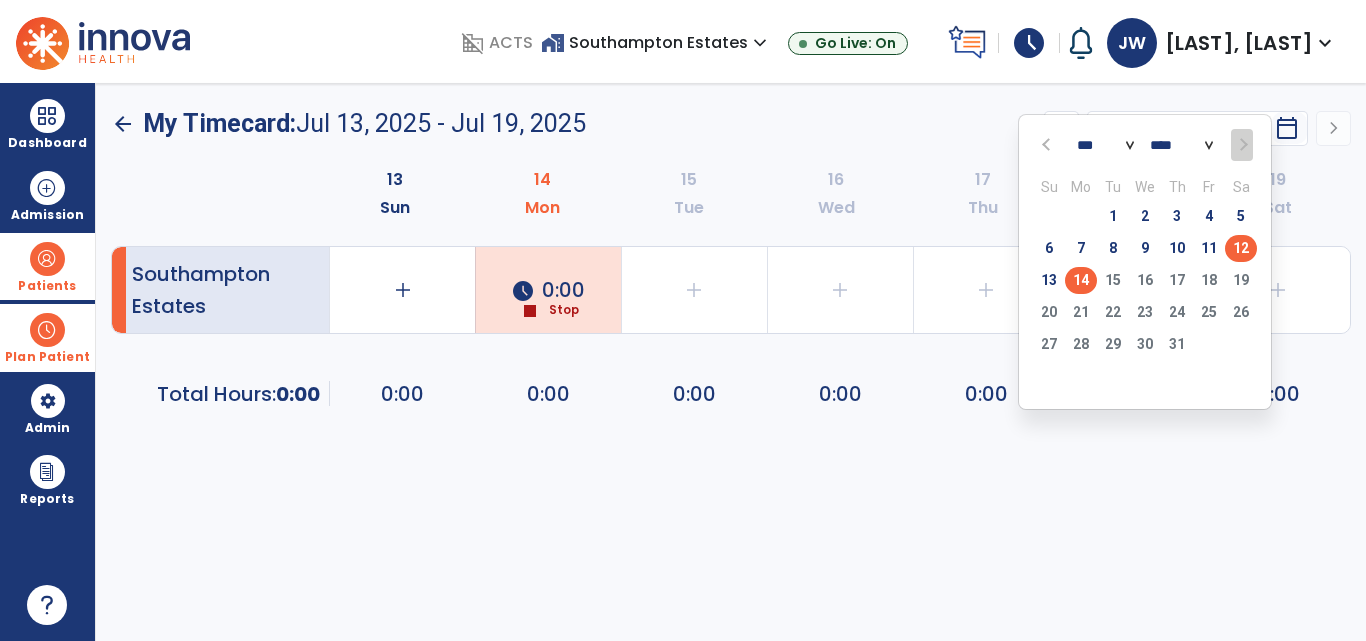 click on "12" at bounding box center (1241, 248) 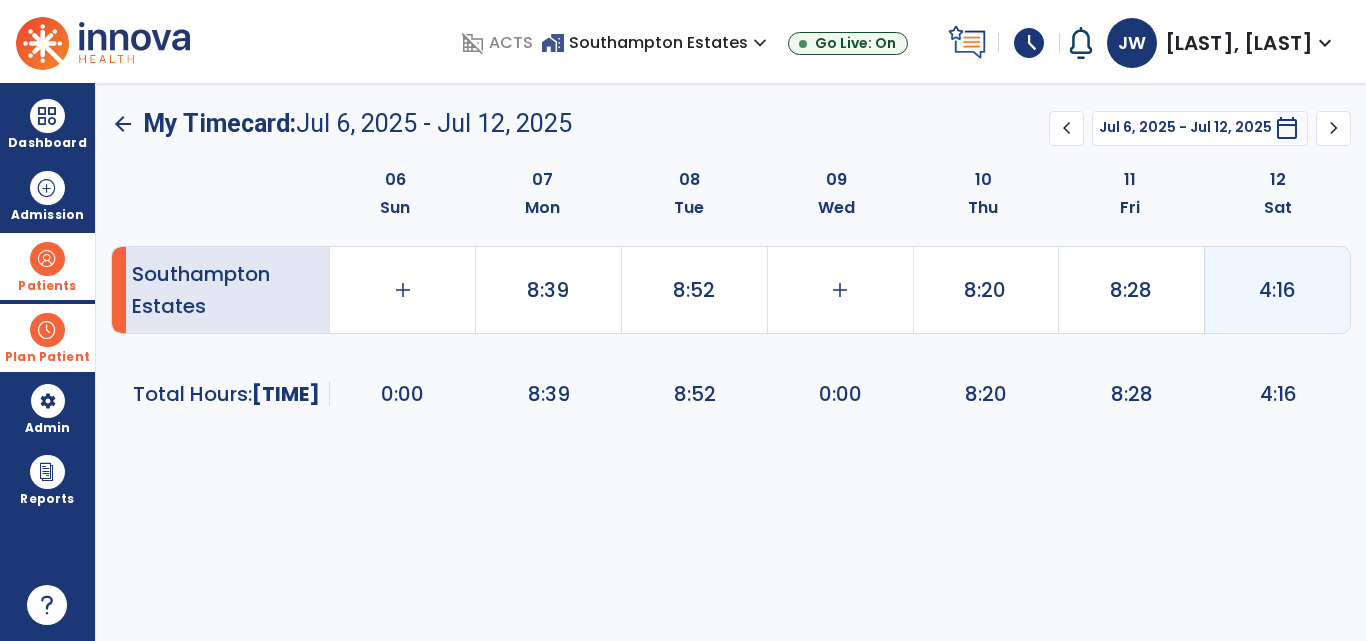 click on "4:16" 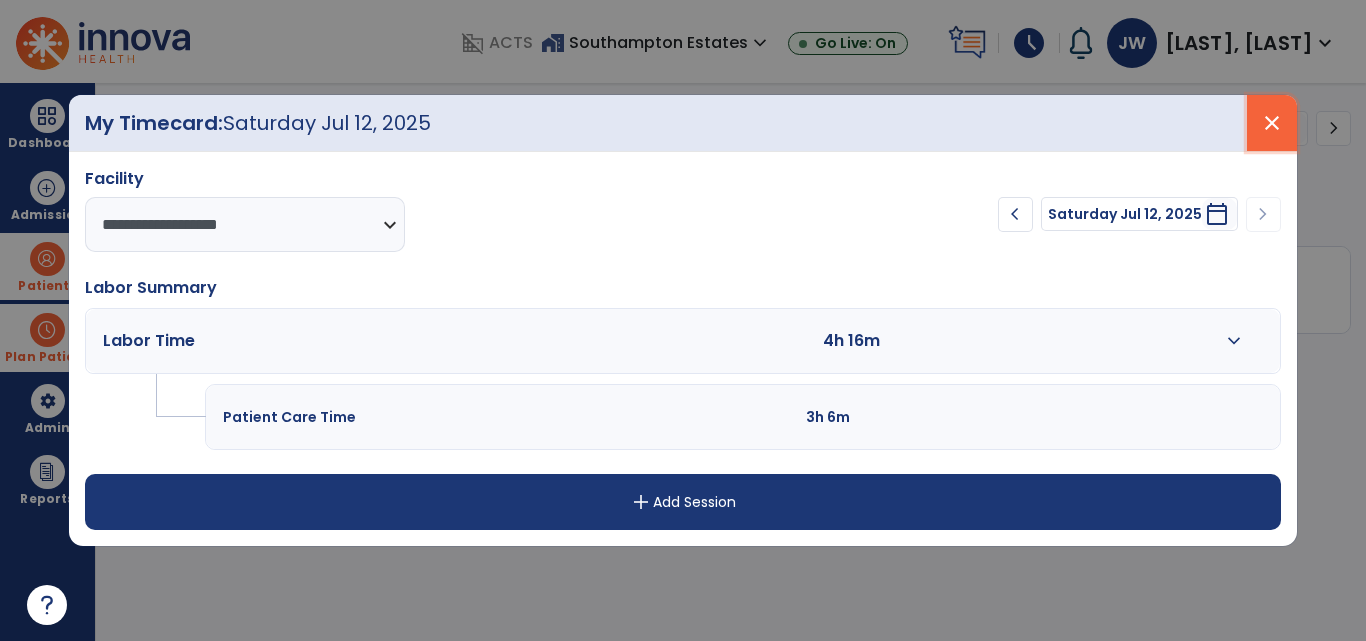 click on "close" at bounding box center [1272, 123] 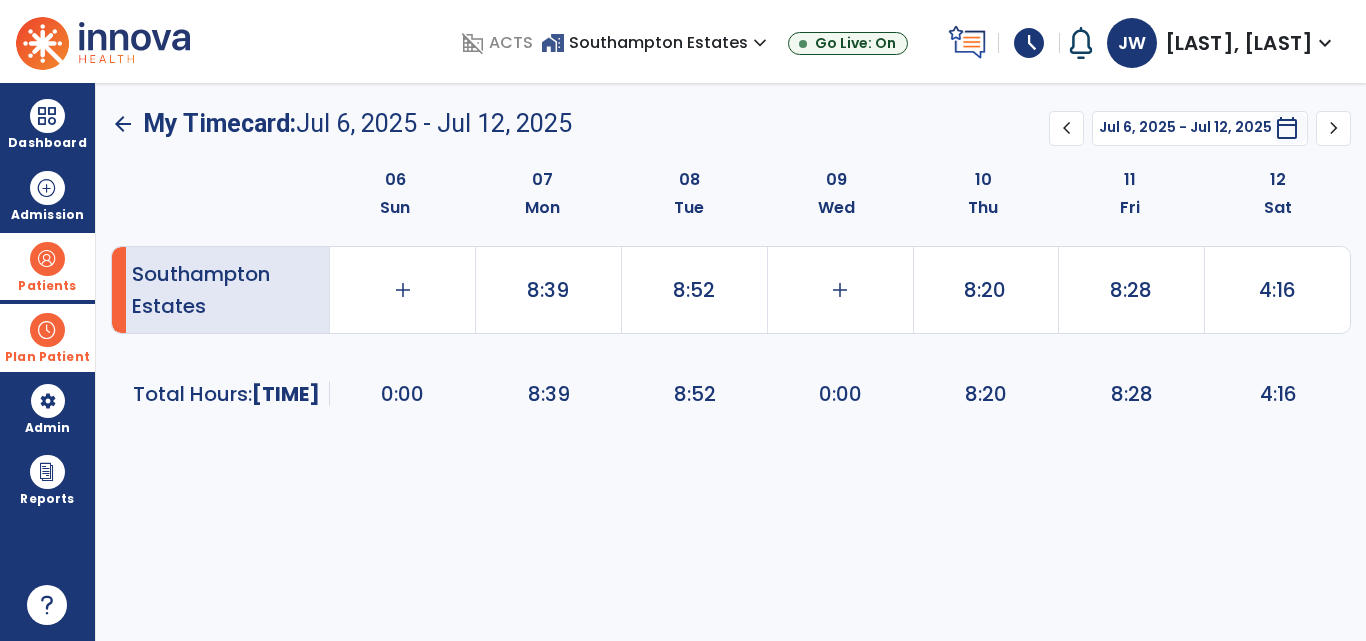 click on "arrow_back" 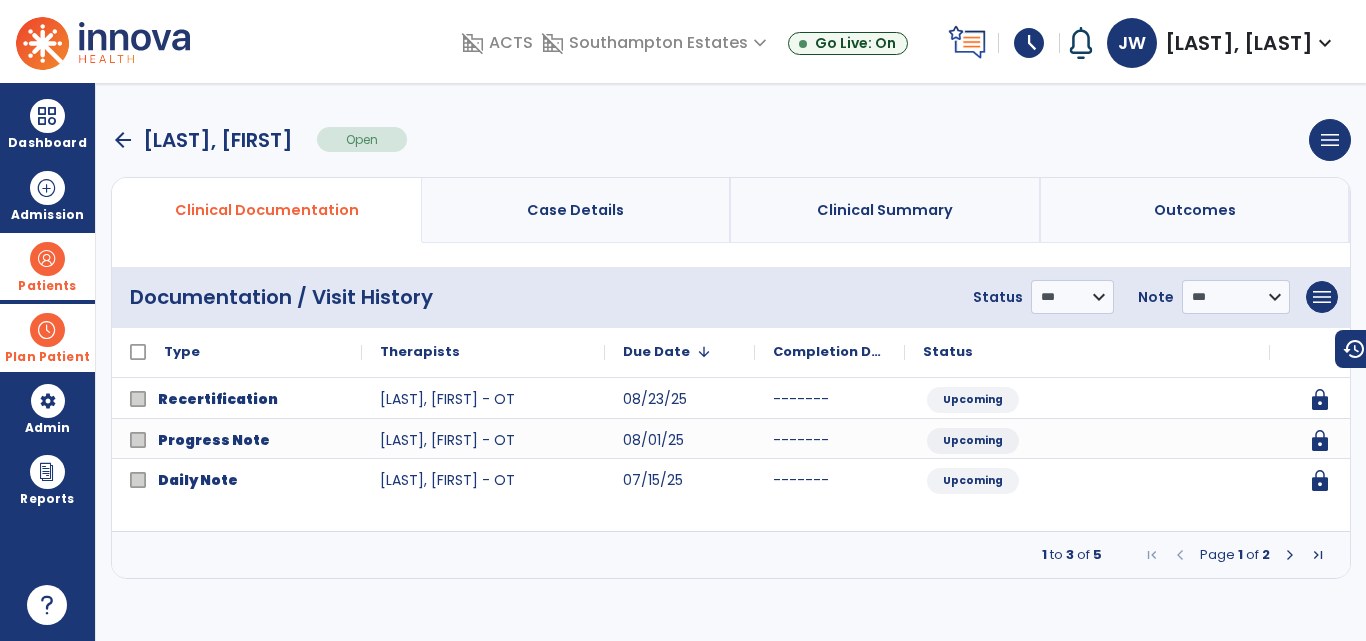 click on "schedule" at bounding box center [1029, 43] 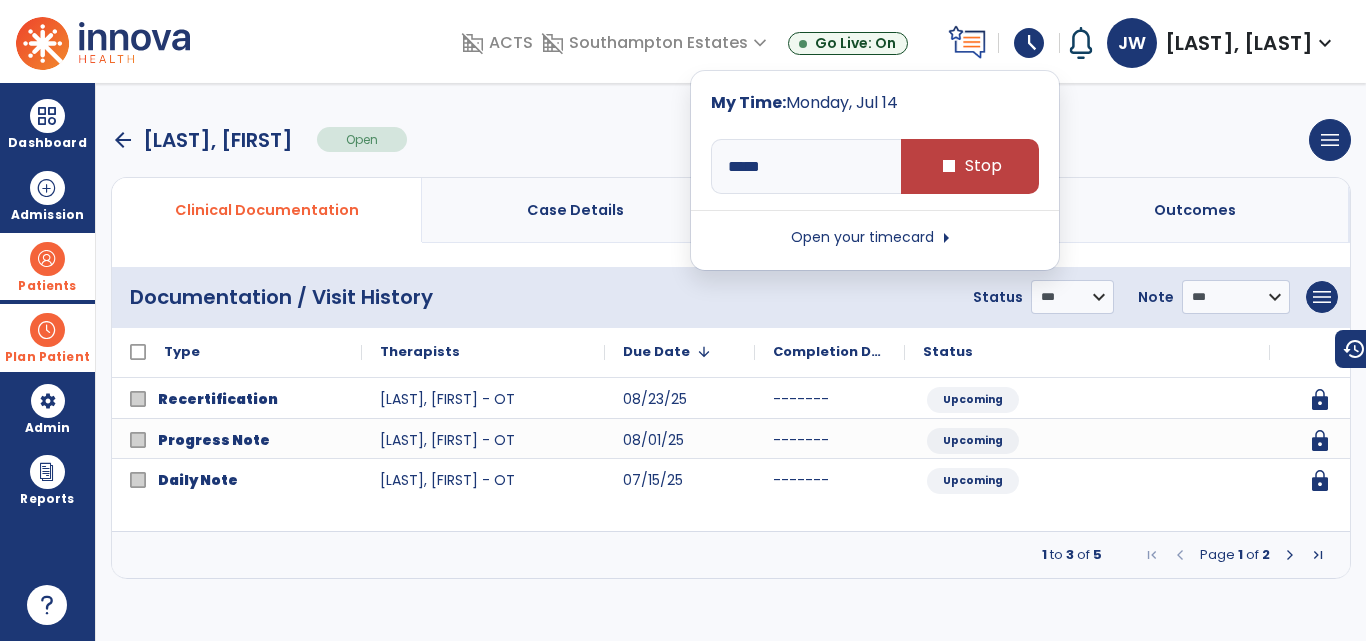 click on "Open your timecard  arrow_right" at bounding box center [875, 238] 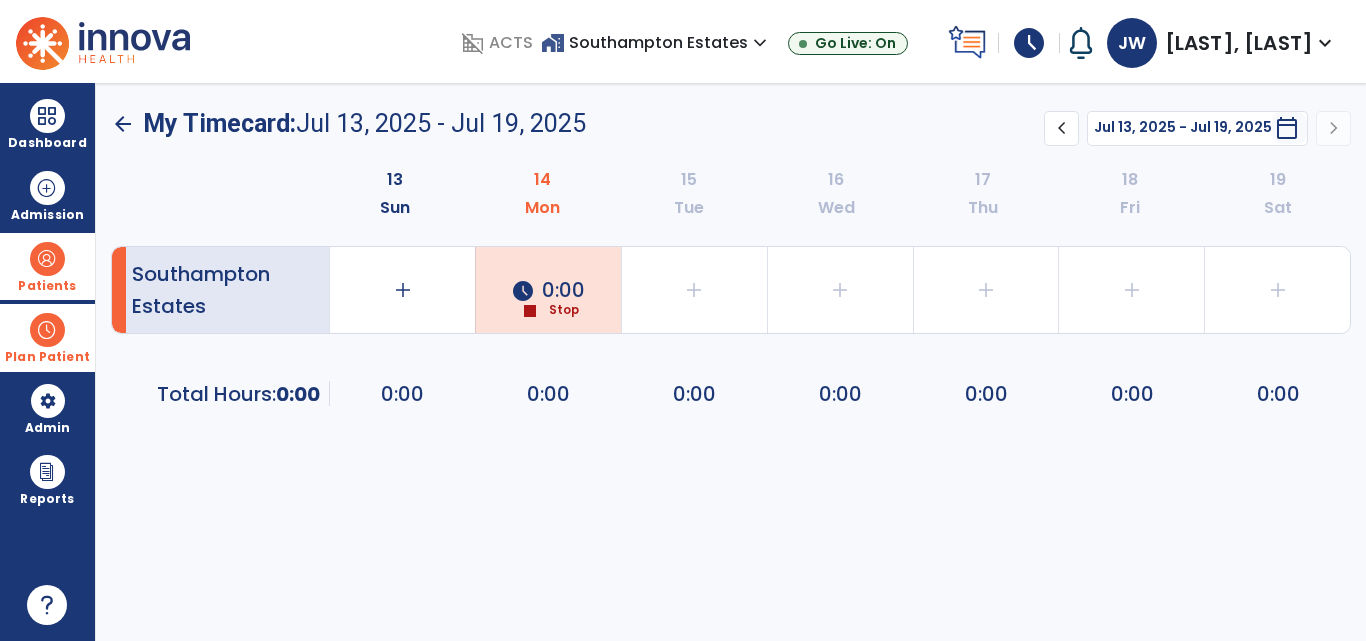 click on "arrow_back" 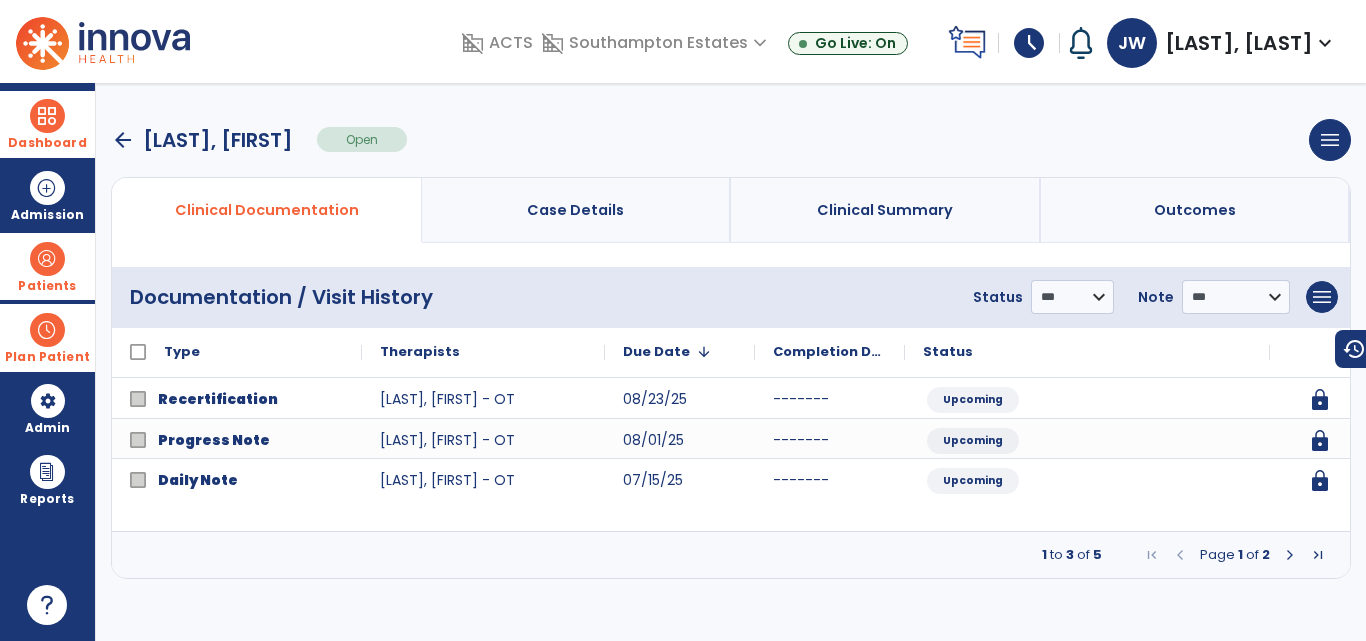 click at bounding box center [47, 116] 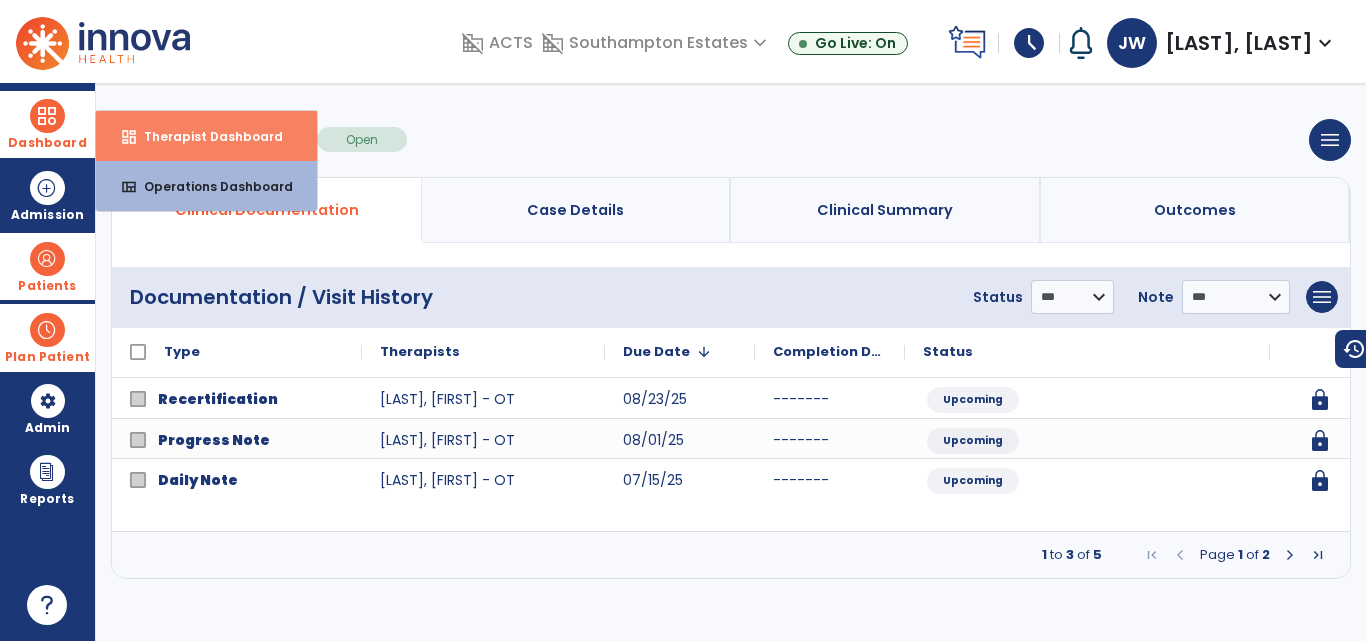 click on "Therapist Dashboard" at bounding box center [205, 136] 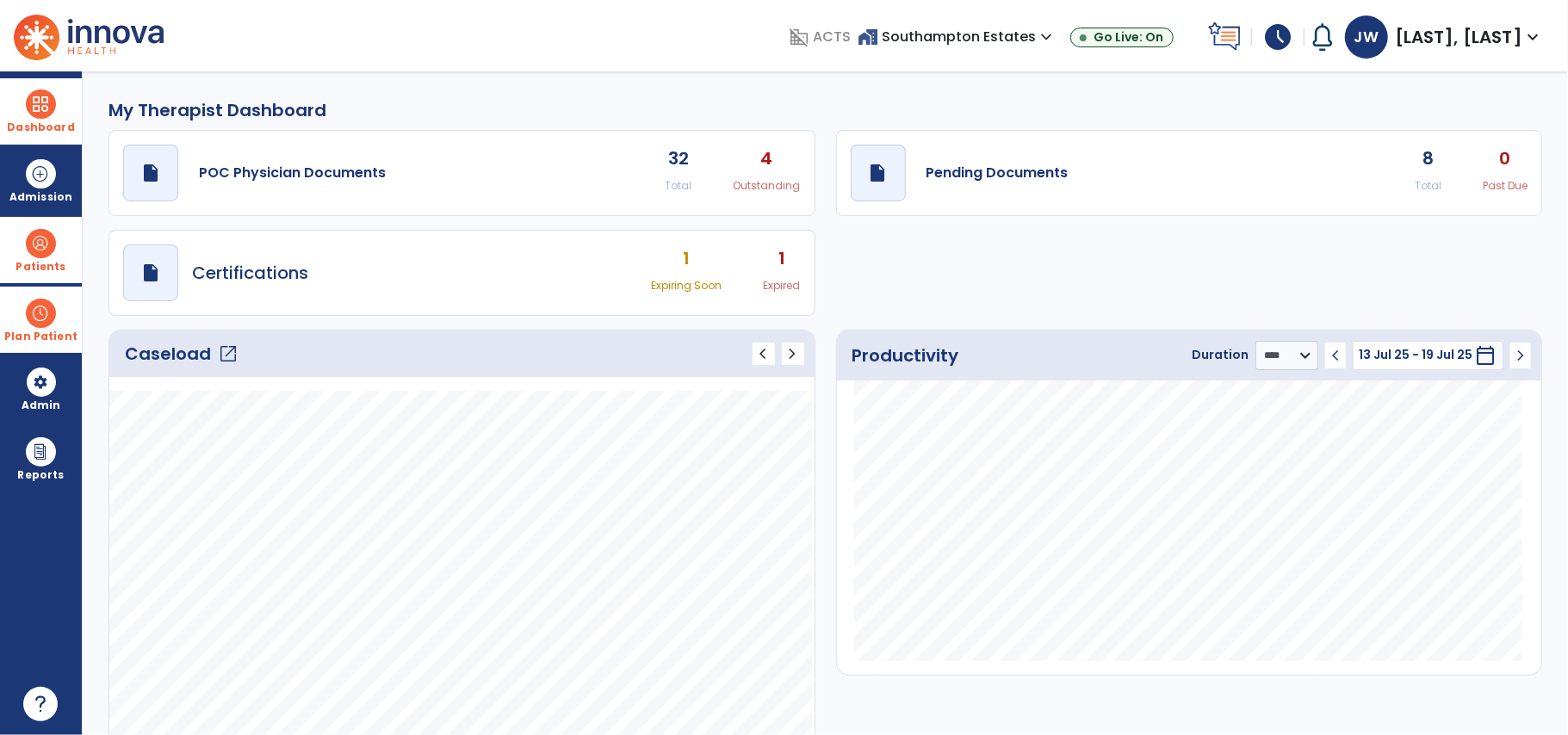 drag, startPoint x: 1147, startPoint y: 7, endPoint x: 1057, endPoint y: 339, distance: 343.98256 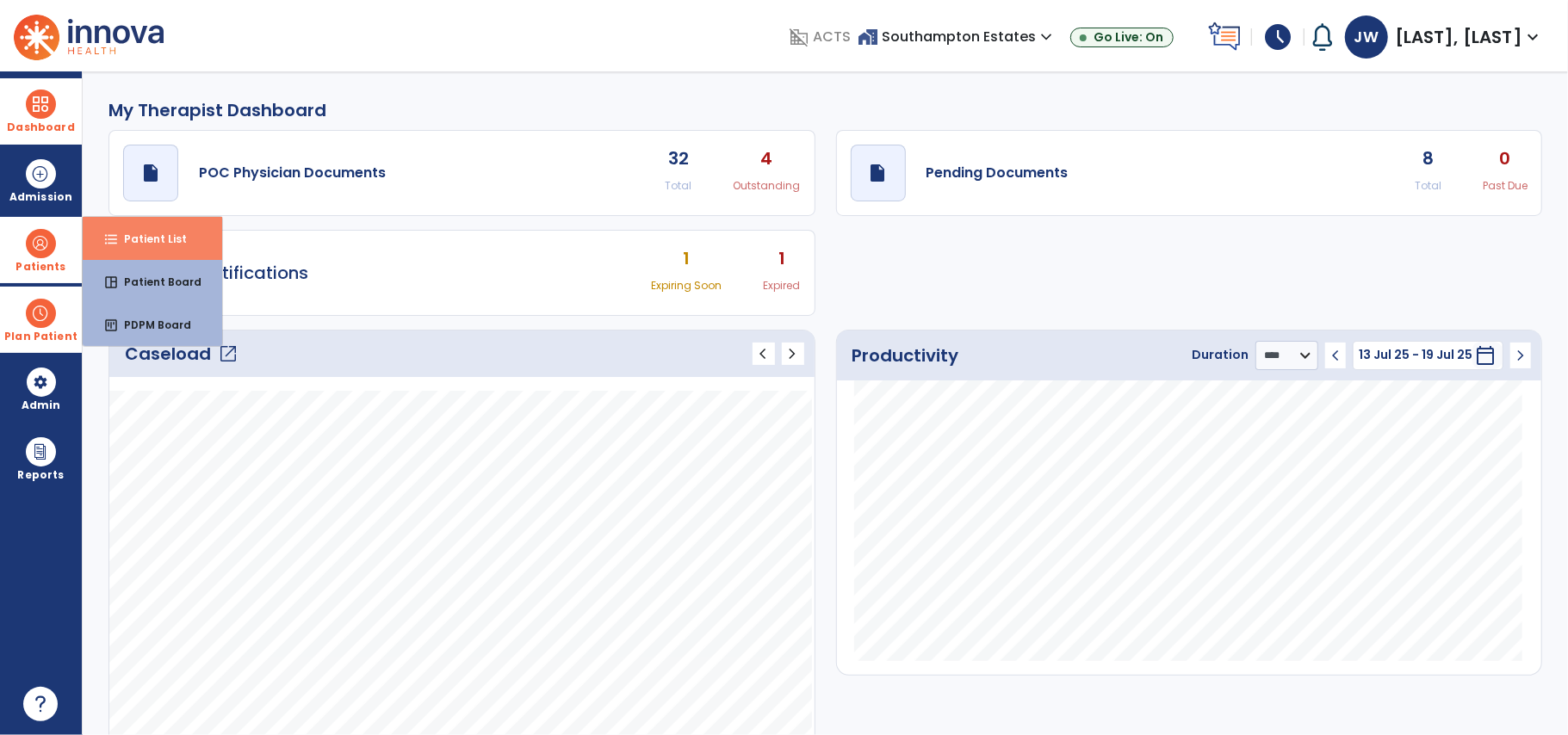 click on "Patient List" at bounding box center (148, 238) 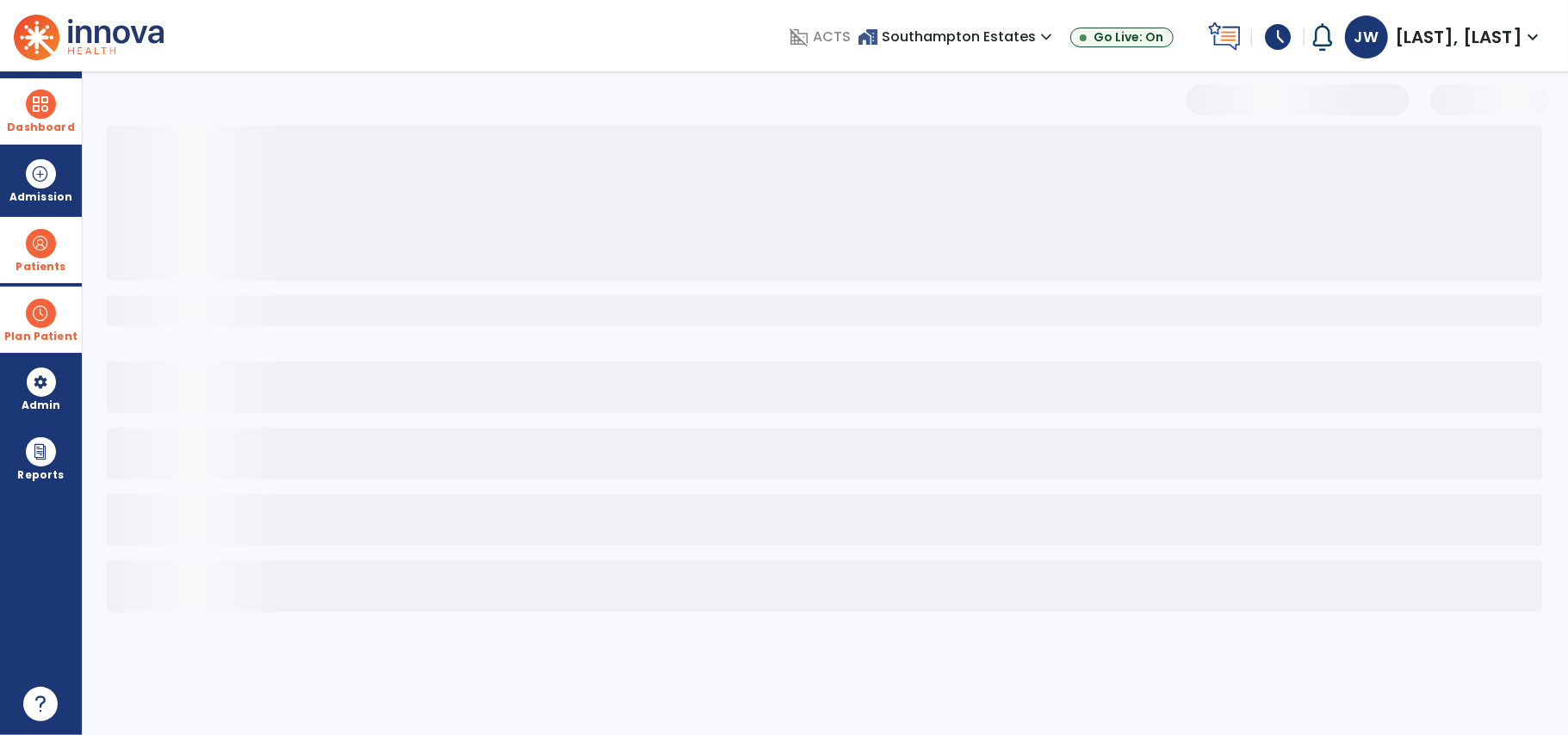 select on "***" 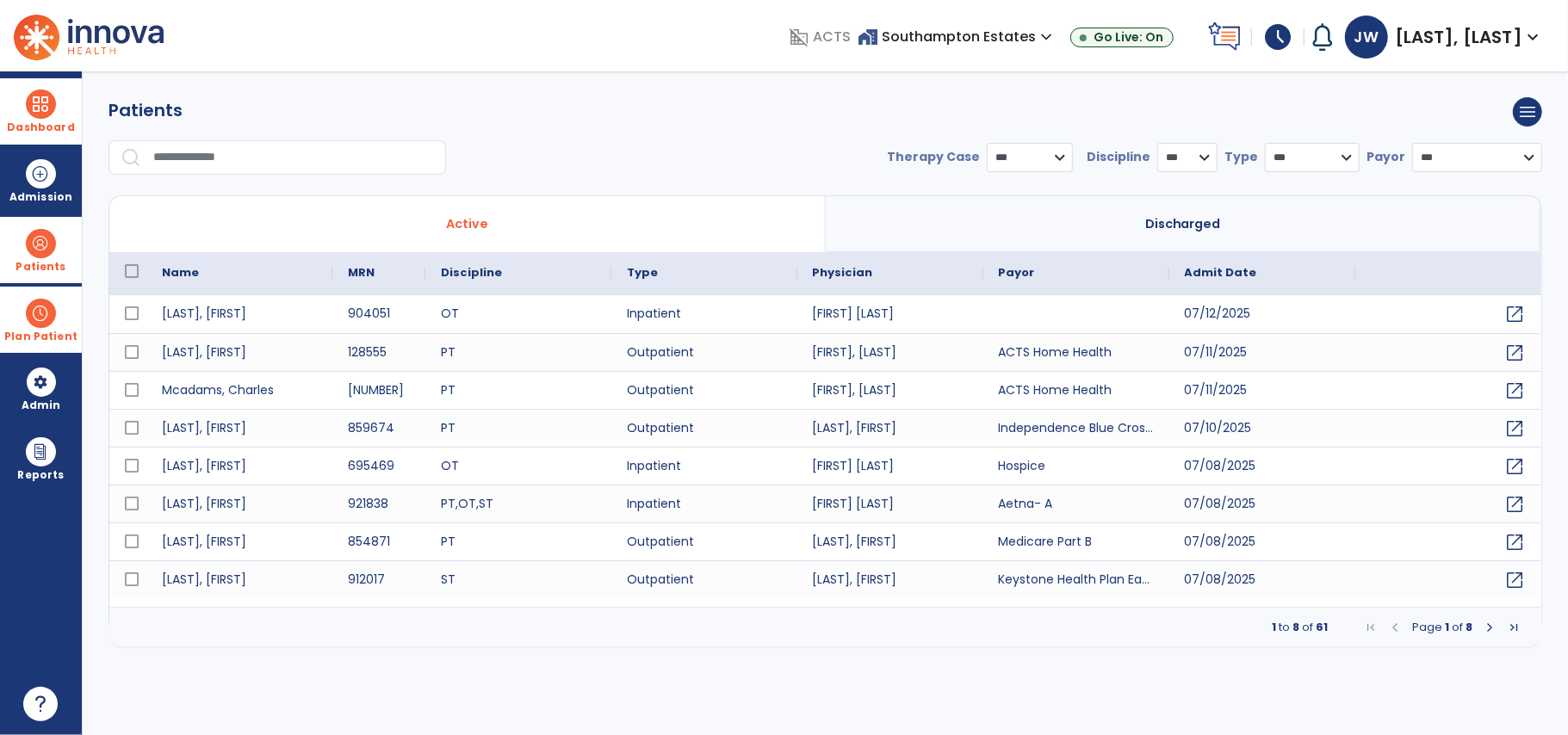 click at bounding box center (294, 158) 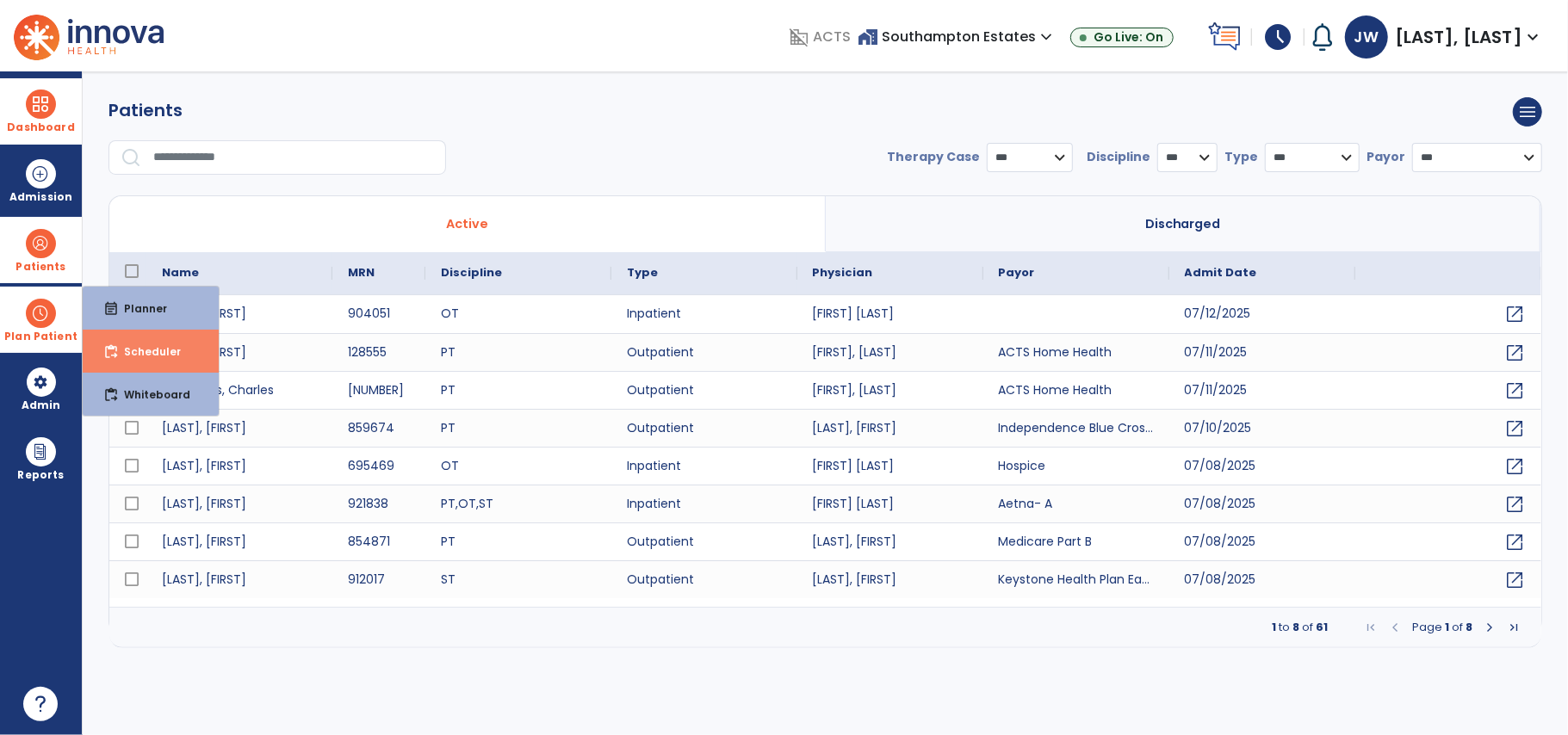 click on "Scheduler" at bounding box center (146, 351) 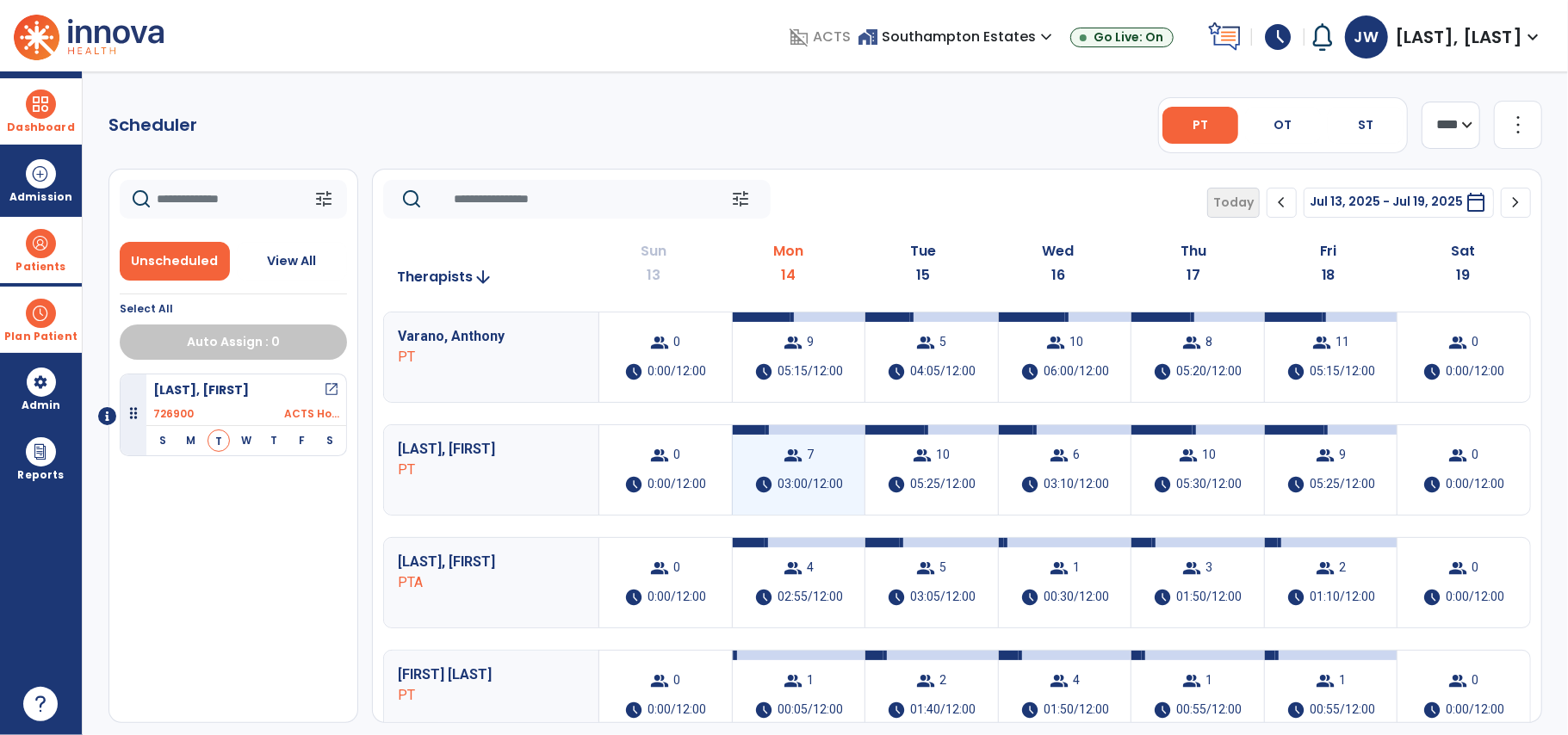 click on "03:00/12:00" at bounding box center [810, 485] 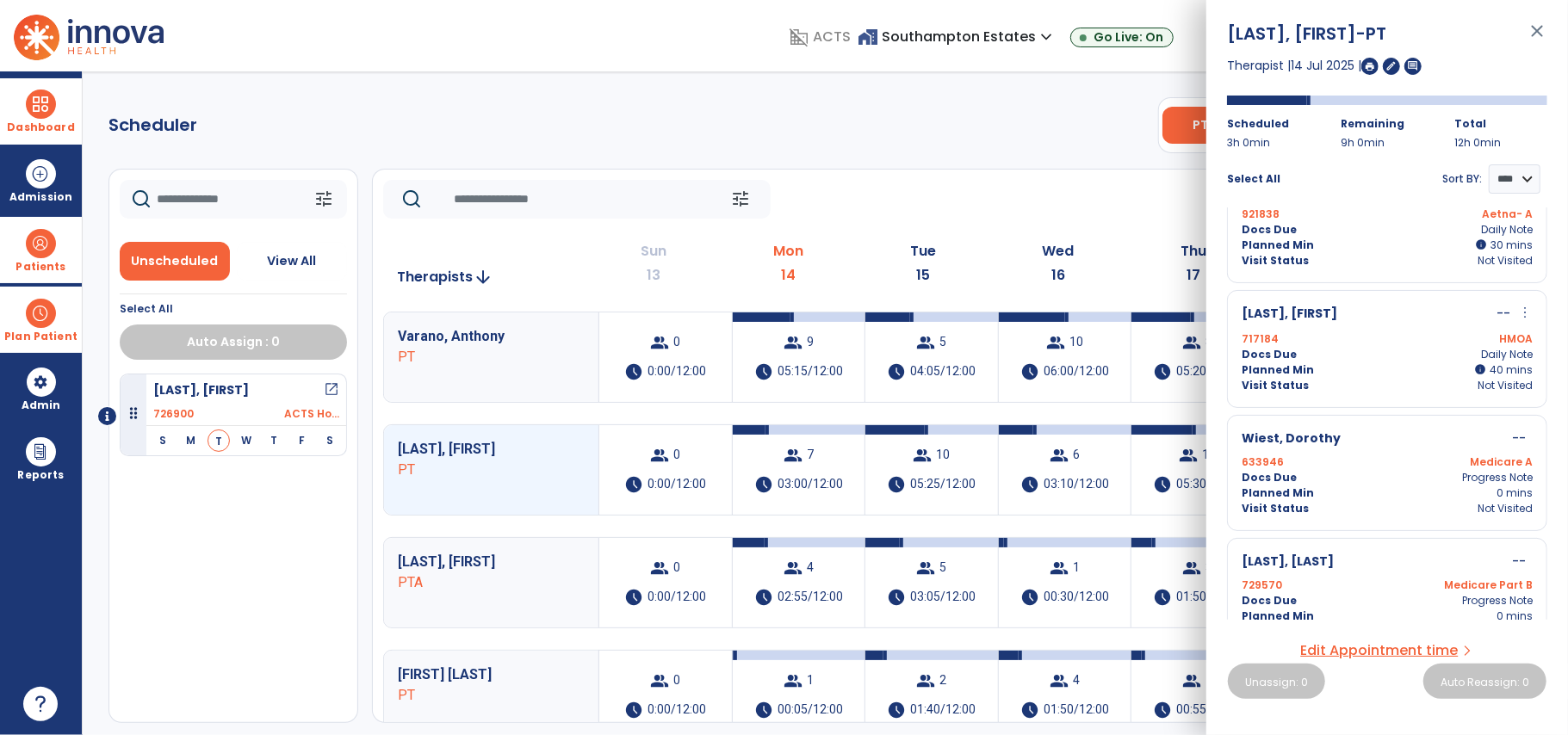 scroll, scrollTop: 424, scrollLeft: 0, axis: vertical 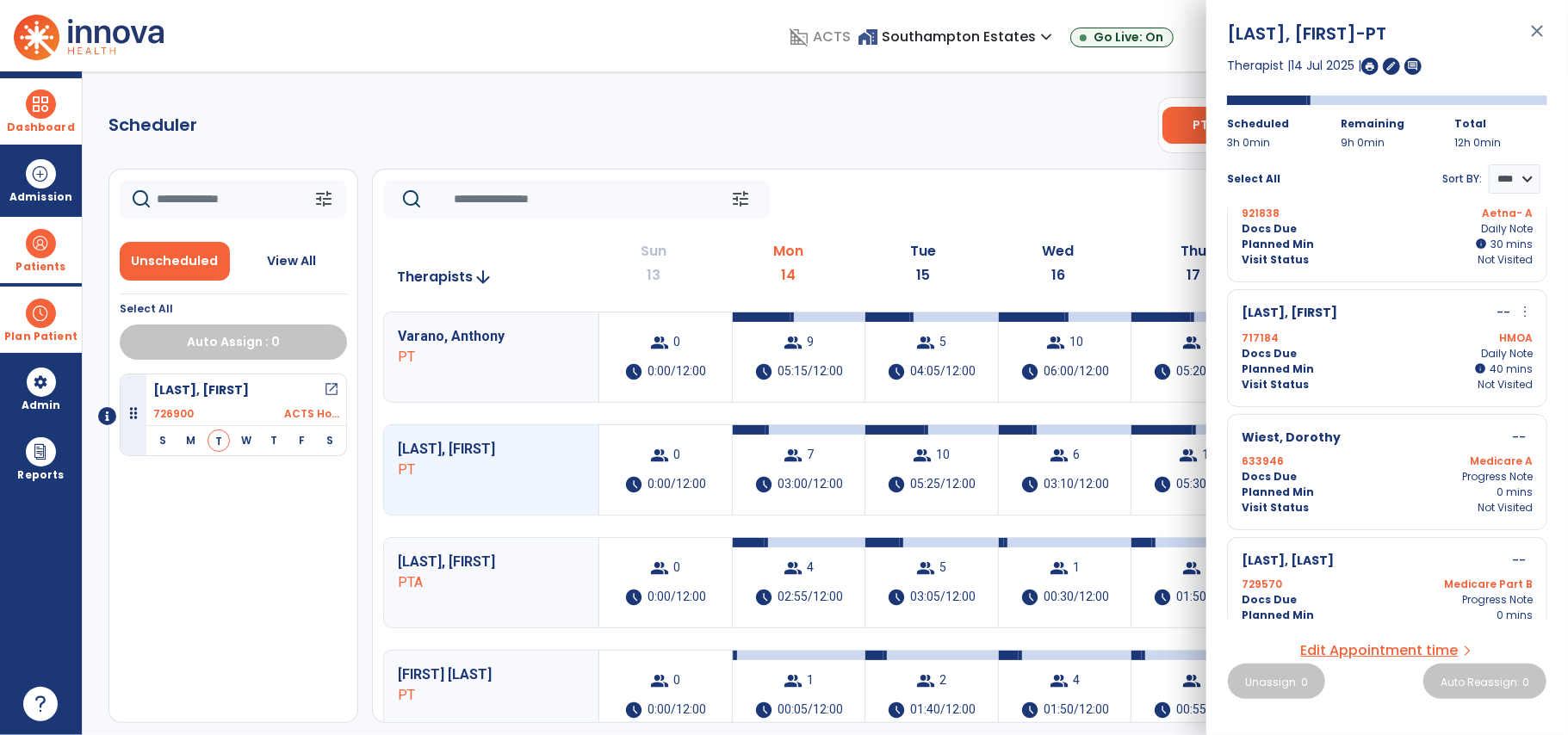 click on "close" at bounding box center [1537, 39] 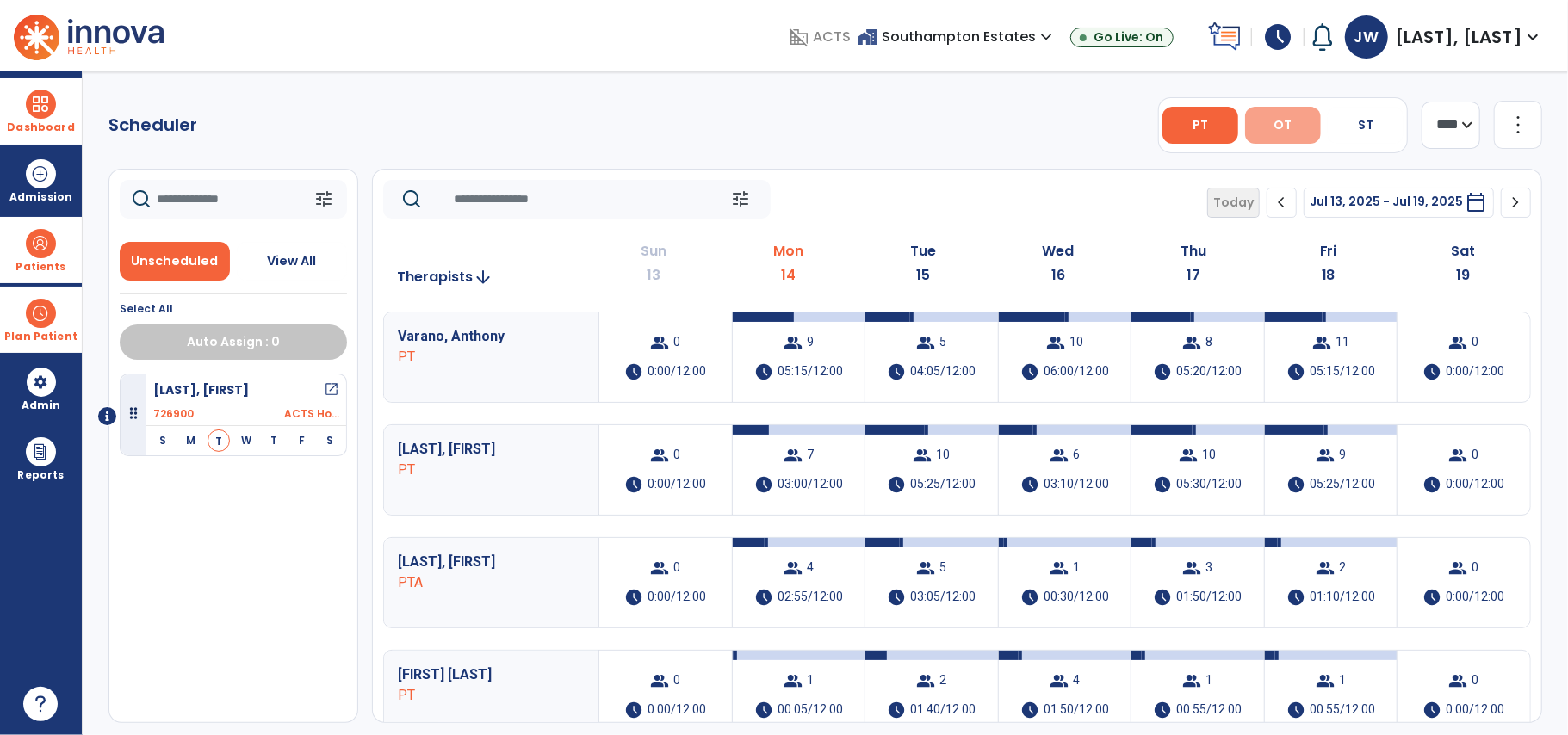 click on "OT" at bounding box center (1283, 125) 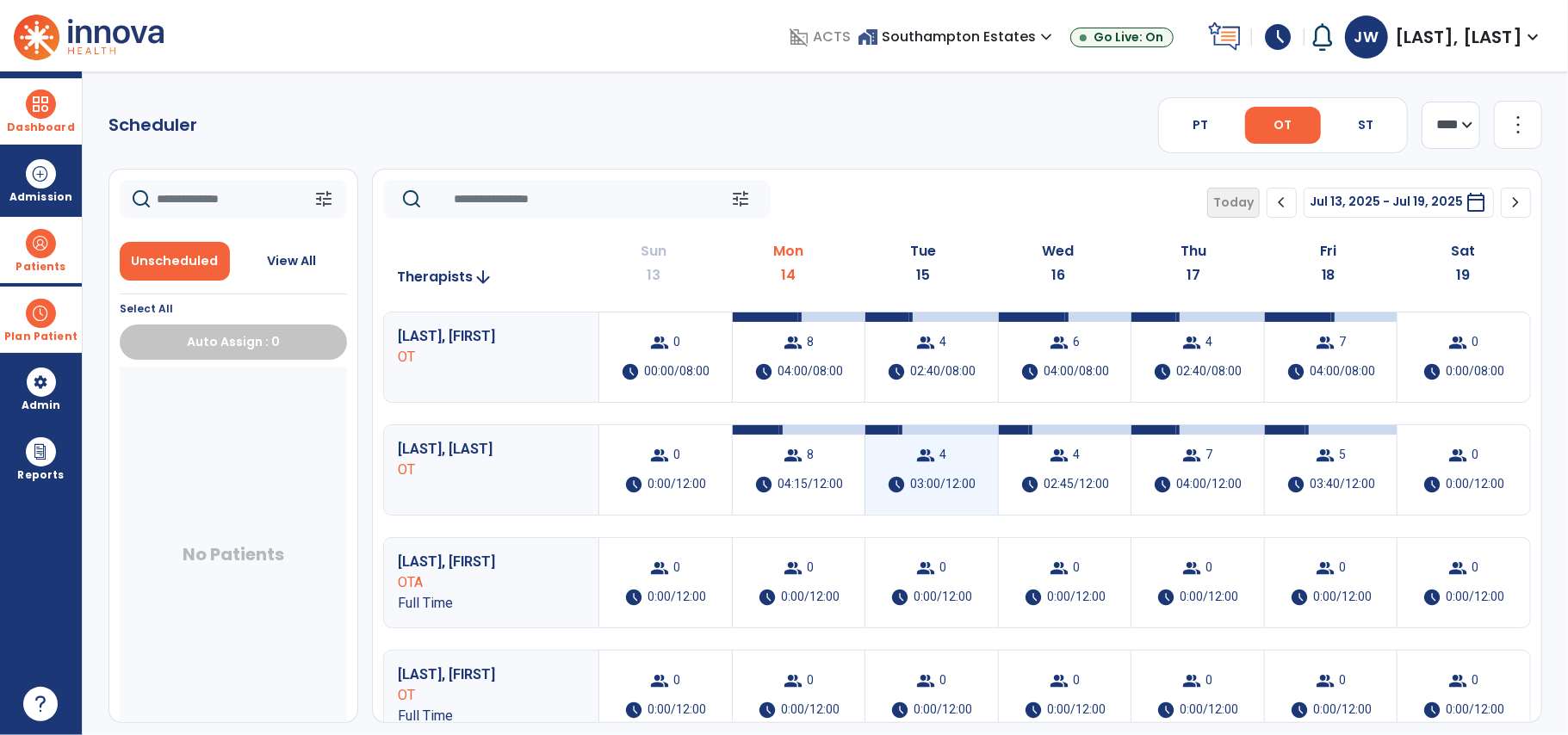 click on "group  4  schedule  03:00/12:00" at bounding box center [932, 470] 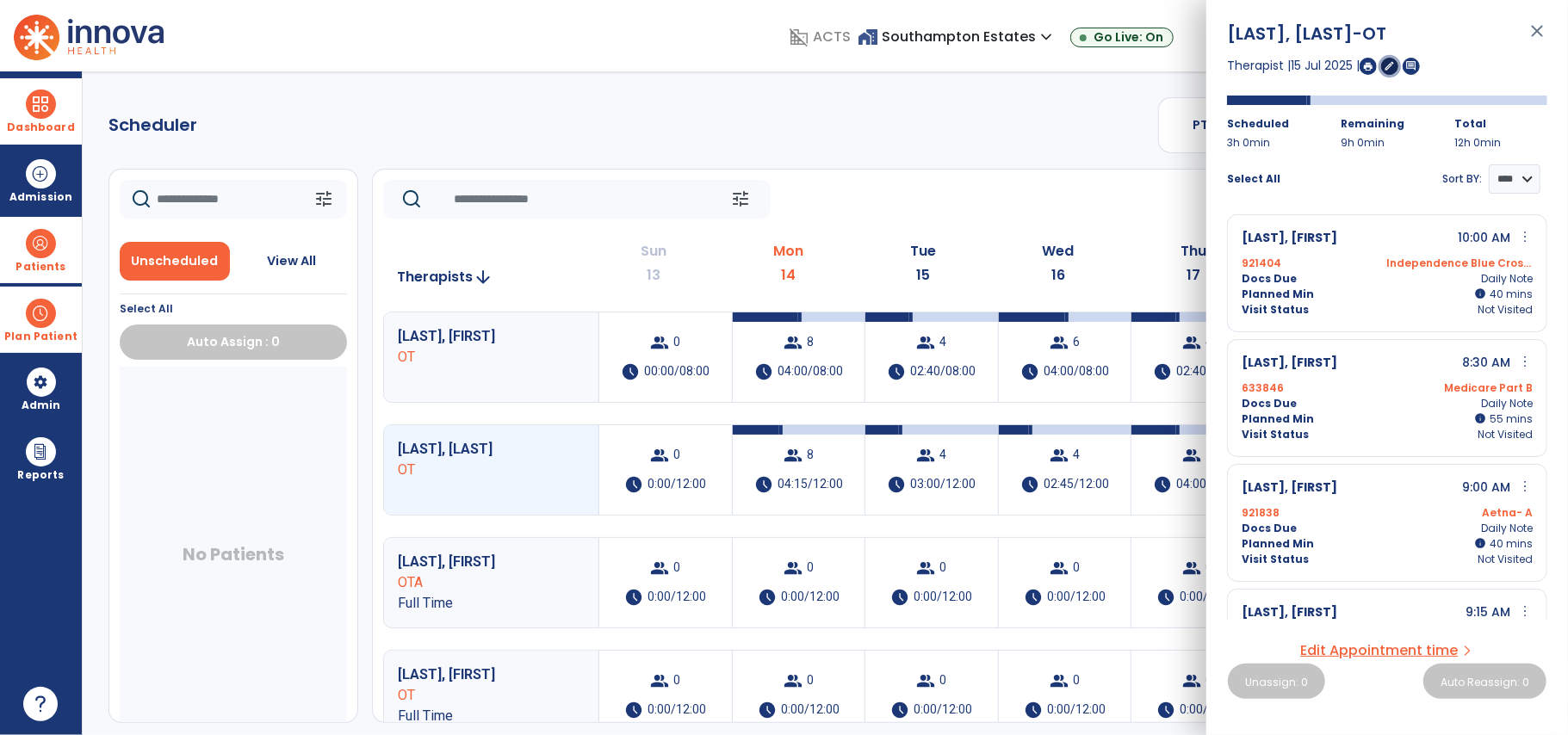 click on "edit" at bounding box center (1390, 65) 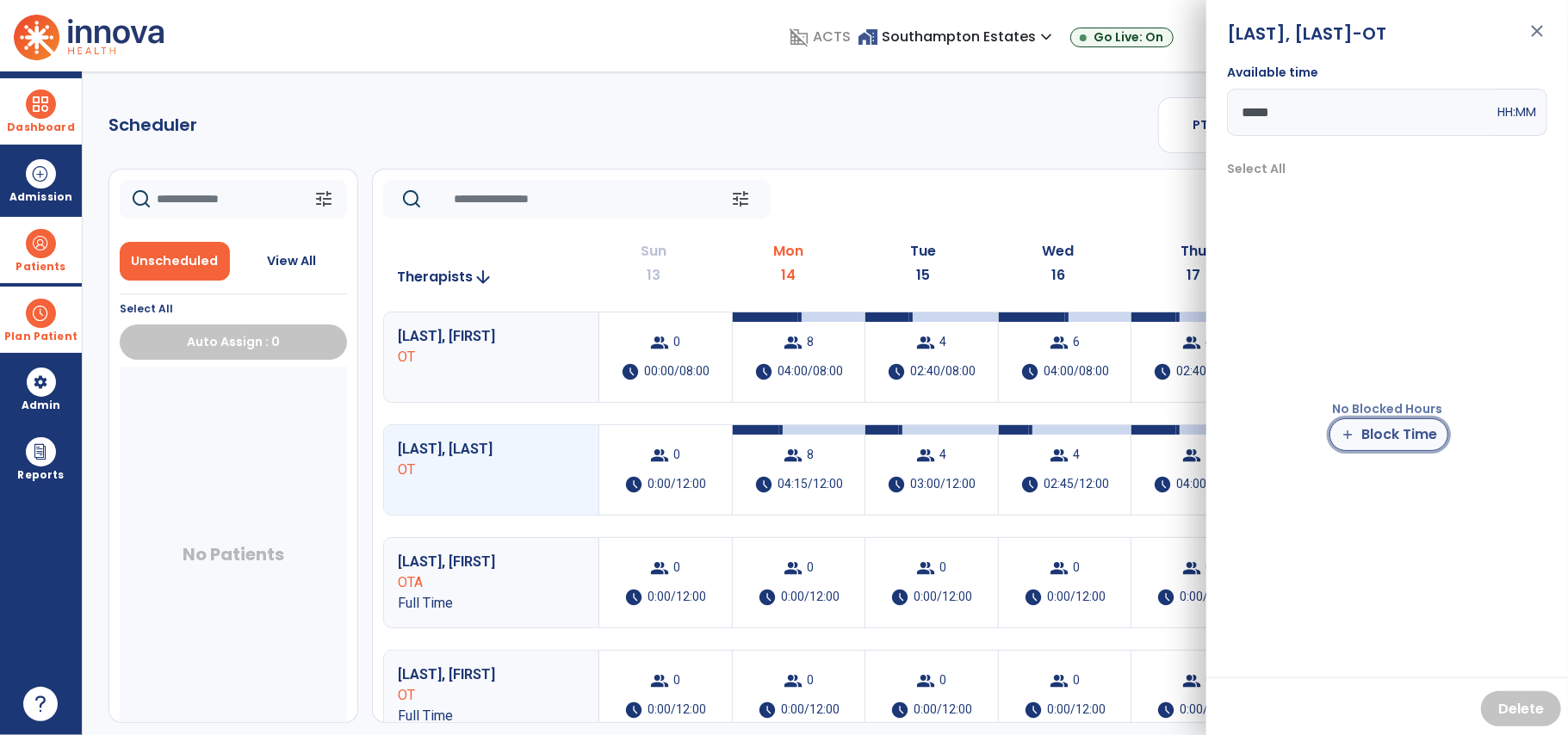 click on "add   Block Time" at bounding box center (1389, 435) 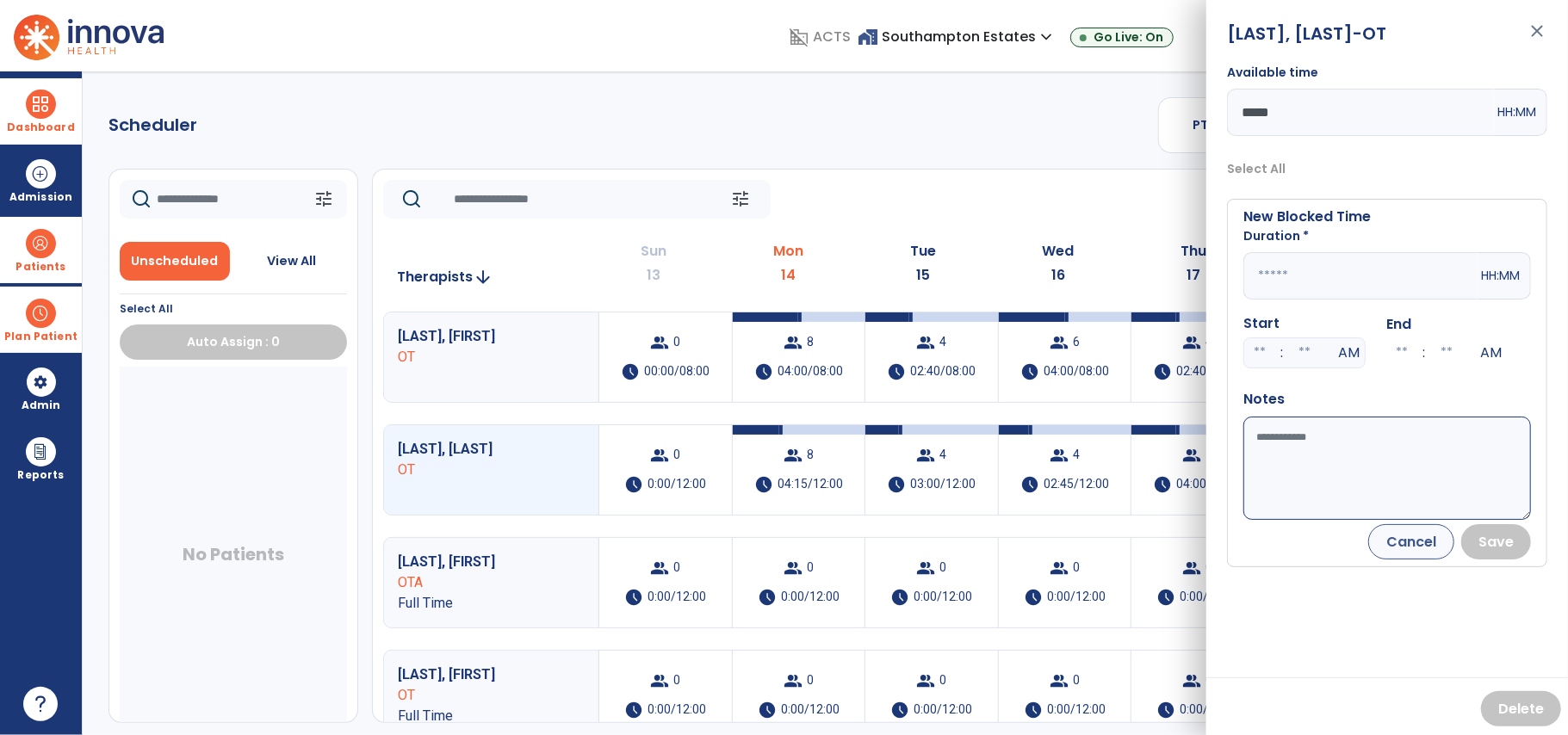 click at bounding box center [1360, 275] 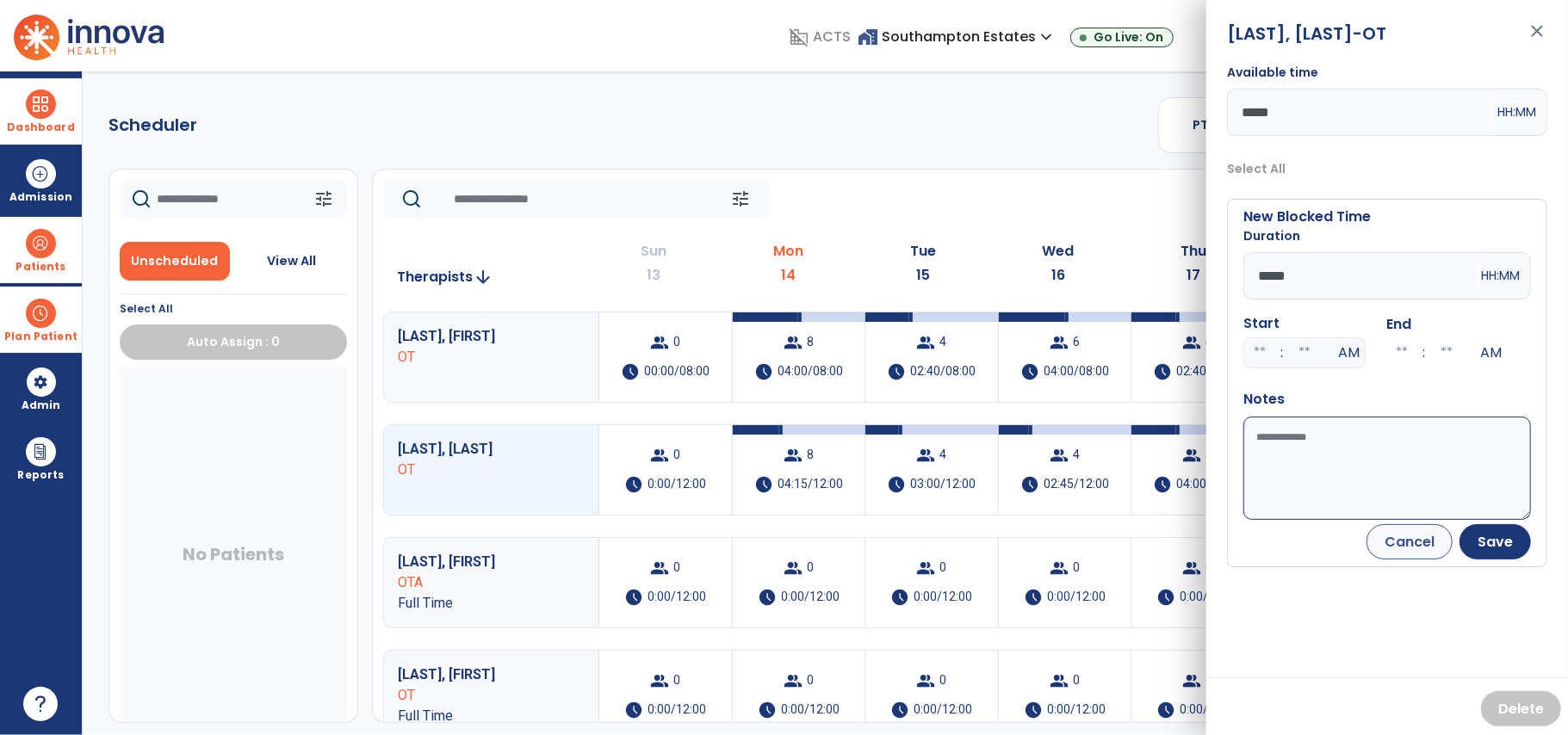 type on "*****" 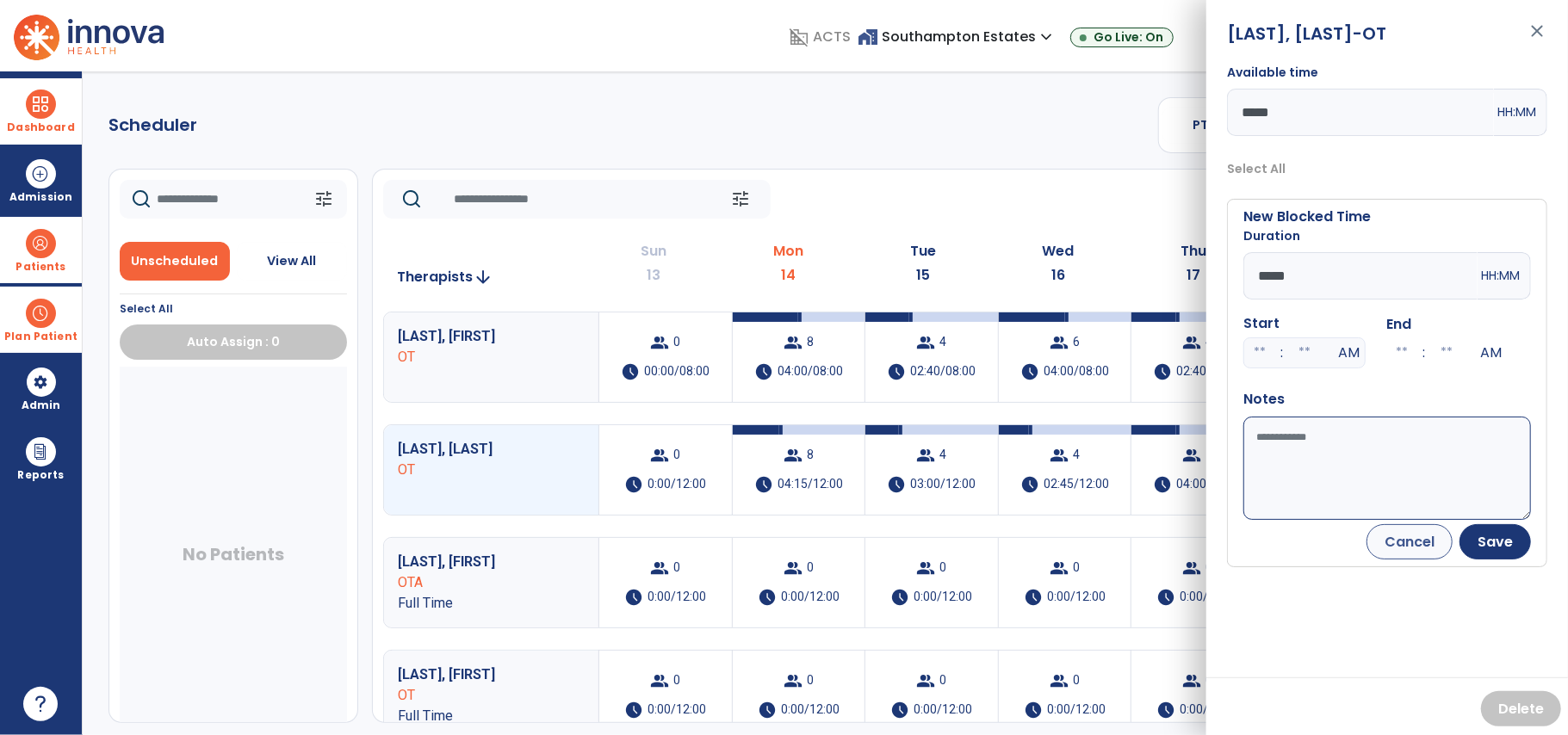 click at bounding box center (1260, 353) 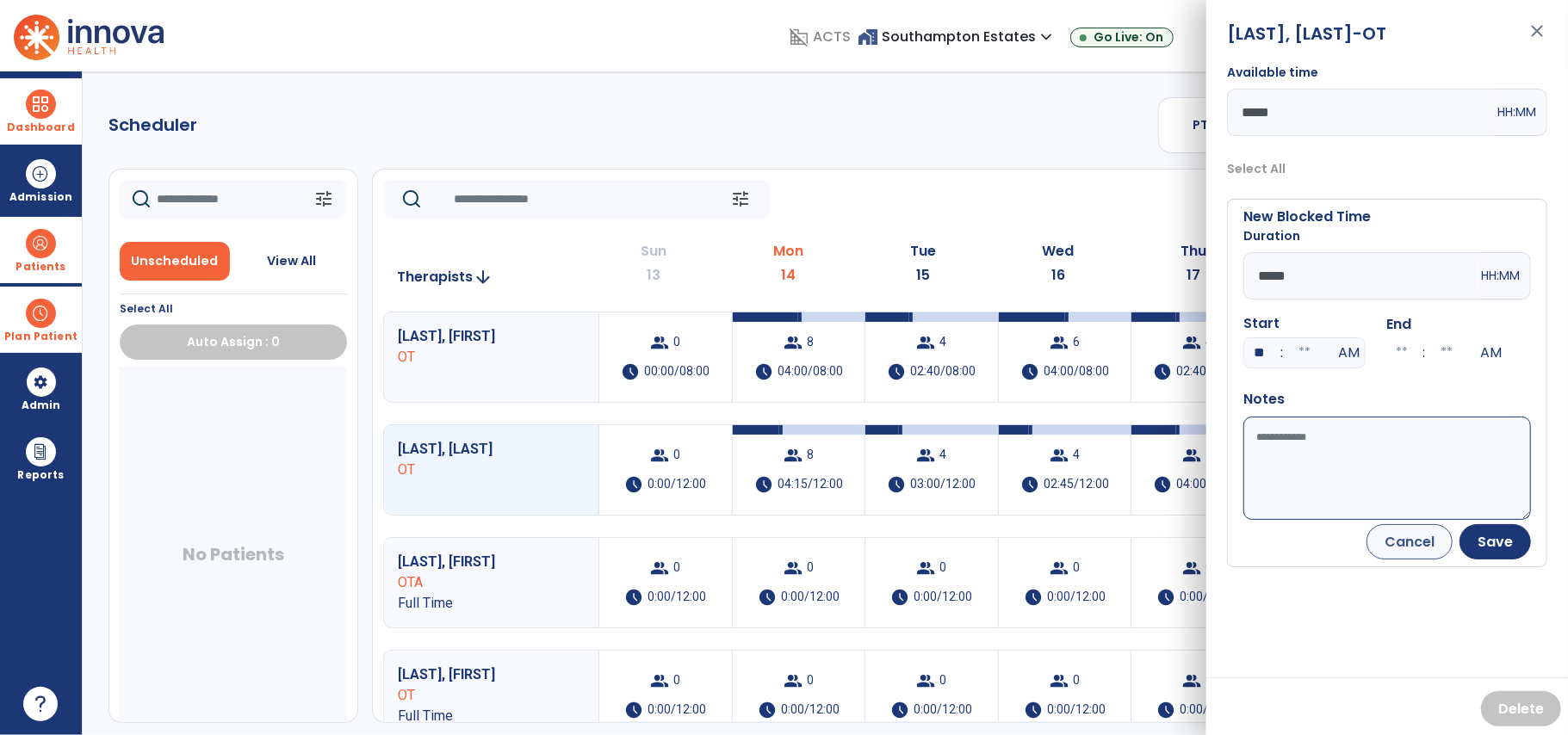 type on "**" 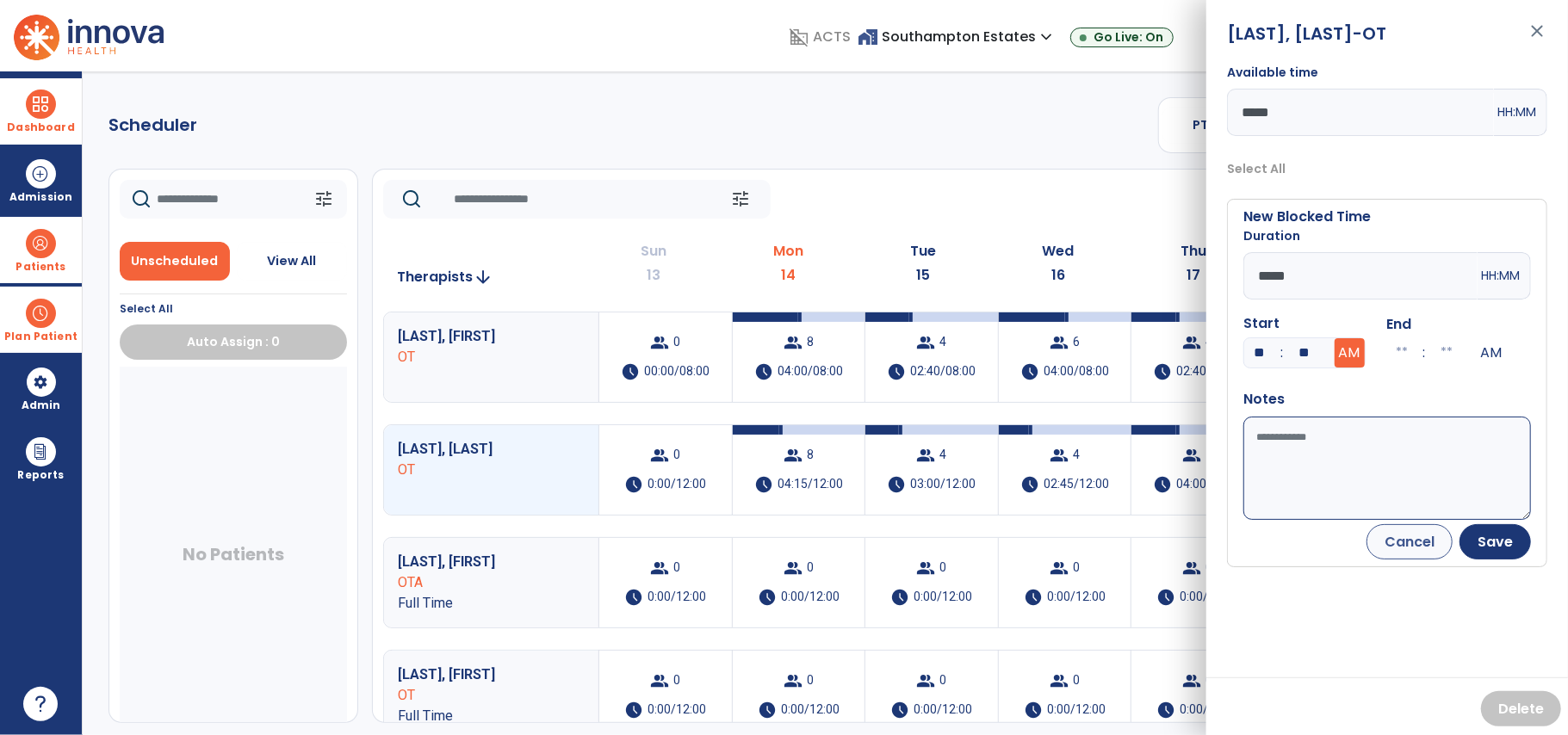 type on "**" 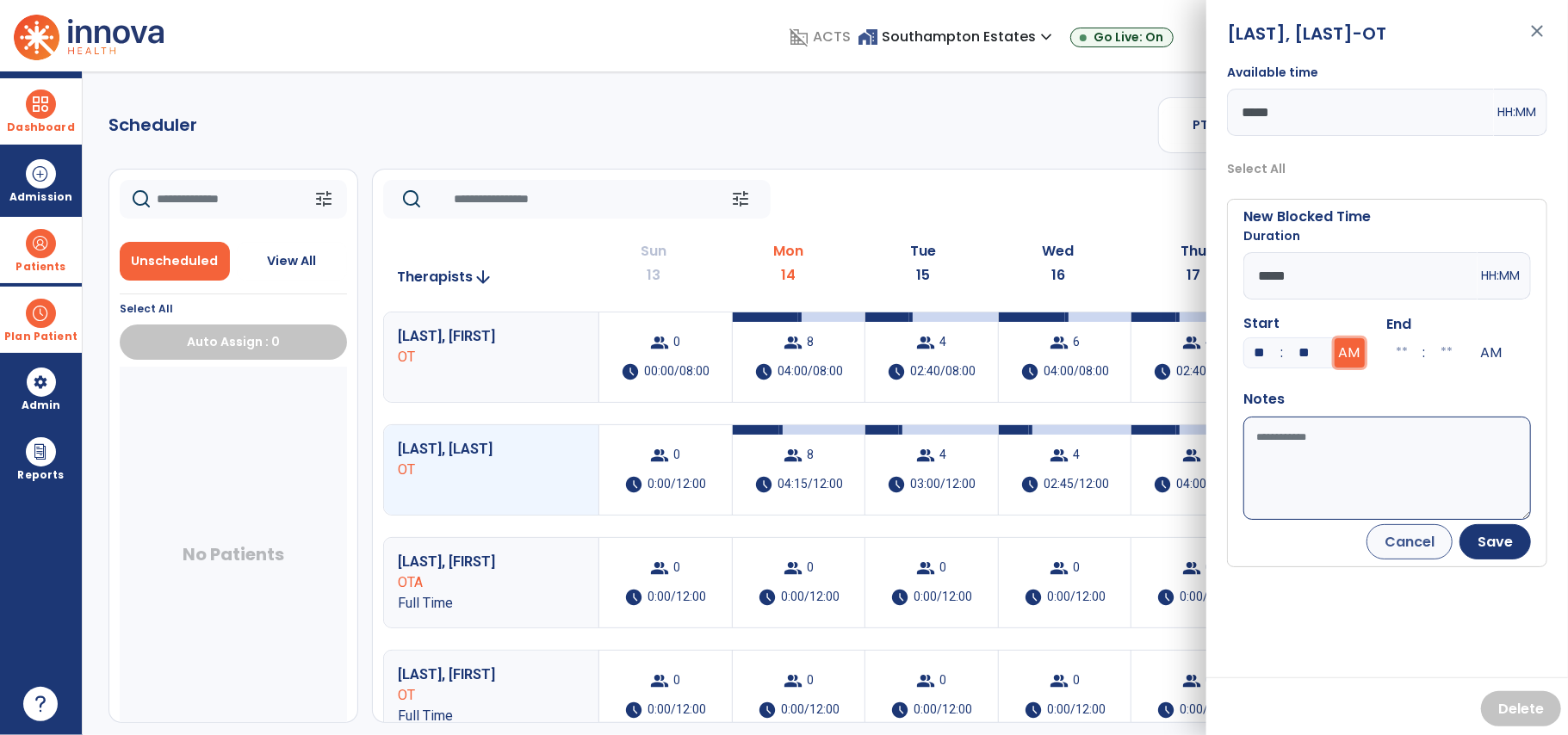 type on "**" 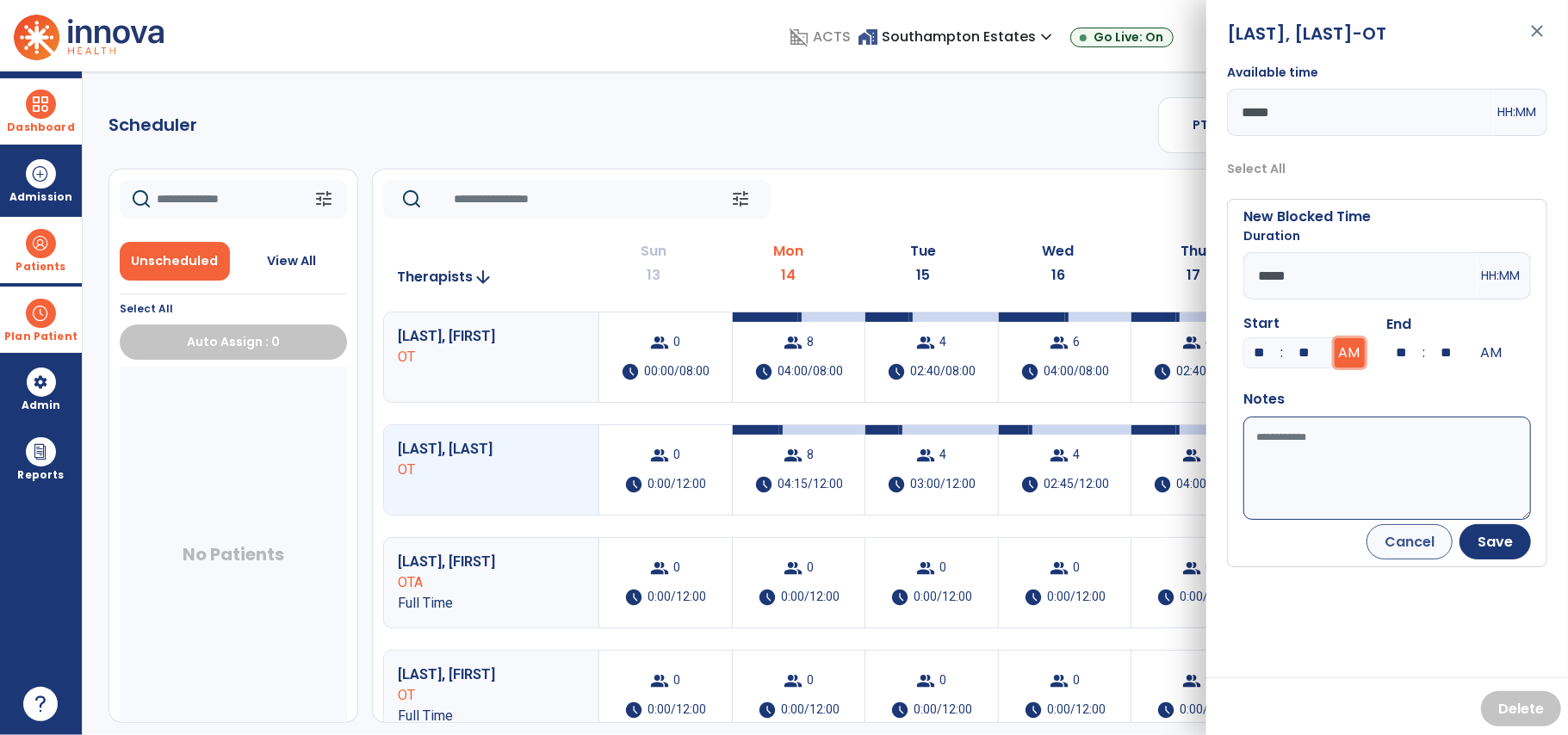 click on "AM" at bounding box center (1349, 353) 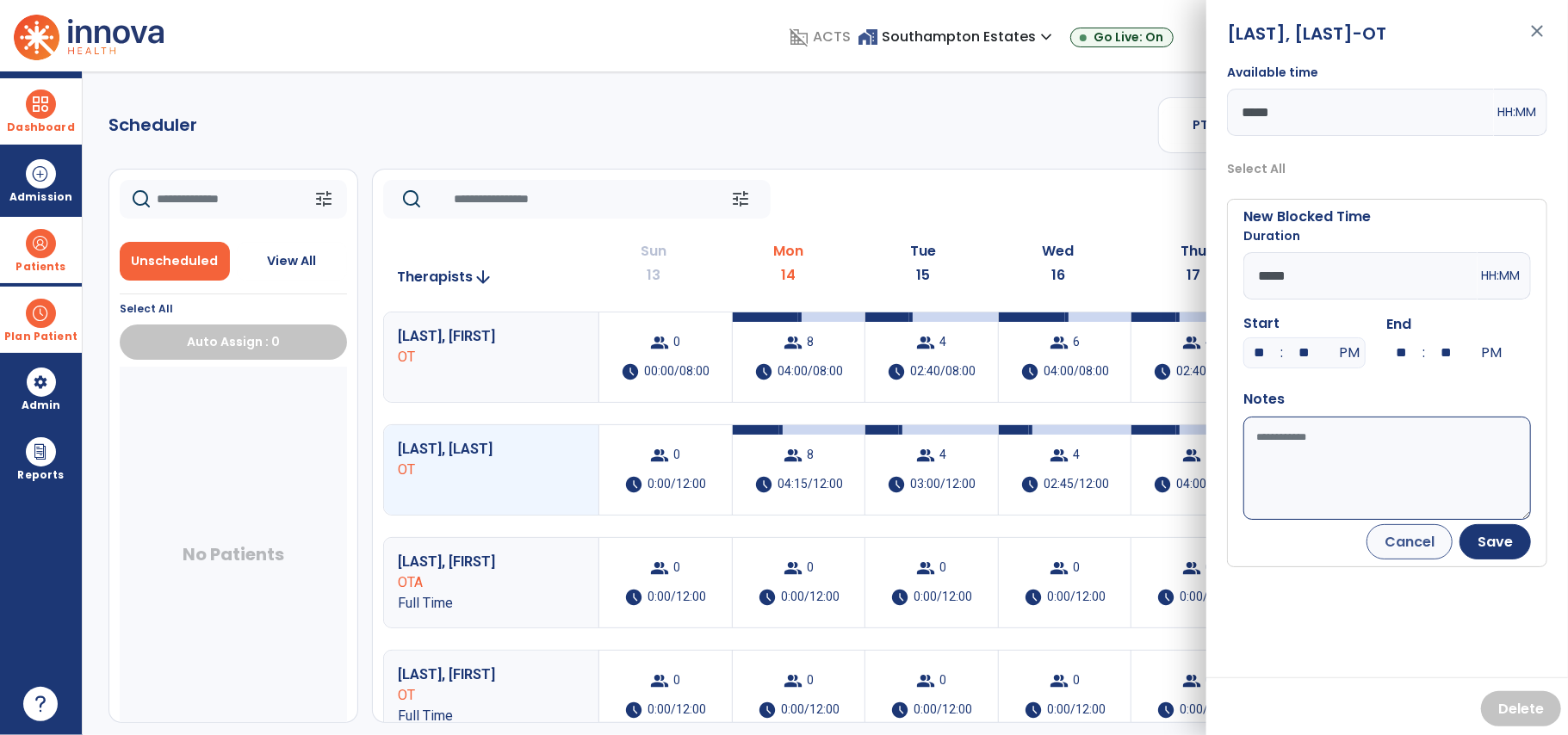 click on "Available time" at bounding box center (1387, 468) 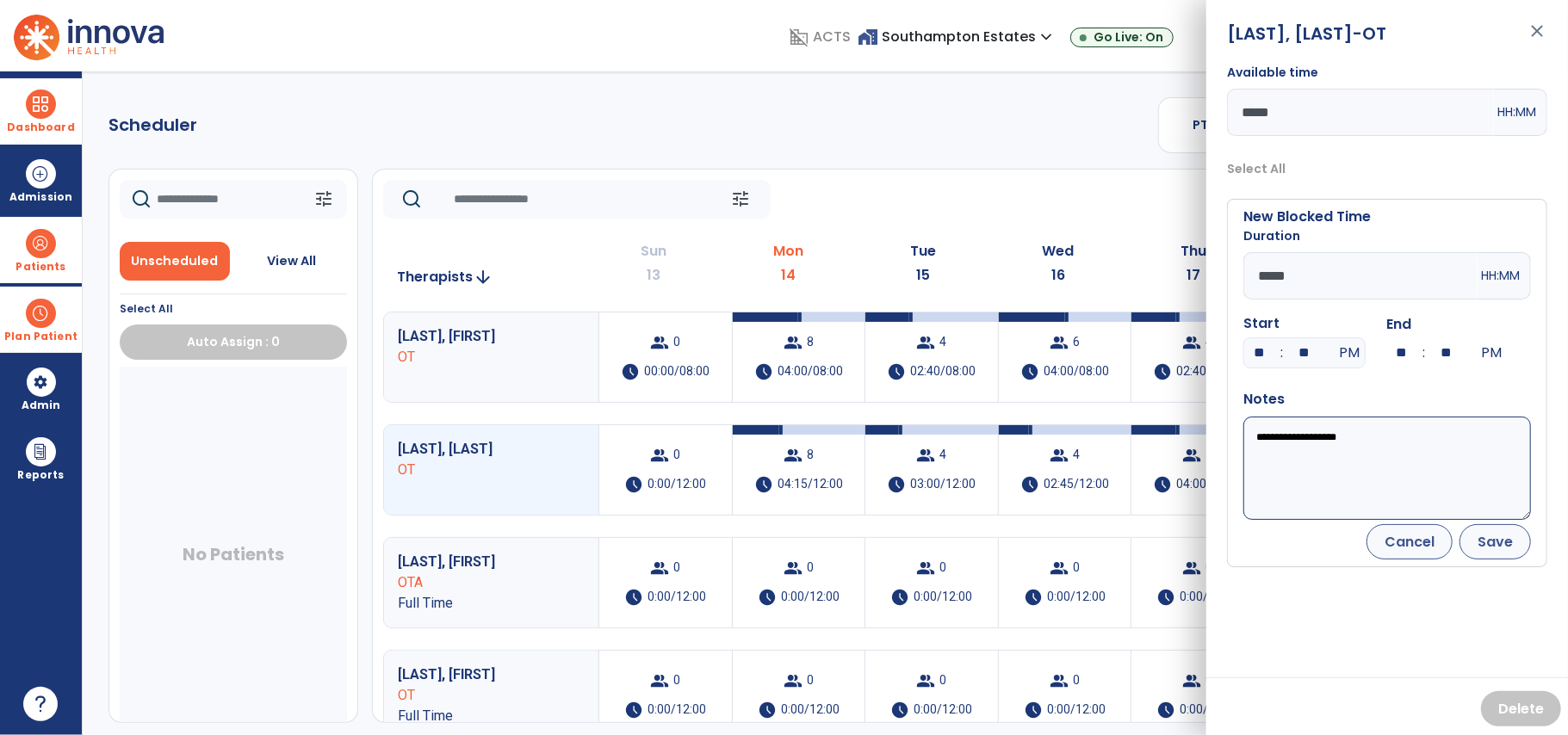 type on "**********" 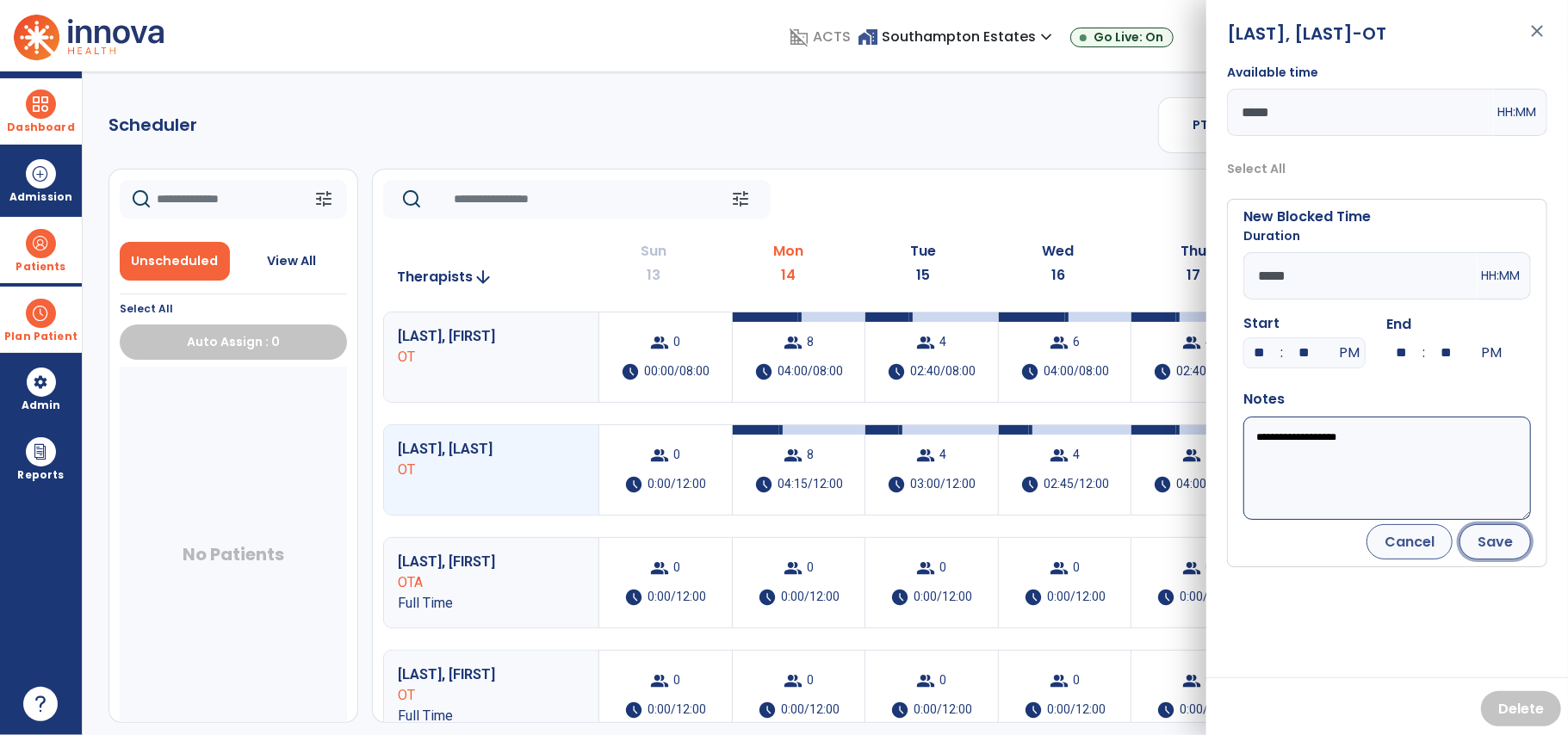 click on "Save" at bounding box center [1495, 541] 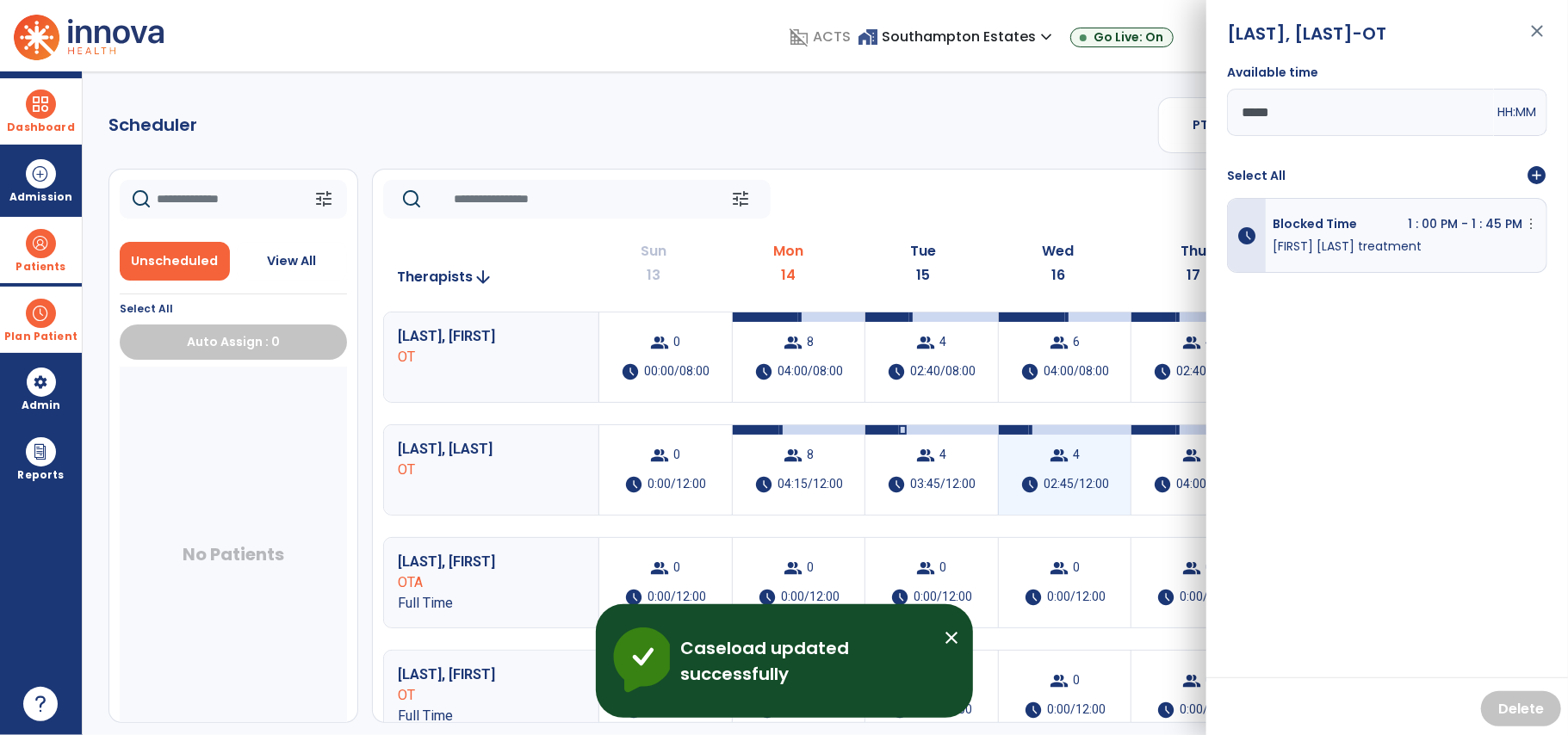 click on "group  4  schedule  02:45/12:00" at bounding box center [1065, 470] 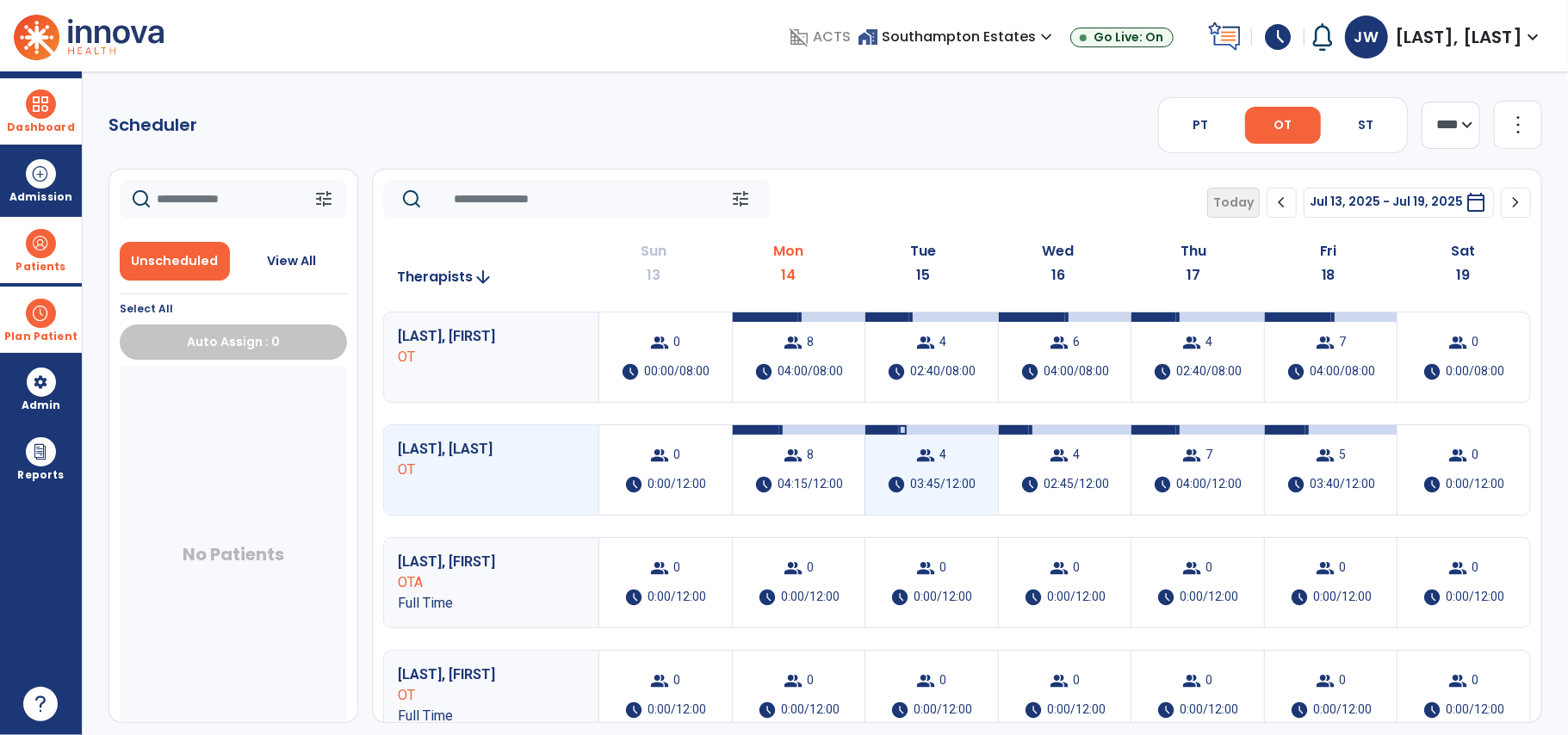 click on "group  4  schedule  03:45/12:00" at bounding box center [932, 470] 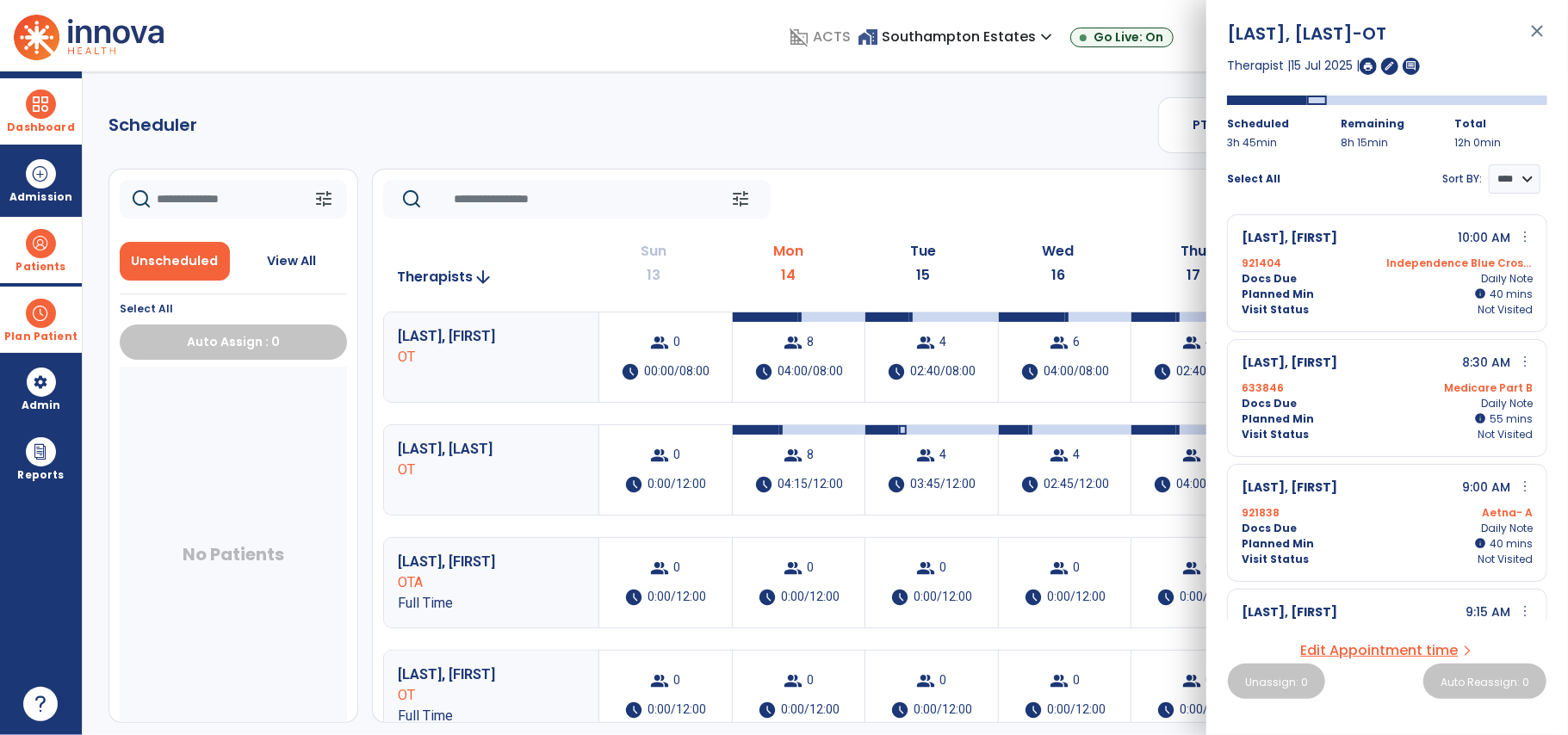 scroll, scrollTop: 172, scrollLeft: 0, axis: vertical 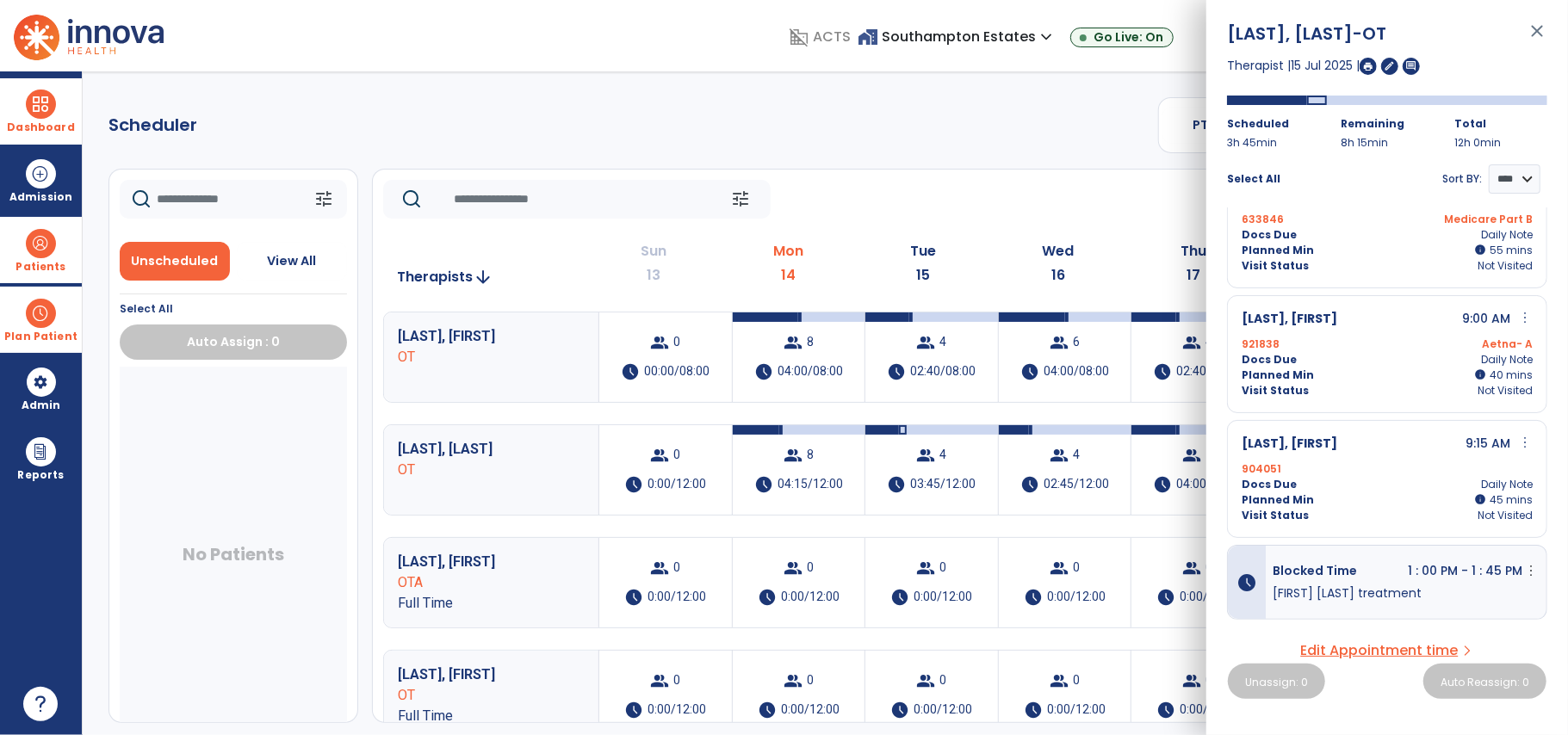 click on "close" at bounding box center (1537, 39) 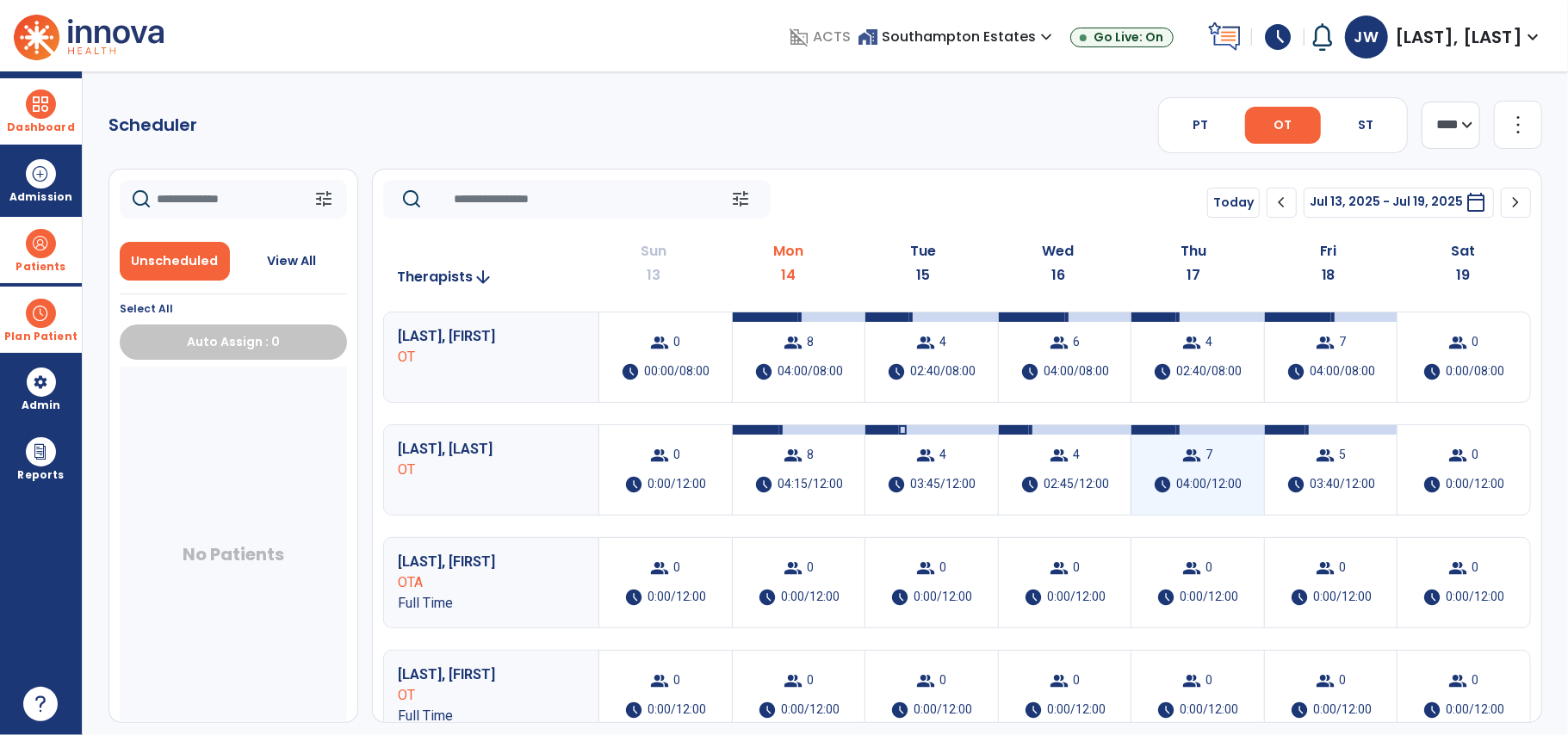 click on "group [NUMBER] schedule [TIME]/[TIME]" at bounding box center (1198, 470) 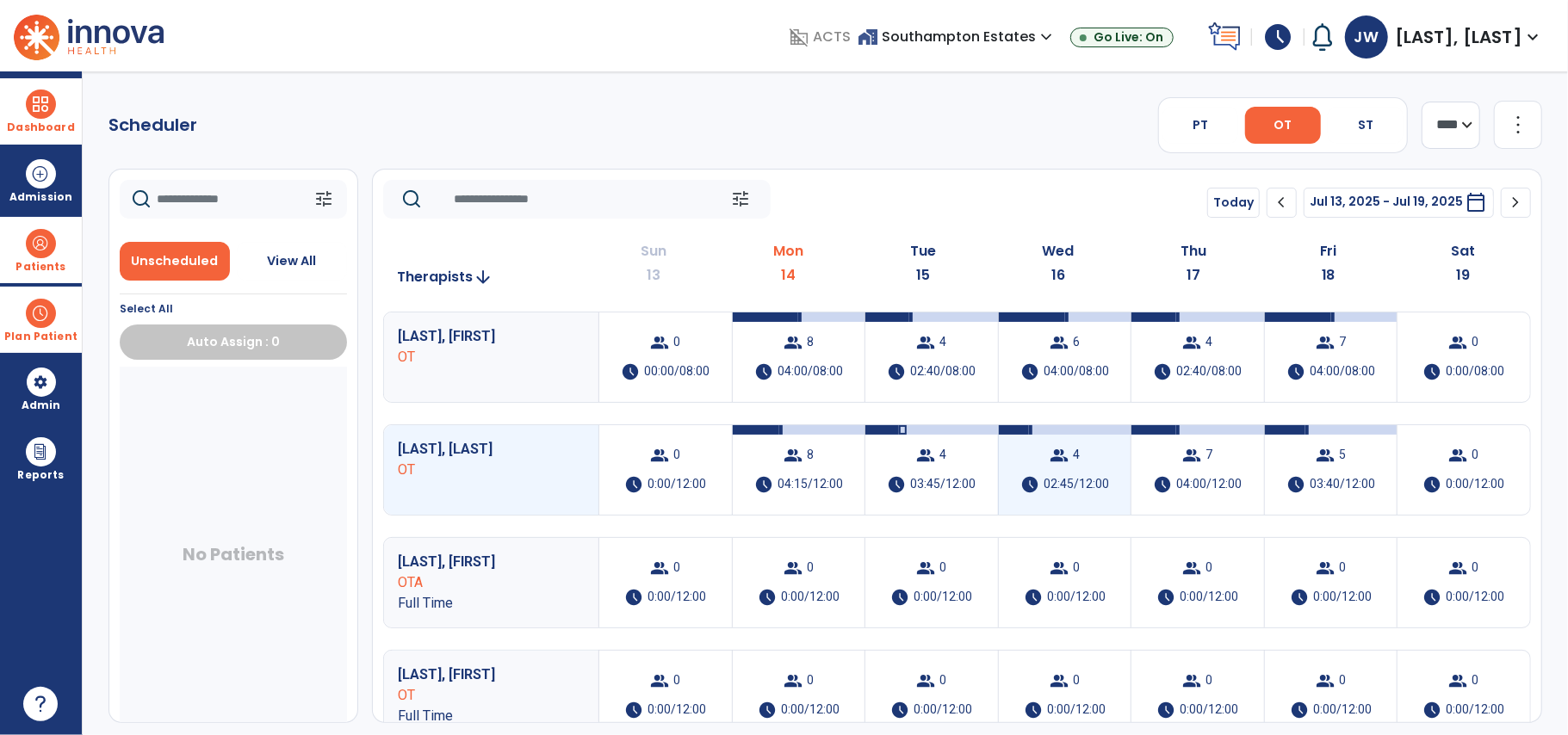 click on "group  4  schedule  02:45/12:00" at bounding box center (1065, 470) 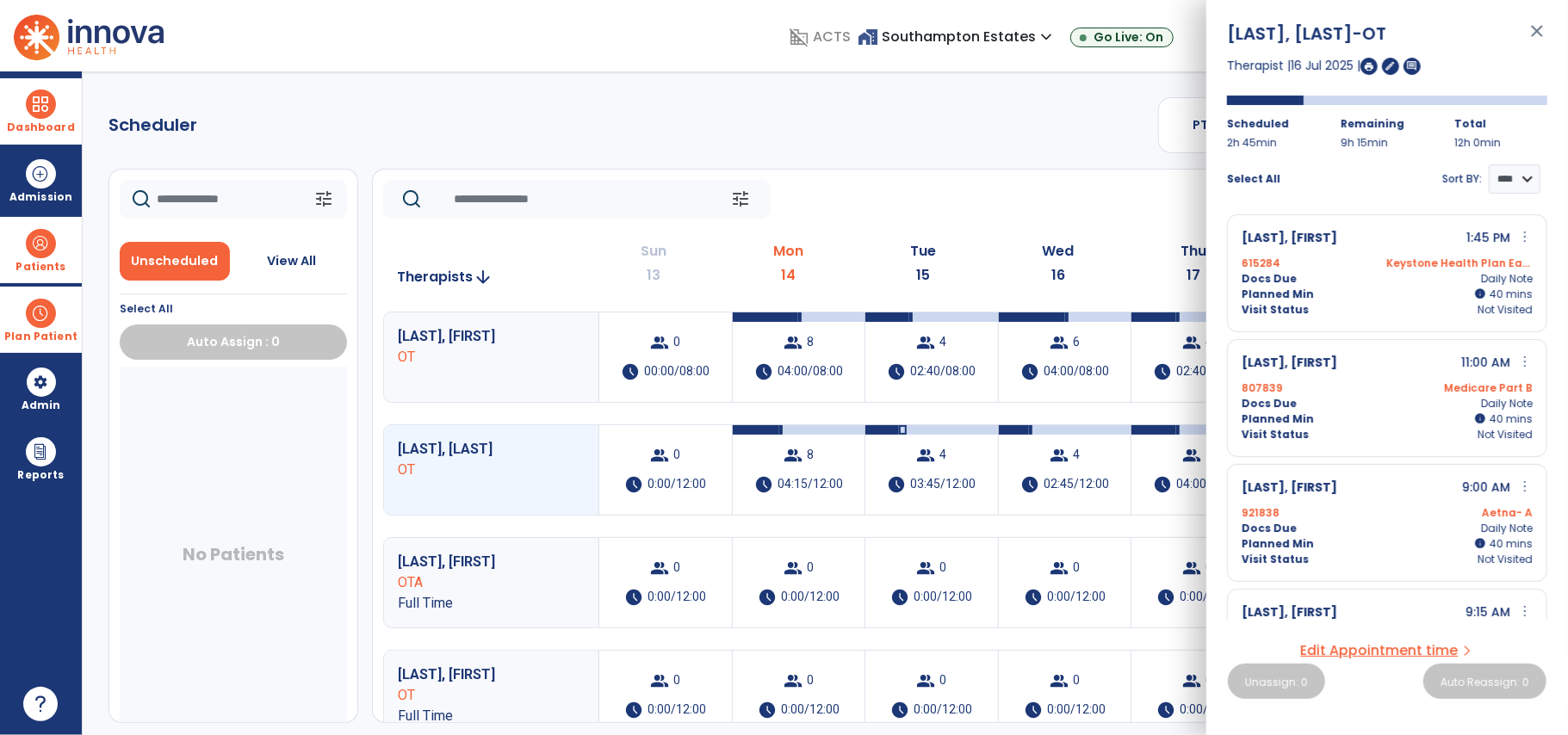 click on "[LAST], [FIRST]  -OT close  Therapist |   16 Jul 2025 |   edit   comment  Scheduled 2h 45min Remaining  9h 15min  Total 12h 0min  Select All   Sort BY:  **** ****  [LAST], [FIRST]   1:45 PM  more_vert  edit   Edit Session   alt_route   Split Minutes  615284 Keystone Health Plan East HMO Mgd B  Docs Due Daily Note   Planned Min  info   40 I 40 mins  Visit Status  Not Visited   West, Carol   11:00 AM  more_vert  edit   Edit Session   alt_route   Split Minutes  807839 Medicare Part B  Docs Due Daily Note   Planned Min  info   40 I 40 mins  Visit Status  Not Visited   Mcgarrity, Kelly   9:00 AM  more_vert  edit   Edit Session   alt_route   Split Minutes  921838 Aetna- A  Docs Due Daily Note   Planned Min  info   40 I 40 mins  Visit Status  Not Visited   Stefany, Ursula   9:15 AM  more_vert  edit   Edit Session   alt_route   Split Minutes  904051  Docs Due Daily Note   Planned Min  info   45 I 45 mins  Visit Status  Not Visited  Edit Appointment time arrow_forward_ios Unassign: 0 Auto Reassign: 0" at bounding box center [1387, 368] 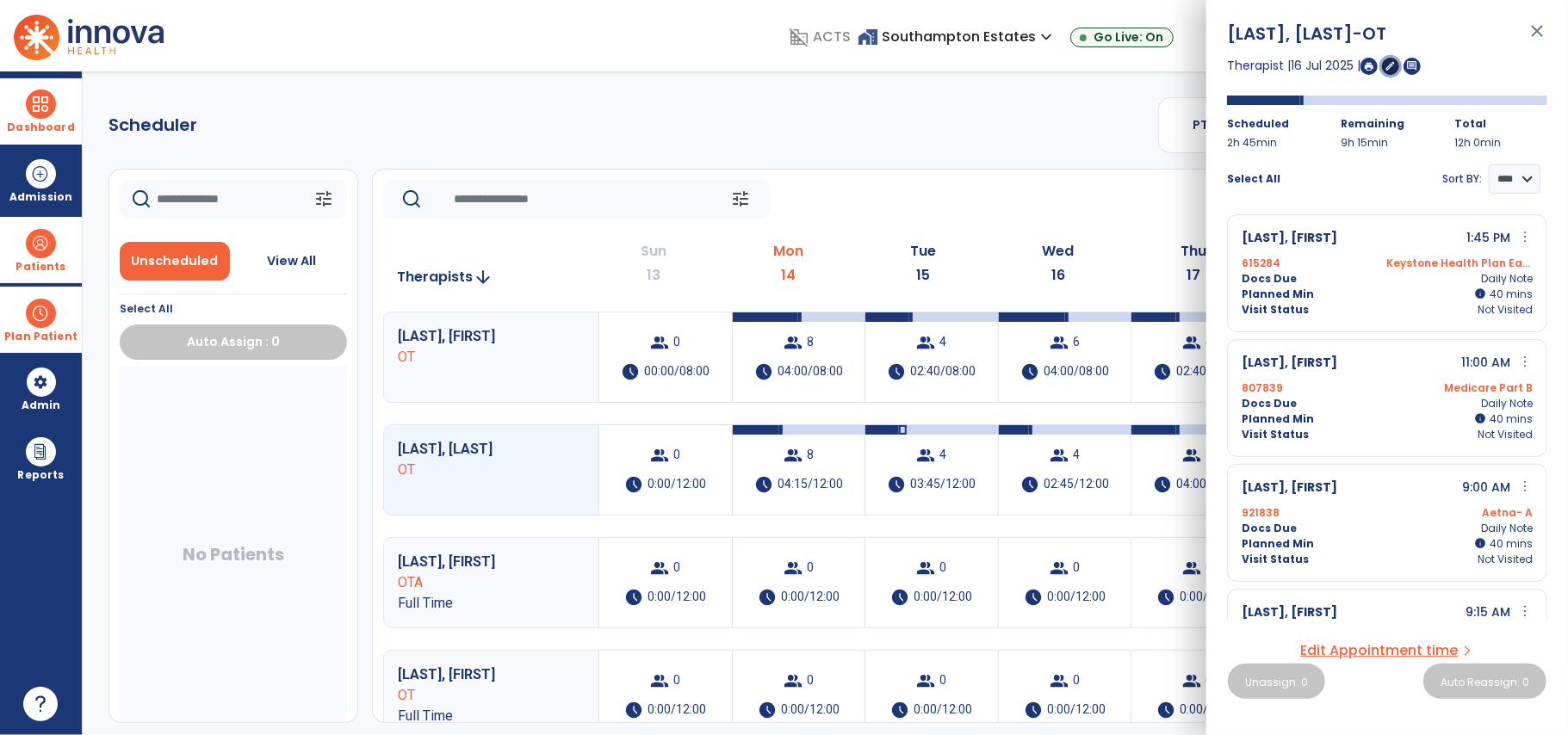 click on "edit" at bounding box center (1391, 65) 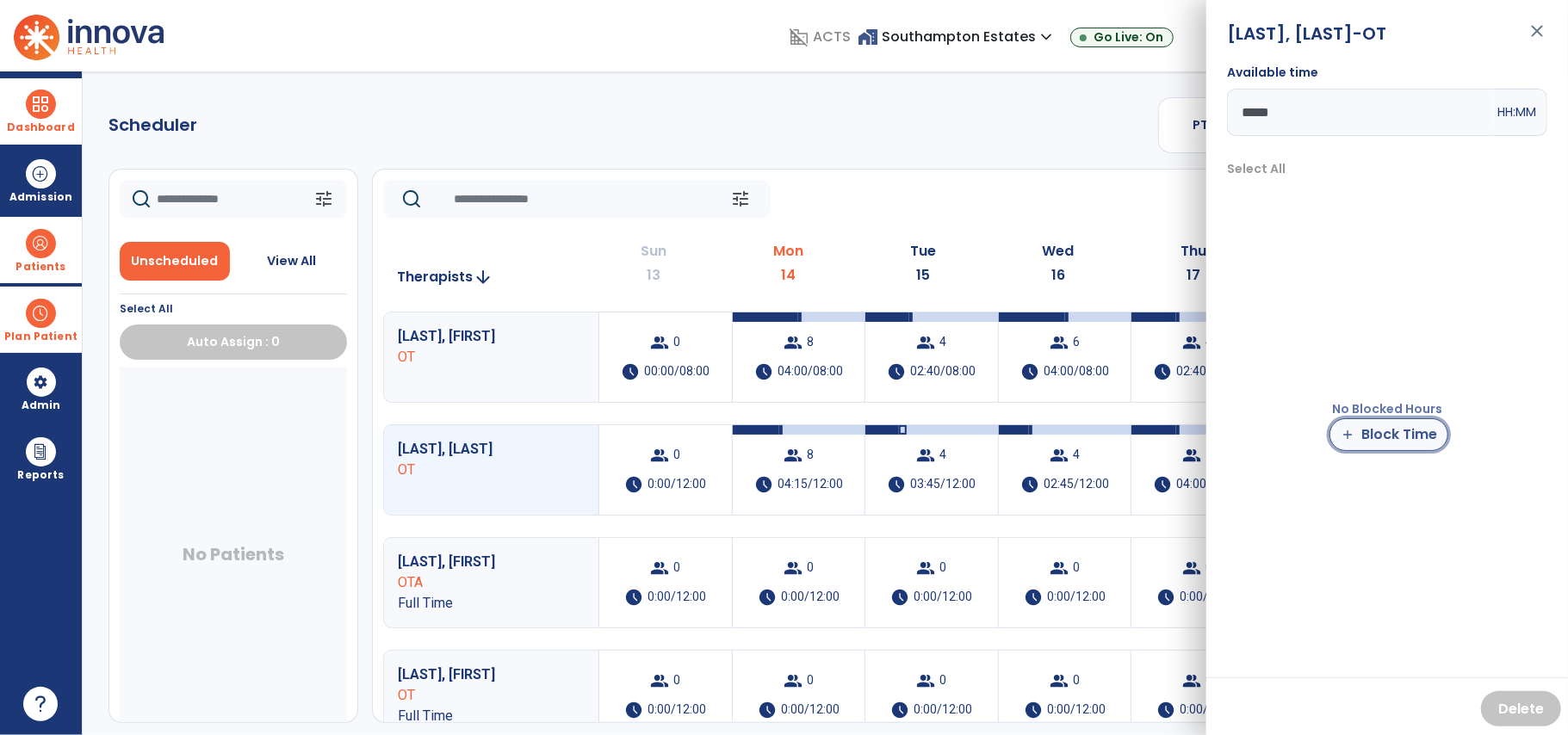 click on "add   Block Time" at bounding box center (1389, 435) 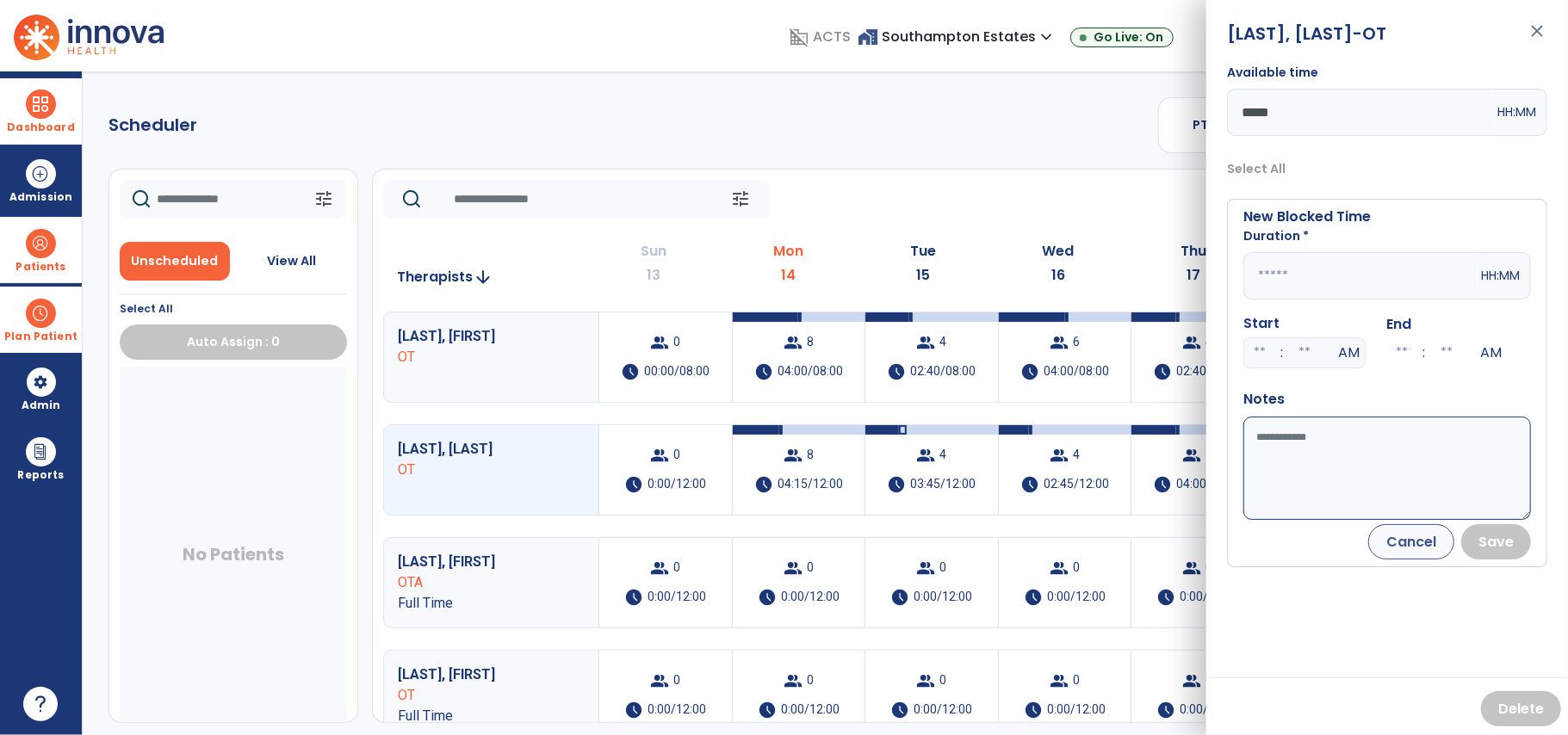 click at bounding box center [1360, 275] 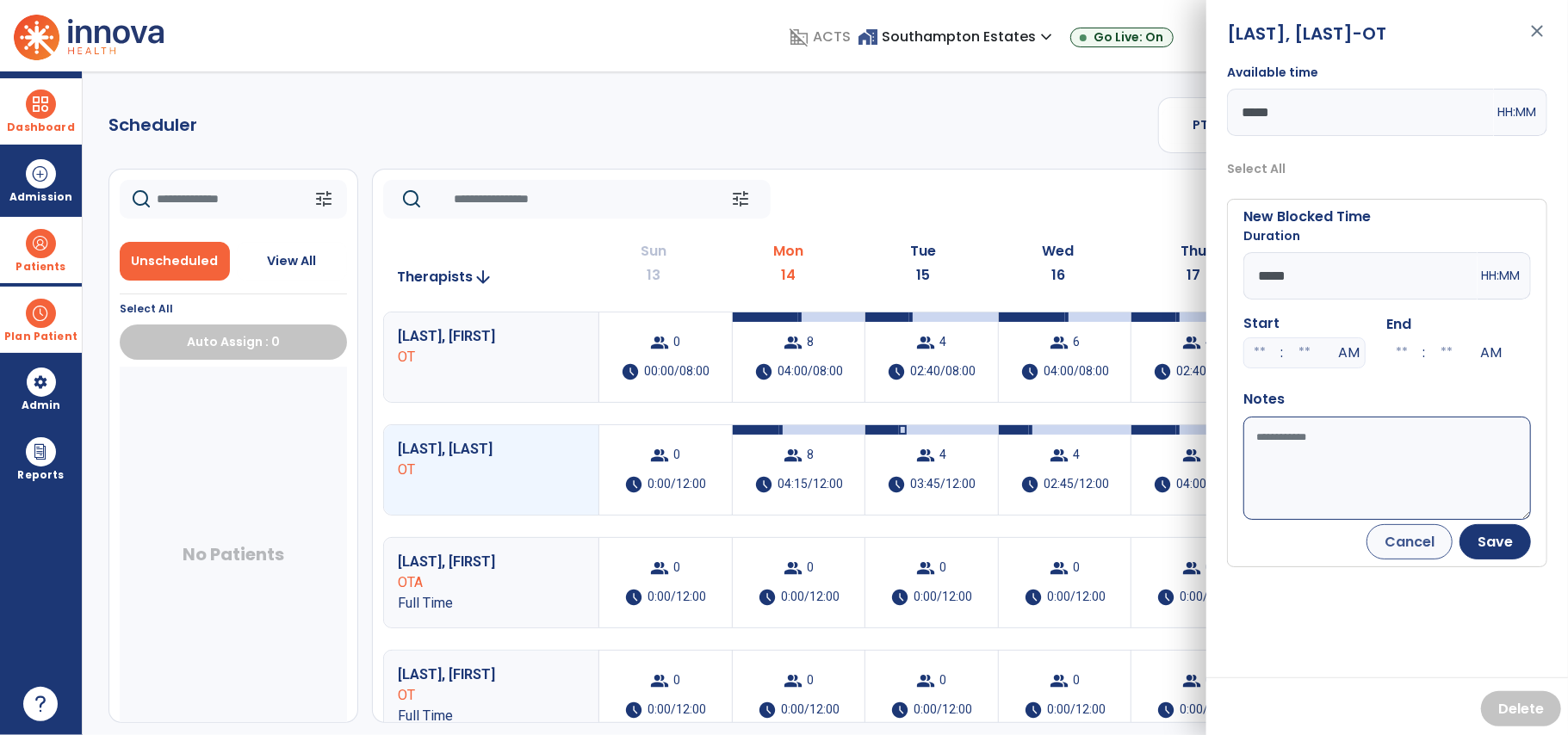 type on "*****" 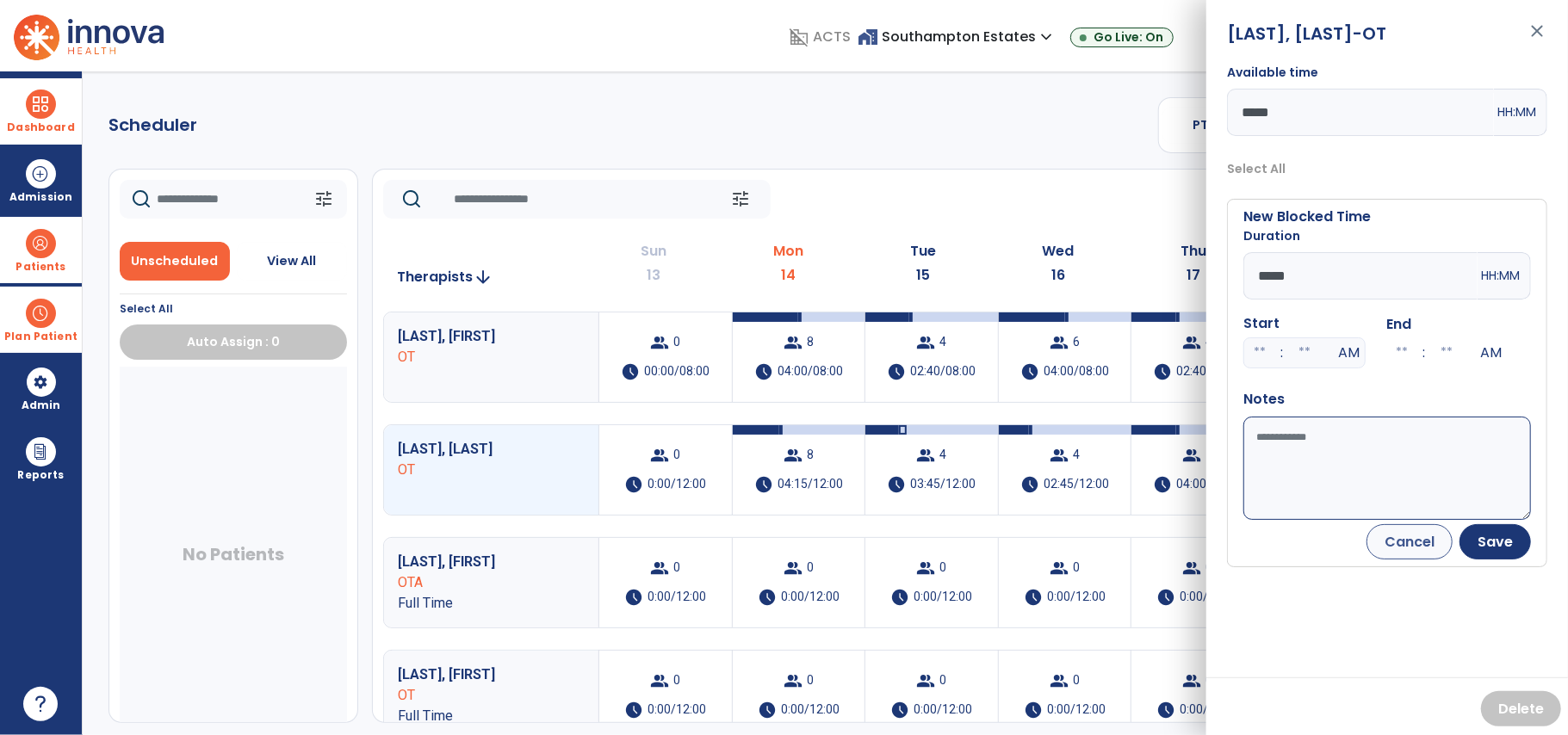 click at bounding box center [1260, 353] 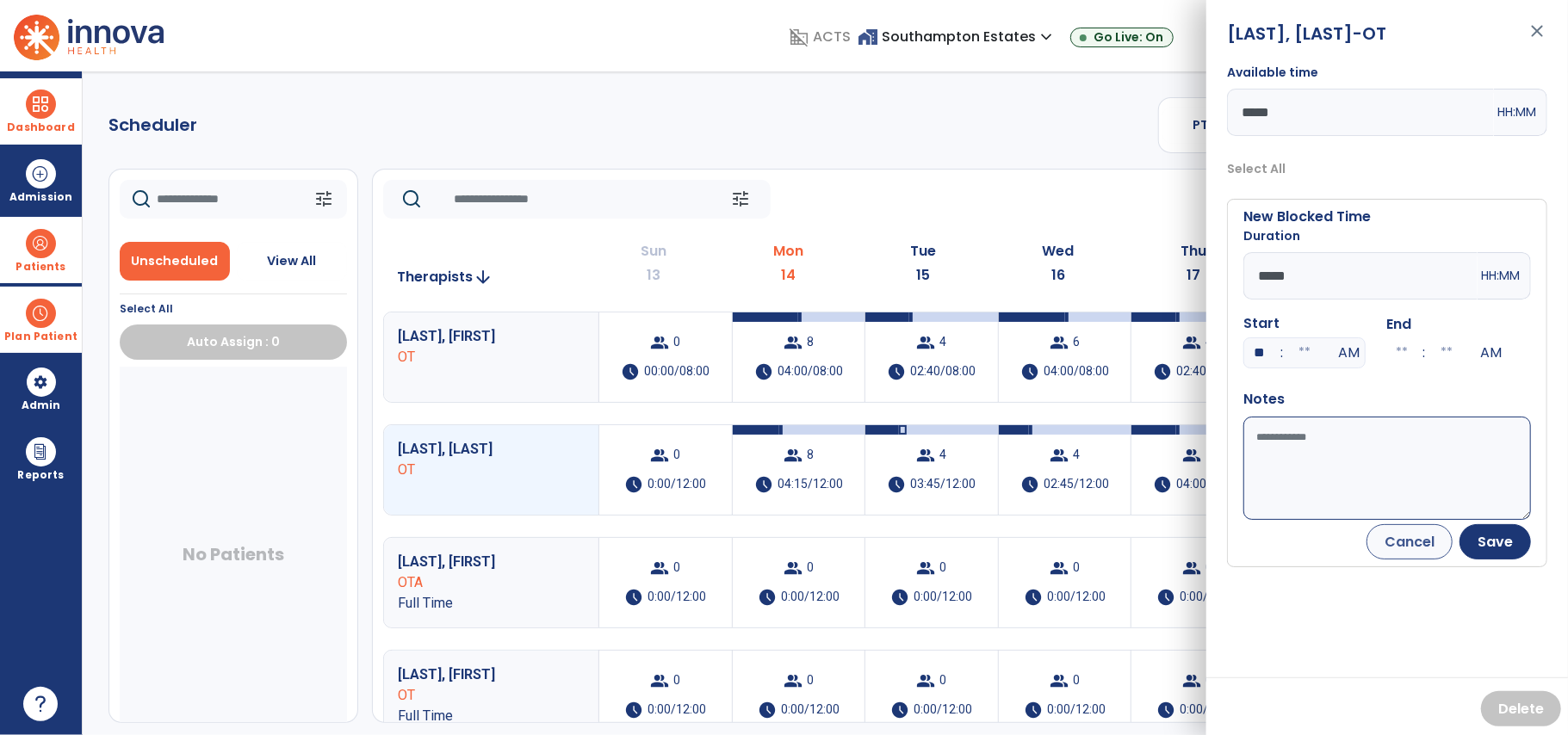 type on "**" 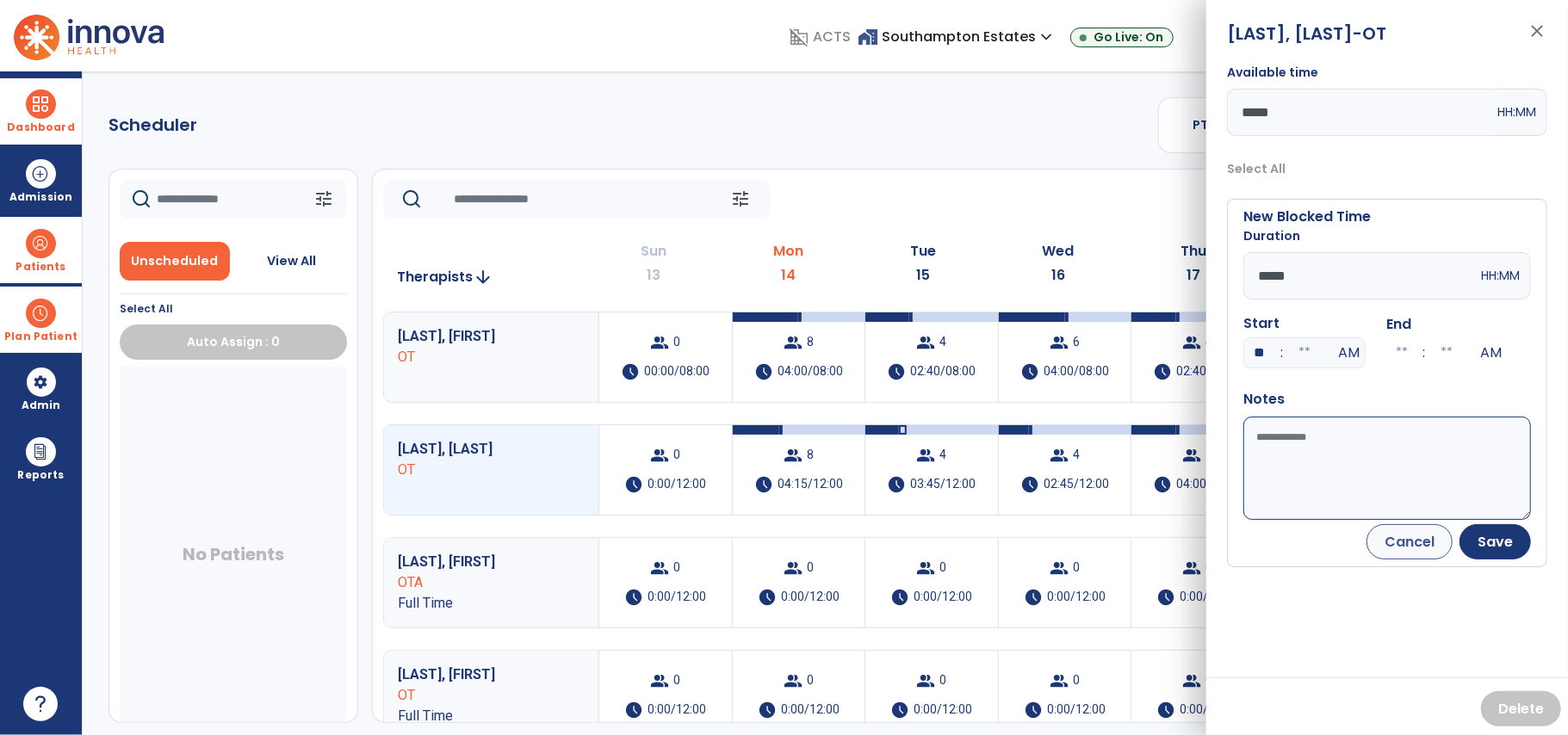 click at bounding box center [1305, 353] 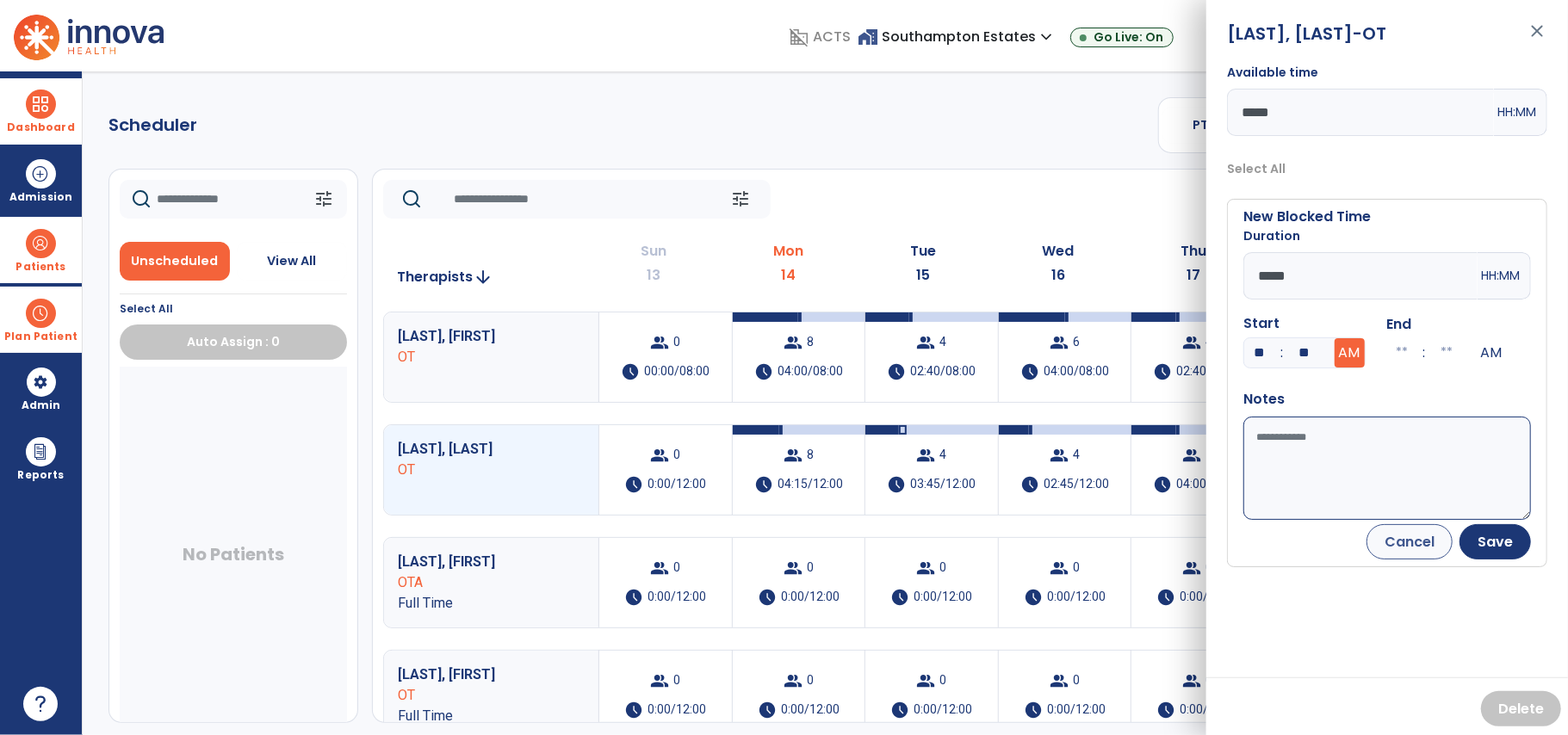 type on "**" 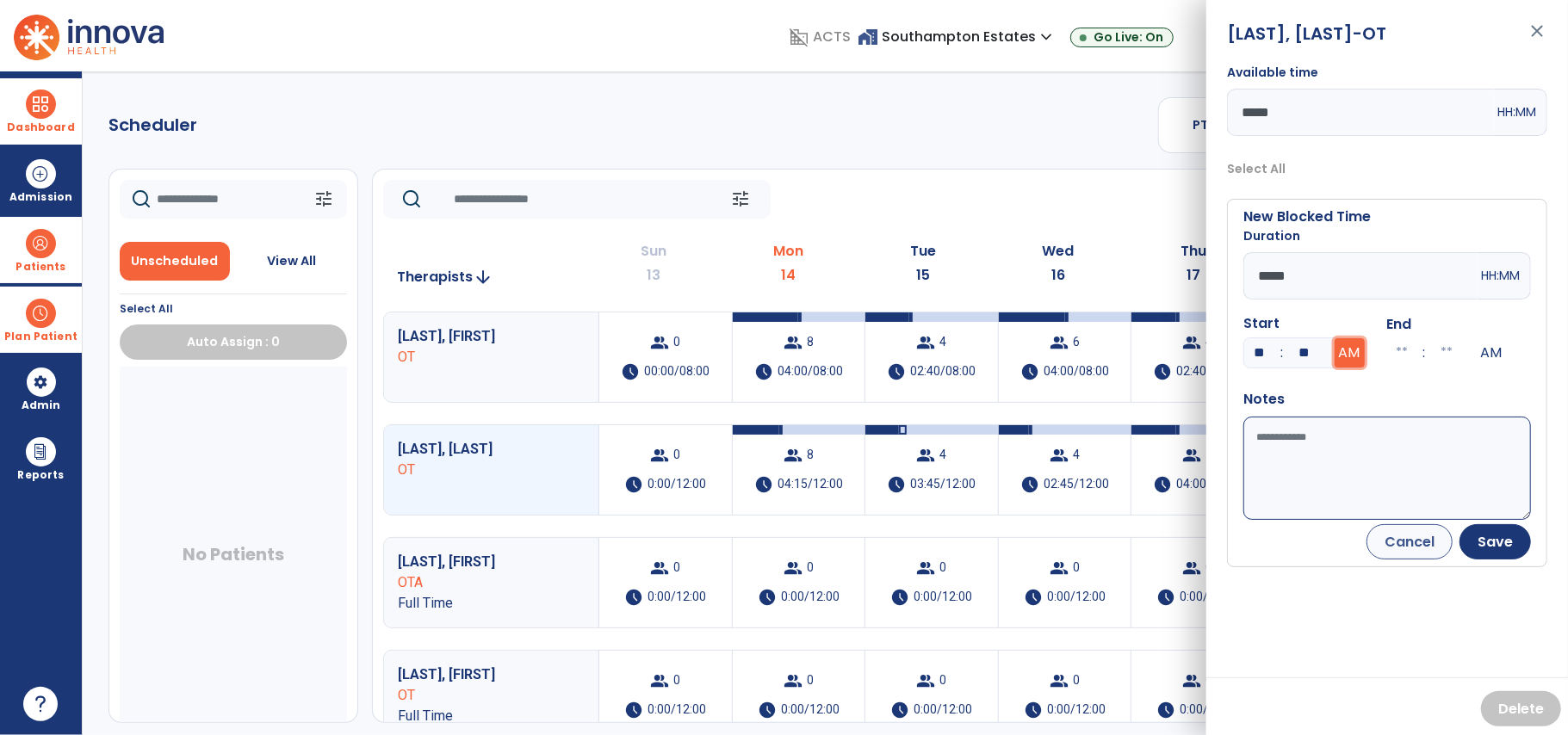 type on "**" 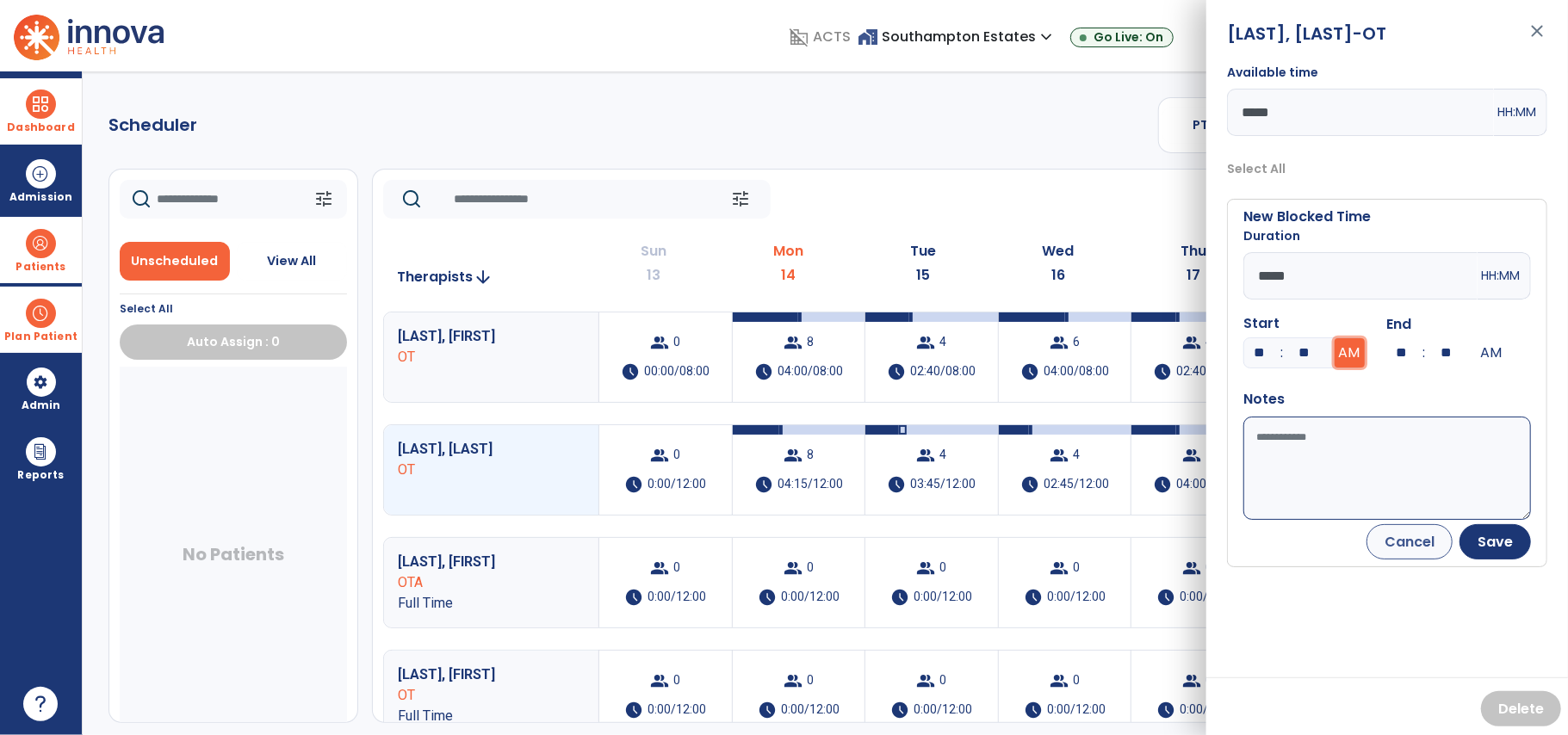 click on "AM" at bounding box center (1349, 353) 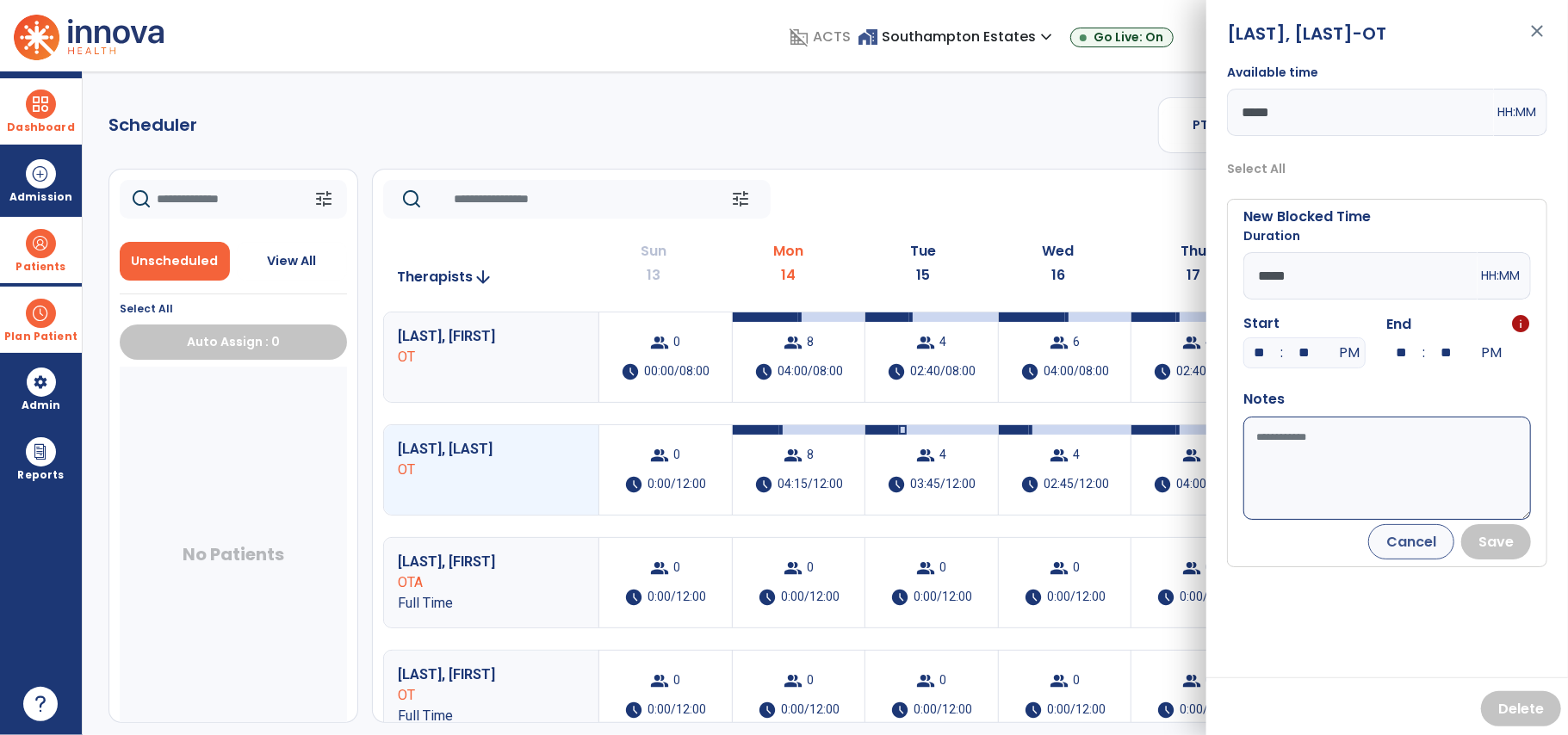 click on "Available time" at bounding box center [1387, 468] 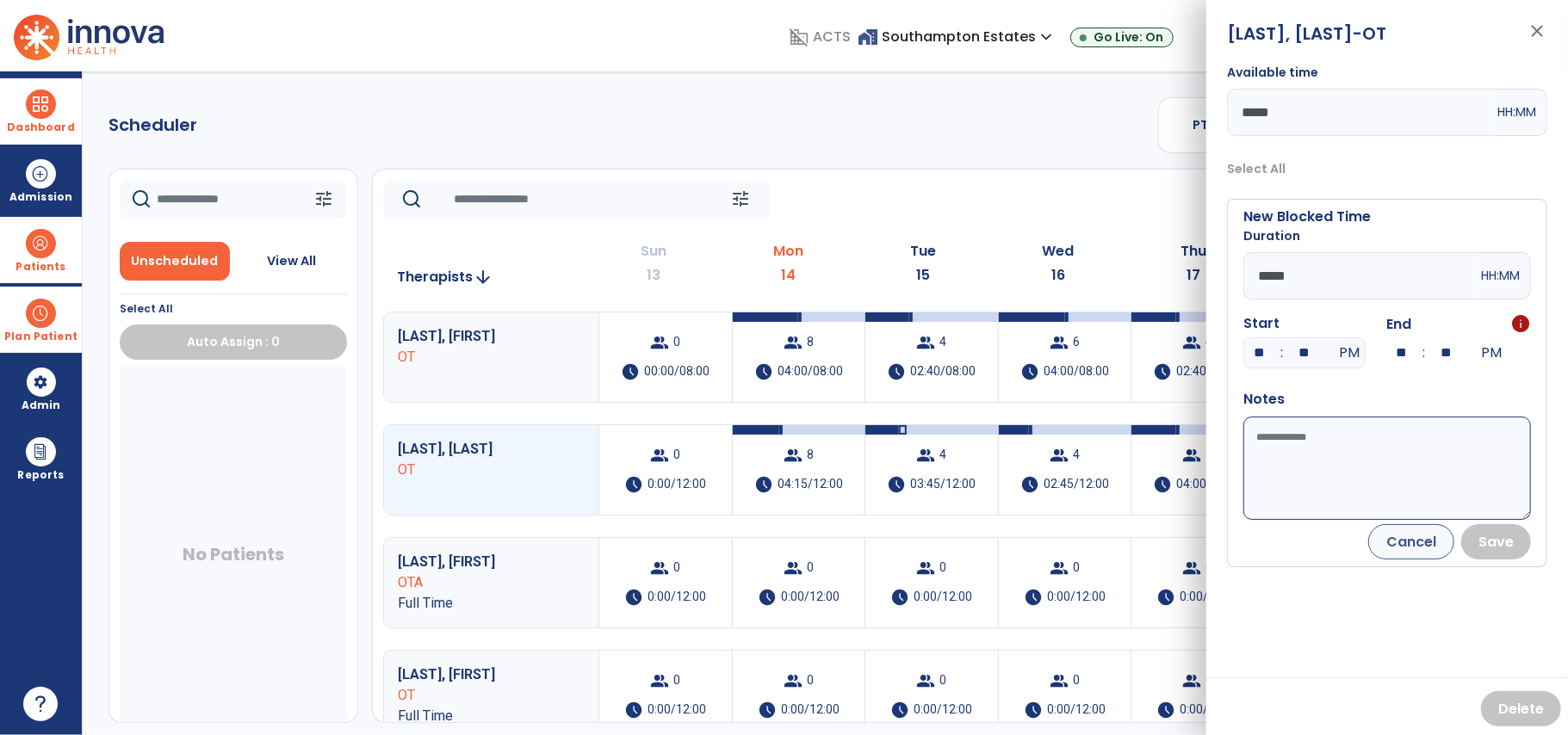 type on "**" 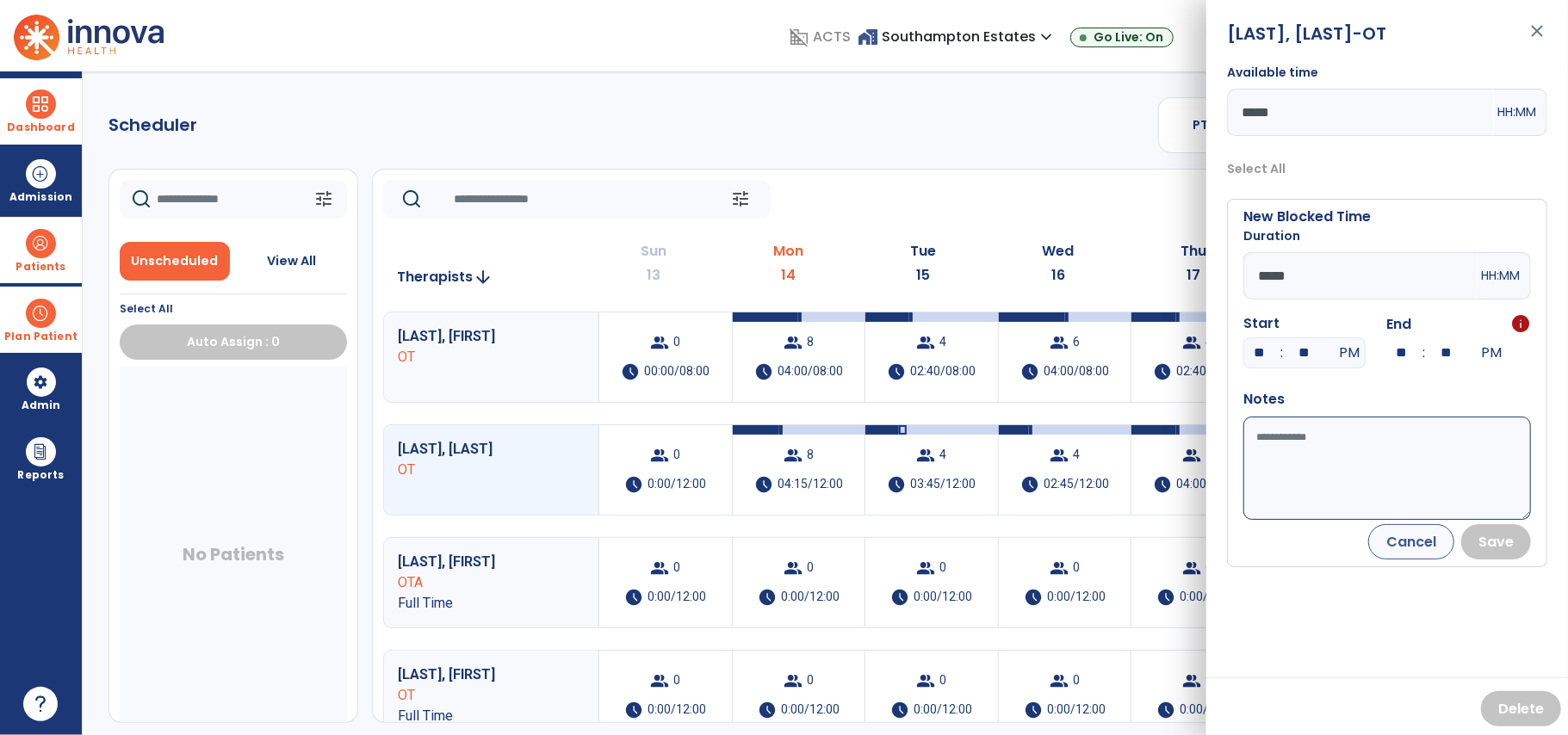type on "**" 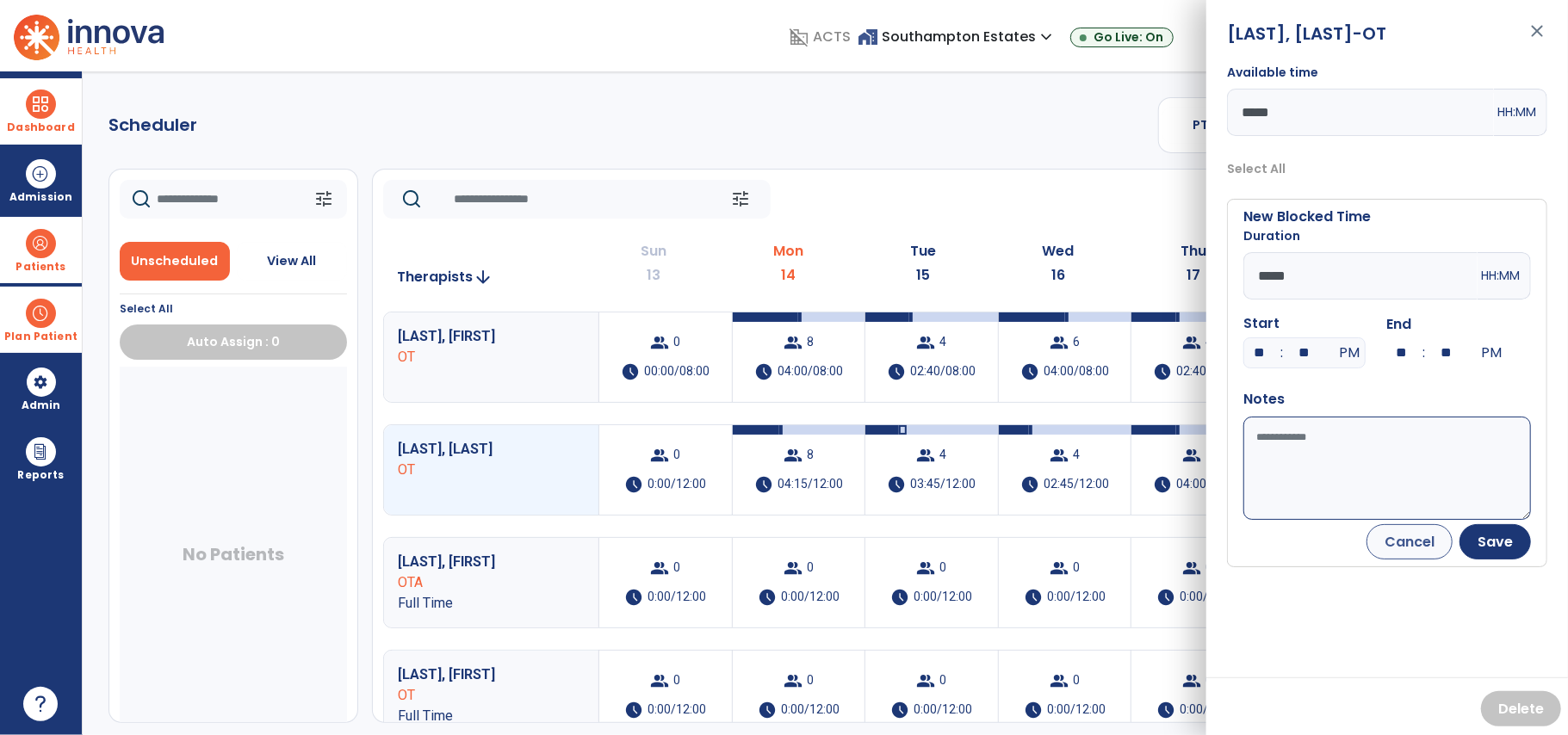 drag, startPoint x: 1374, startPoint y: 287, endPoint x: 1452, endPoint y: 405, distance: 141.4496 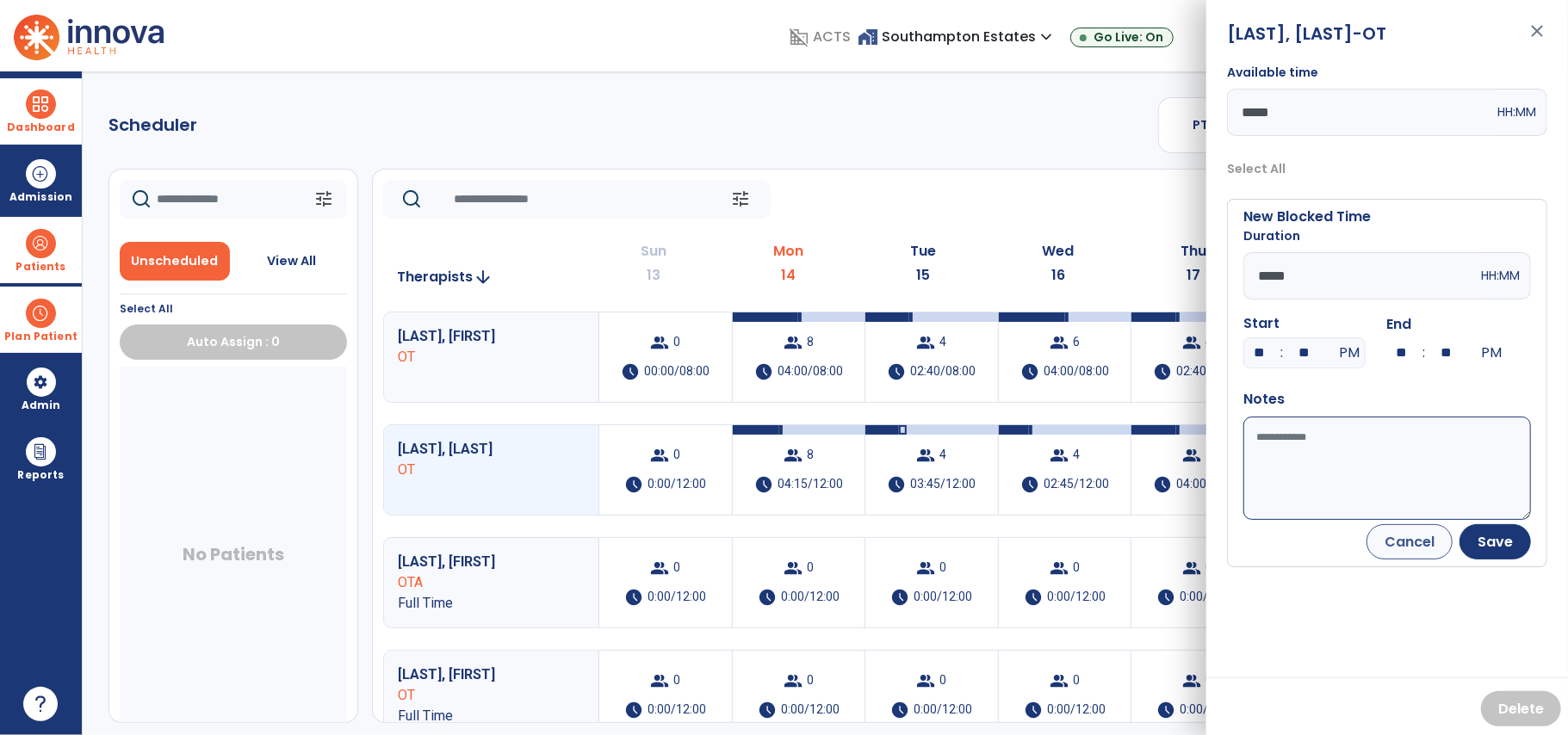 click on "Notes" at bounding box center [1387, 456] 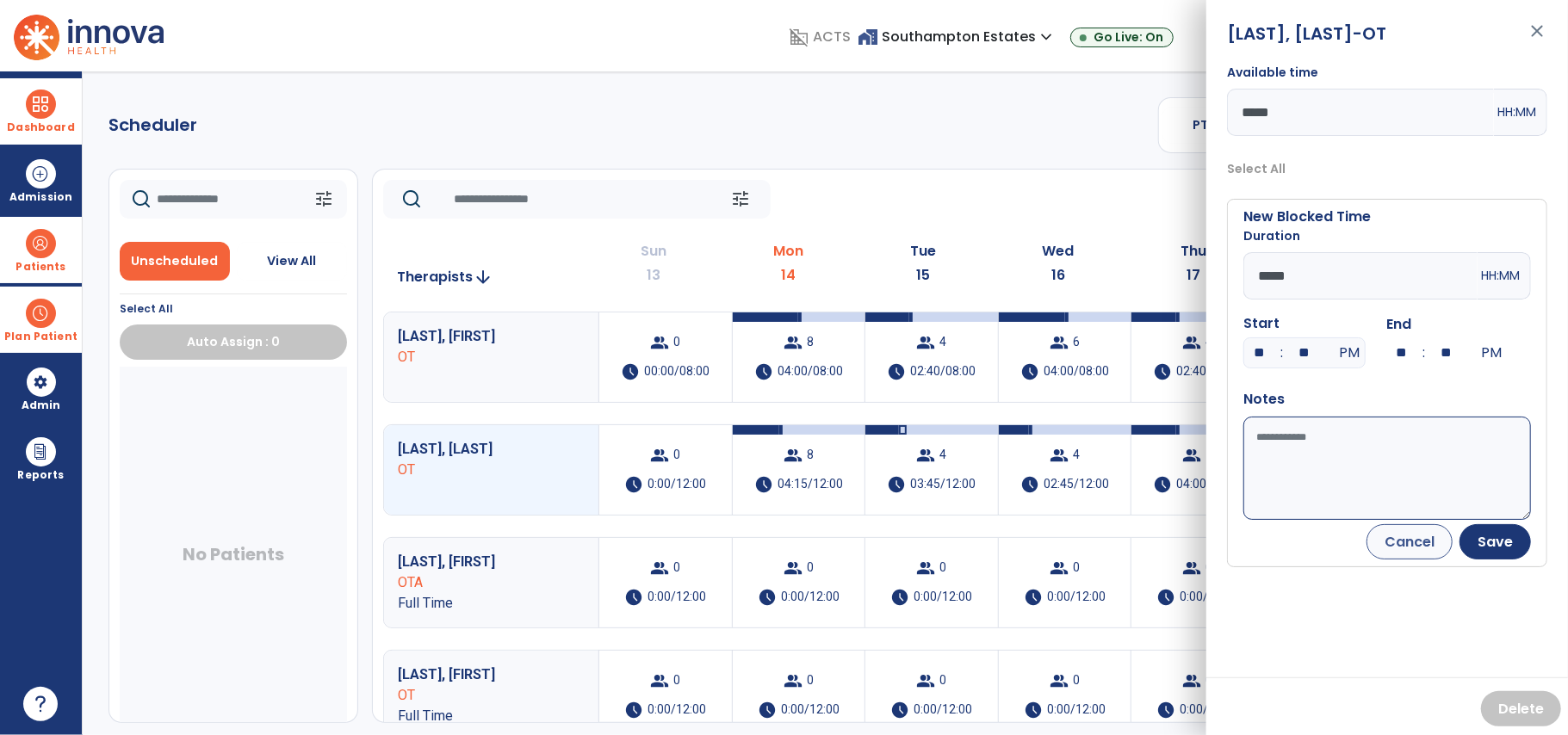 click on "Available time" at bounding box center [1387, 468] 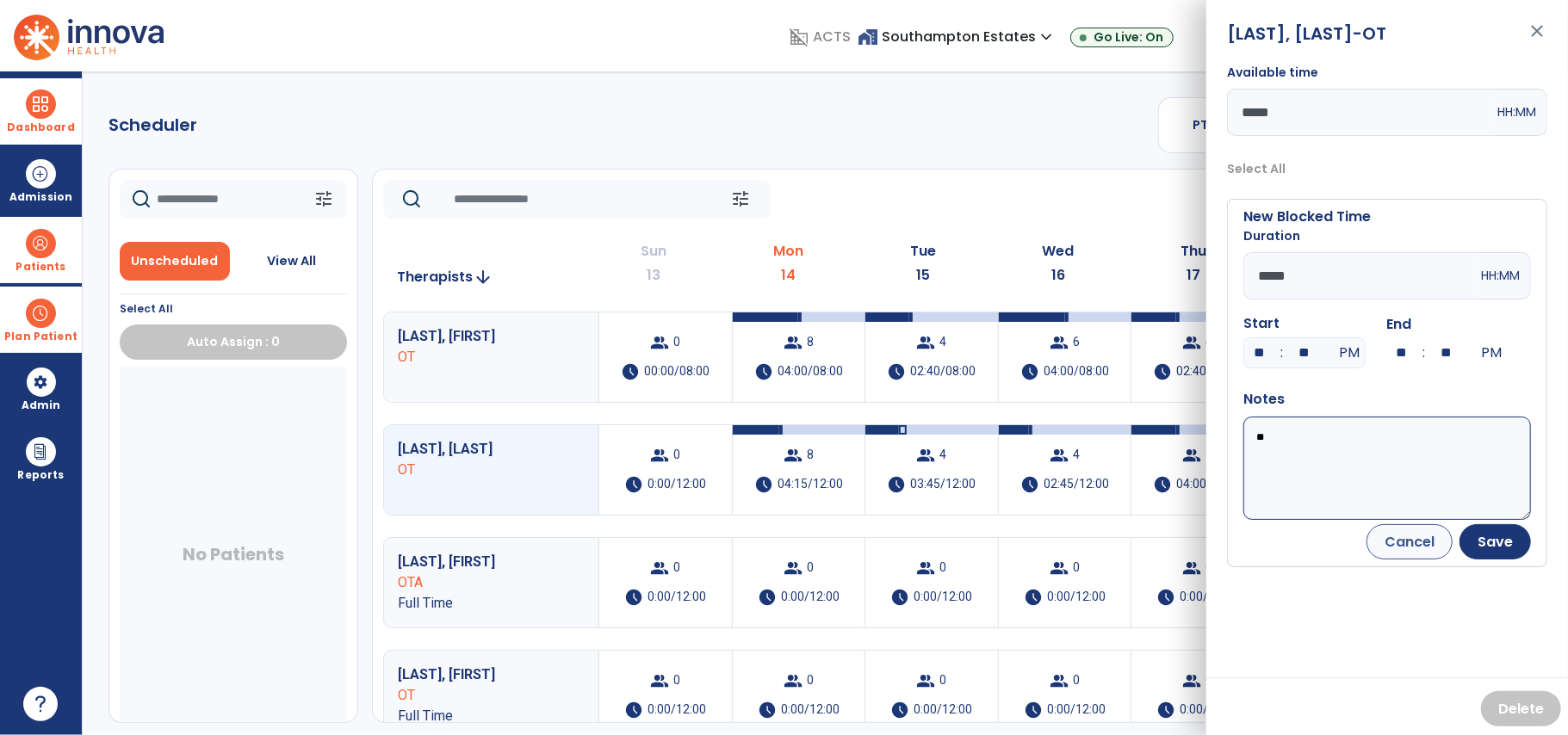 type on "*" 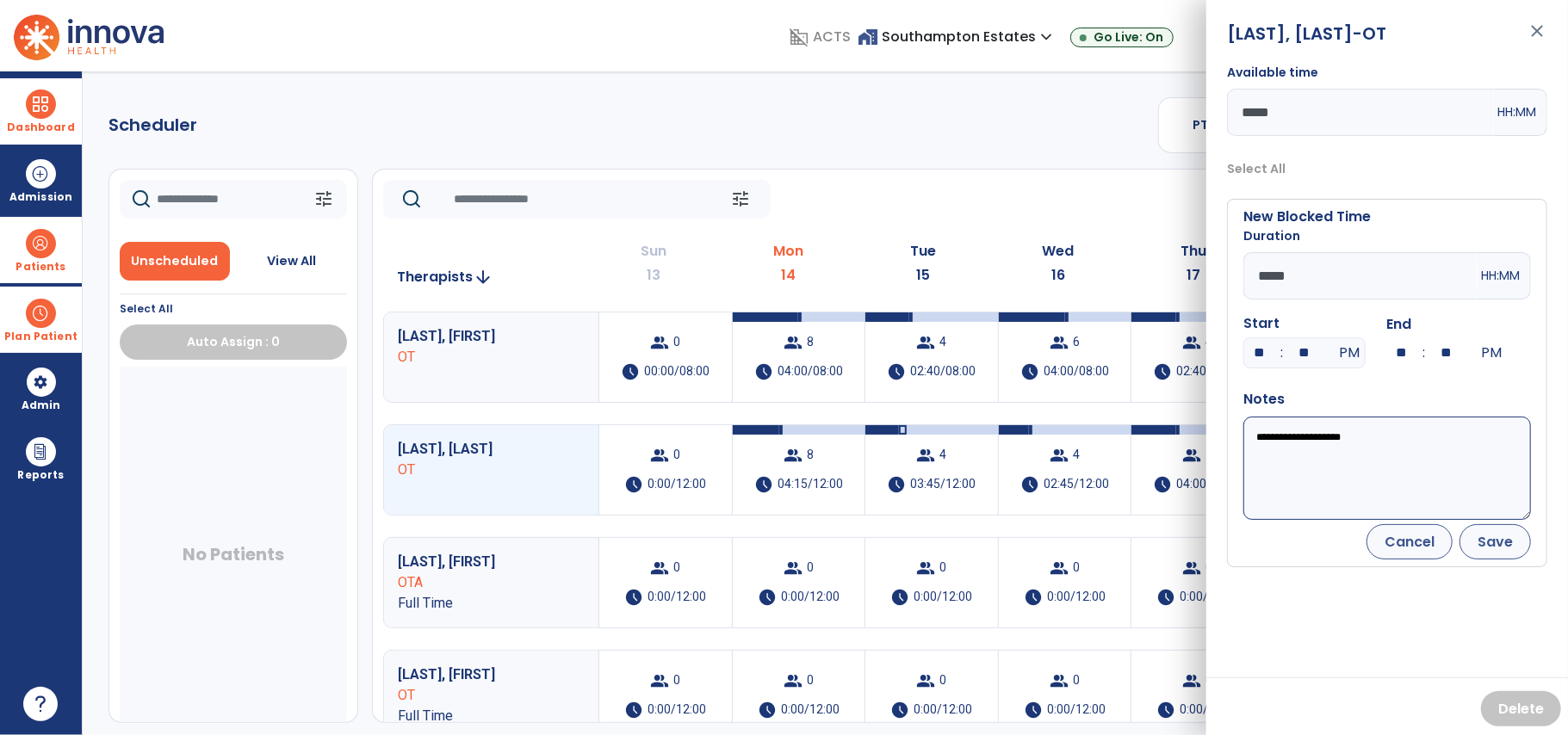 type on "**********" 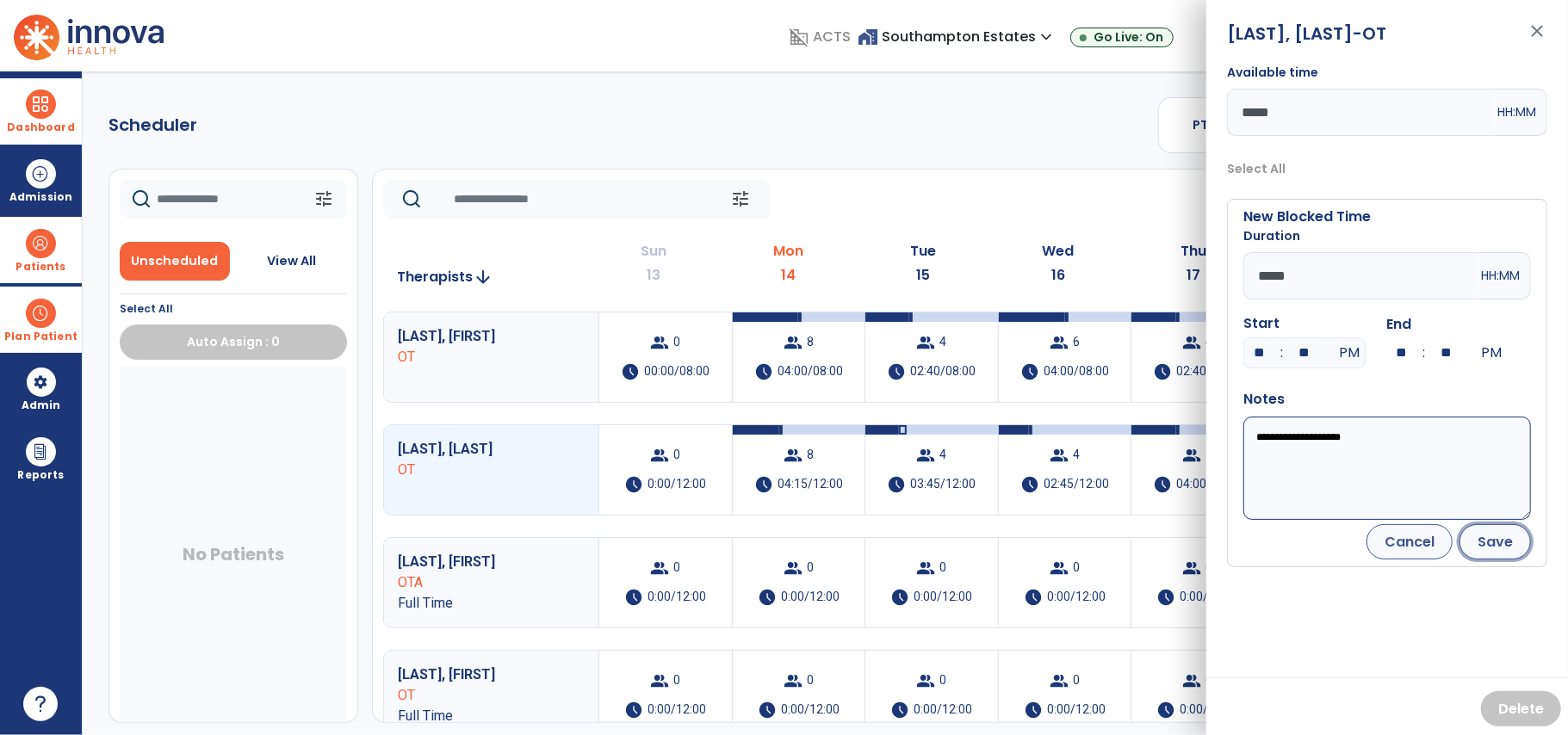 click on "Save" at bounding box center (1495, 541) 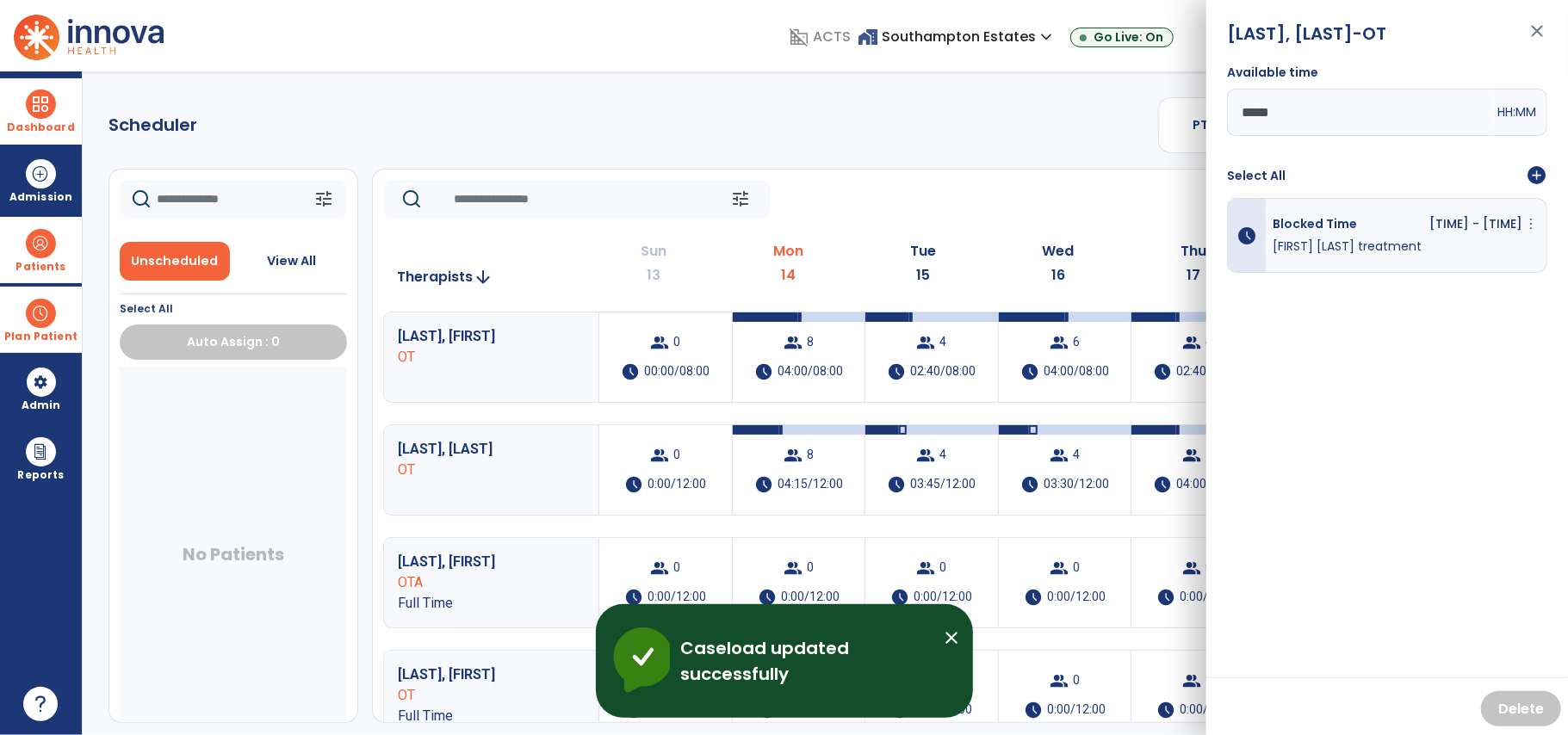 click on "close" at bounding box center [1537, 39] 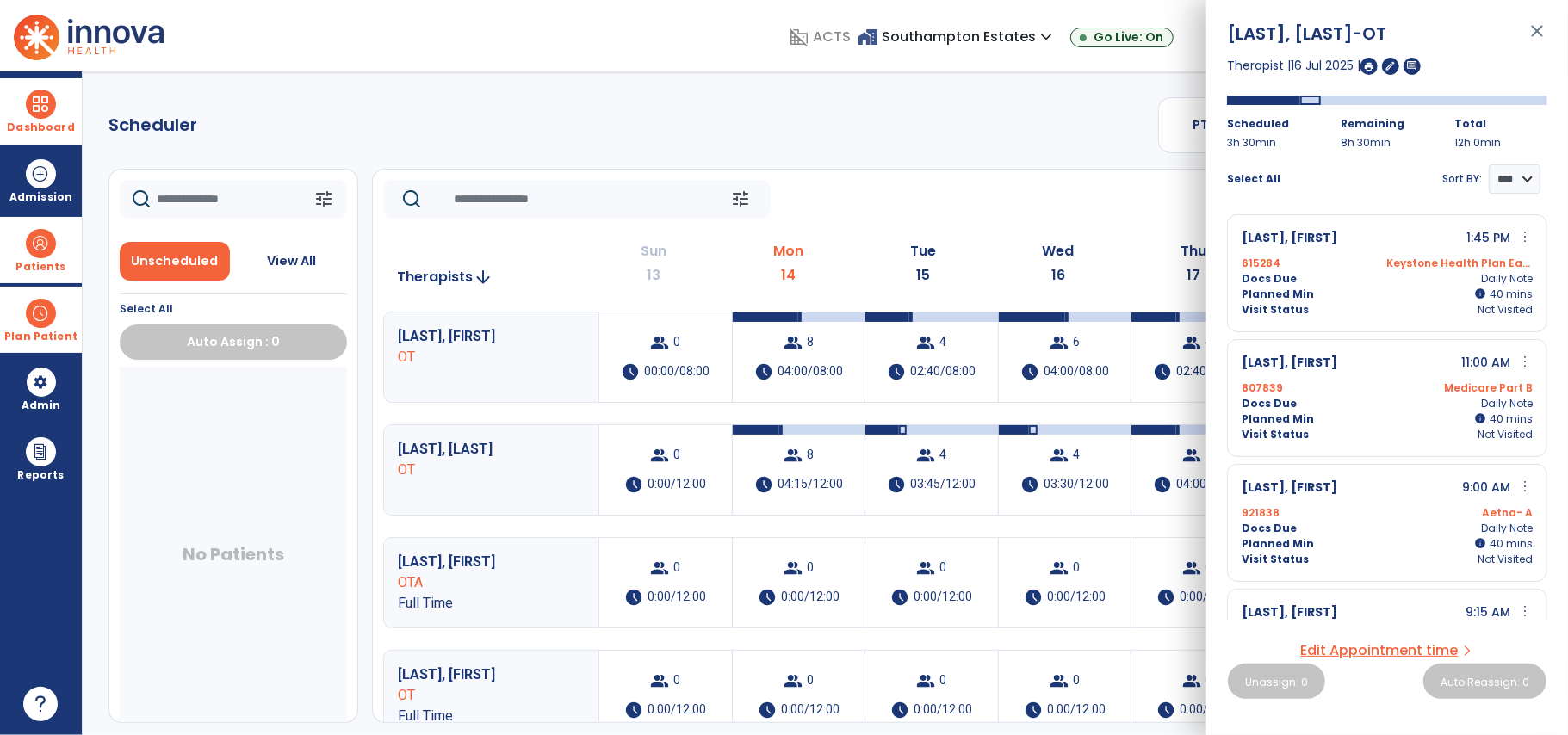 click on "close" at bounding box center [1537, 39] 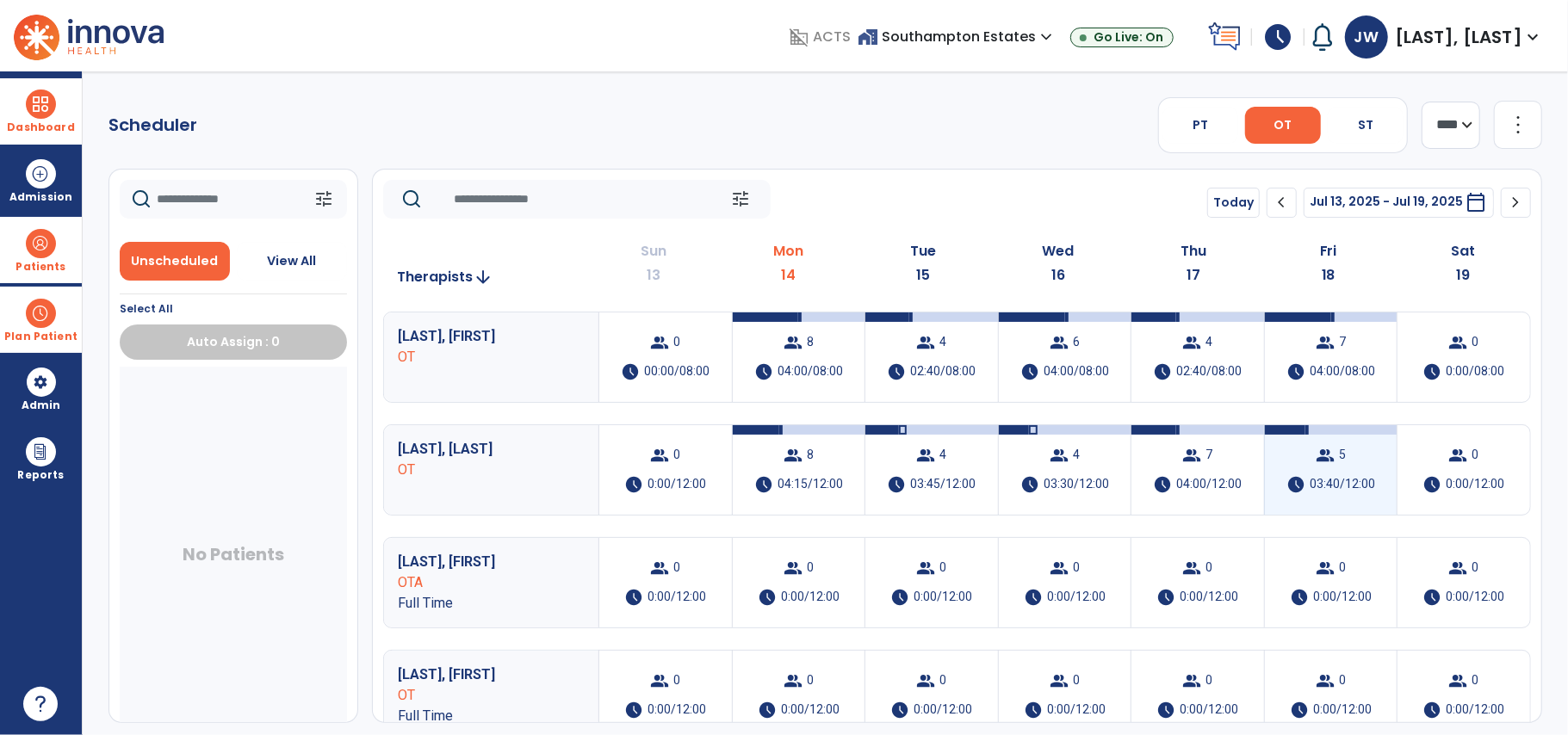 click on "03:40/12:00" at bounding box center [1342, 485] 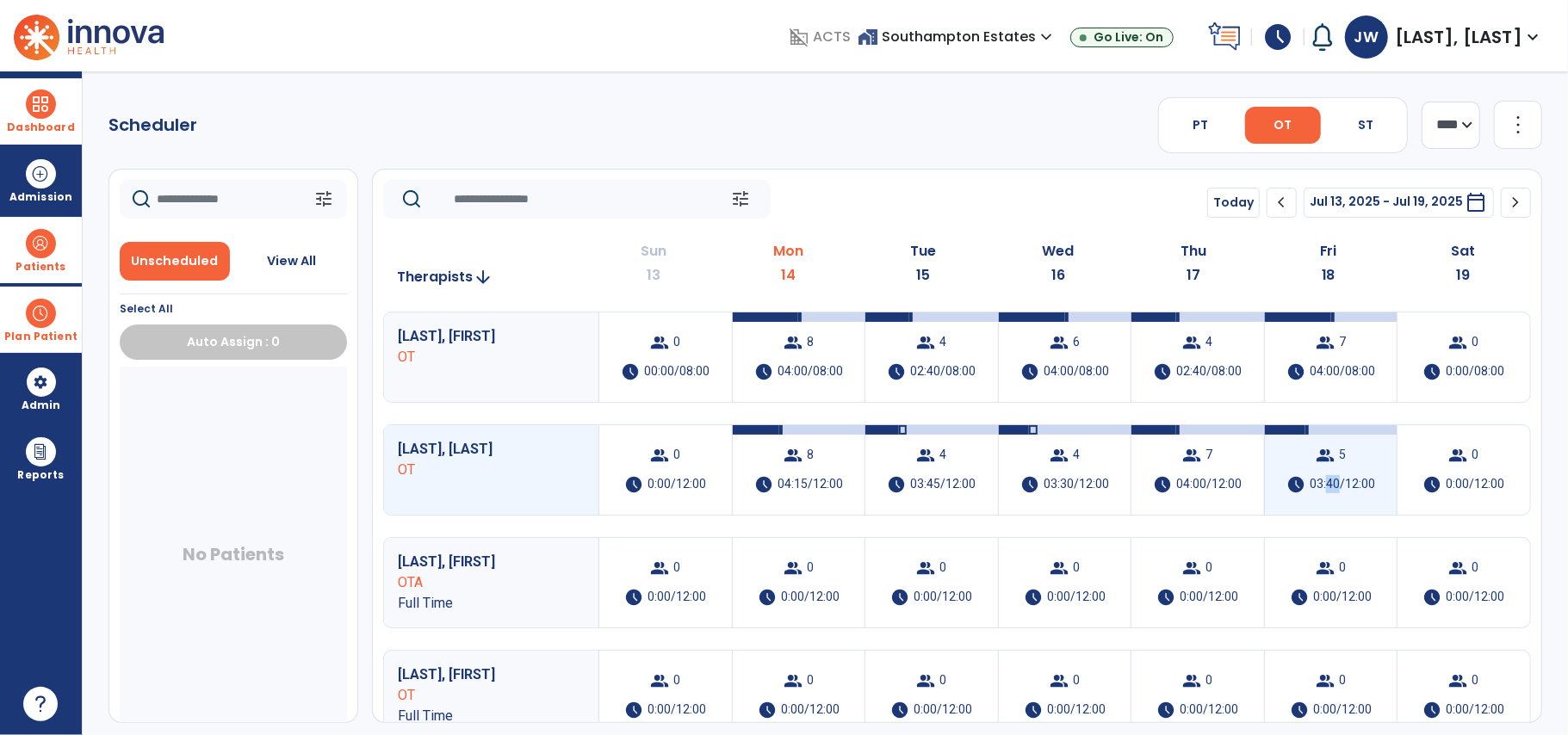 click on "03:40/12:00" at bounding box center [1342, 485] 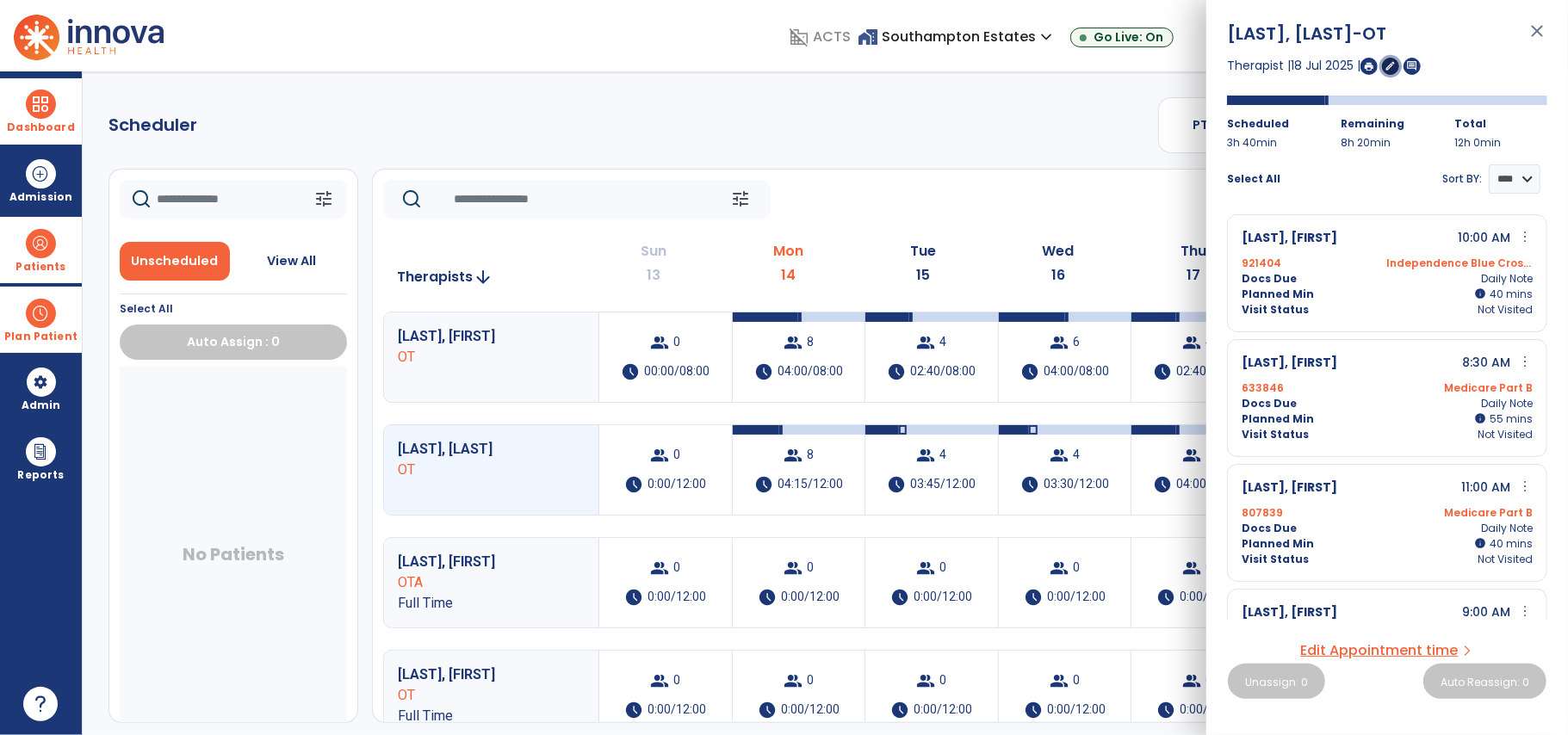 click on "edit" at bounding box center [1391, 65] 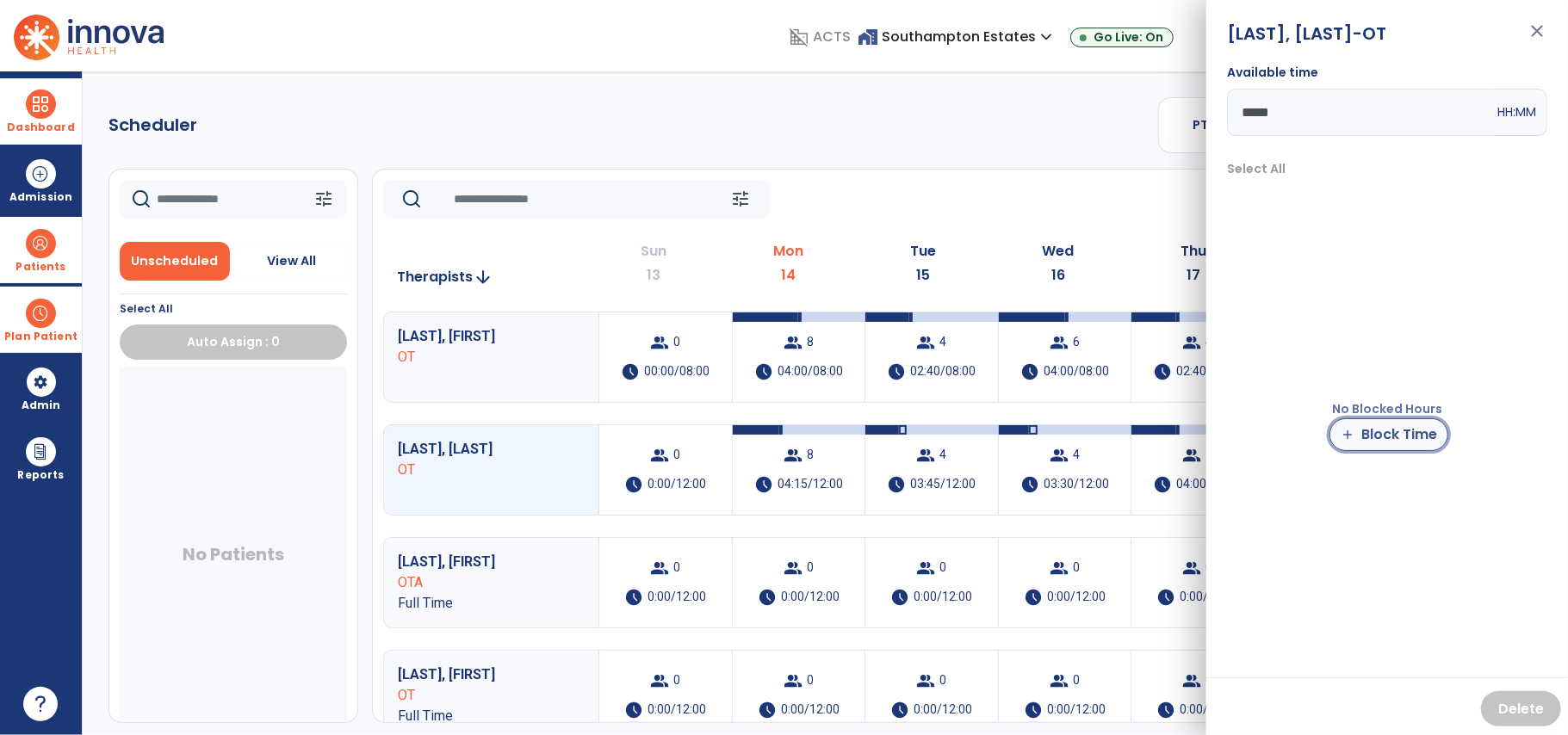click on "add   Block Time" at bounding box center [1389, 435] 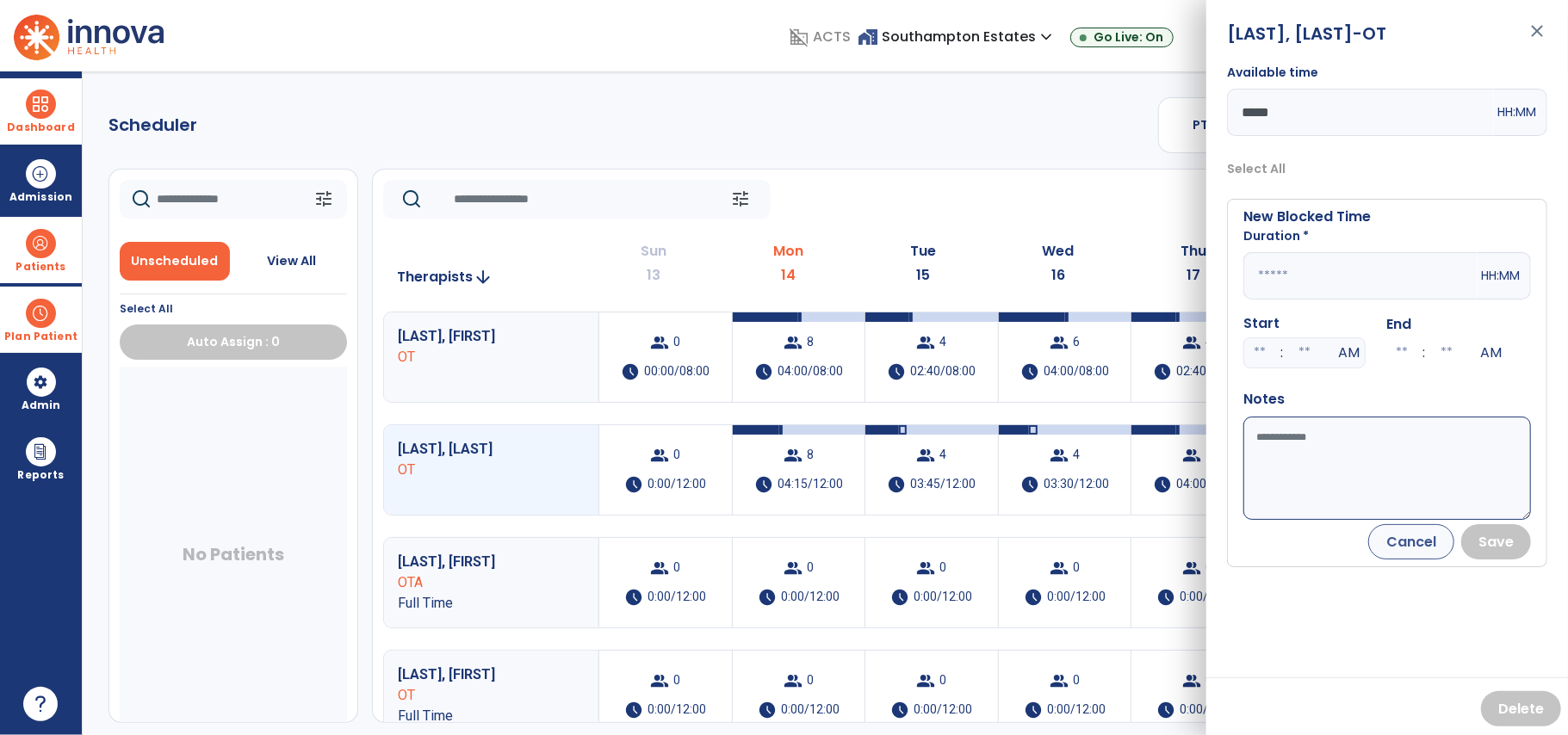 click at bounding box center (1360, 275) 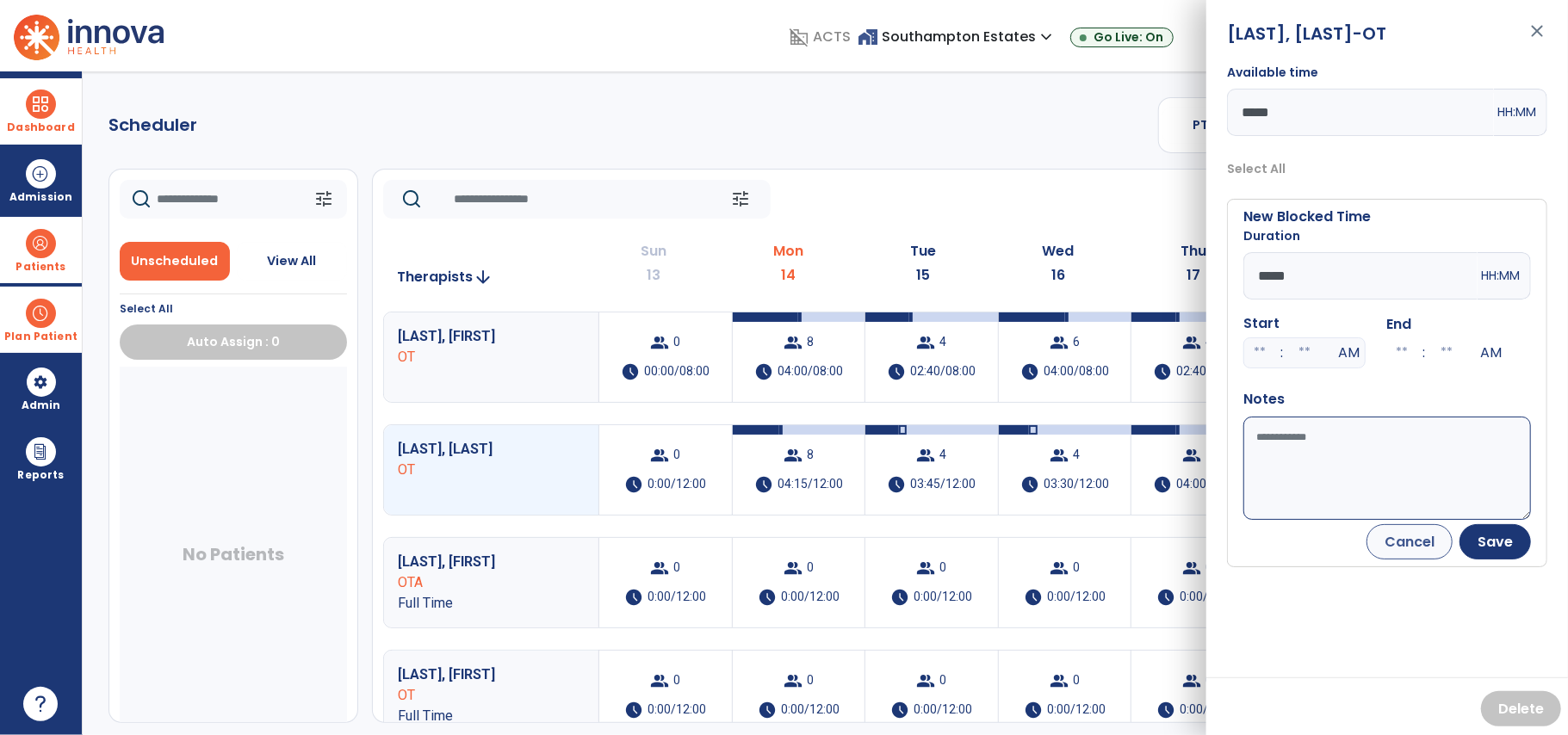 type on "*****" 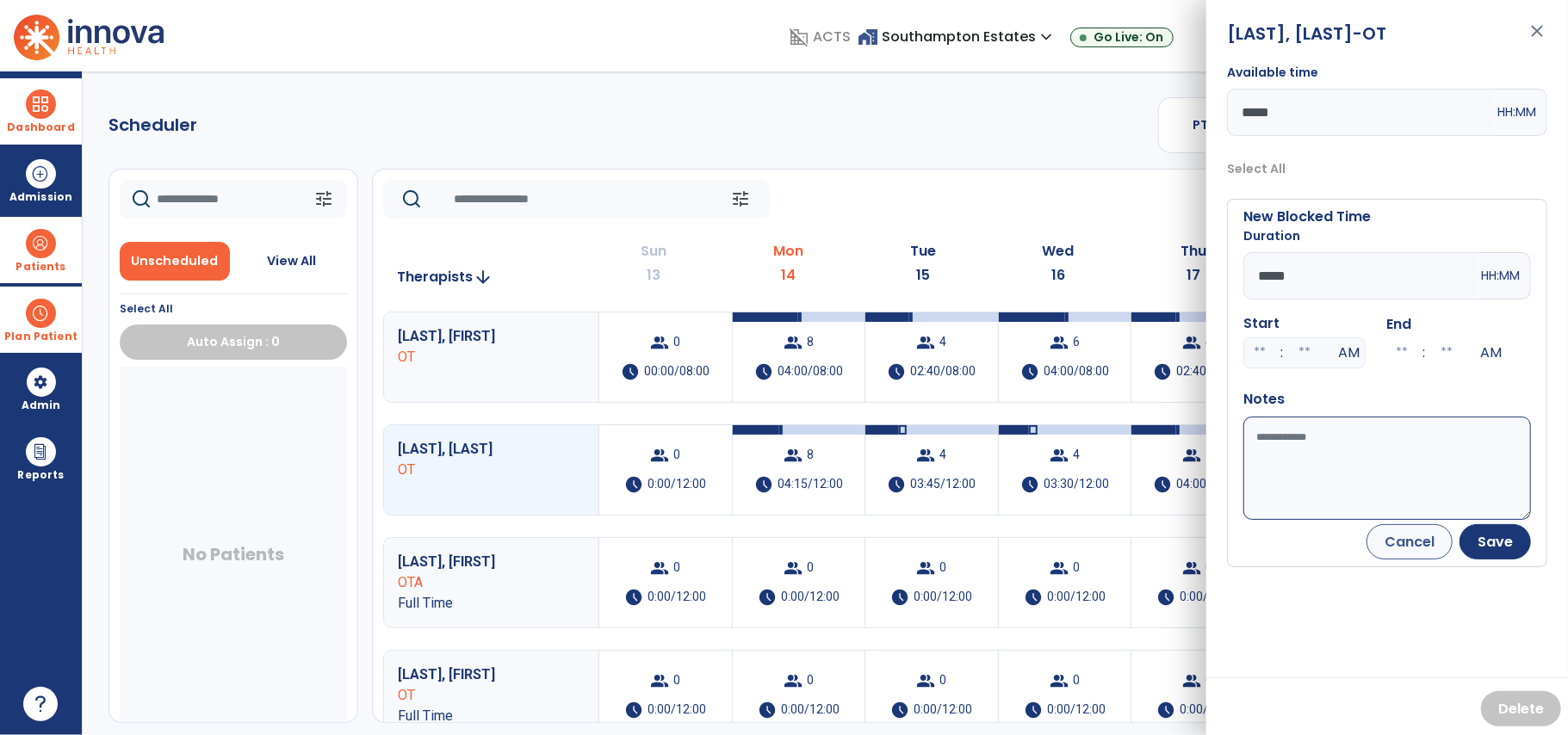 click on "Available time" at bounding box center (1387, 468) 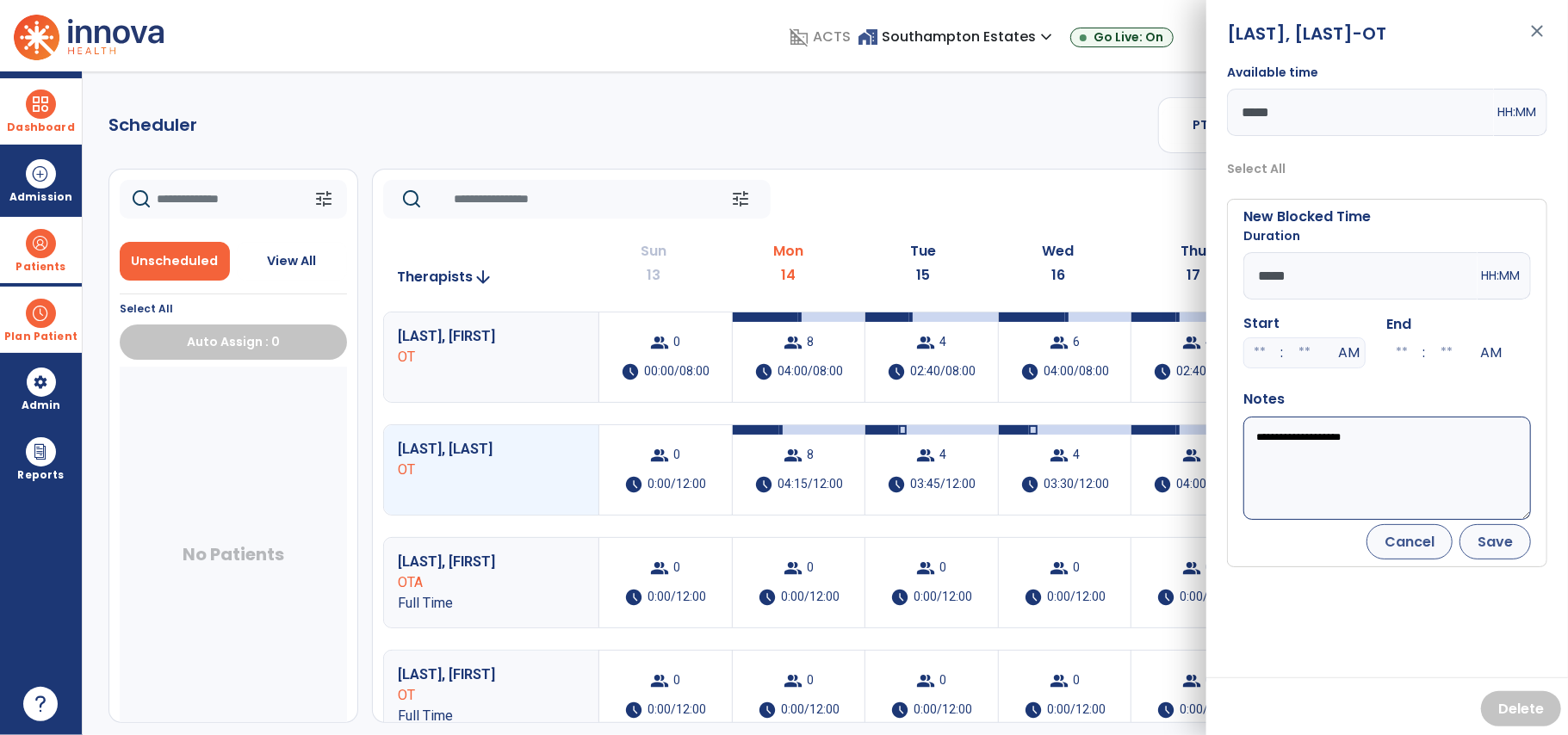 type on "**********" 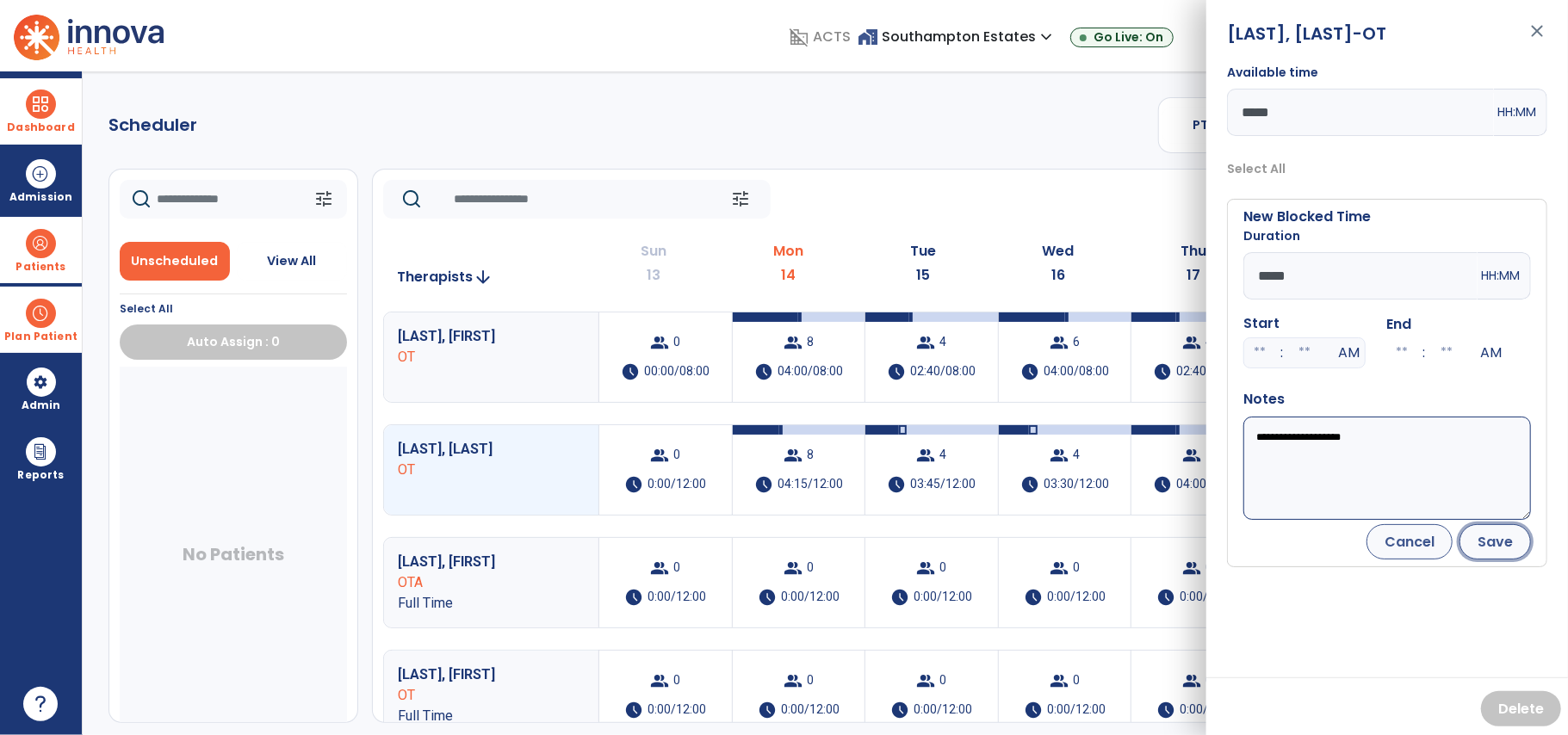click on "Save" at bounding box center [1495, 541] 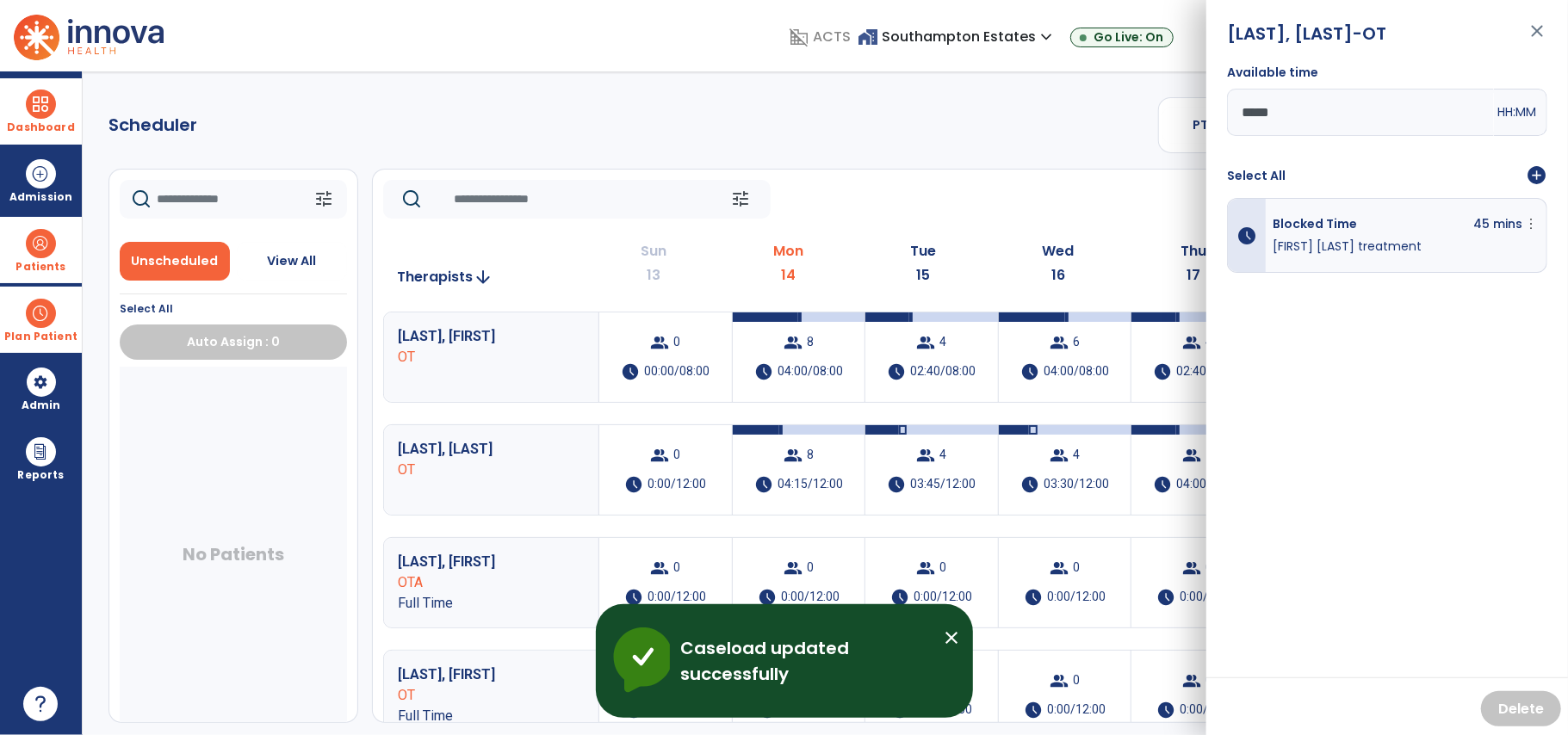 click on "tune   Today  chevron_left Jul 13, 2025 - Jul 19, 2025  *********  calendar_today  chevron_right" 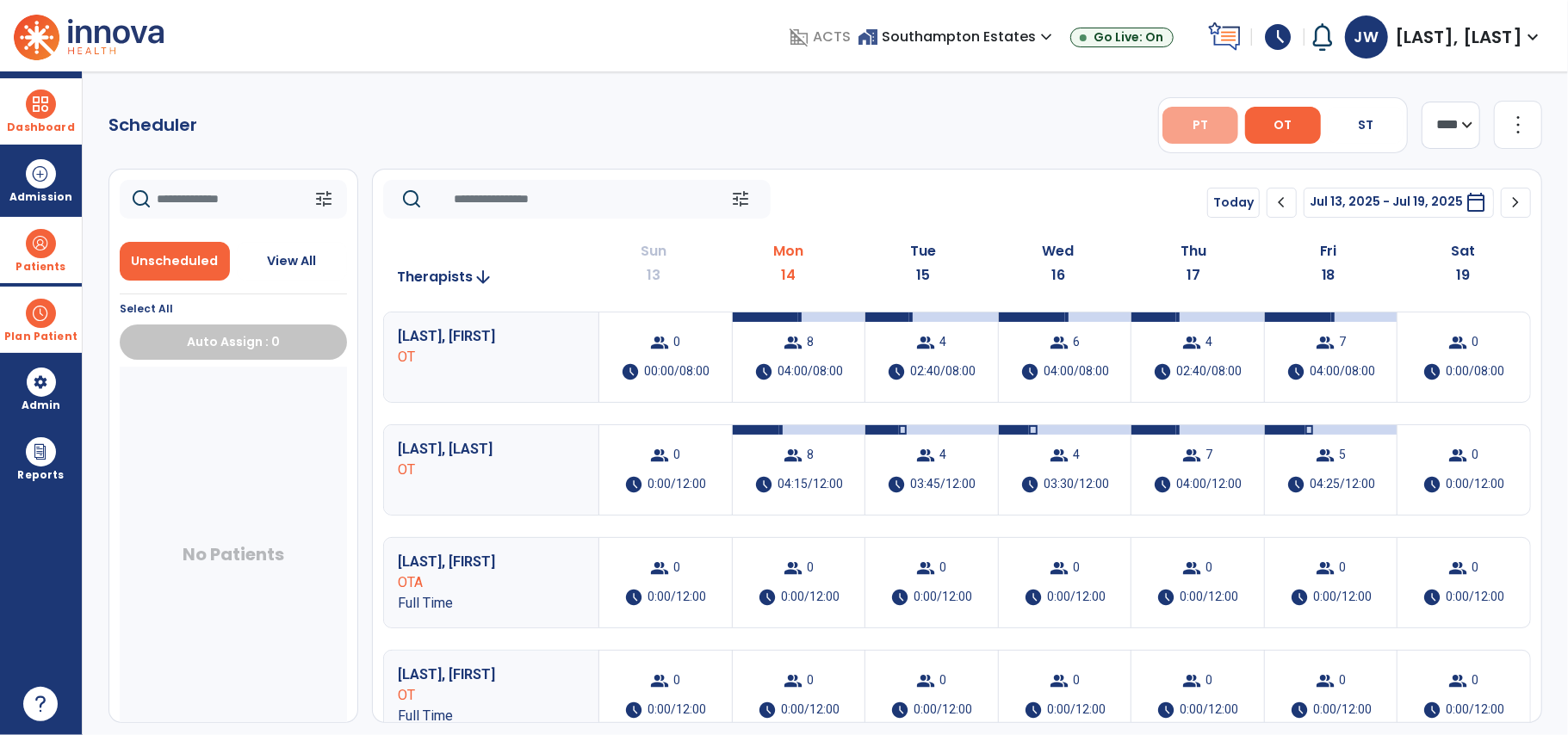 click on "PT" at bounding box center (1200, 125) 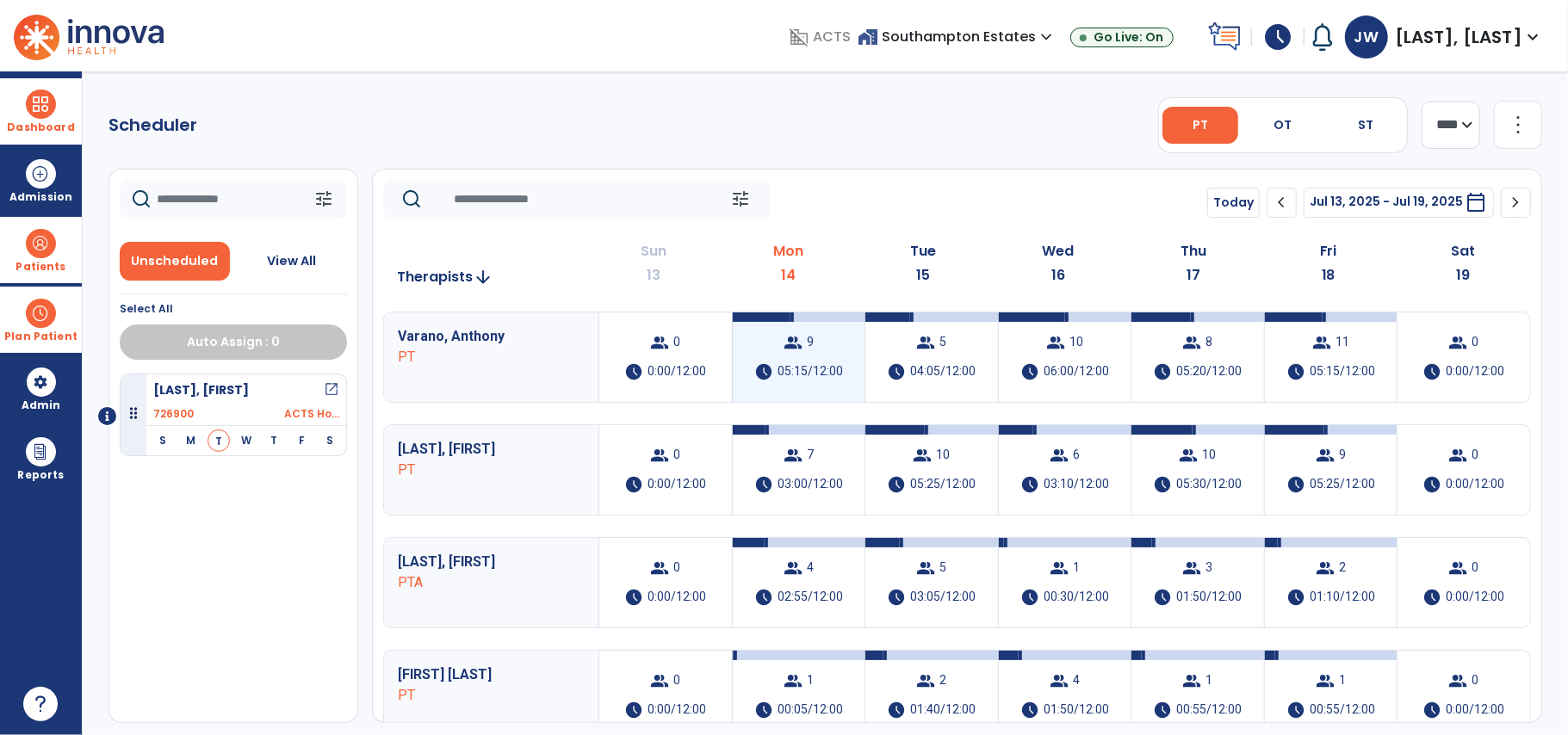 click on "05:15/12:00" at bounding box center [810, 372] 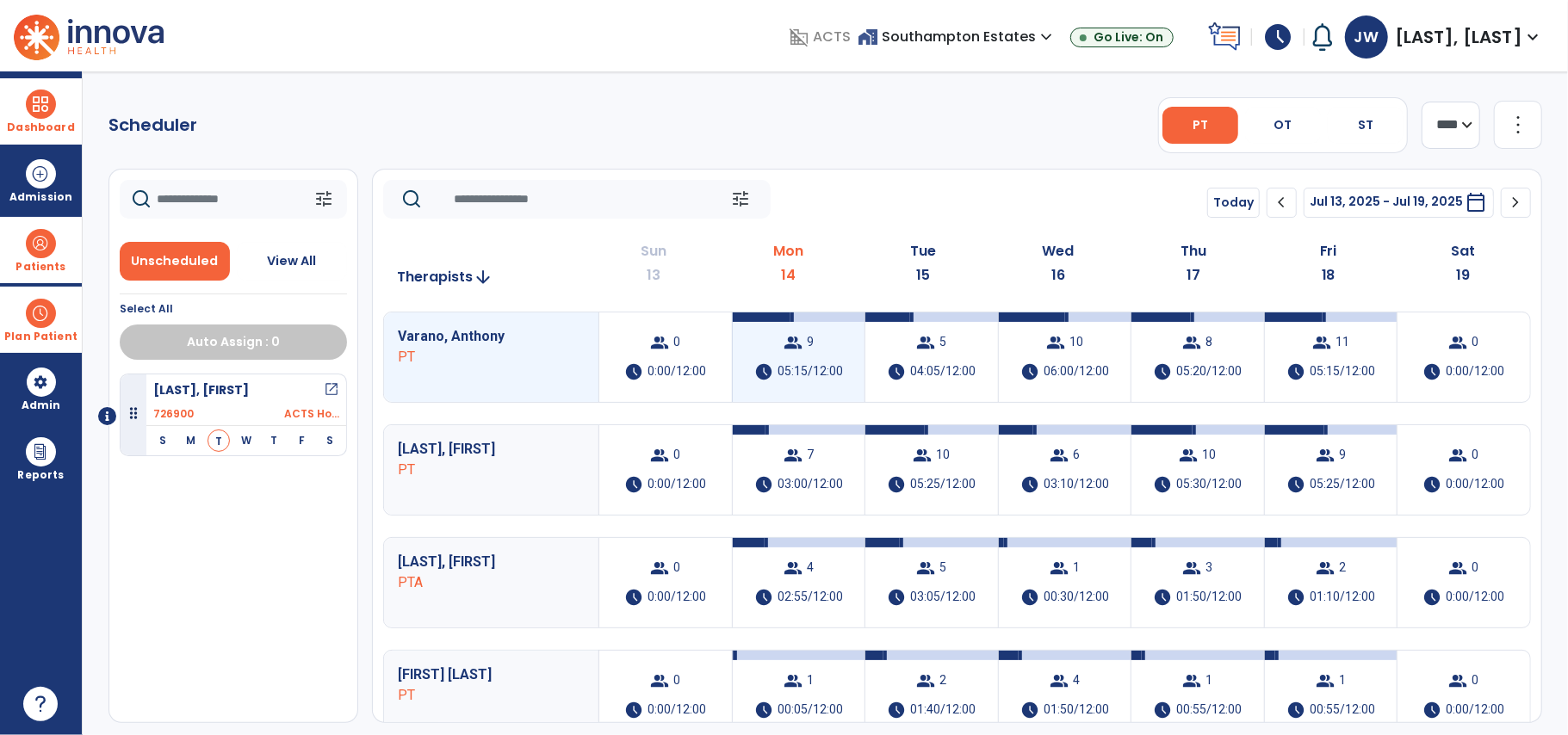 click on "group  9  schedule  05:15/12:00" at bounding box center [799, 357] 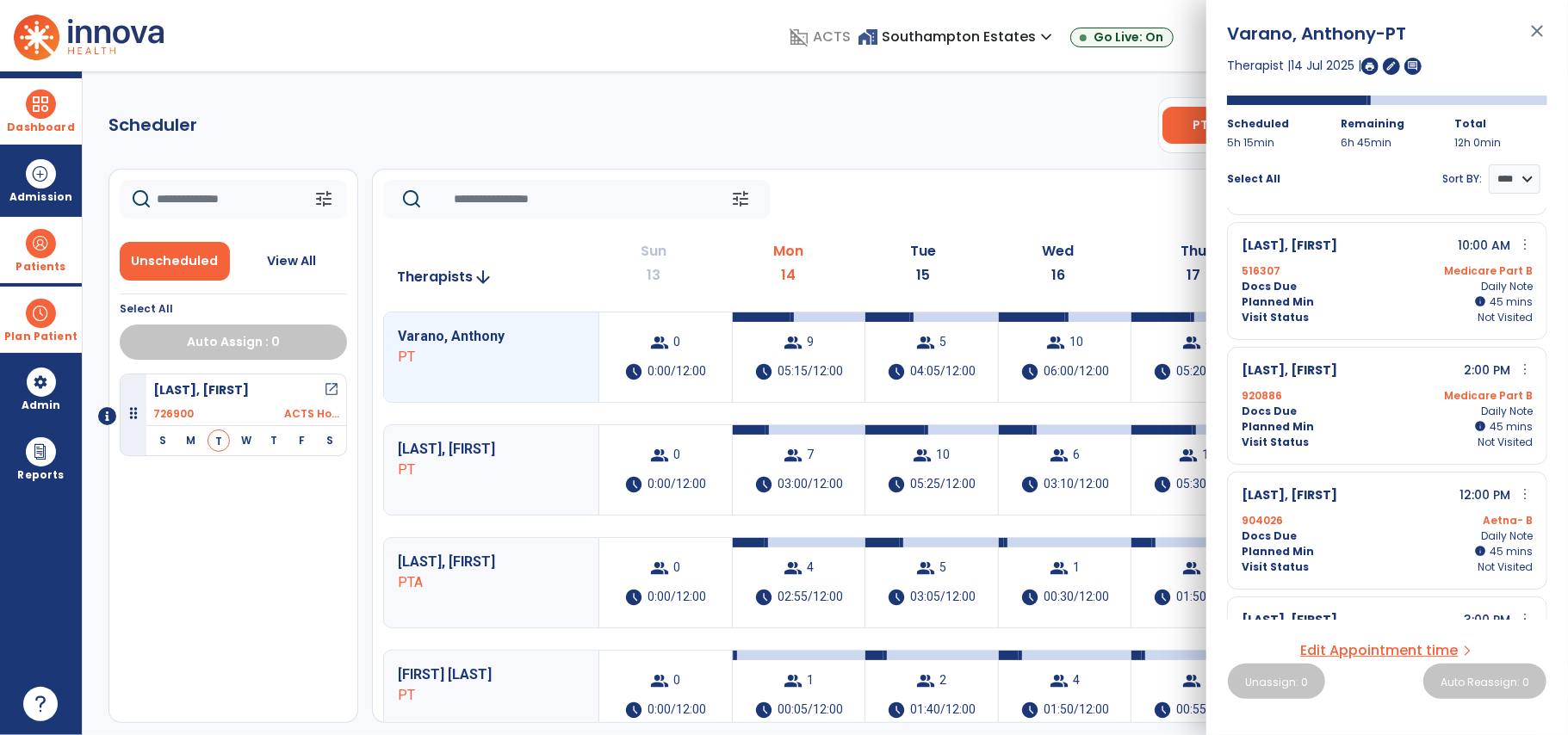 scroll, scrollTop: 239, scrollLeft: 0, axis: vertical 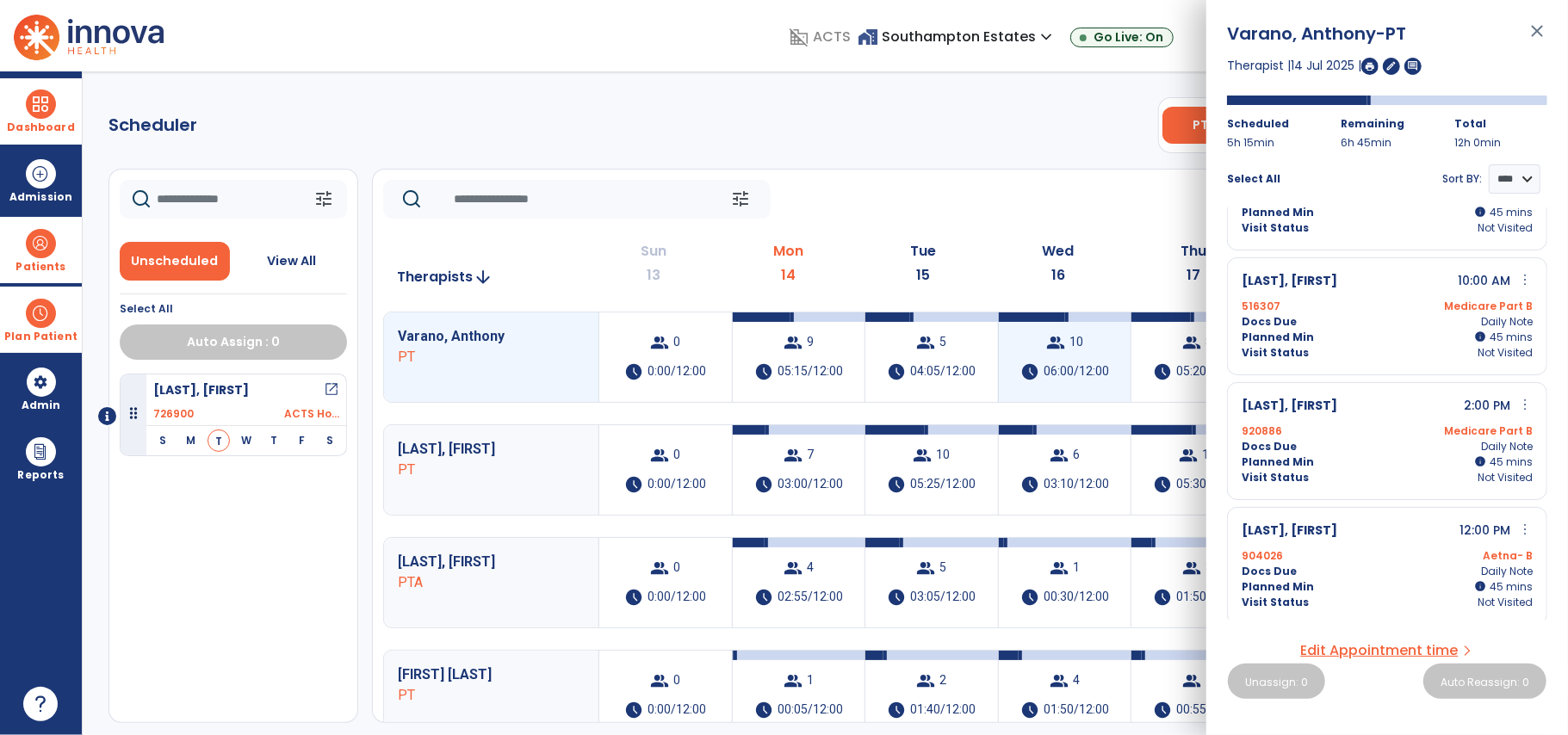 click on "06:00/12:00" at bounding box center (1076, 372) 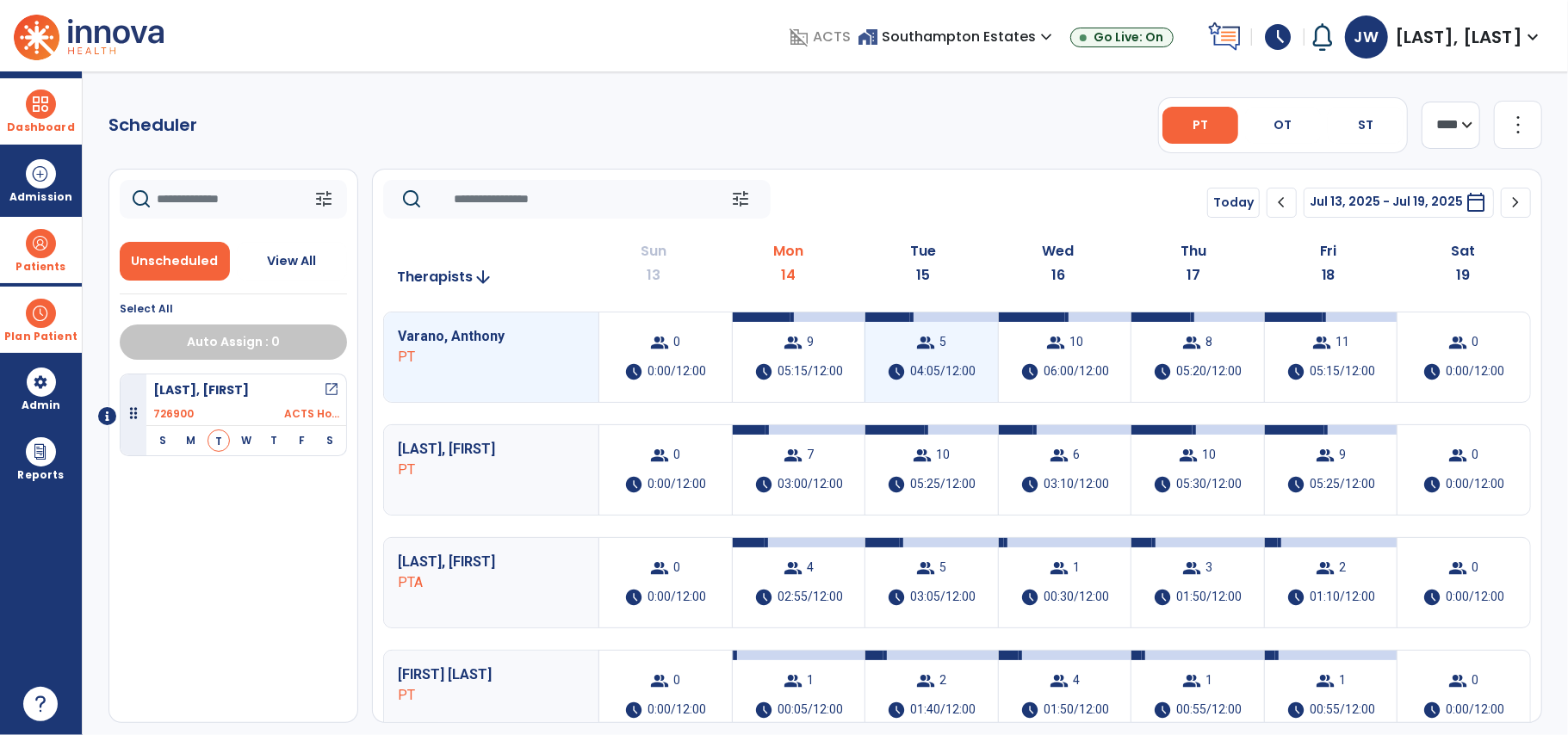 click on "group  5  schedule  04:05/12:00" at bounding box center (932, 357) 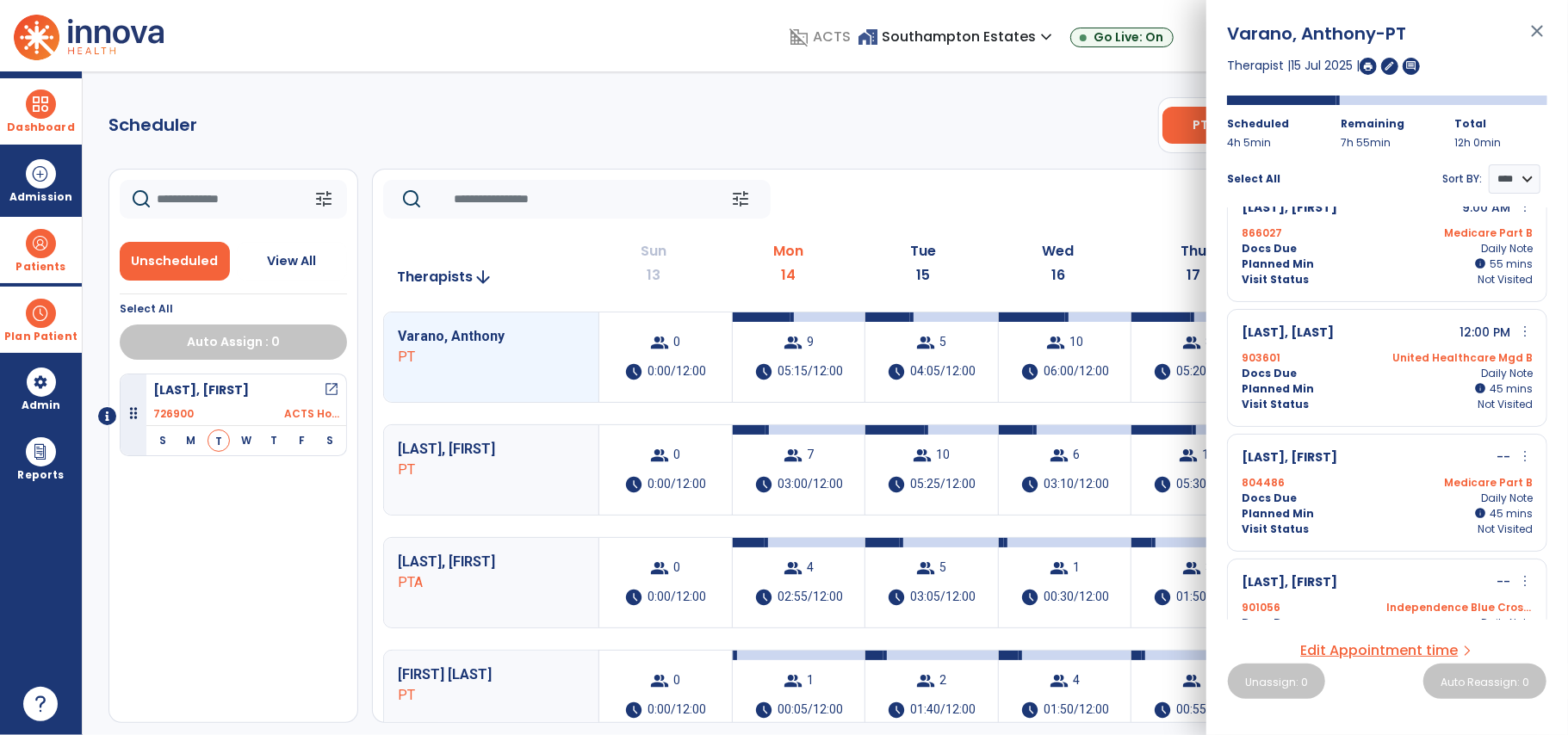 scroll, scrollTop: 214, scrollLeft: 0, axis: vertical 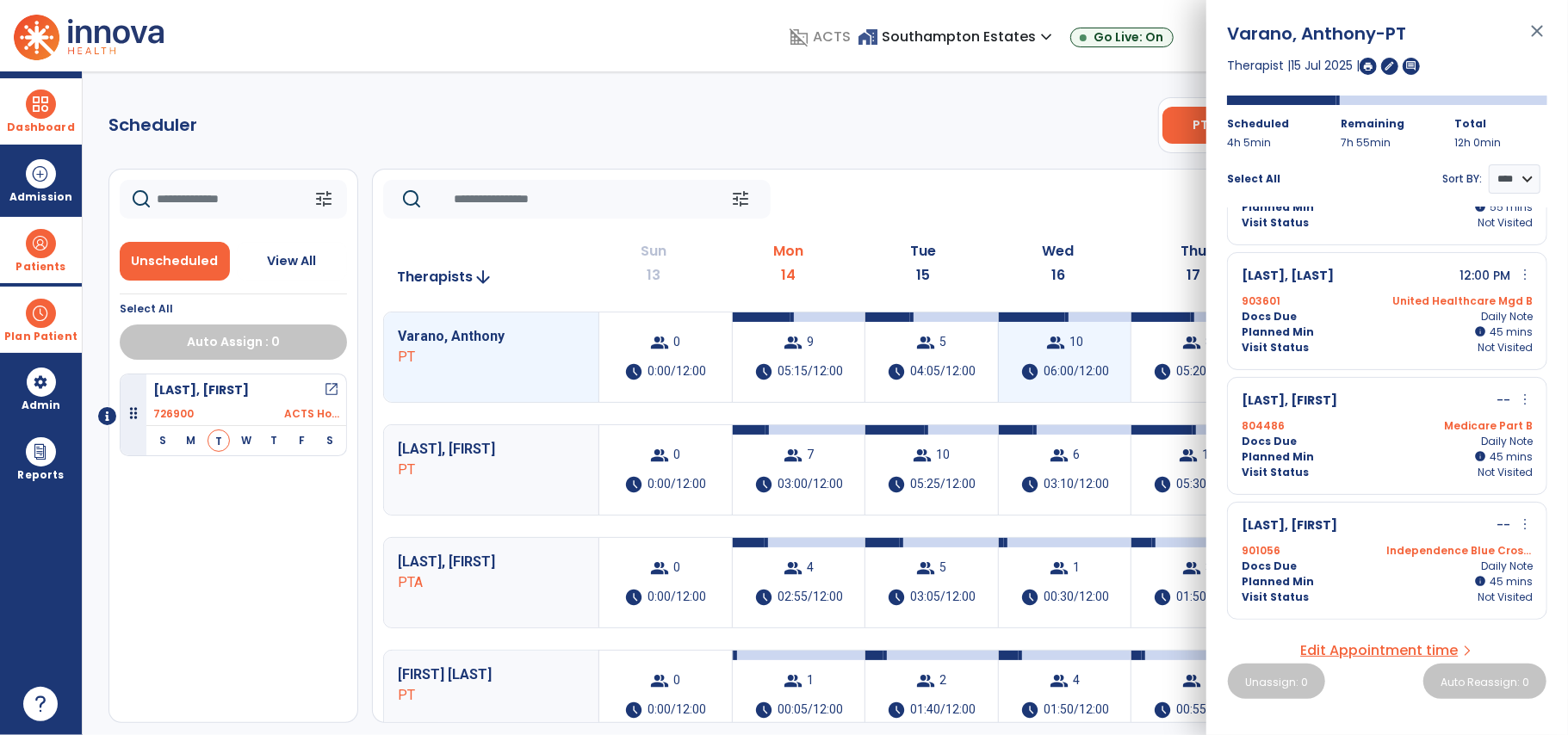 click on "group" at bounding box center (1056, 343) 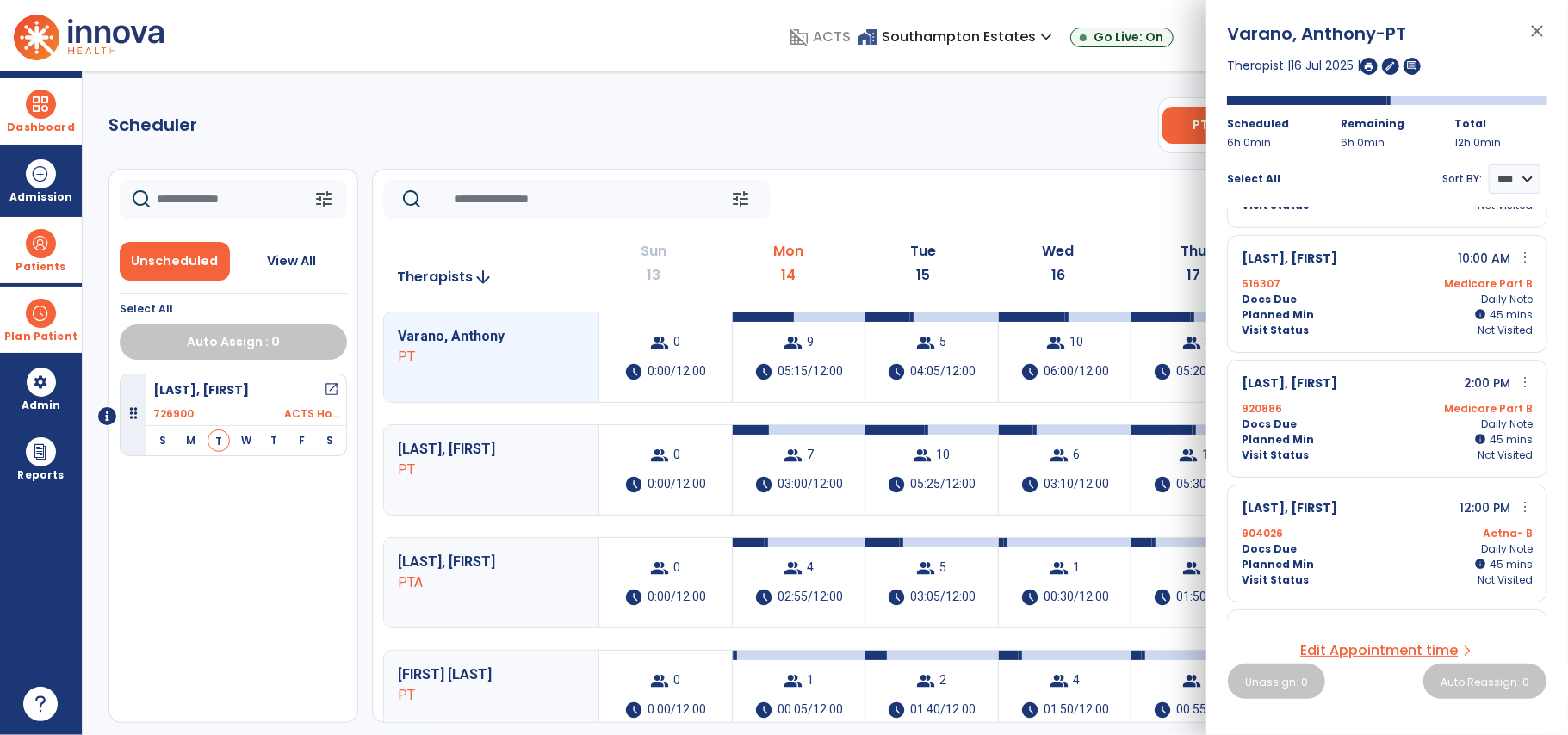 scroll, scrollTop: 231, scrollLeft: 0, axis: vertical 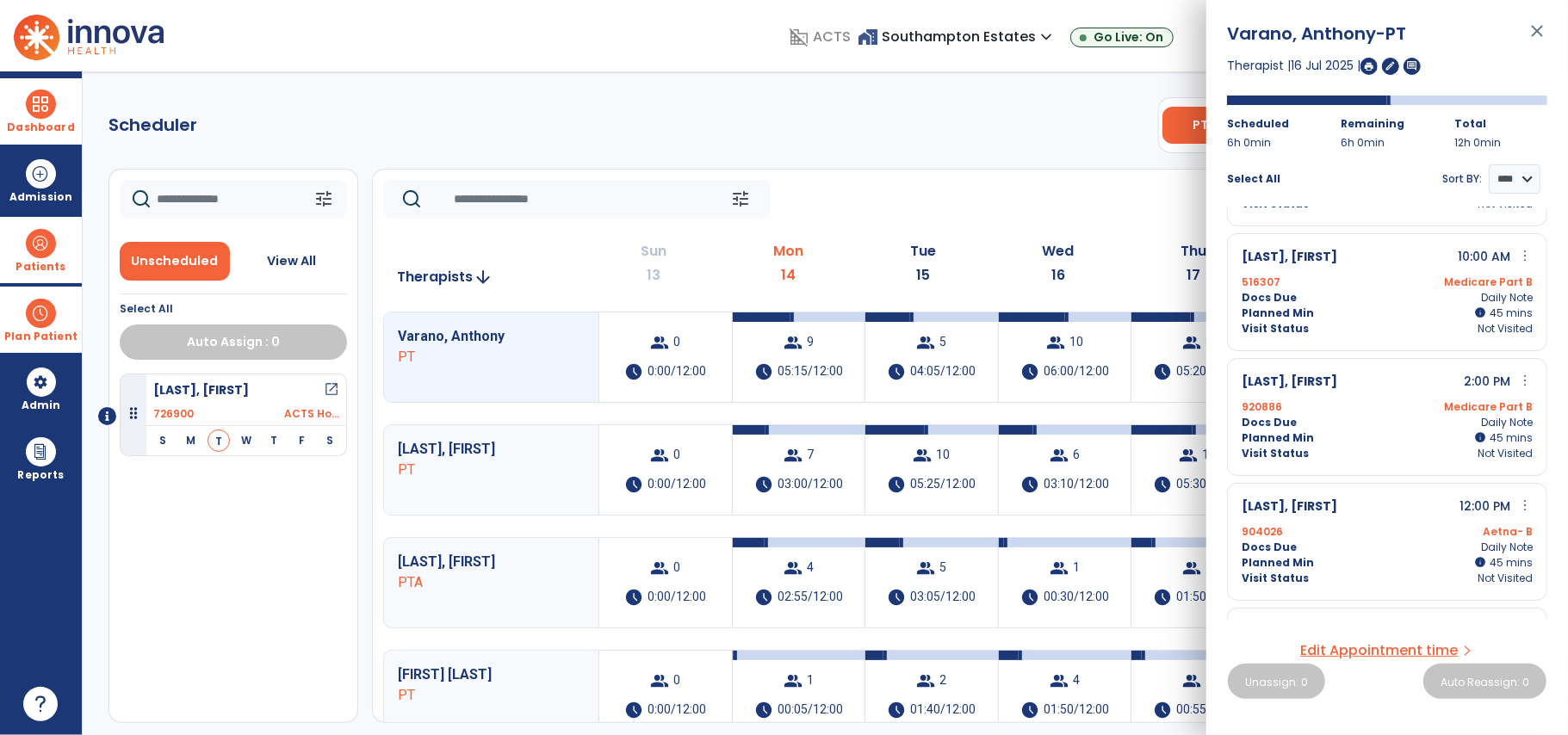 click on "tune   Today  chevron_left Jul 13, 2025 - Jul 19, 2025  *********  calendar_today  chevron_right" 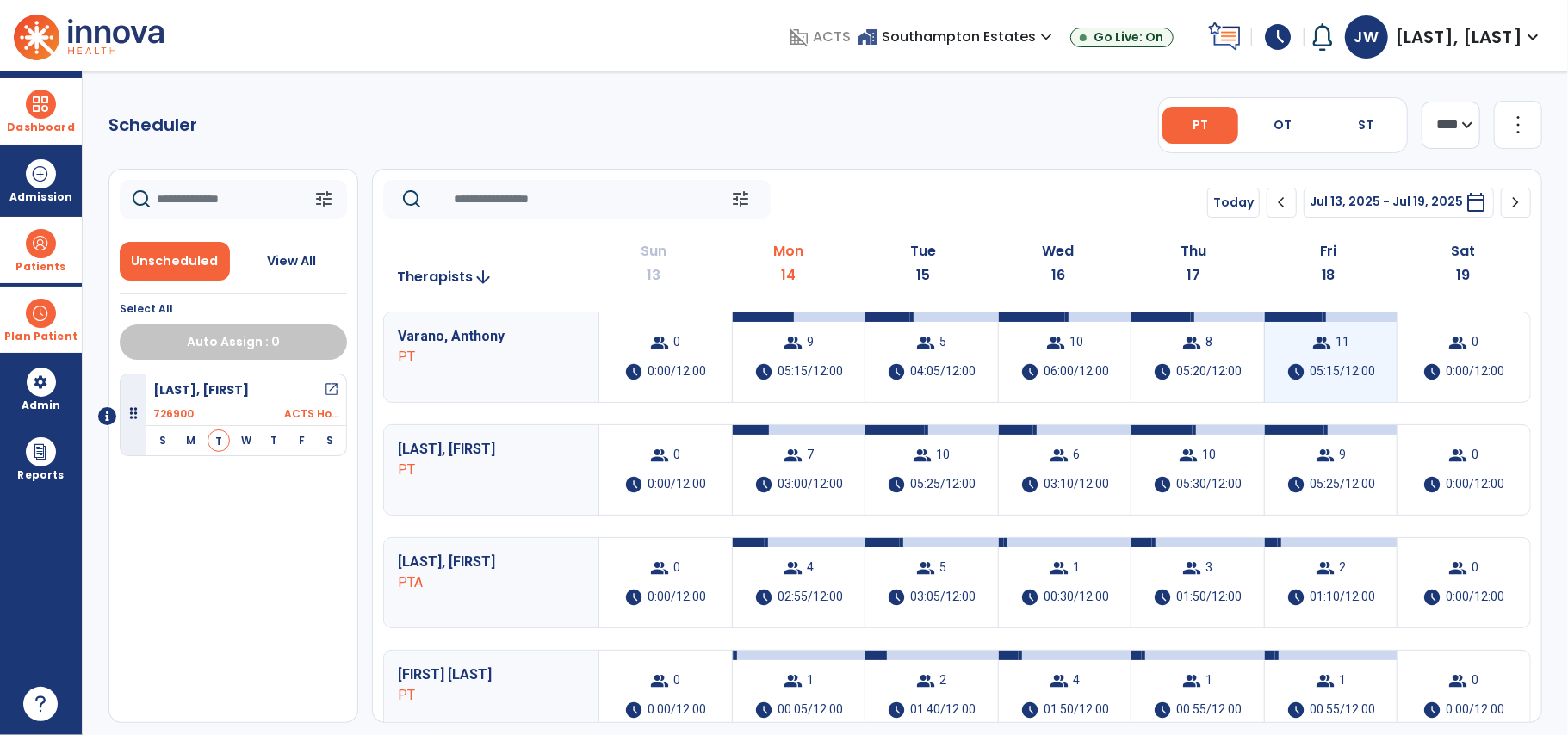 click on "group [NUMBER] schedule [TIME]/[TIME]" at bounding box center [1331, 357] 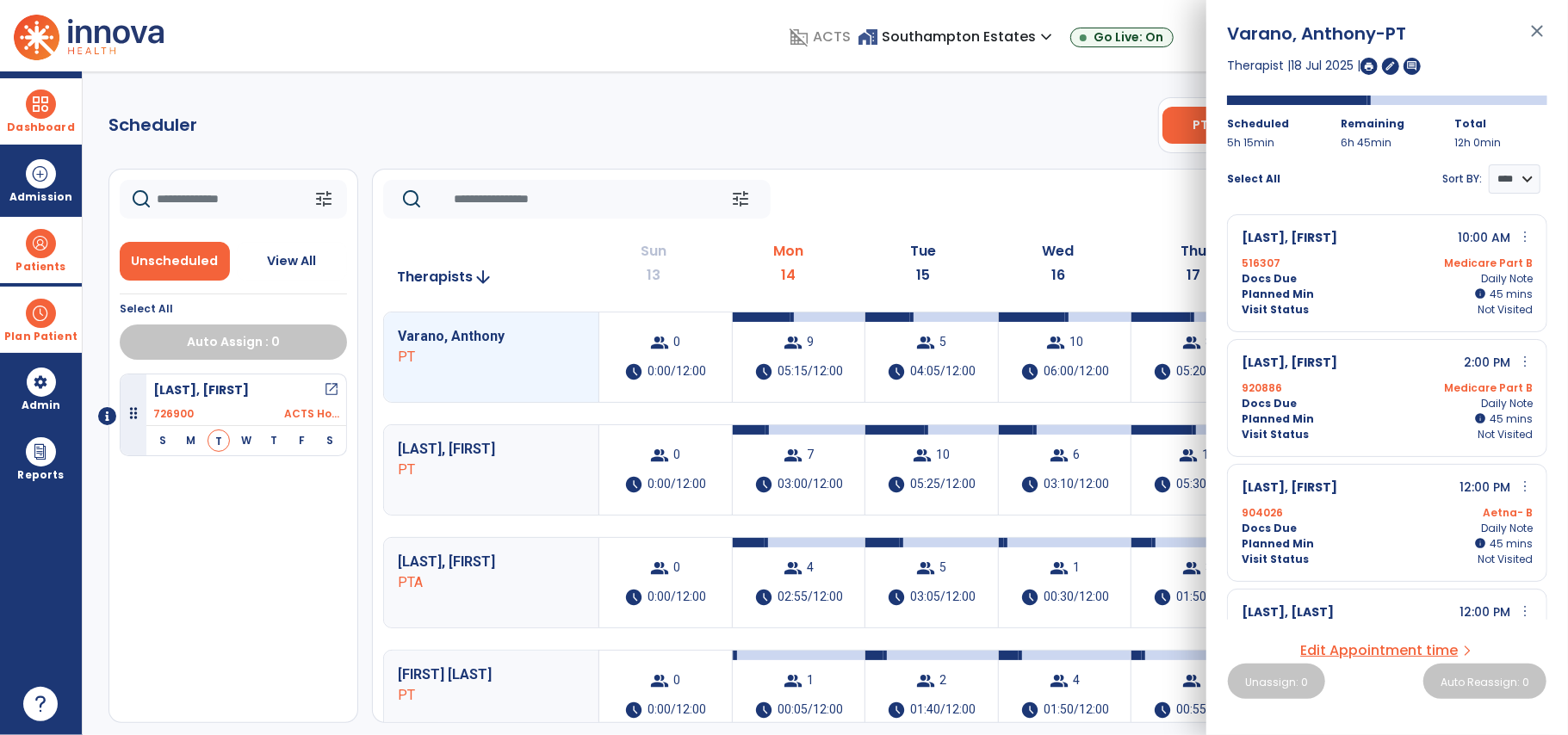 click on "tune   Today  chevron_left Jul 13, 2025 - Jul 19, 2025  *********  calendar_today  chevron_right" 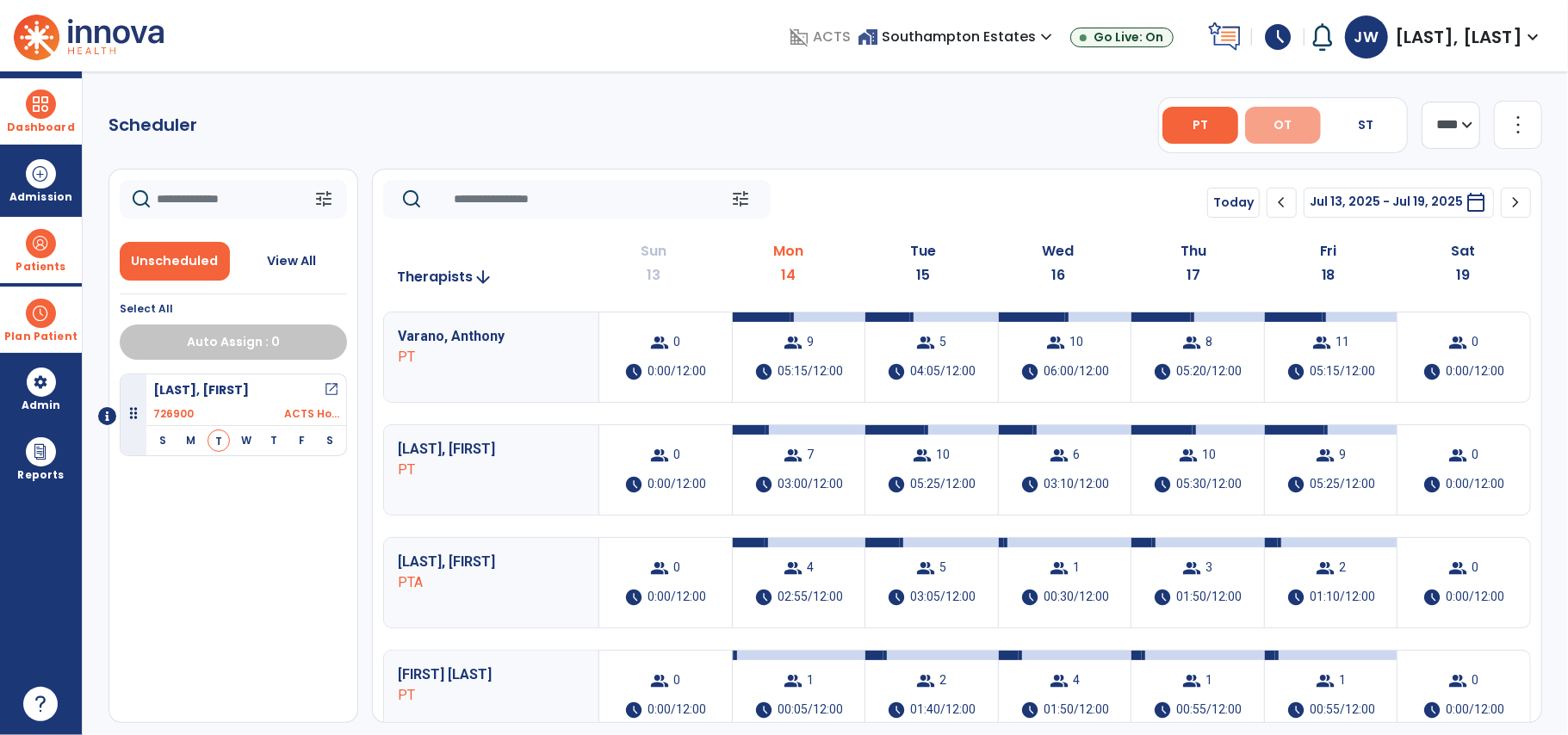 click on "OT" at bounding box center (1283, 125) 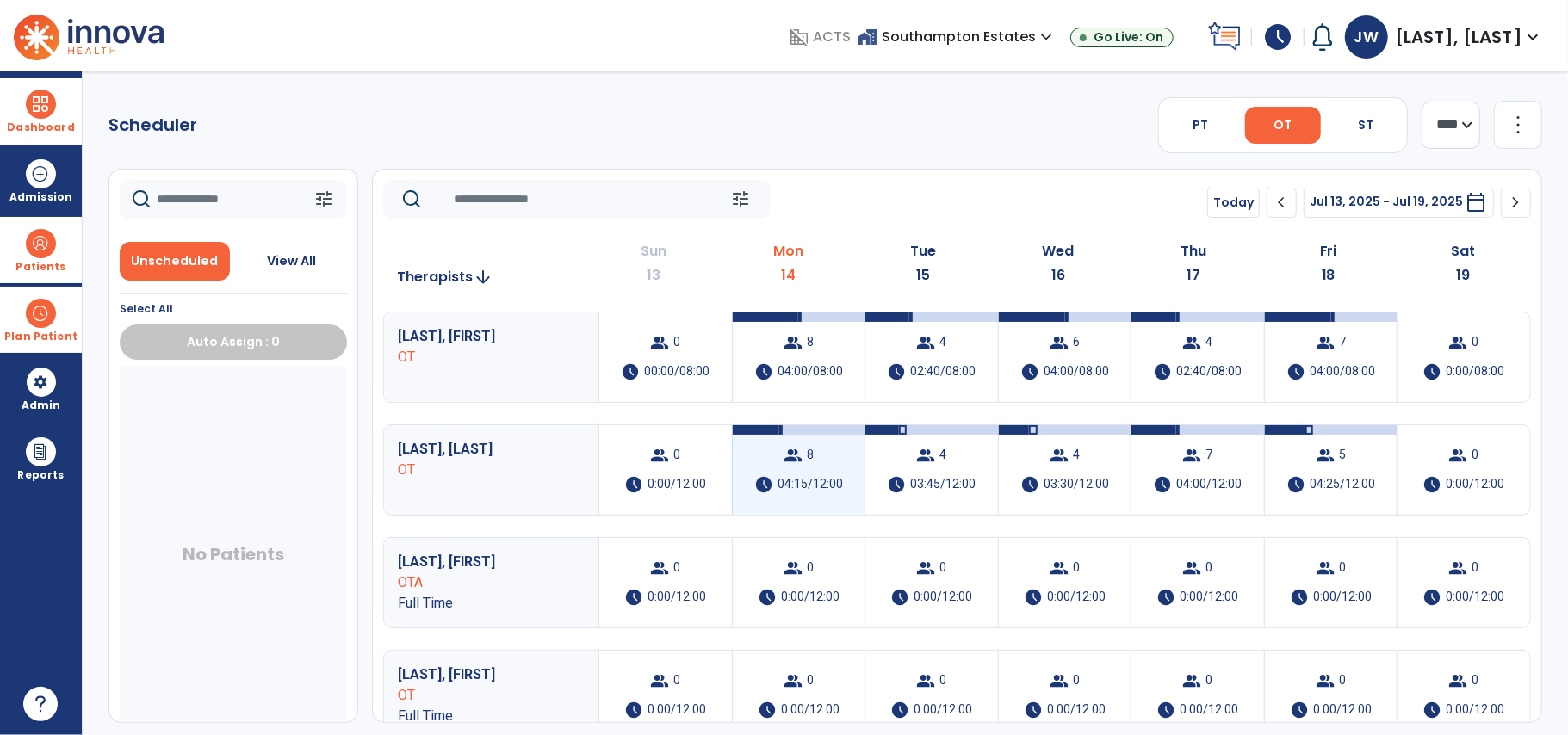 click on "04:15/12:00" at bounding box center [810, 485] 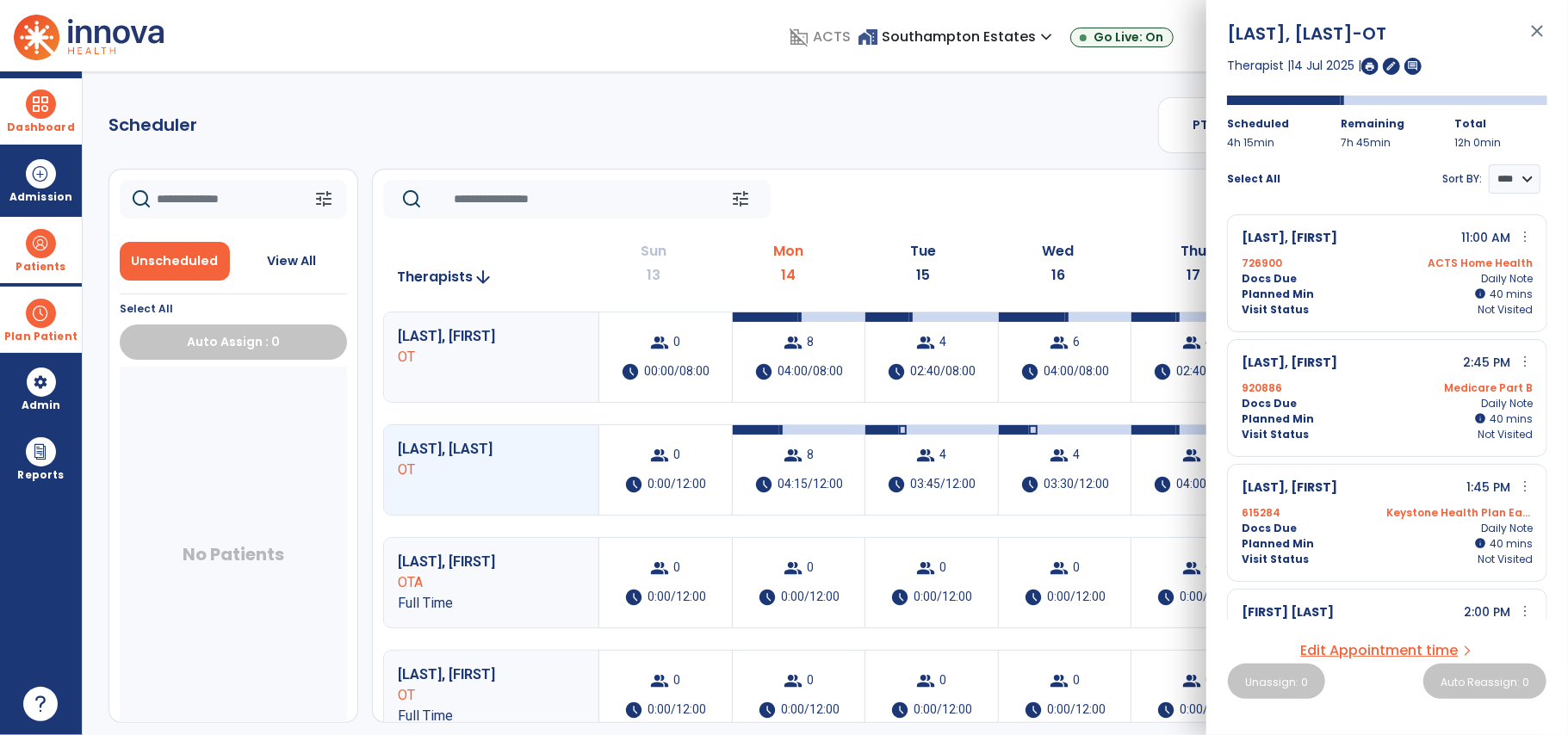 click on "Scheduler   PT   OT   ST  **** *** more_vert  Manage Labor   View All Therapists   Print" 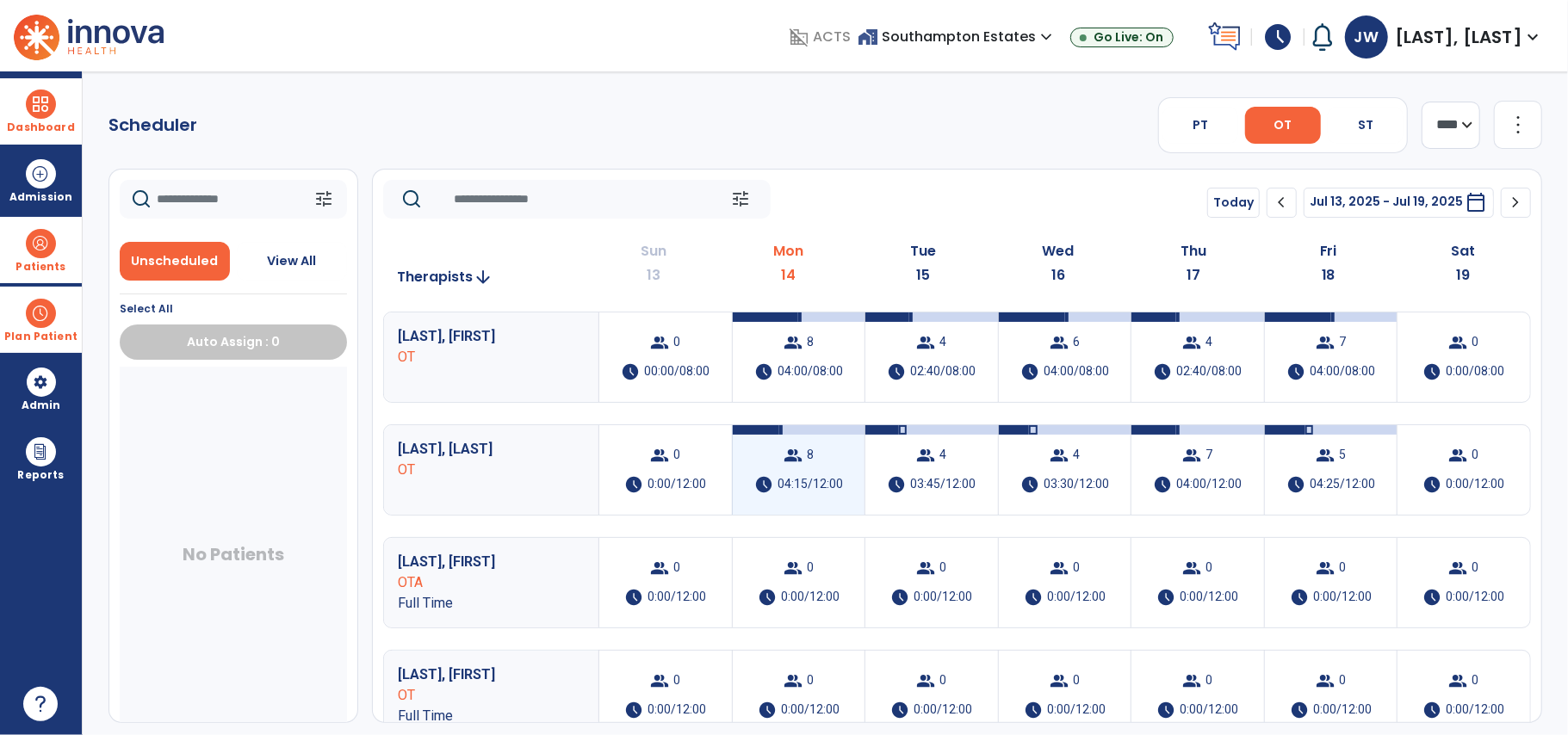 click on "group  8  schedule  04:15/12:00" at bounding box center (799, 470) 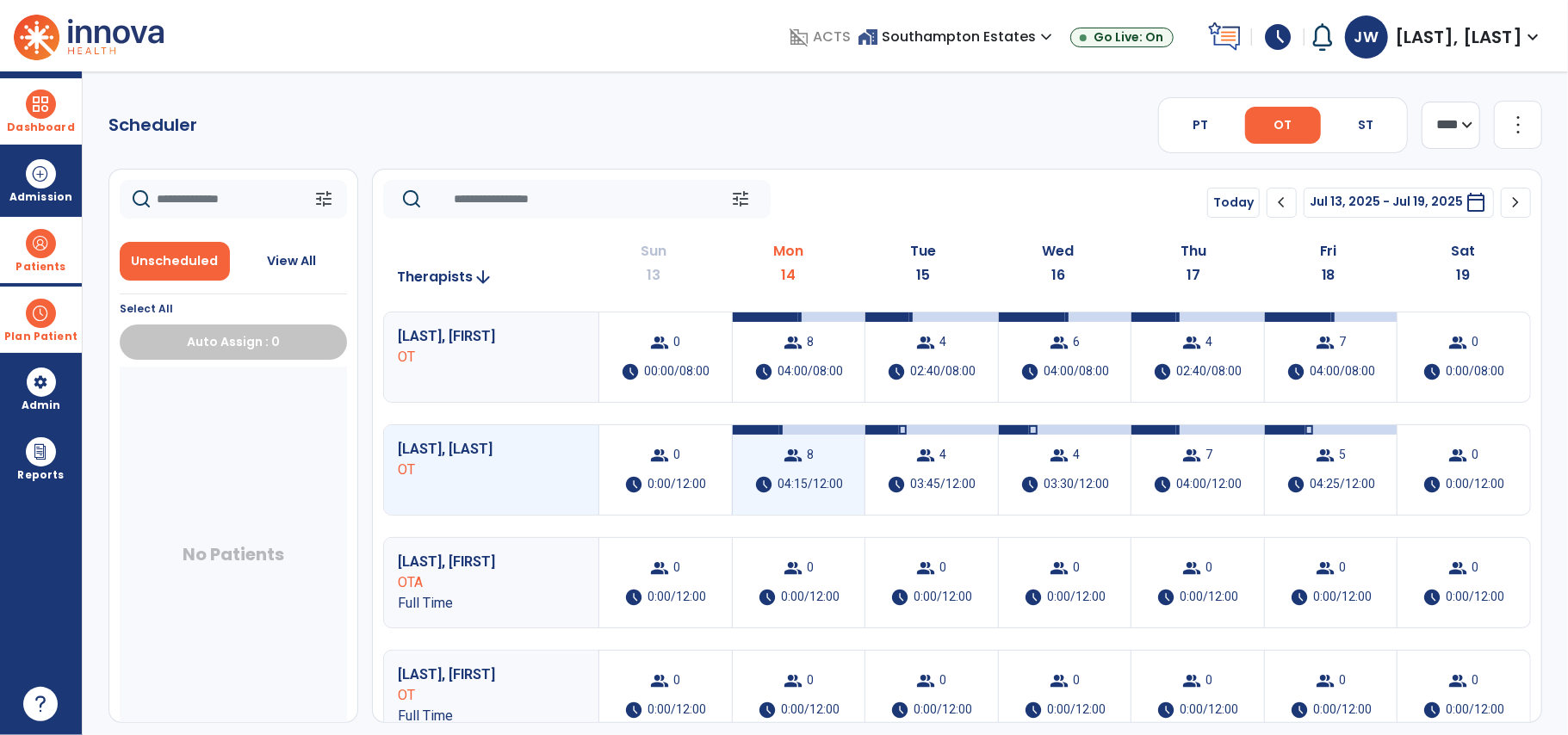 click on "04:15/12:00" at bounding box center [810, 485] 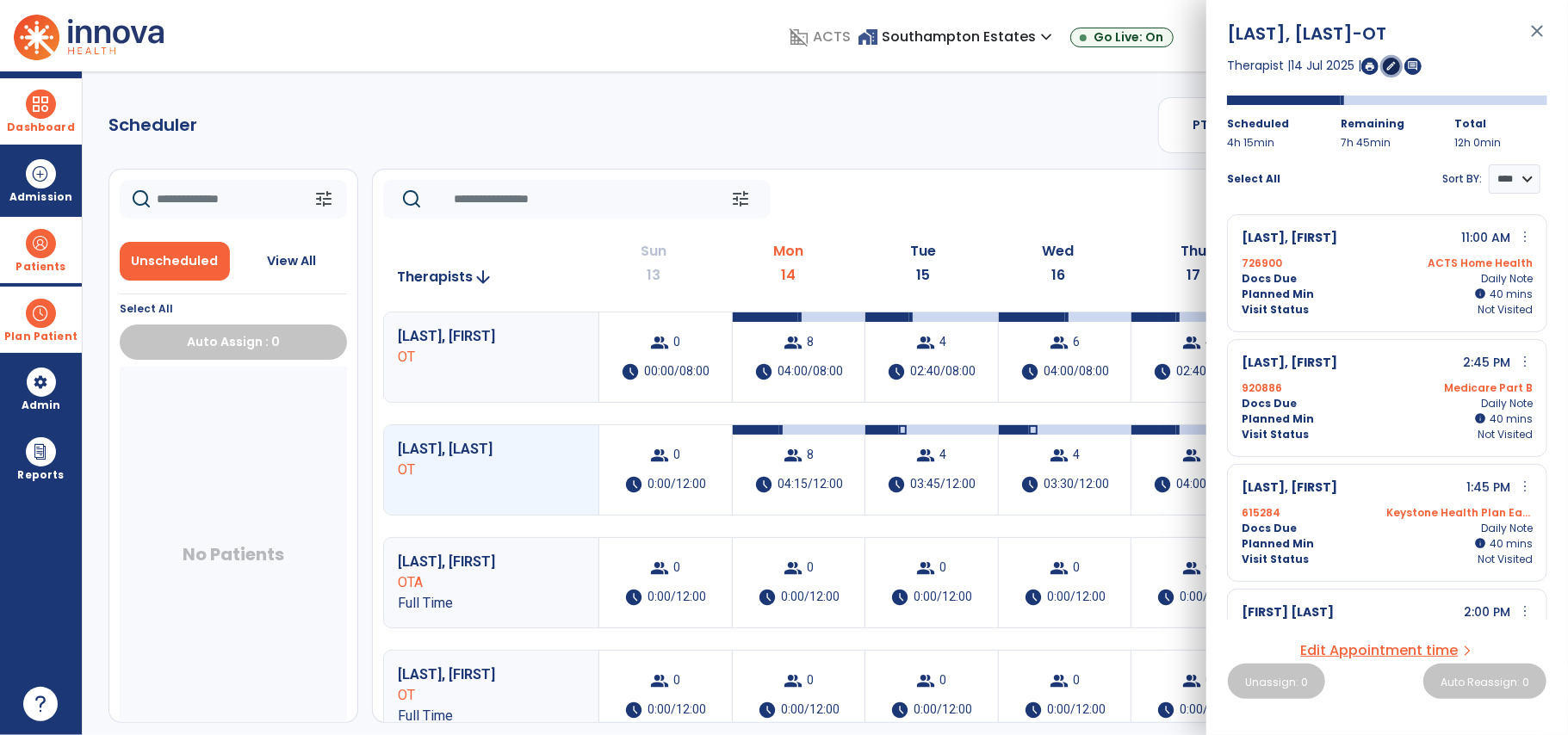 click on "edit" at bounding box center [1391, 65] 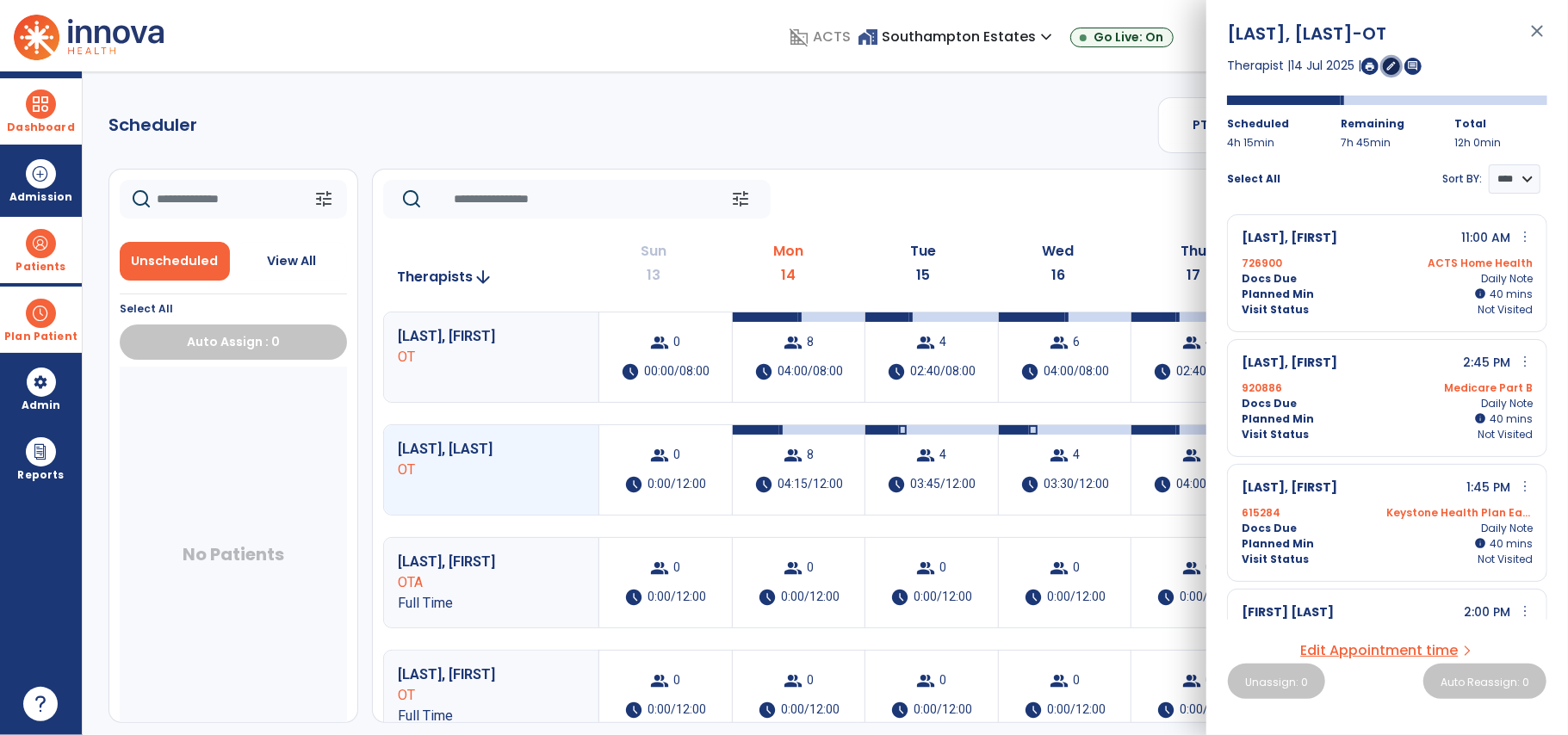 click on "edit" at bounding box center (1391, 65) 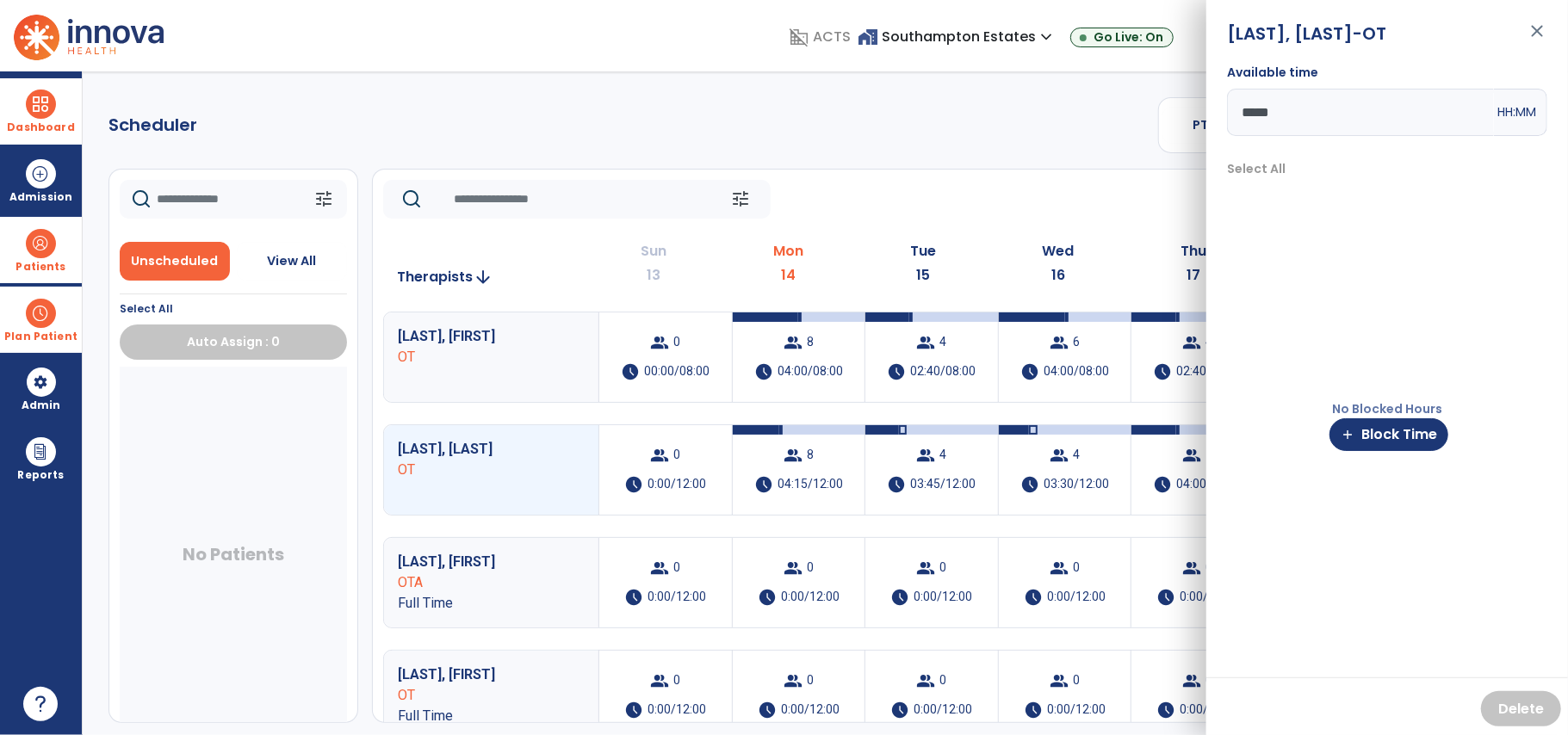 drag, startPoint x: 1360, startPoint y: 431, endPoint x: 1503, endPoint y: 258, distance: 224.45044 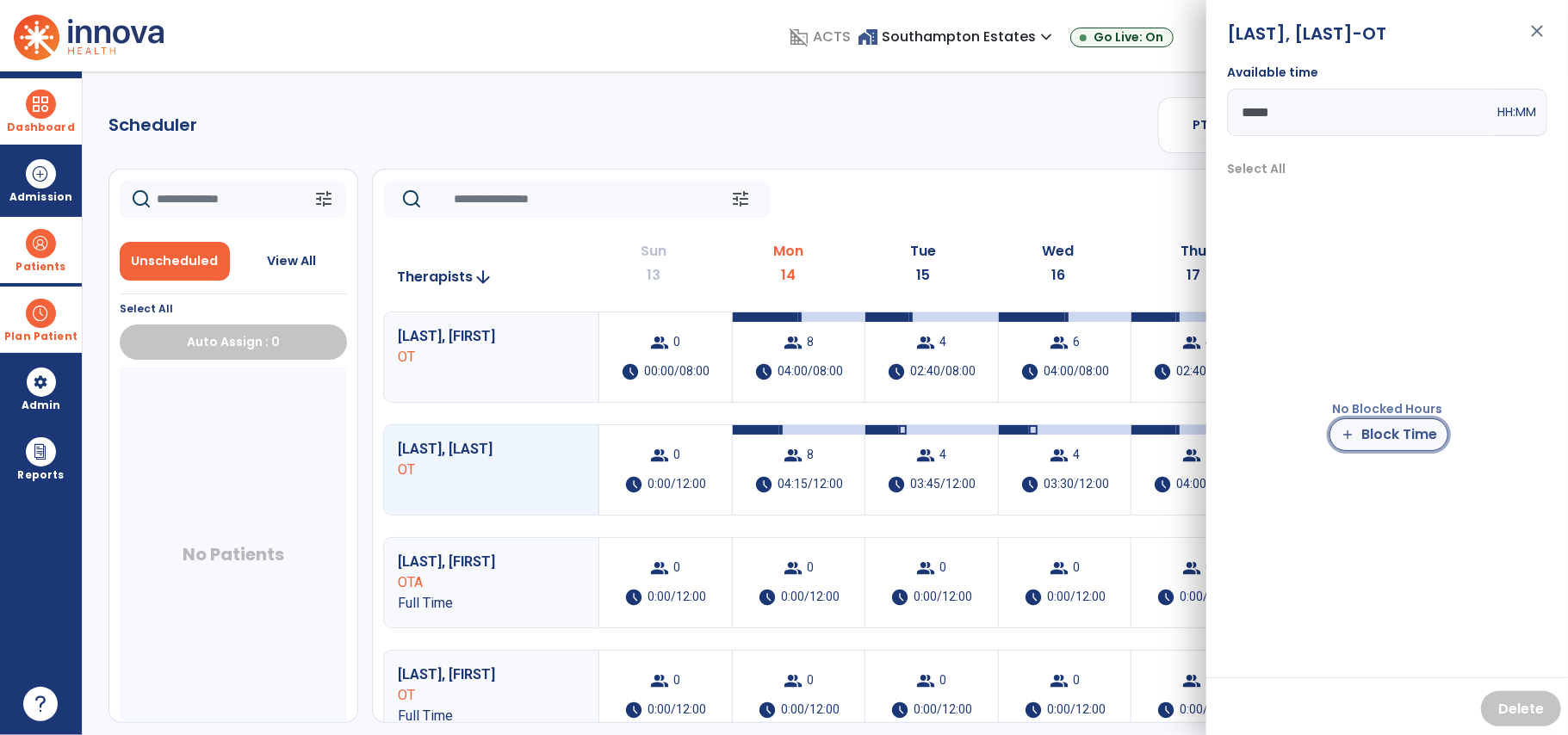 click on "add   Block Time" at bounding box center (1389, 435) 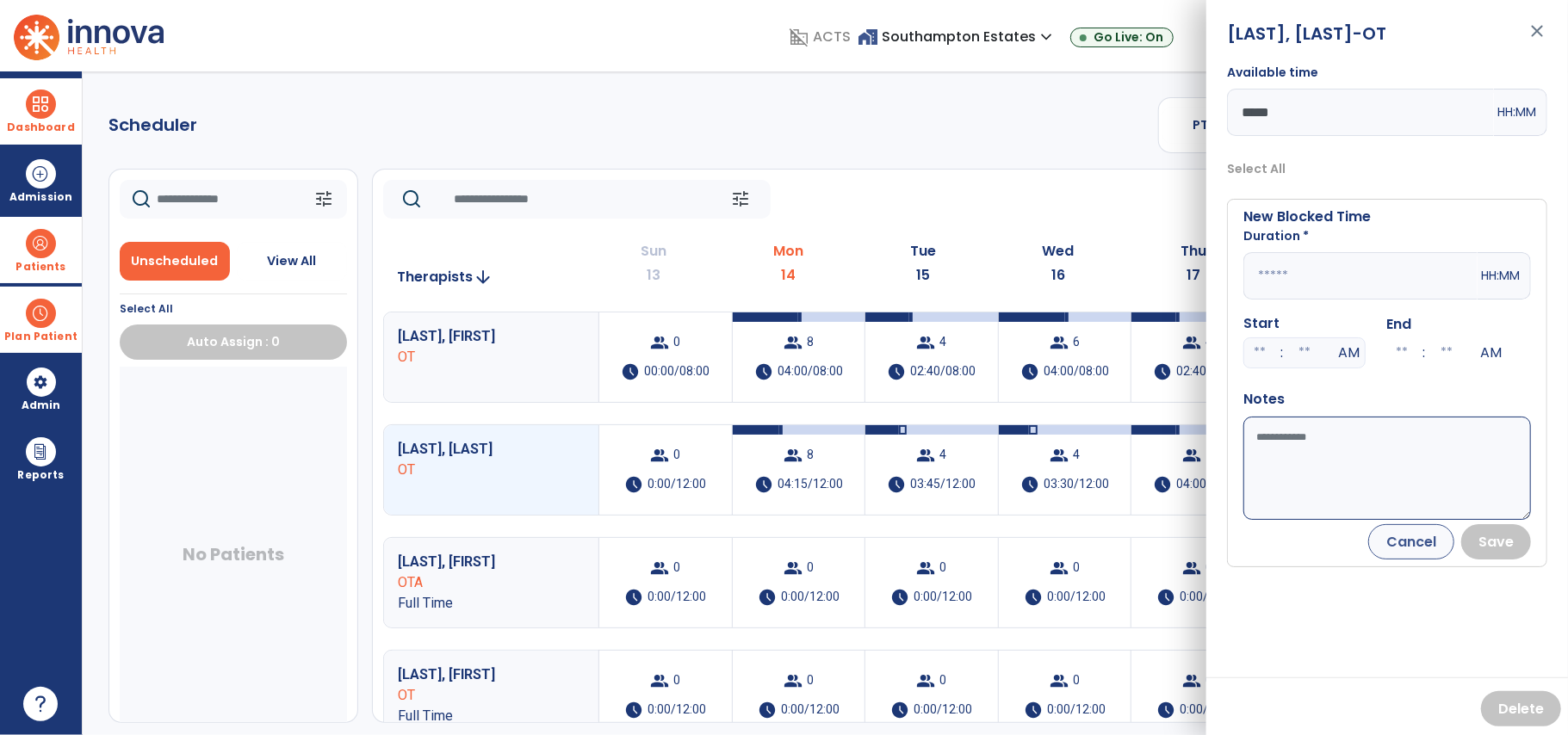 click at bounding box center (1360, 275) 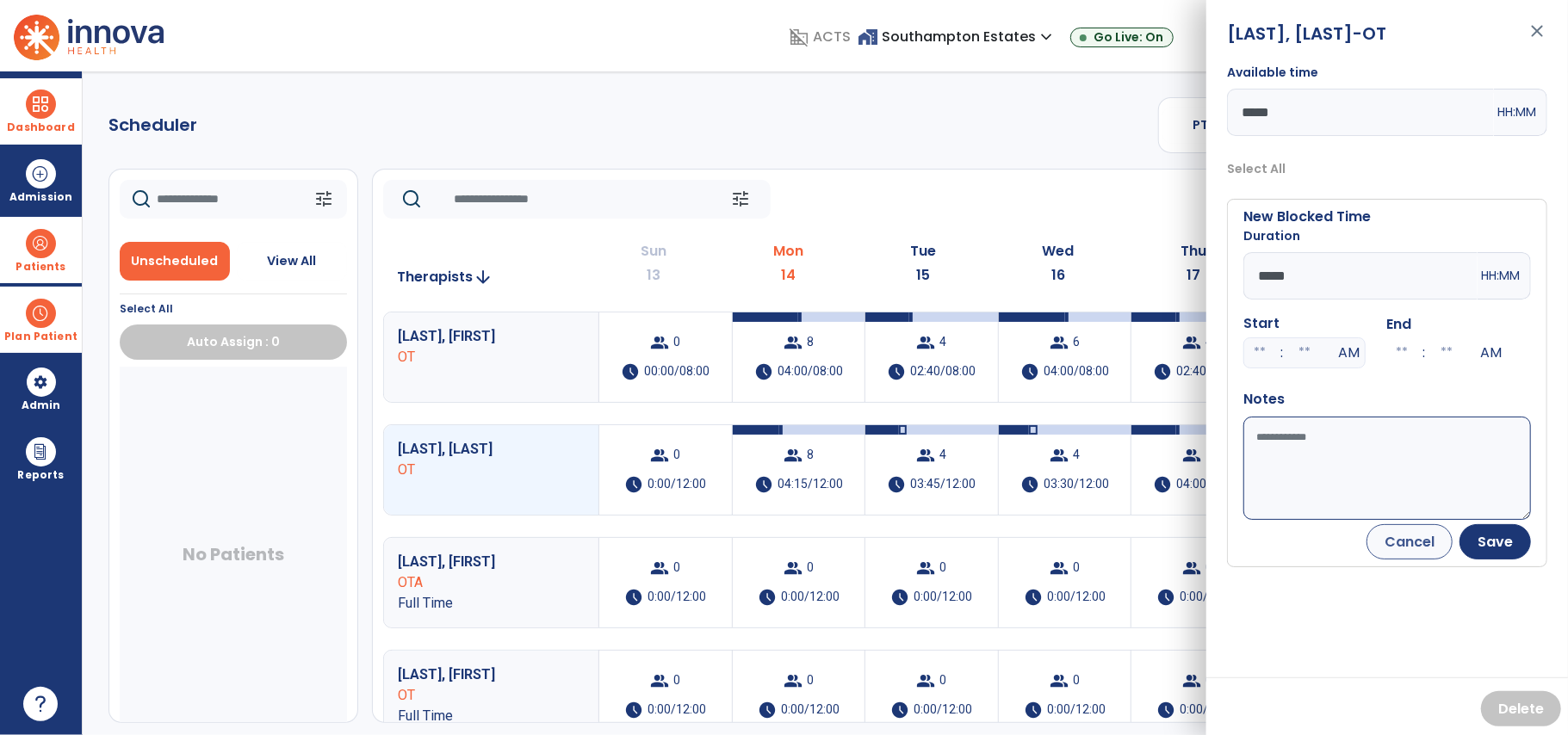 type on "*****" 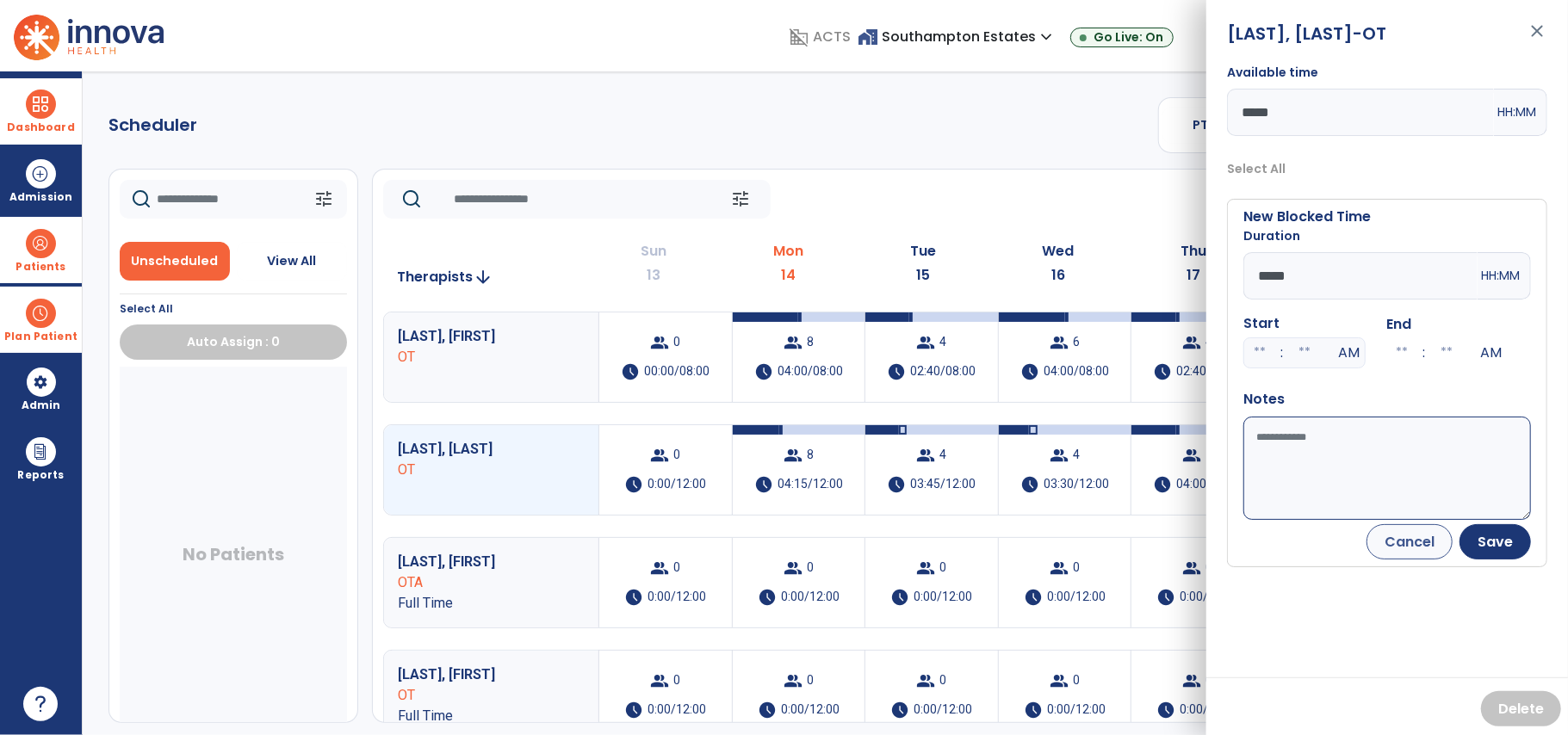 click at bounding box center [1260, 353] 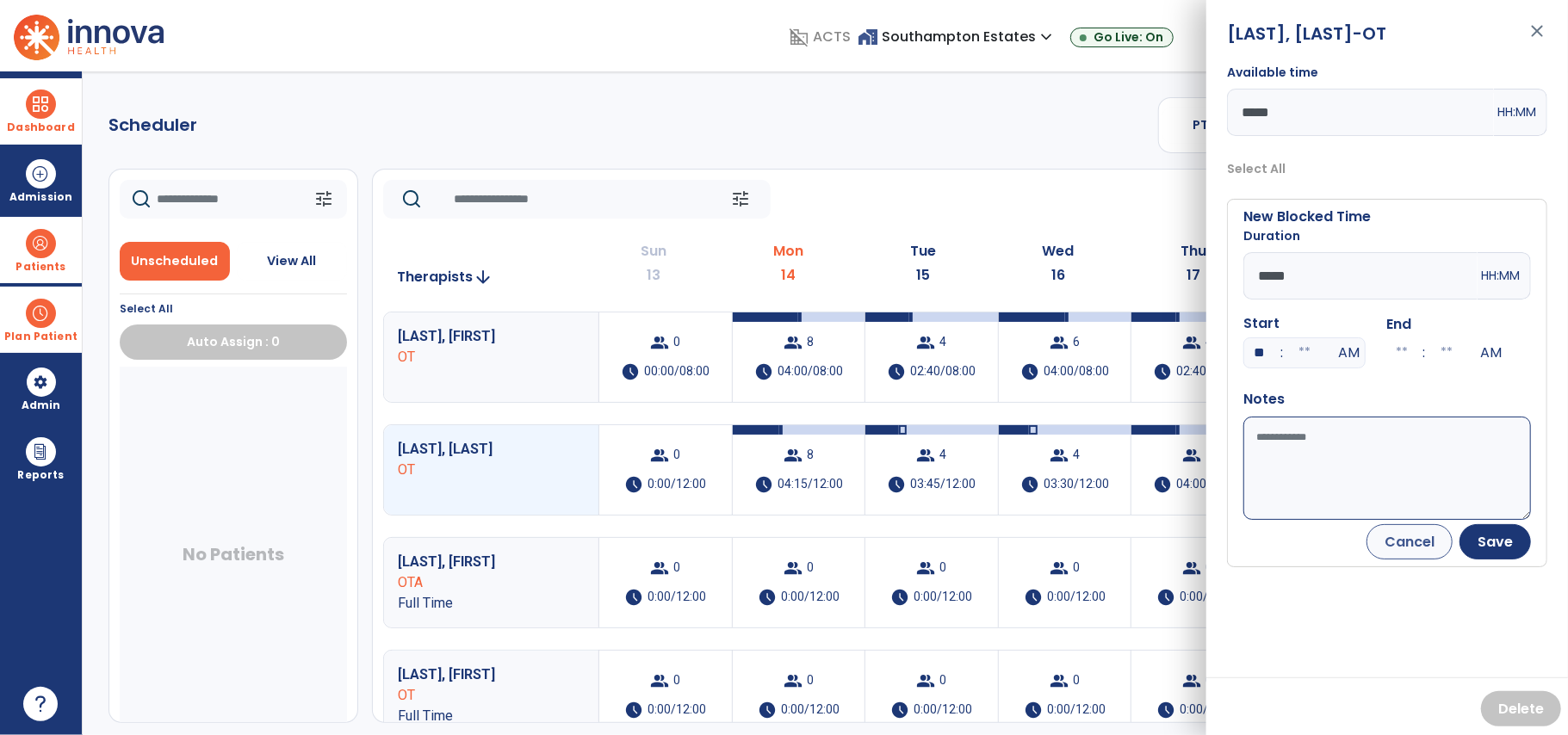 click at bounding box center [1305, 353] 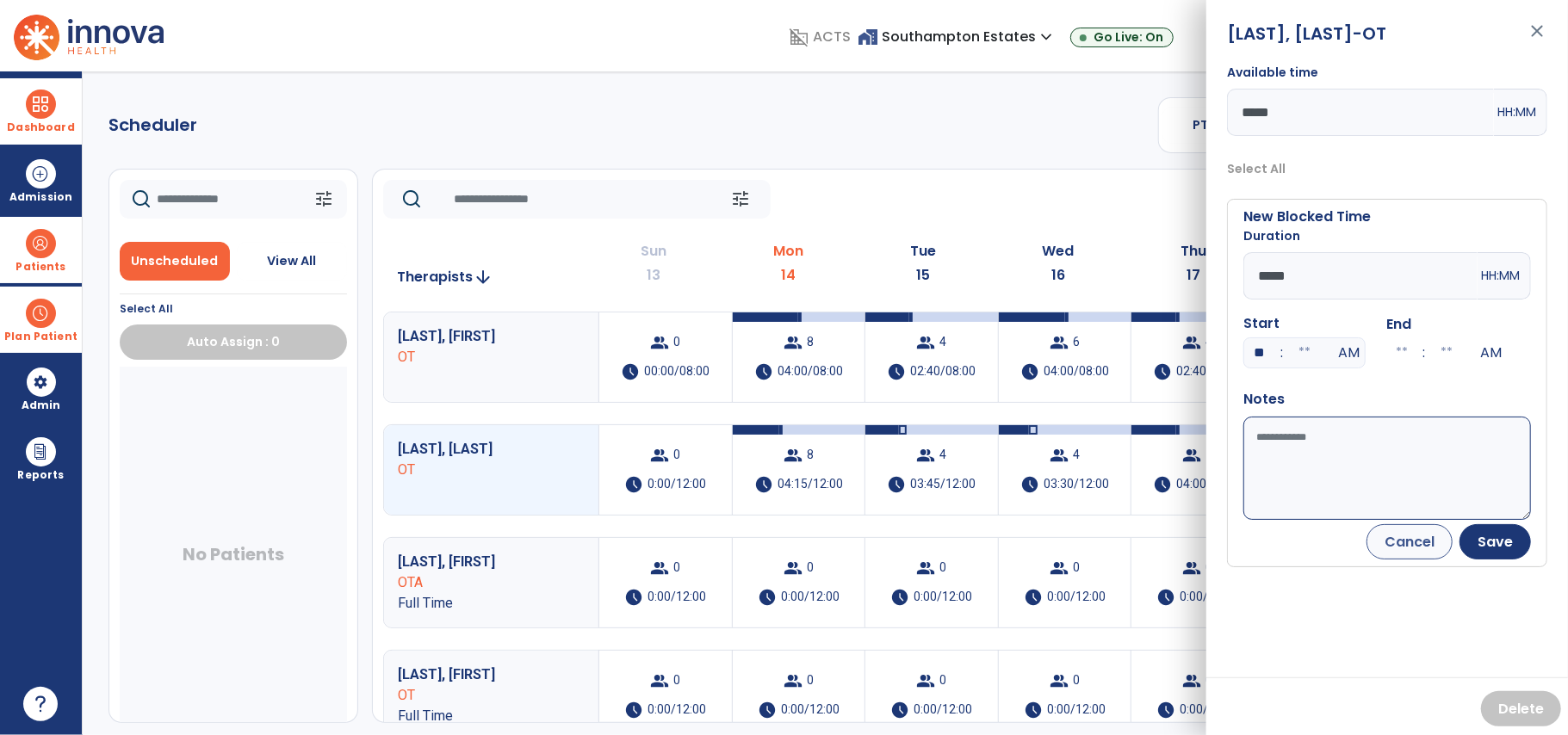 drag, startPoint x: 1223, startPoint y: 356, endPoint x: 1264, endPoint y: 349, distance: 41.59327 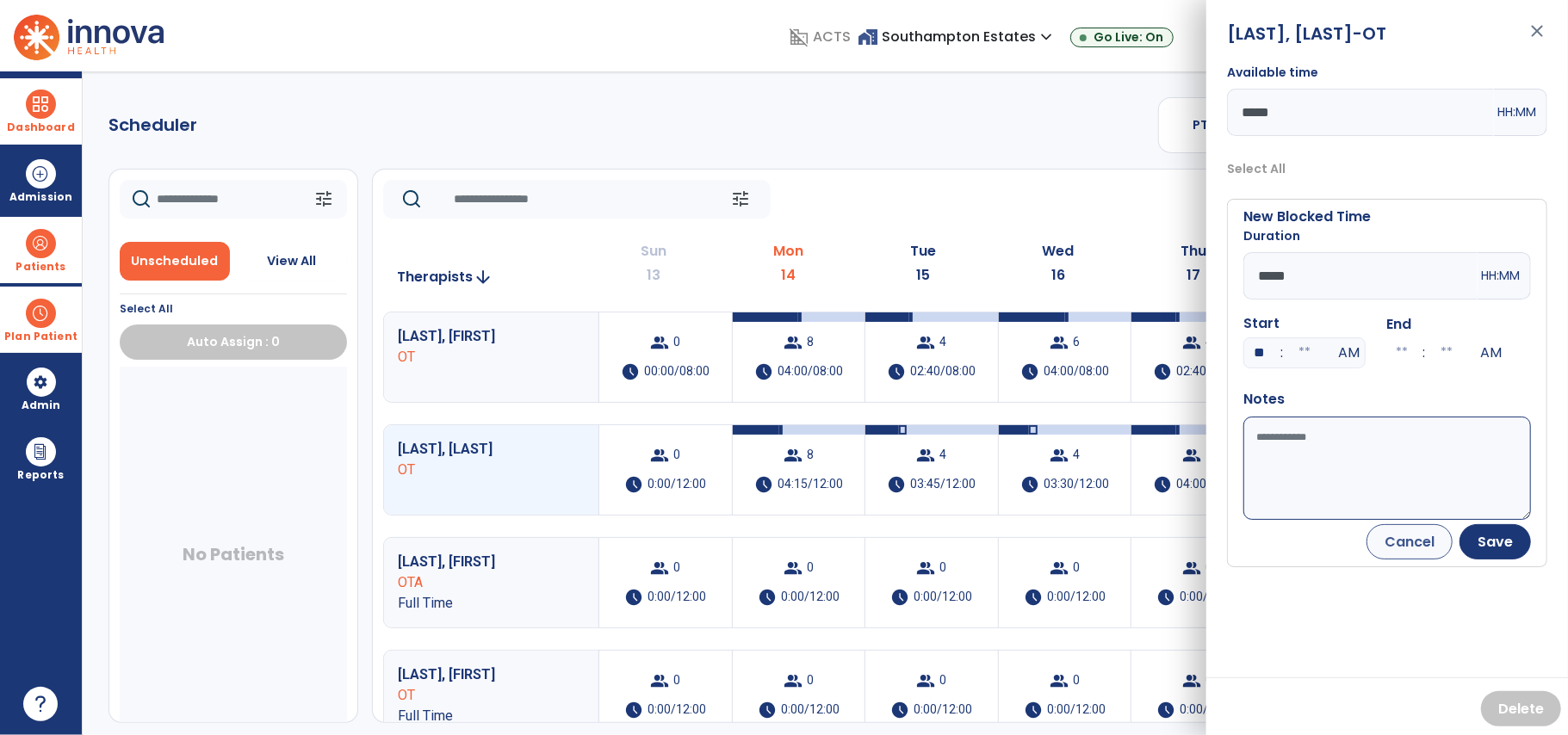 click on "**" at bounding box center [1260, 353] 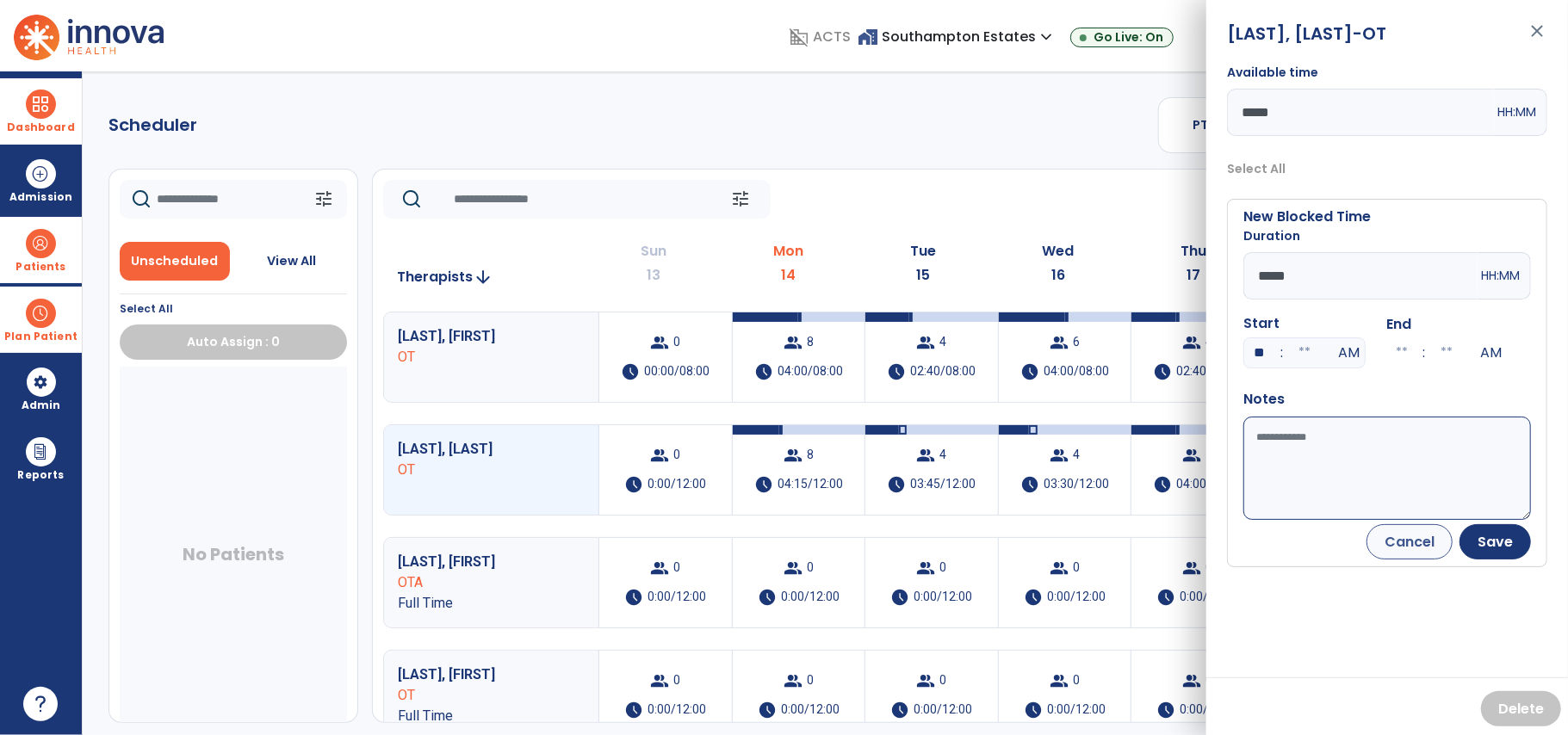 click on "**" at bounding box center (1260, 353) 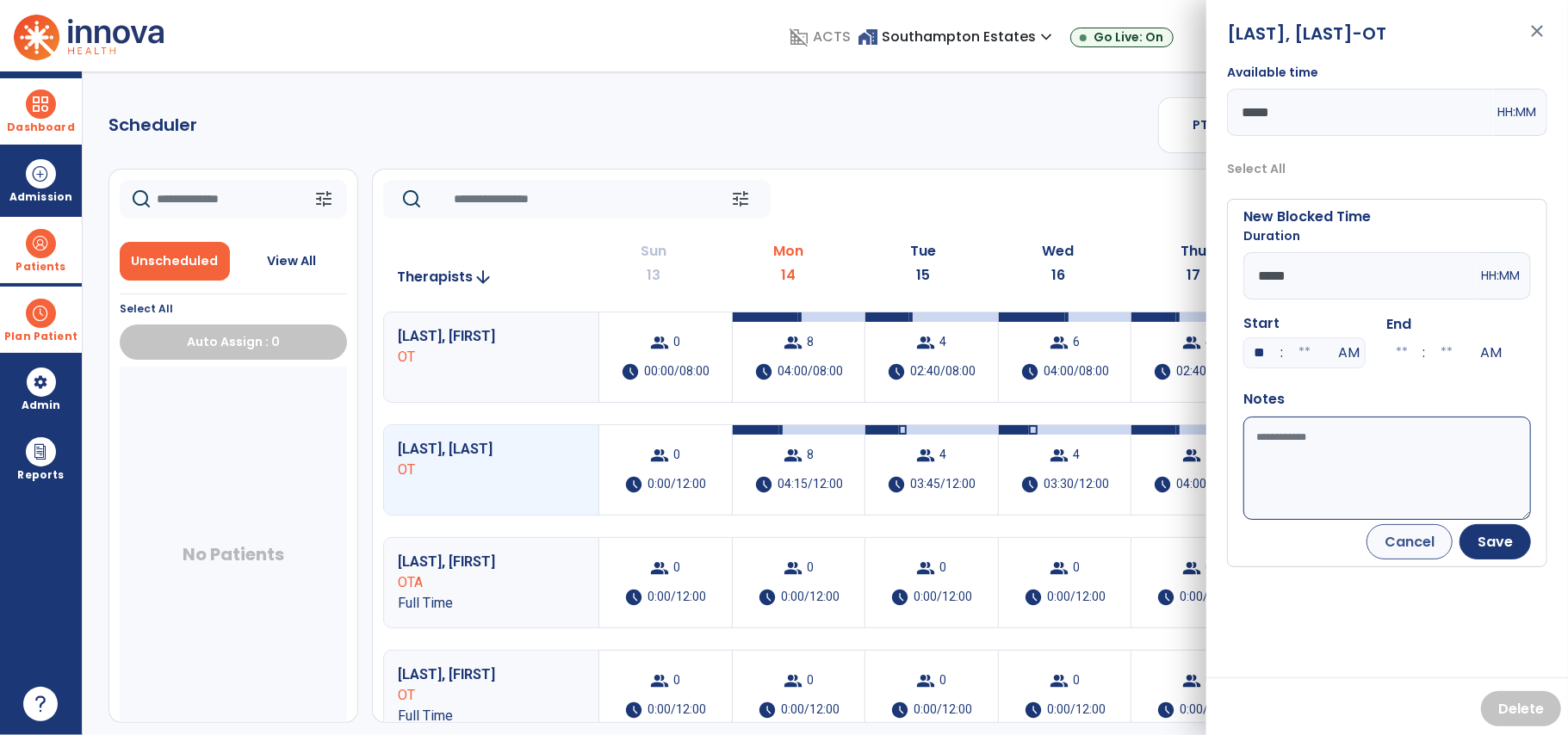 type on "**" 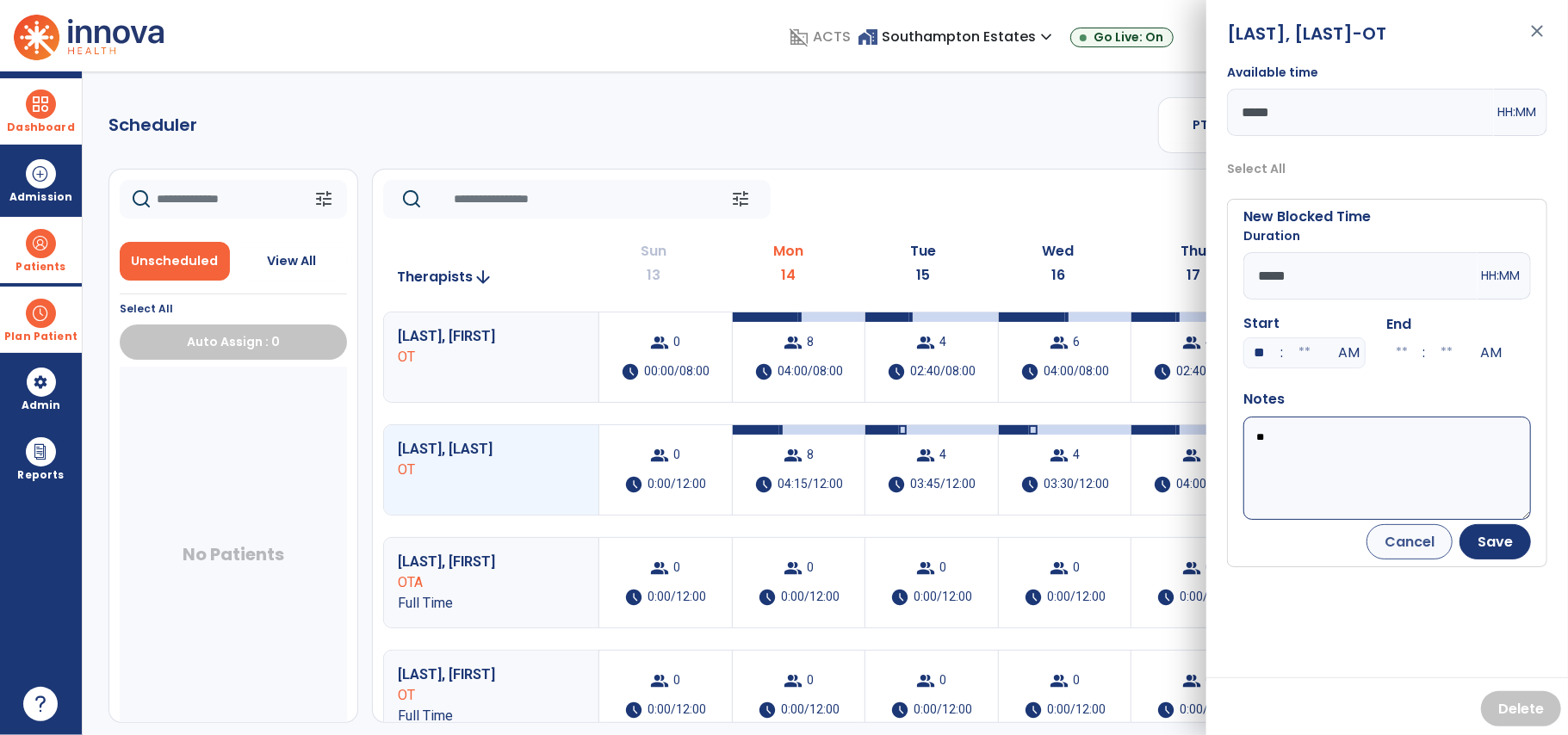type on "**" 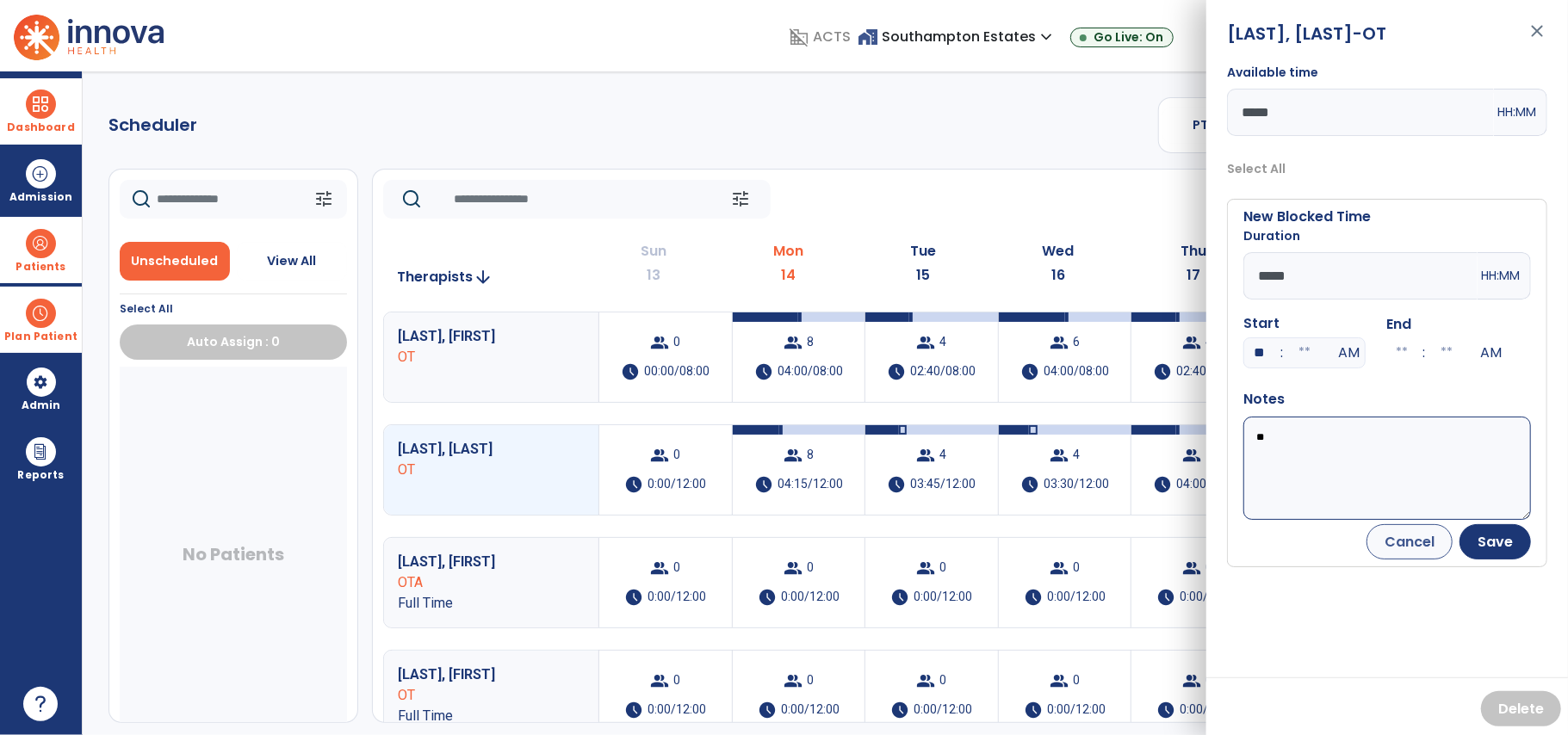 click on "**" at bounding box center [1260, 353] 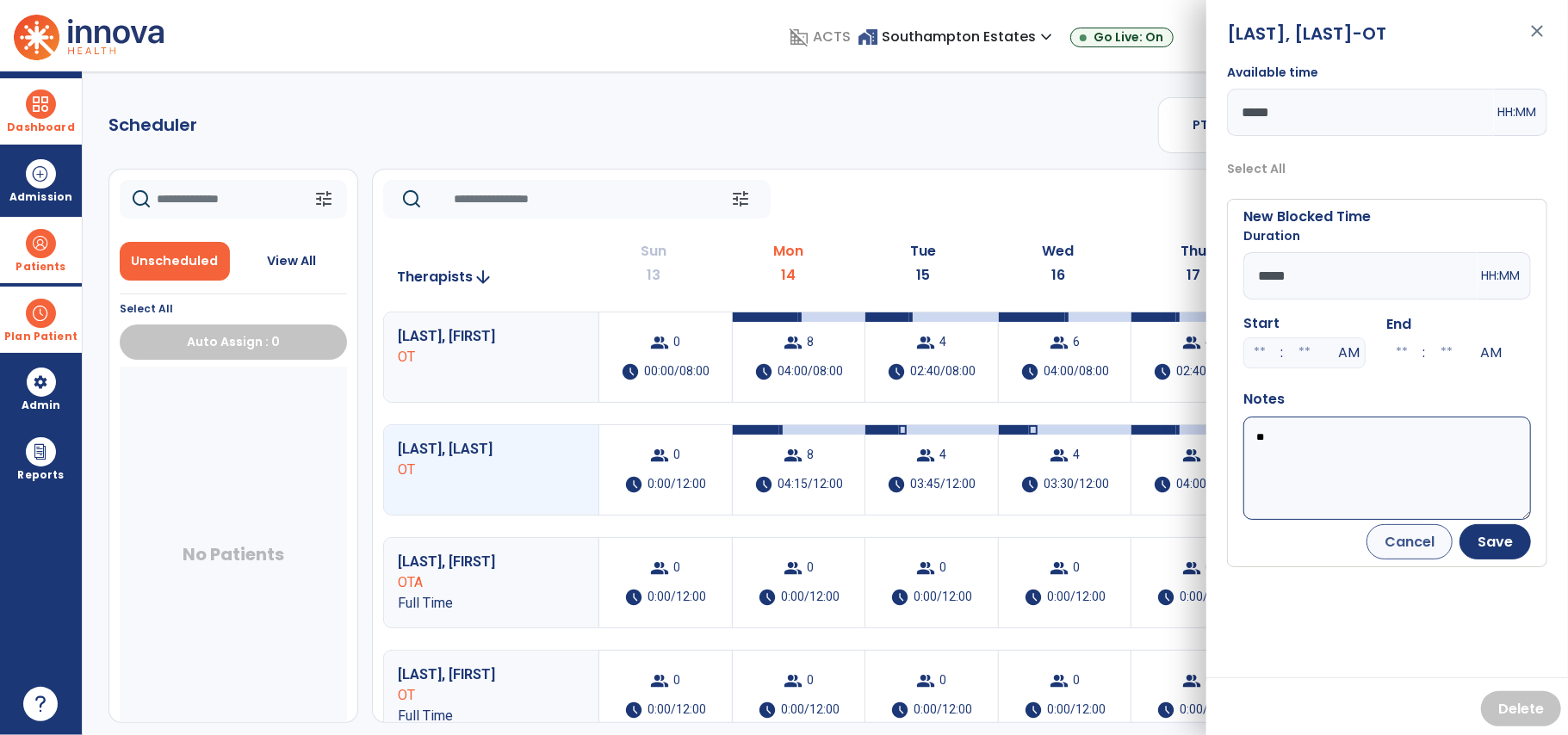 type 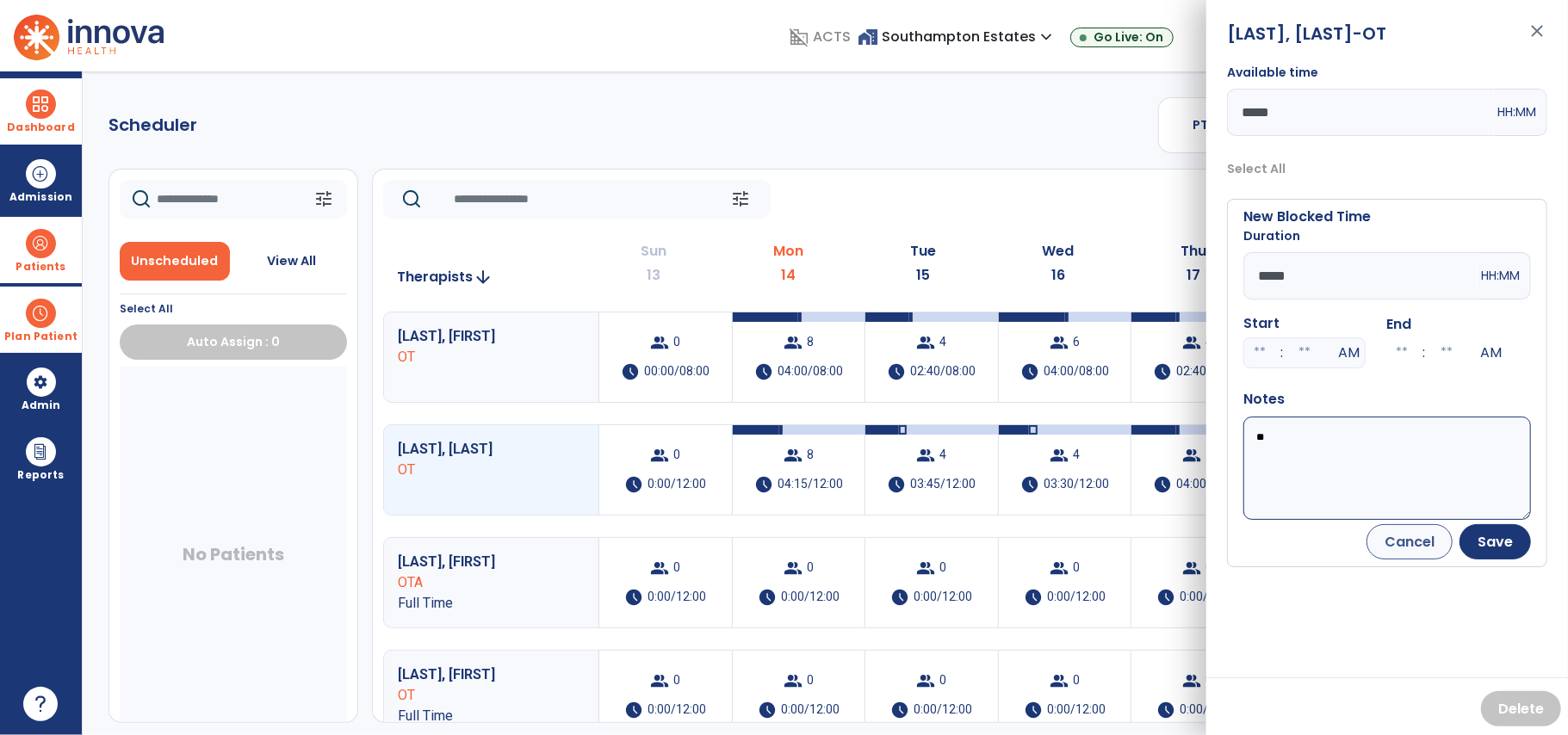 click on "**" at bounding box center (1387, 468) 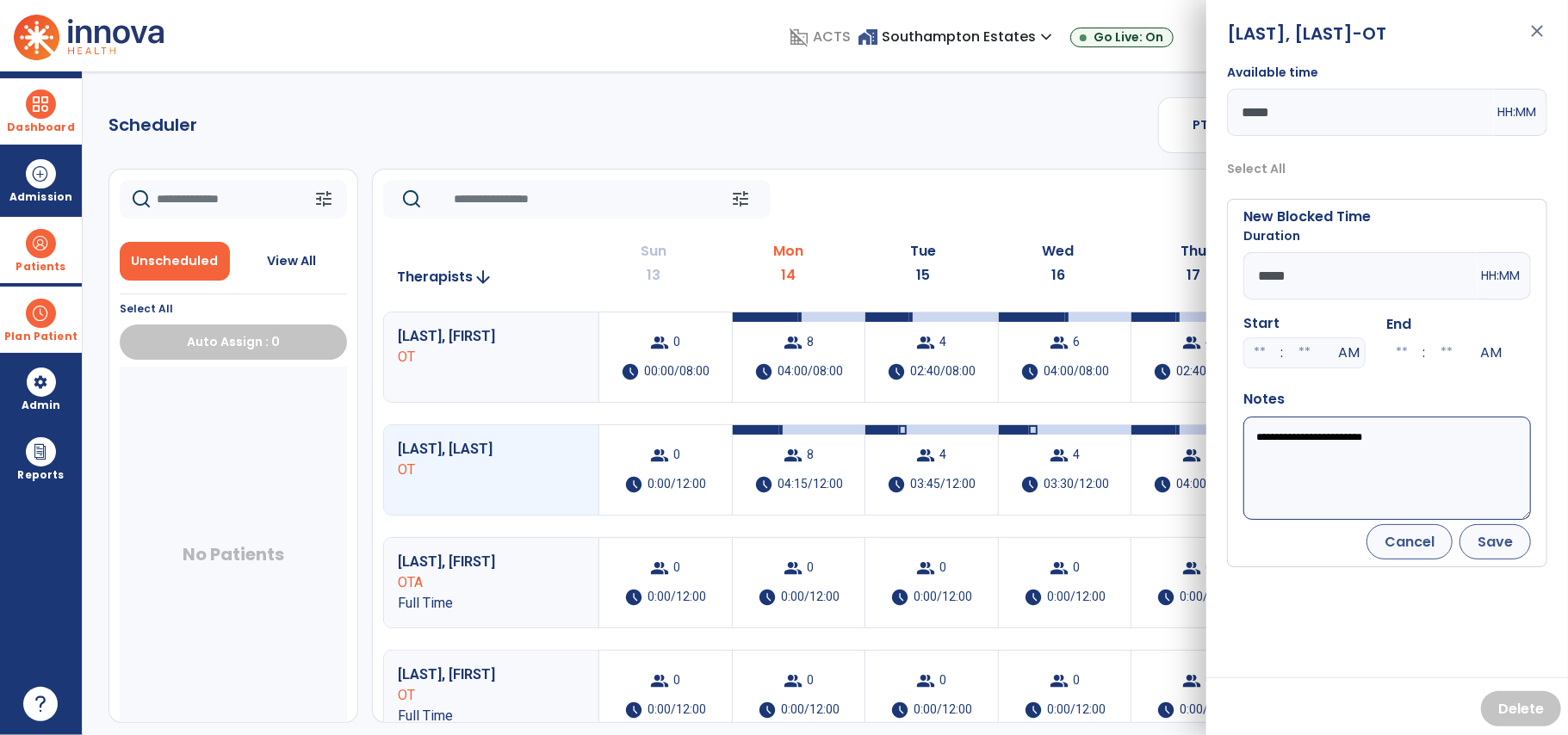 type on "**********" 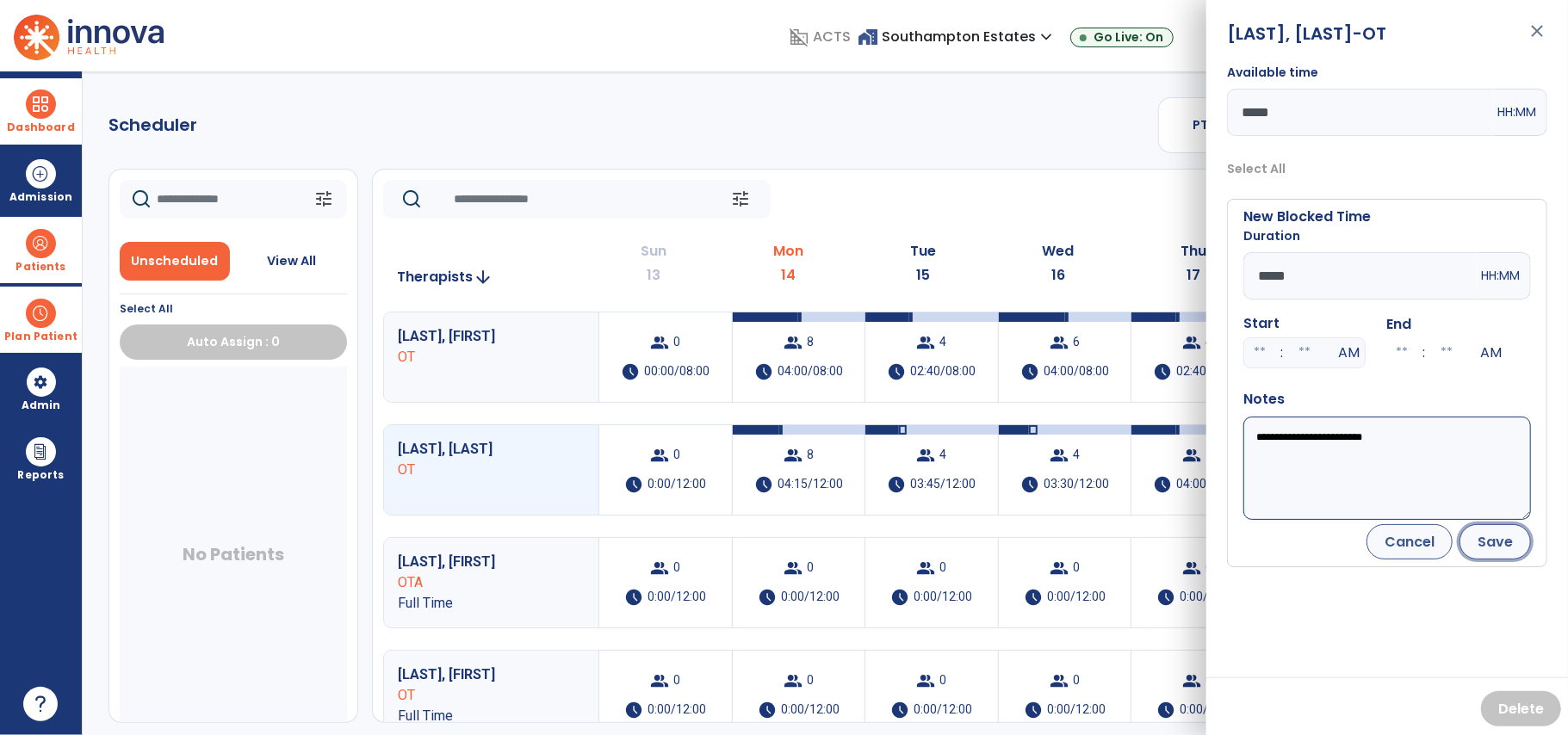 click on "Save" at bounding box center [1495, 541] 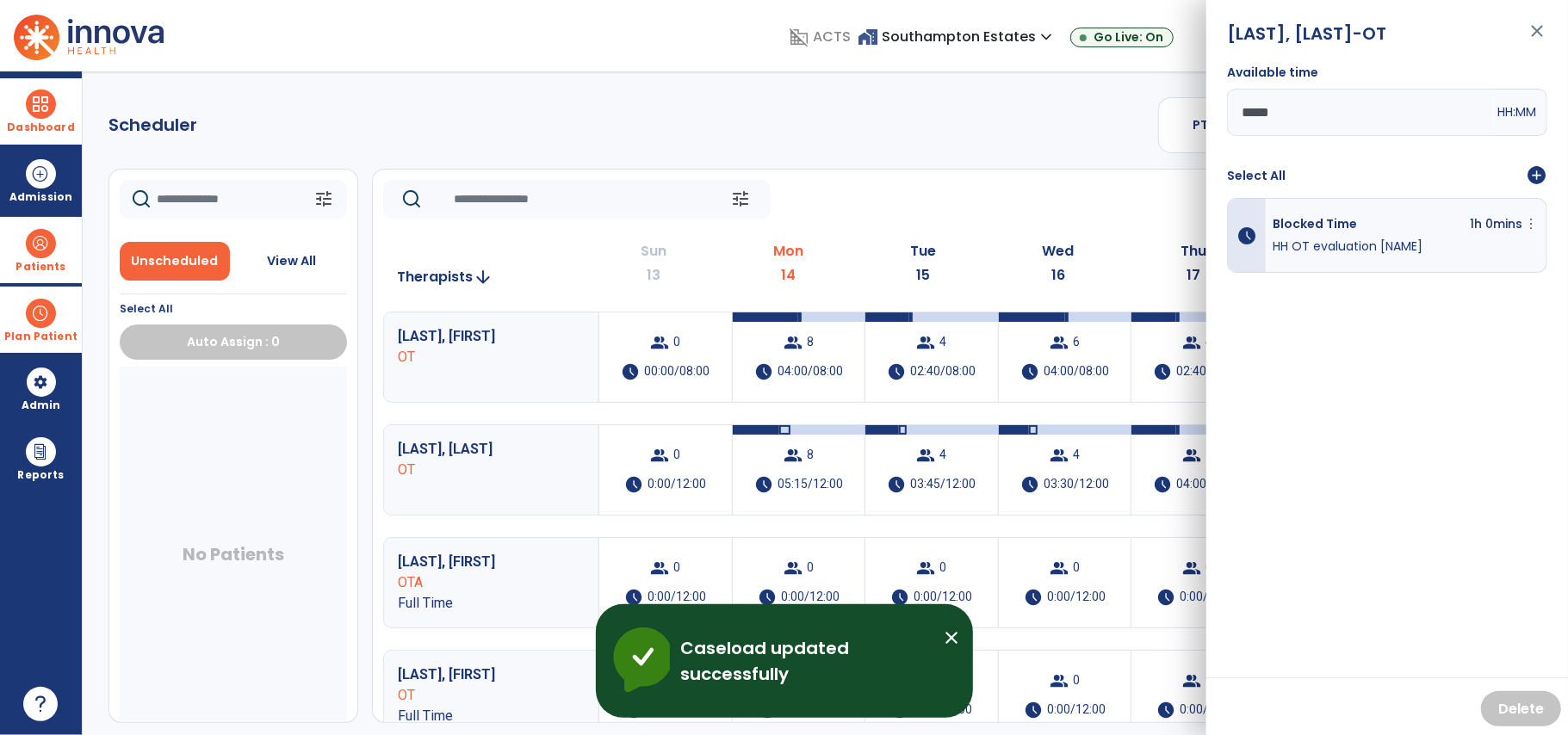 click on "Scheduler PT OT ST **** *** more_vert Manage Labor View All Therapists Print tune Unscheduled View All Select All Auto Assign : 0 No Patients tune Today chevron_left Jul 13, 2025 - Jul 19, 2025 ********* calendar_today chevron_right Therapists arrow_downward Sun 13 Mon 14 Tue 15 Wed 16 Thu 17 Fri 18 Sat 19 Bhojwani, Sonia OT group 0 schedule 00:00/08:00 group 8 schedule 04:00/08:00 group 4 schedule 02:40/08:00 group 6 schedule 04:00/08:00 group 4 schedule 02:40/08:00 group 7 schedule 04:00/08:00 group 0 schedule 0:00/08:00 Waite, Julia OT group 0 schedule 0:00/12:00 group 8 schedule 05:15/12:00 group 4 schedule 03:45/12:00 group 4 schedule 03:30/12:00 group 7 schedule 04:00/12:00 group 5 schedule 04:25/12:00 group 0 schedule 0:00/12:00 Brady, Janssens Erin OTA Full Time group 0 schedule 0:00/12:00 group 0 schedule 0:00/12:00 group 0 schedule 0:00/12:00 group 0 schedule 0:00/12:00" at bounding box center (825, 403) 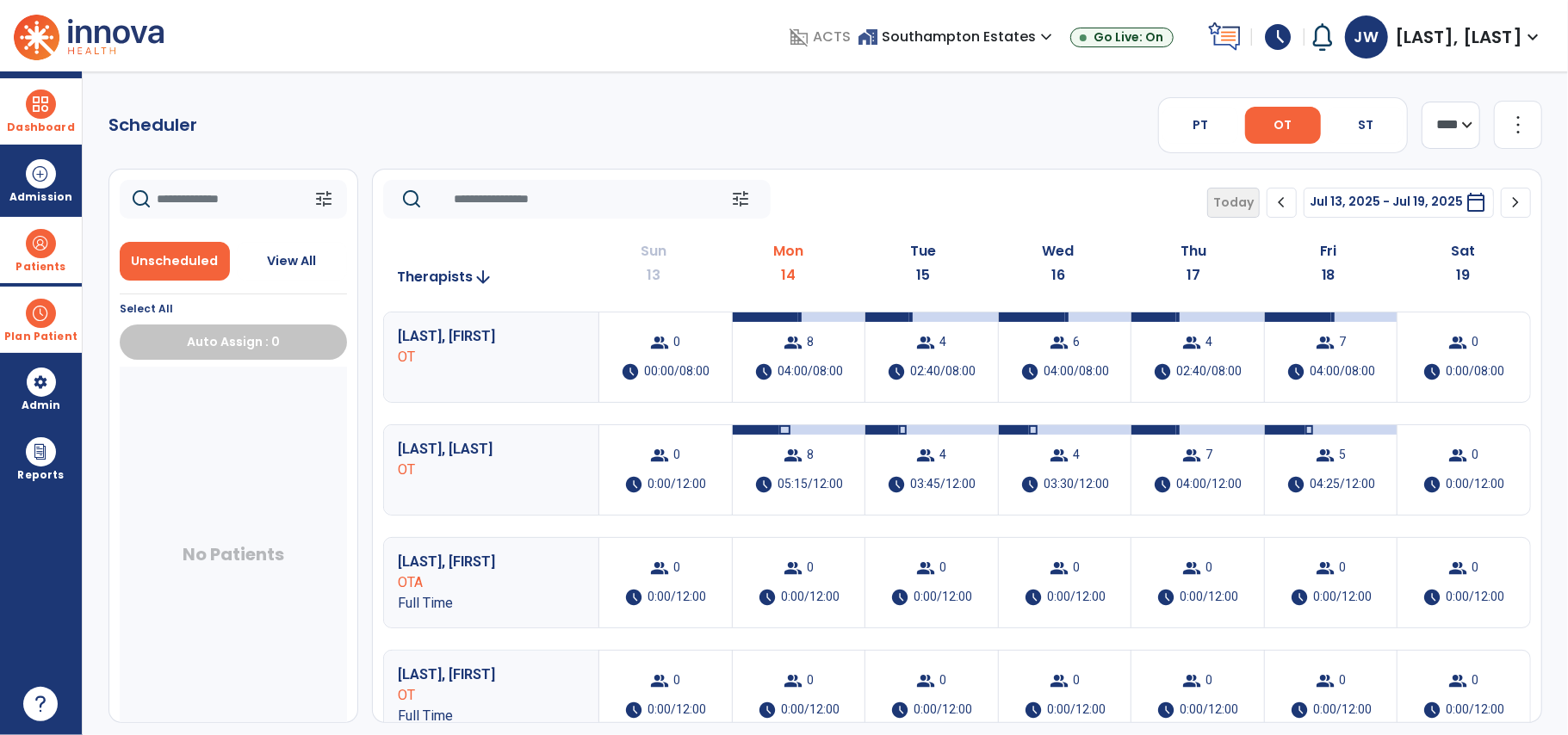 click at bounding box center [40, 244] 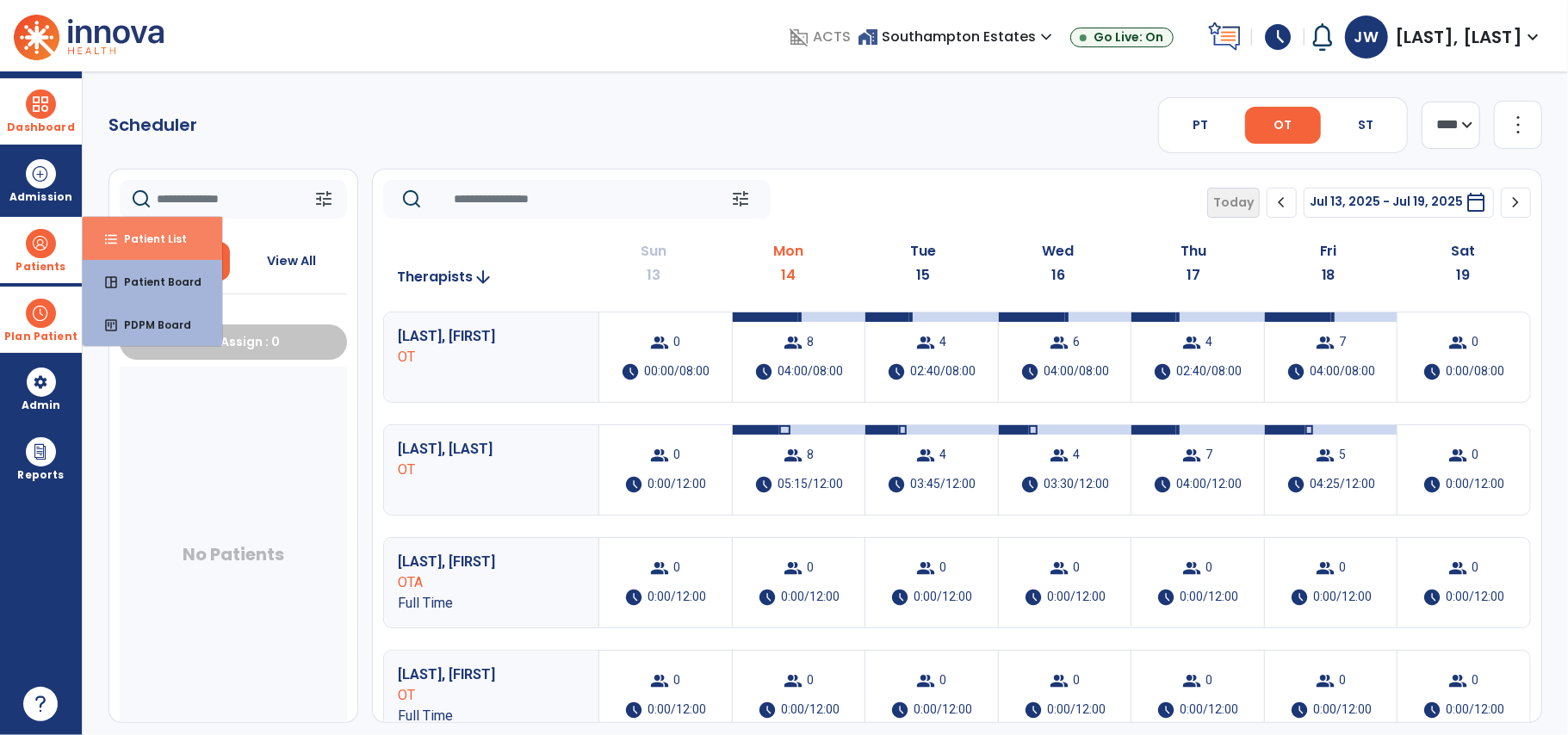 click on "Patient List" at bounding box center (148, 238) 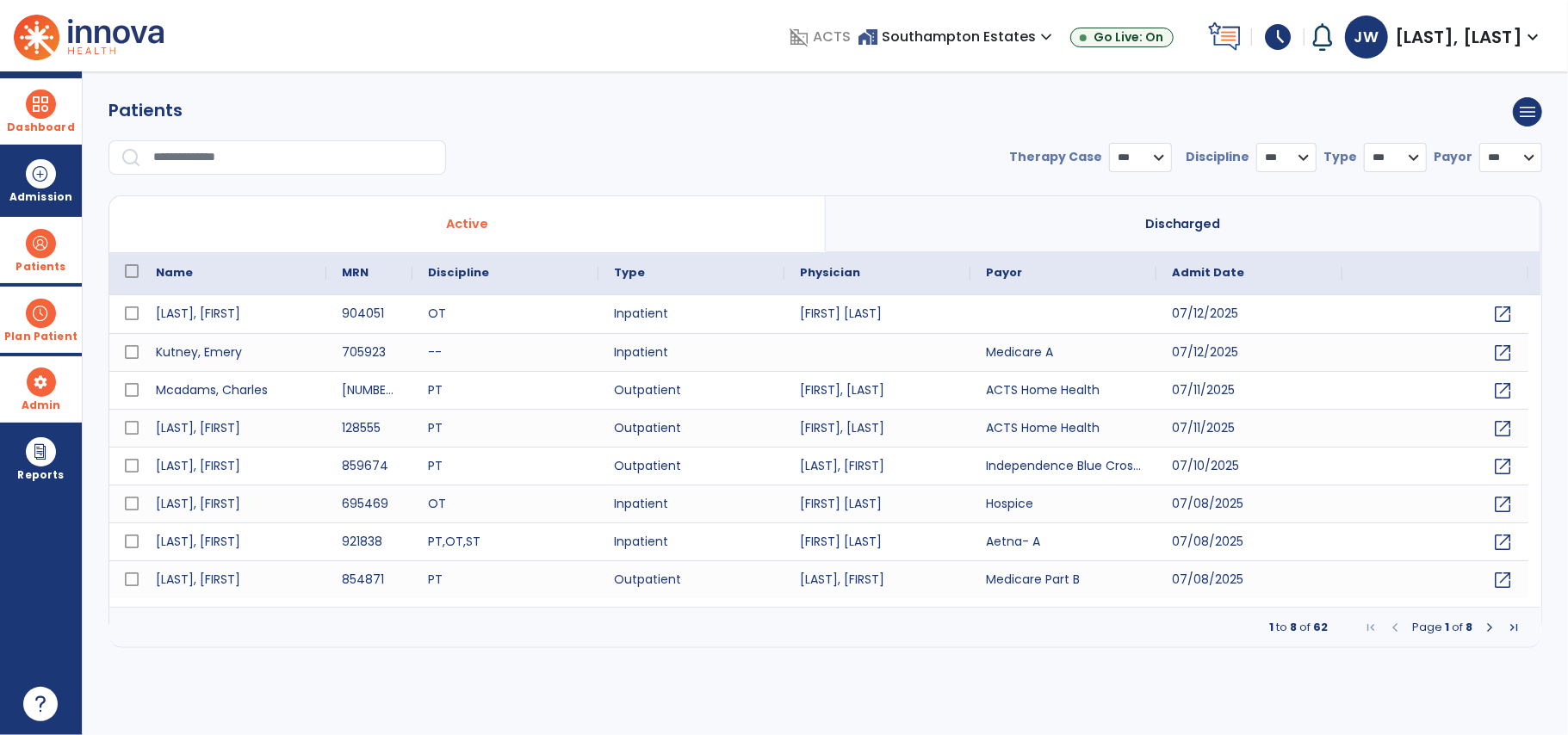 select on "***" 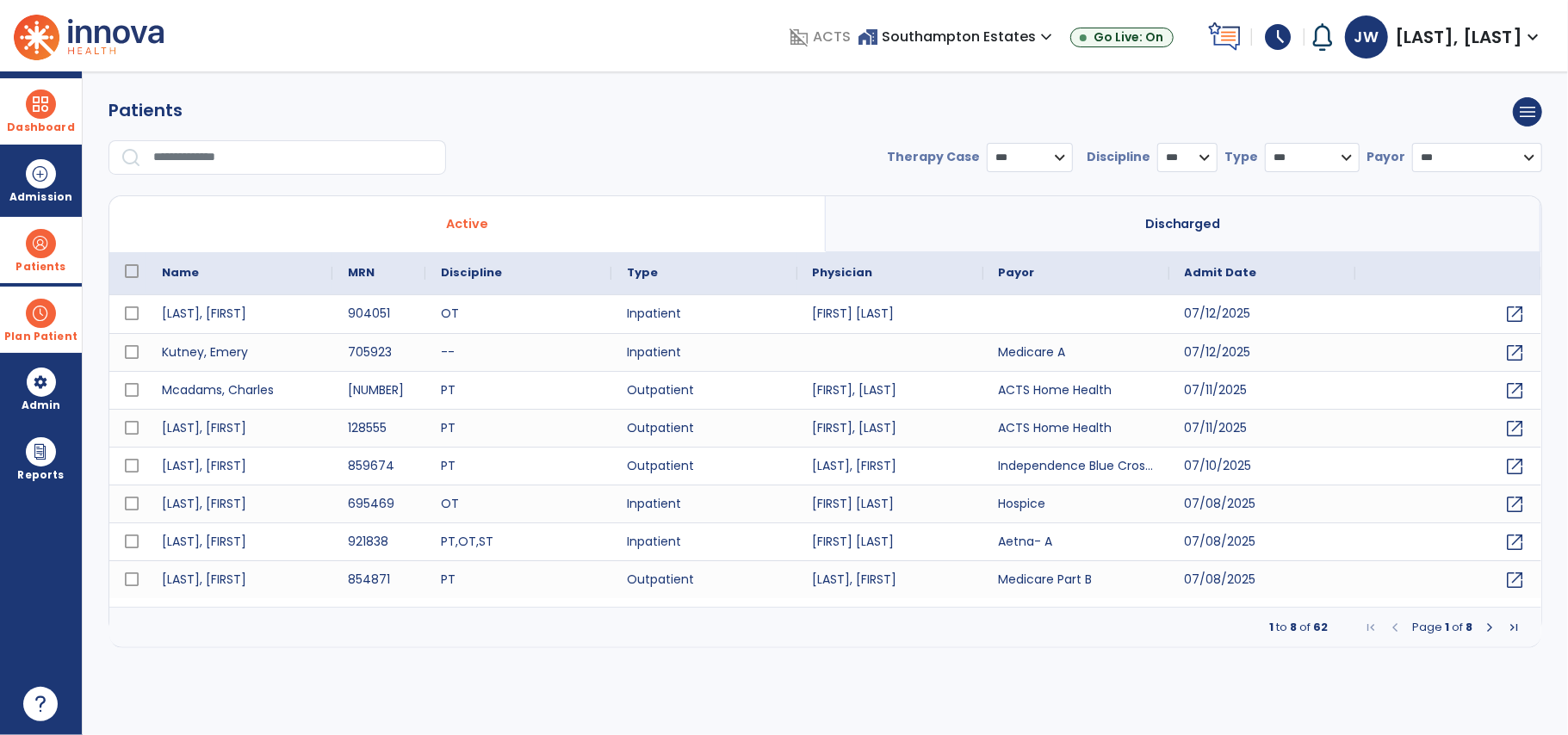 click on "Plan Patient" at bounding box center [40, 267] 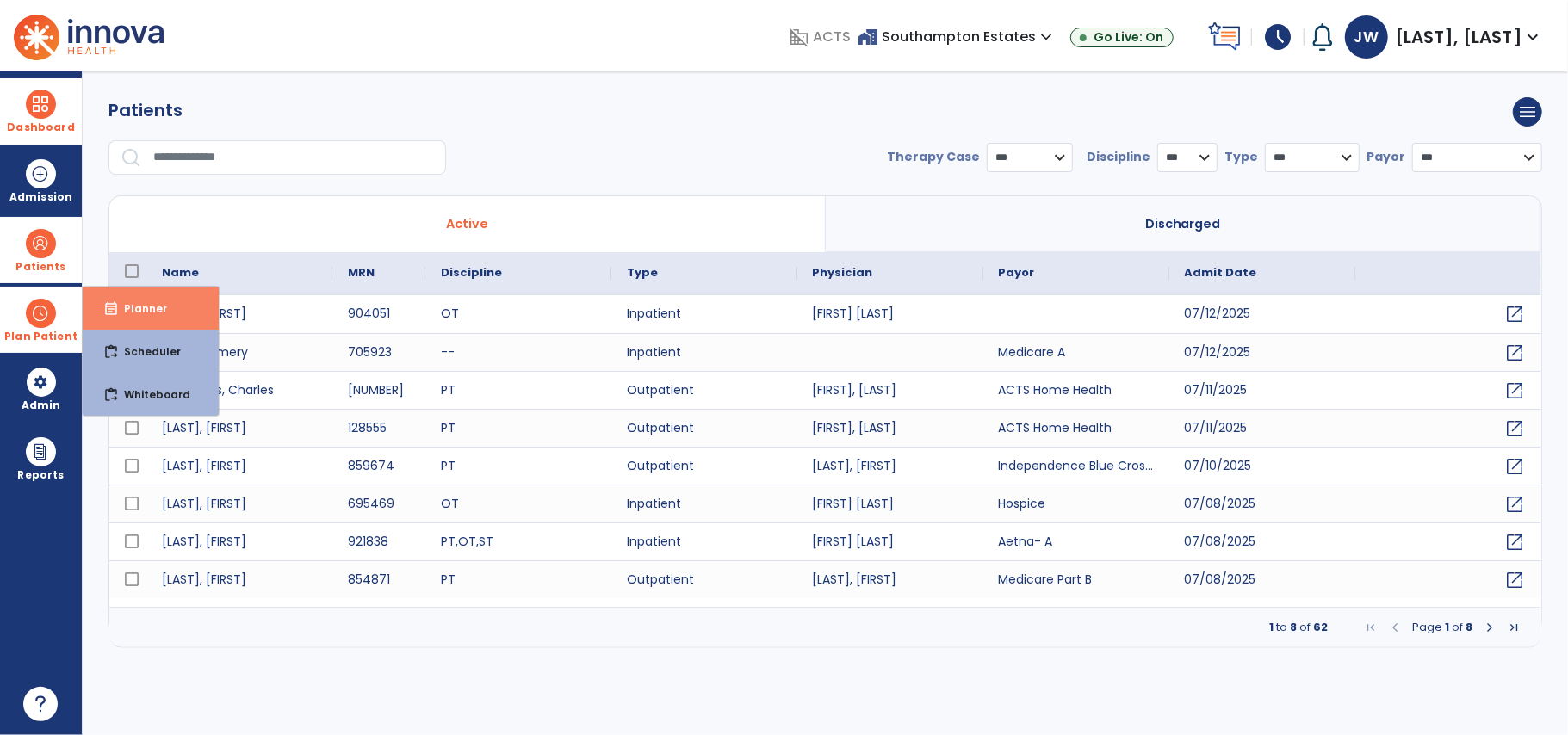 click on "event_note" at bounding box center [111, 309] 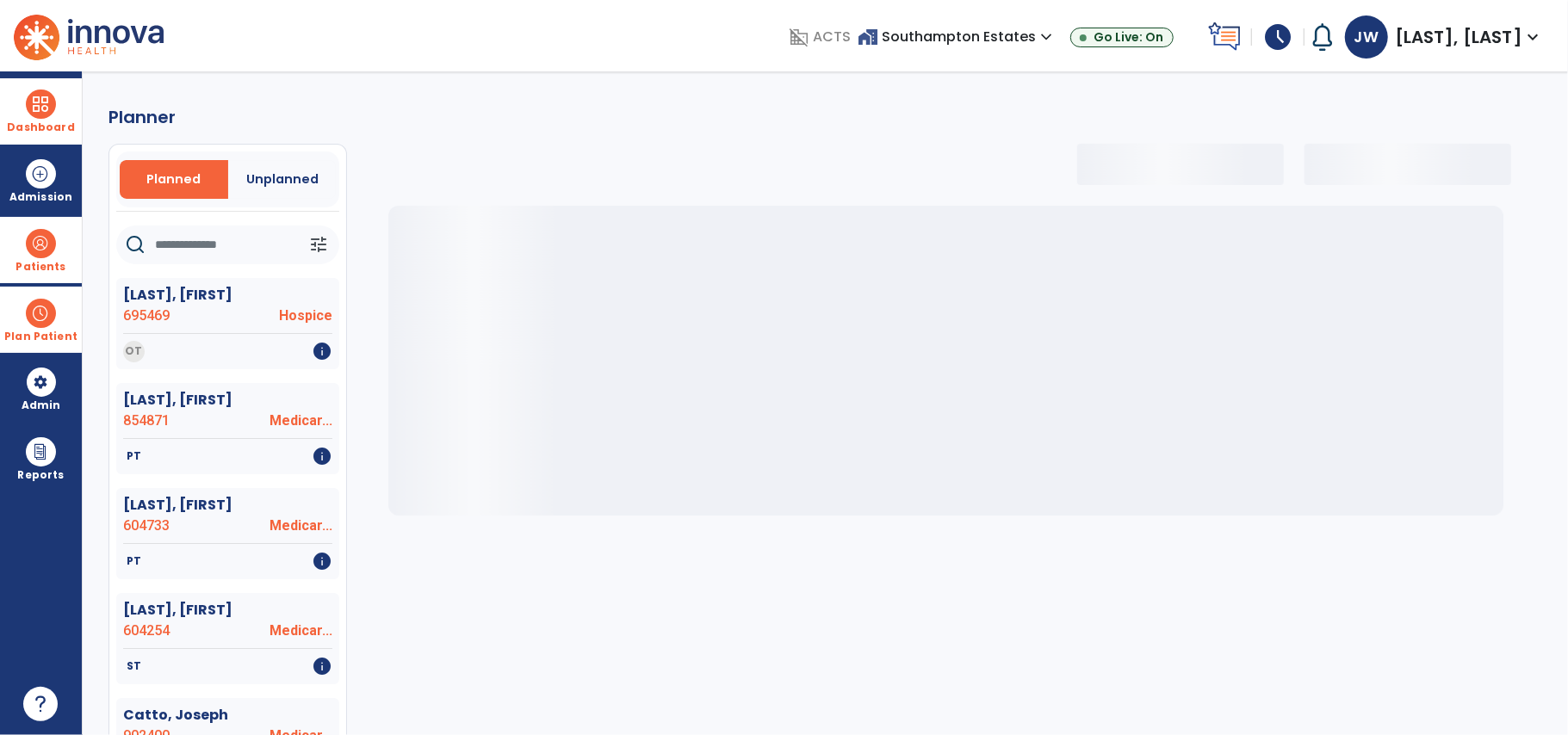 click 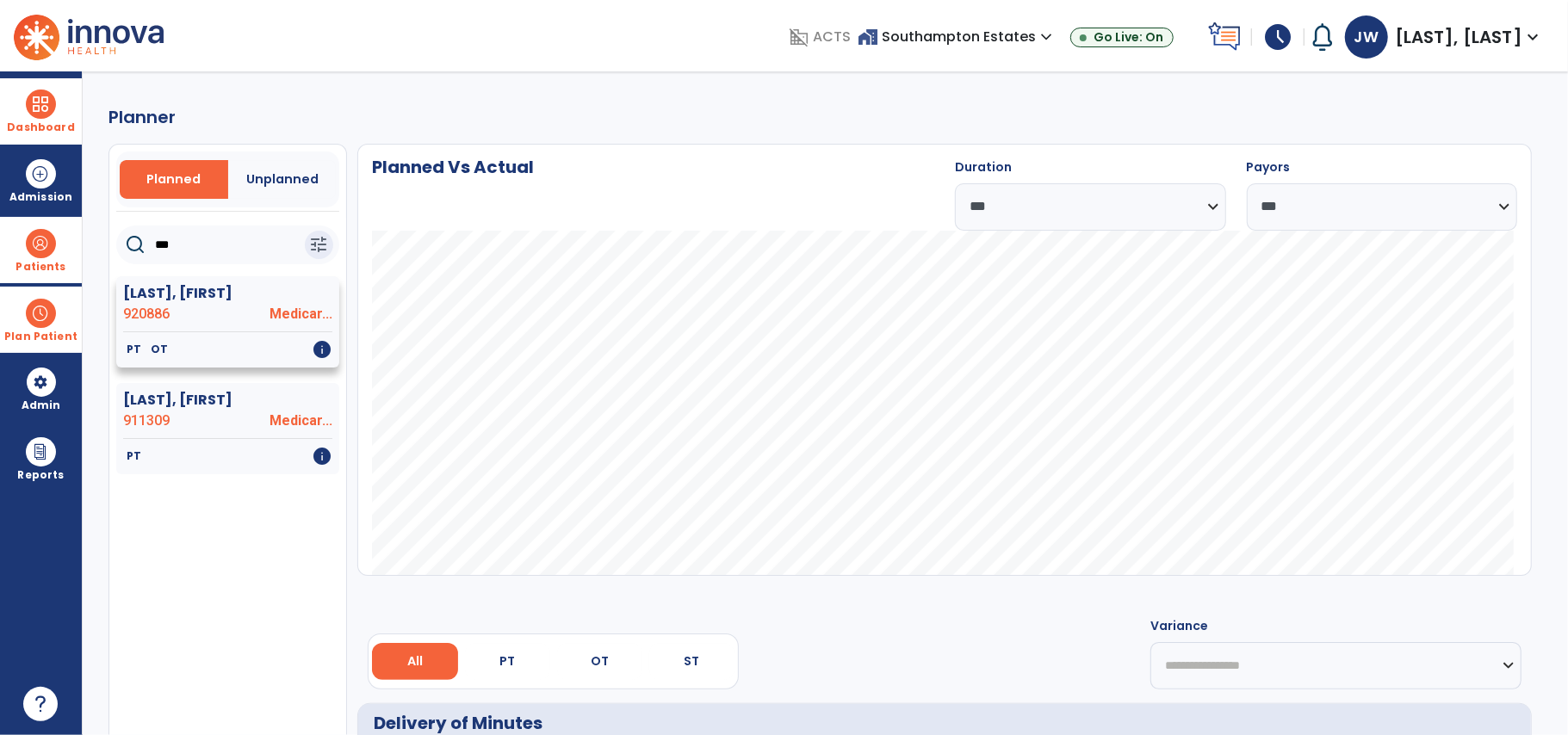 type on "***" 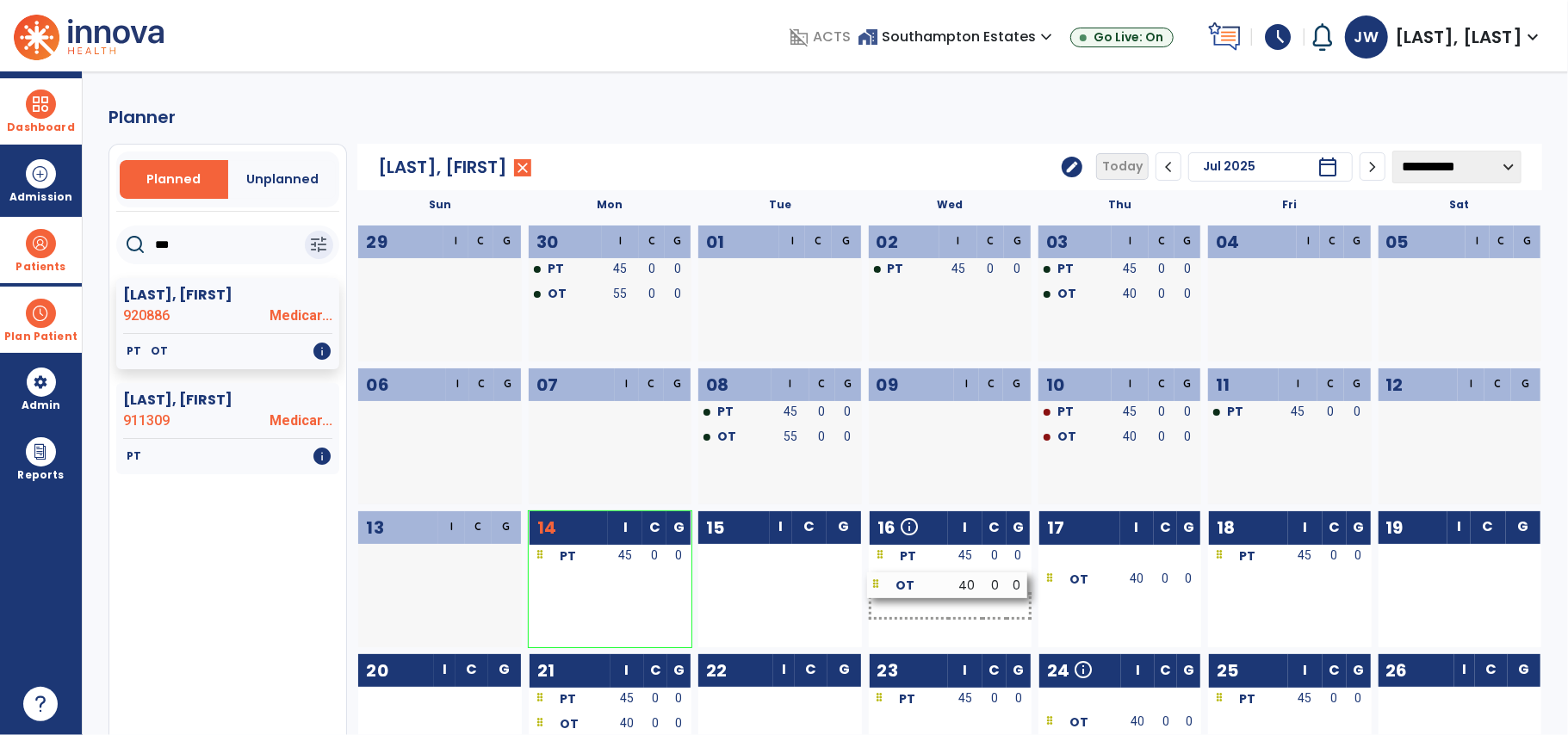 drag, startPoint x: 604, startPoint y: 586, endPoint x: 942, endPoint y: 589, distance: 338.01331 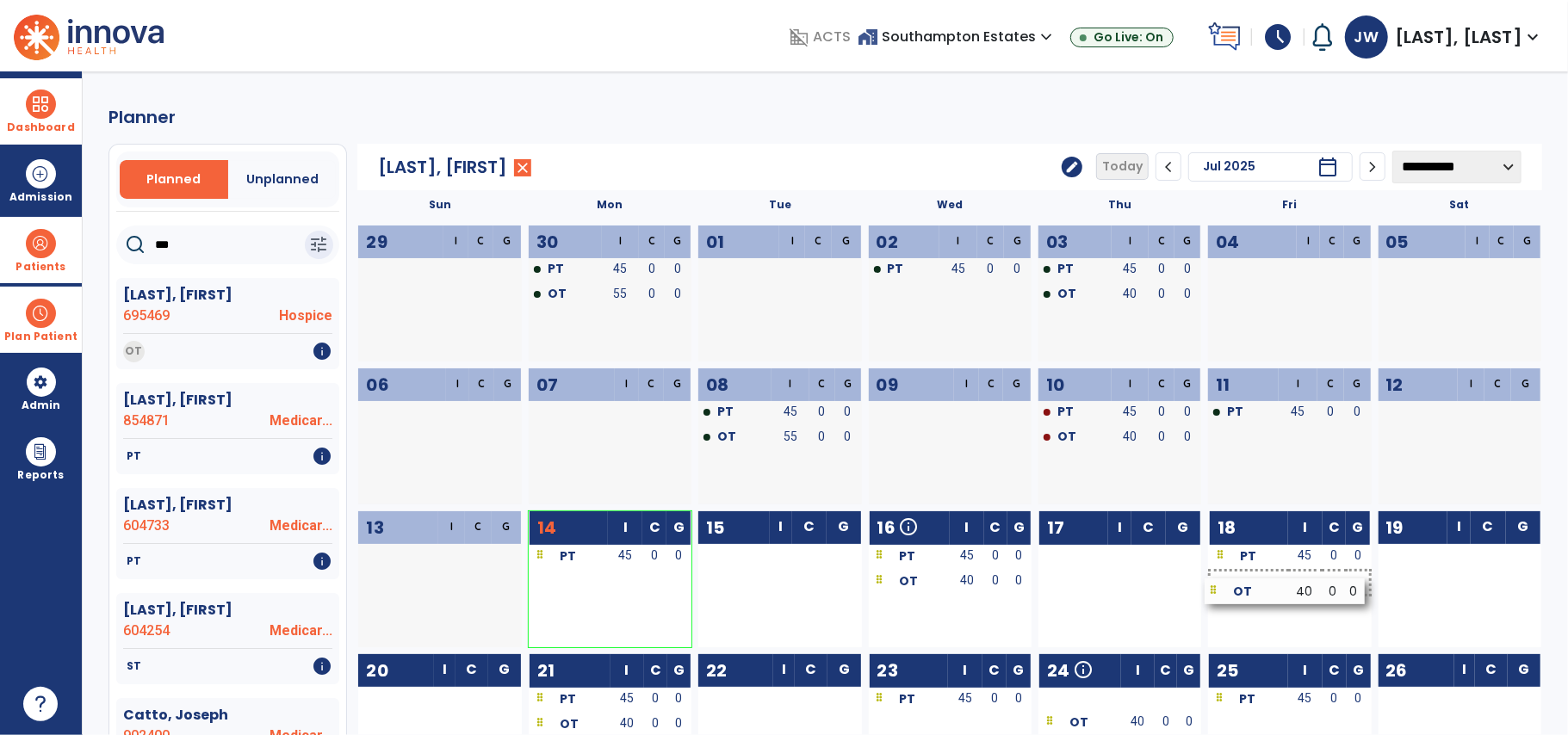 drag, startPoint x: 1135, startPoint y: 583, endPoint x: 1302, endPoint y: 593, distance: 167.29913 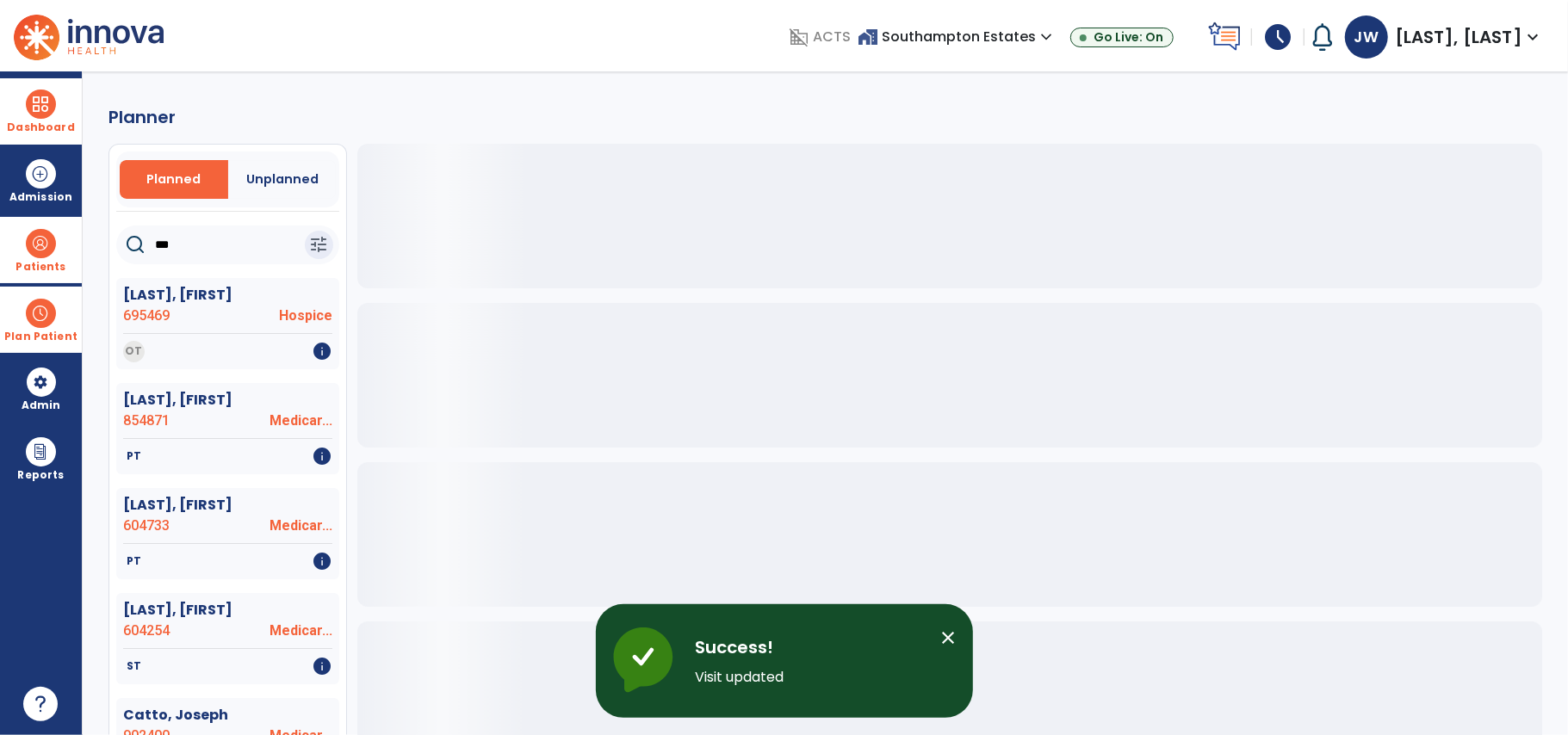 click at bounding box center [40, 244] 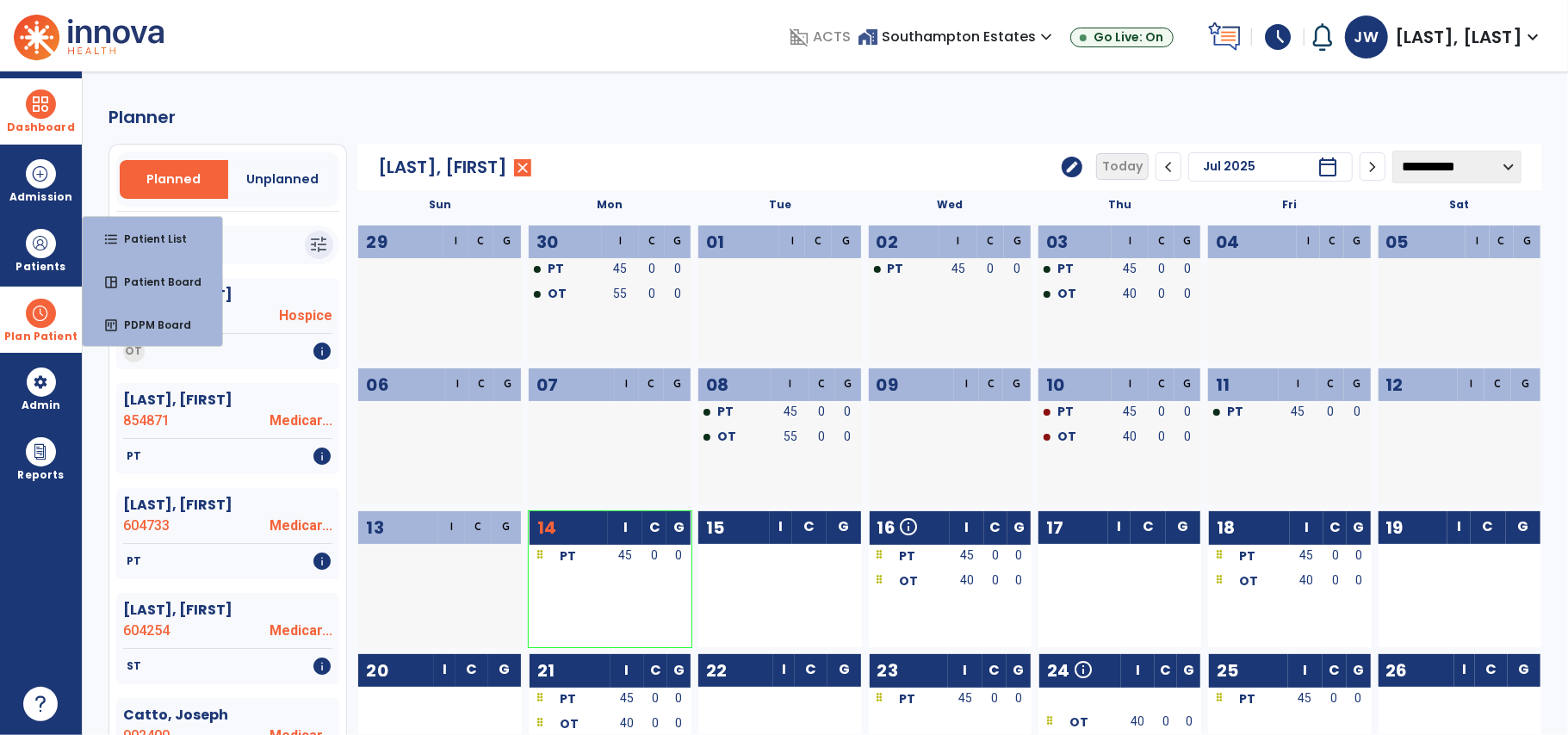 click at bounding box center (40, 313) 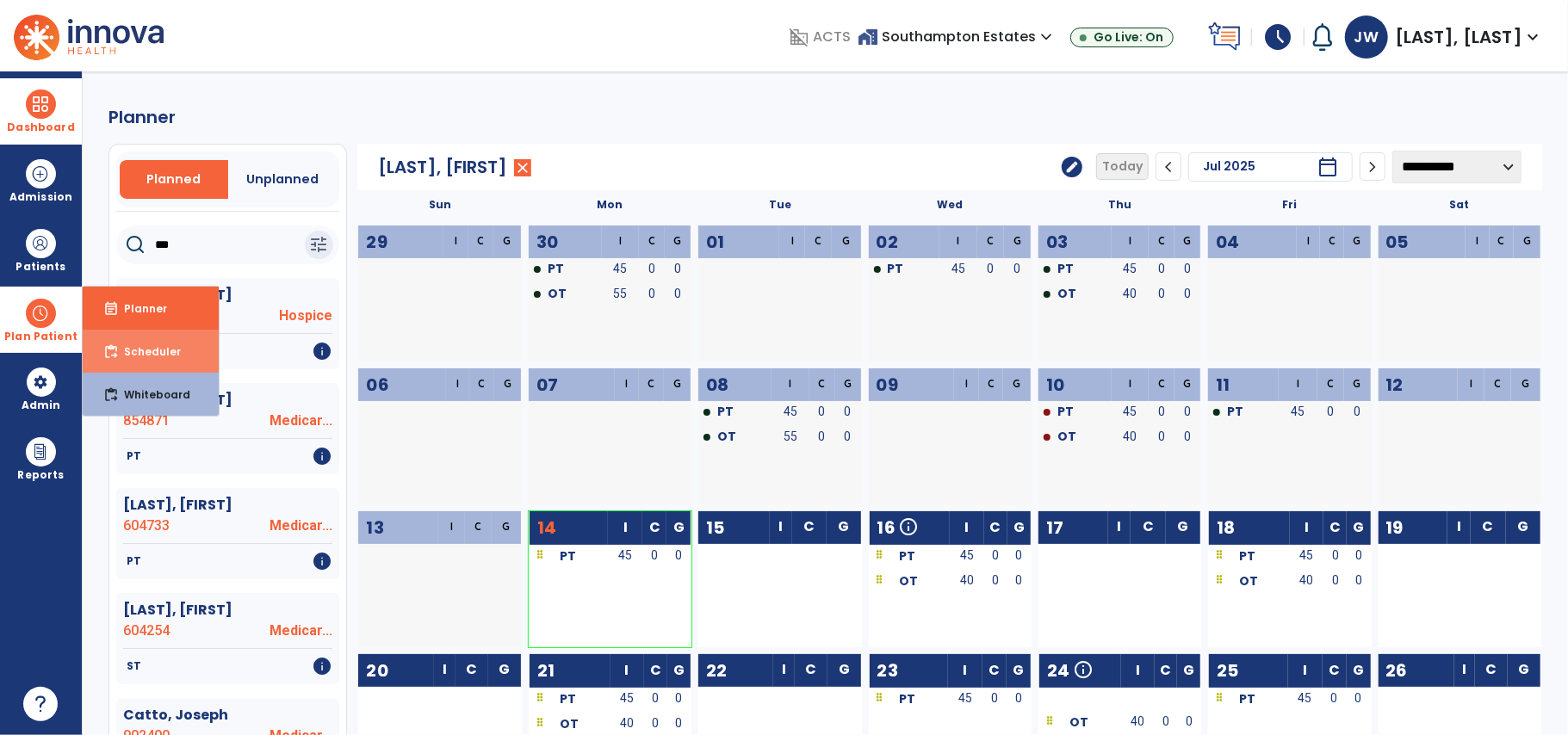 click on "Scheduler" at bounding box center [146, 351] 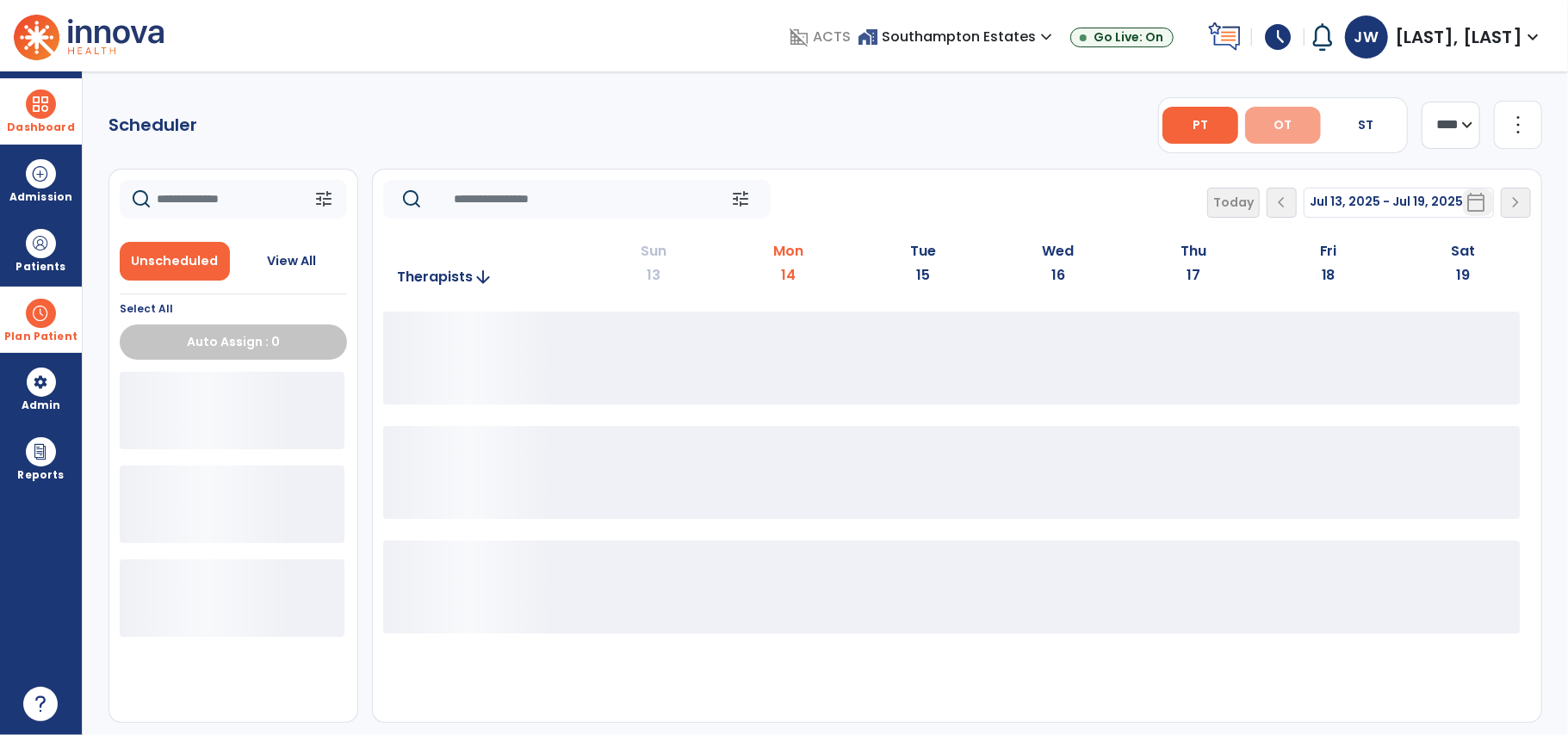 click on "OT" at bounding box center [1283, 125] 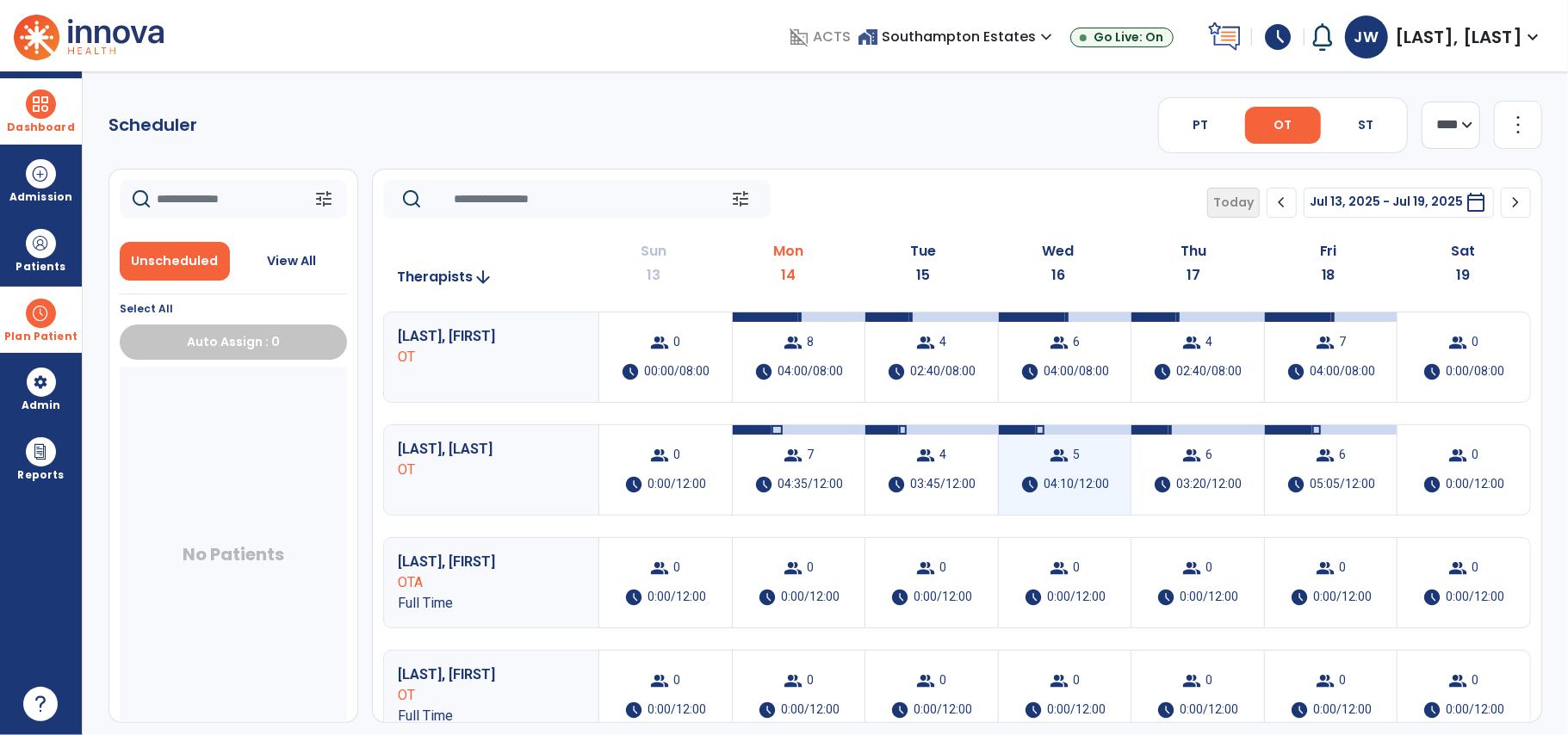 click on "04:10/12:00" at bounding box center (1076, 485) 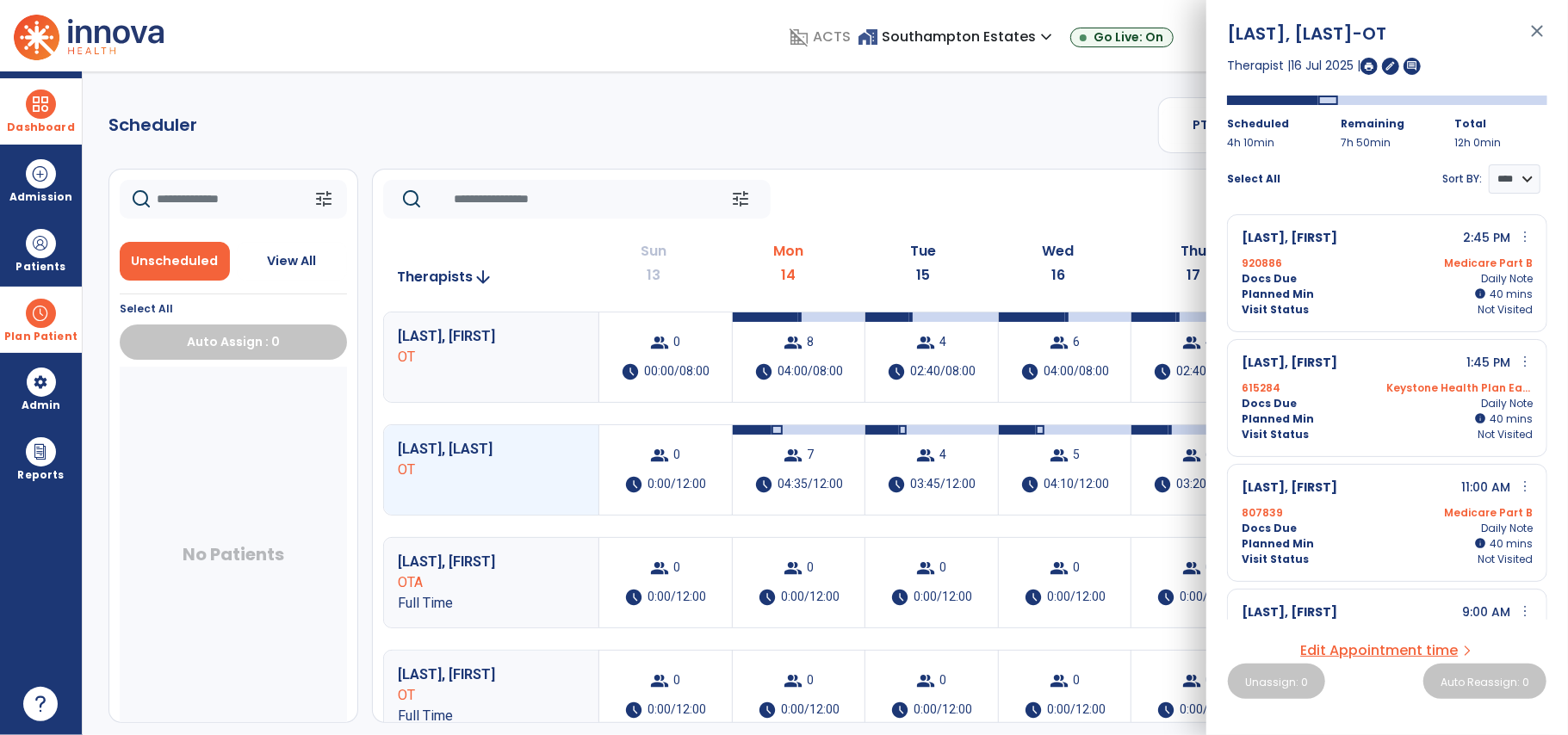 click on "close" at bounding box center [1537, 39] 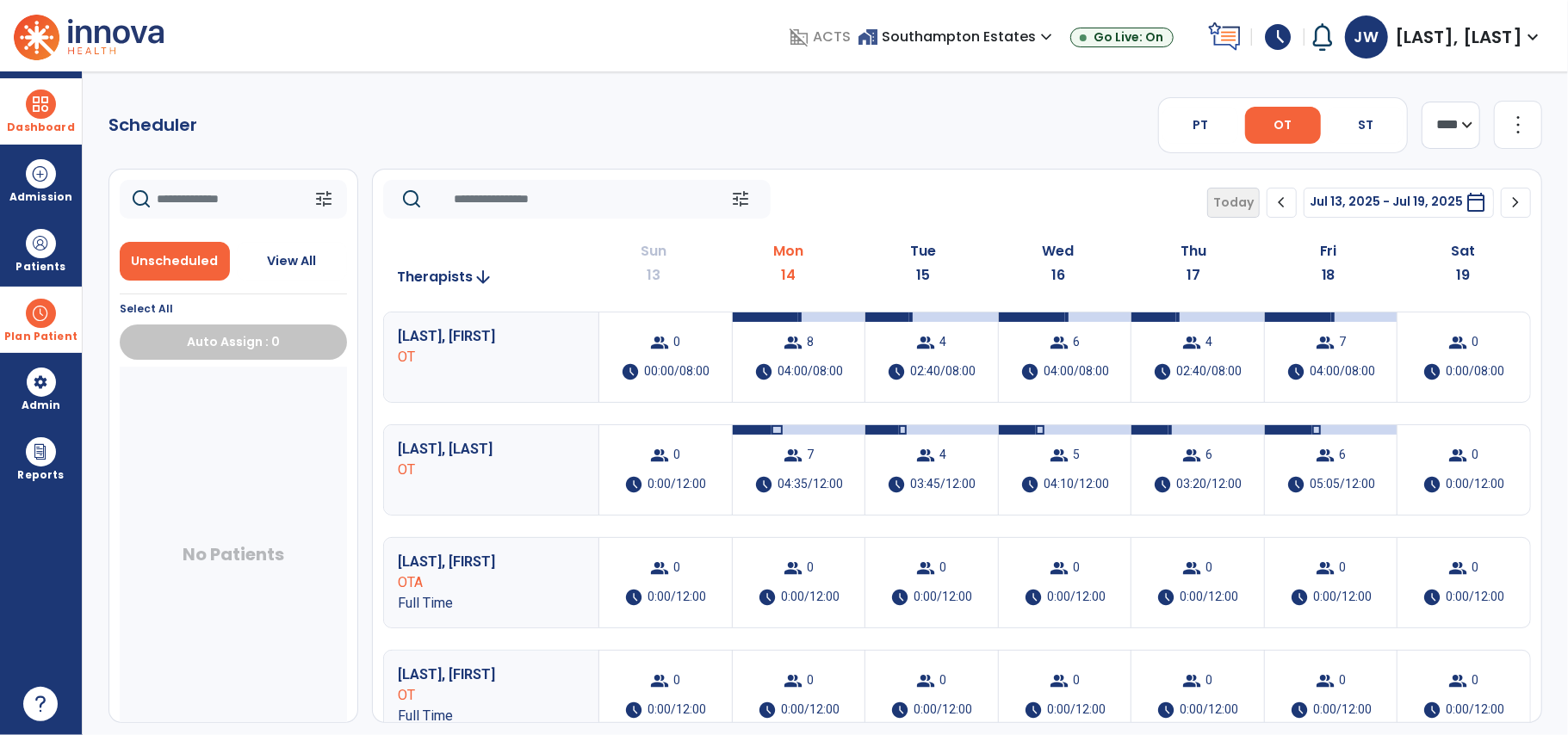 click on "more_vert" 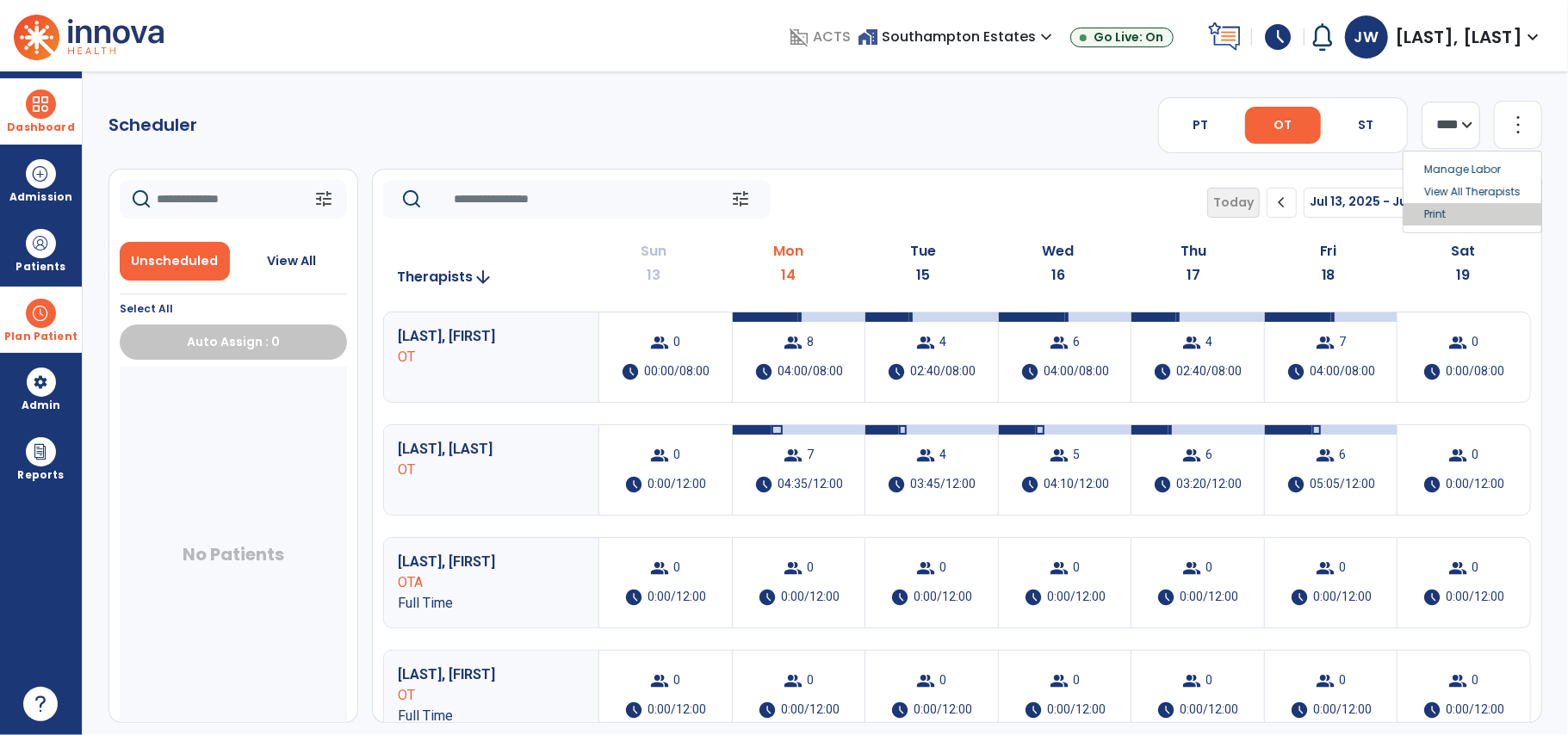 click on "Print" at bounding box center (1472, 214) 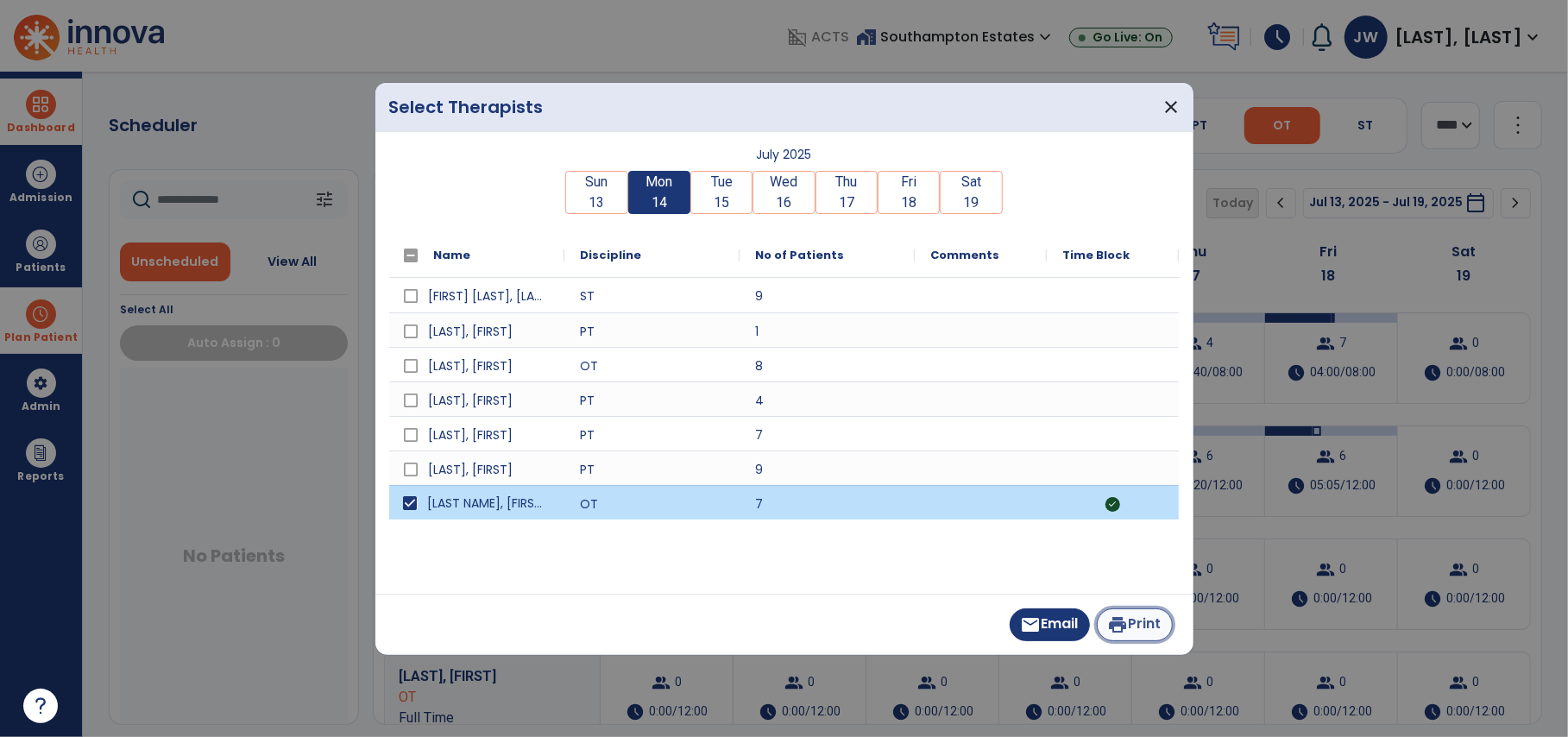 click on "print  Print" at bounding box center [1135, 625] 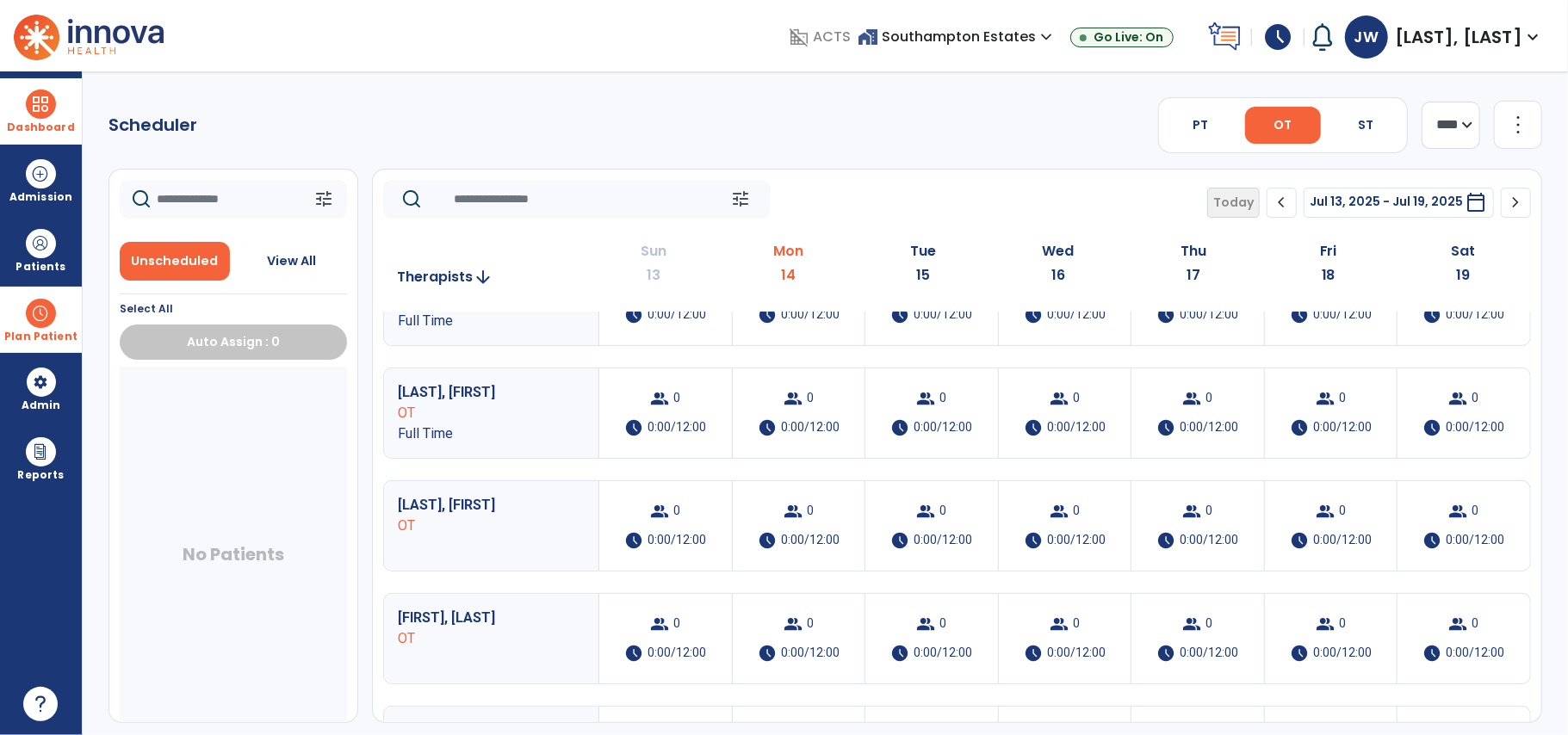 scroll, scrollTop: 283, scrollLeft: 0, axis: vertical 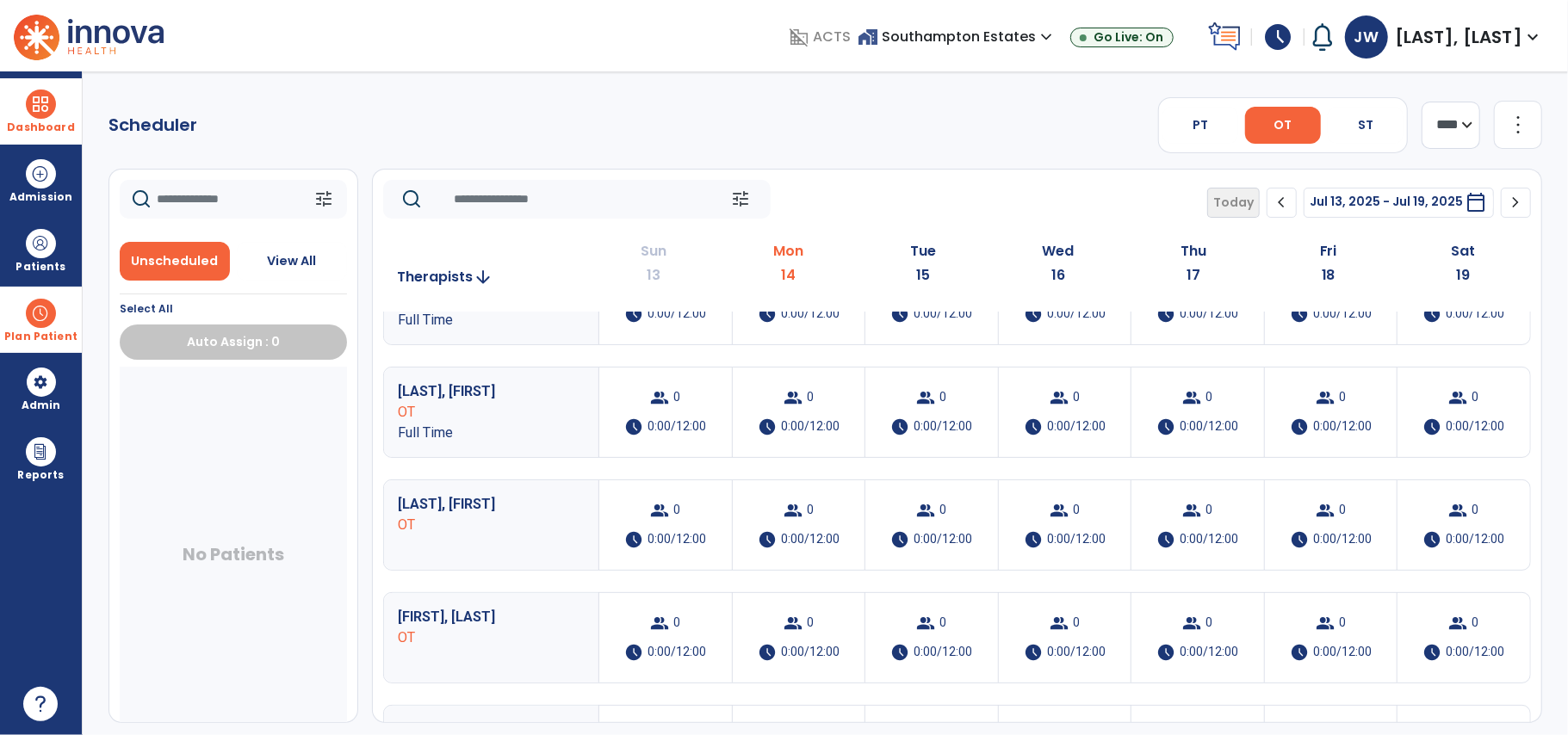 click at bounding box center (40, 104) 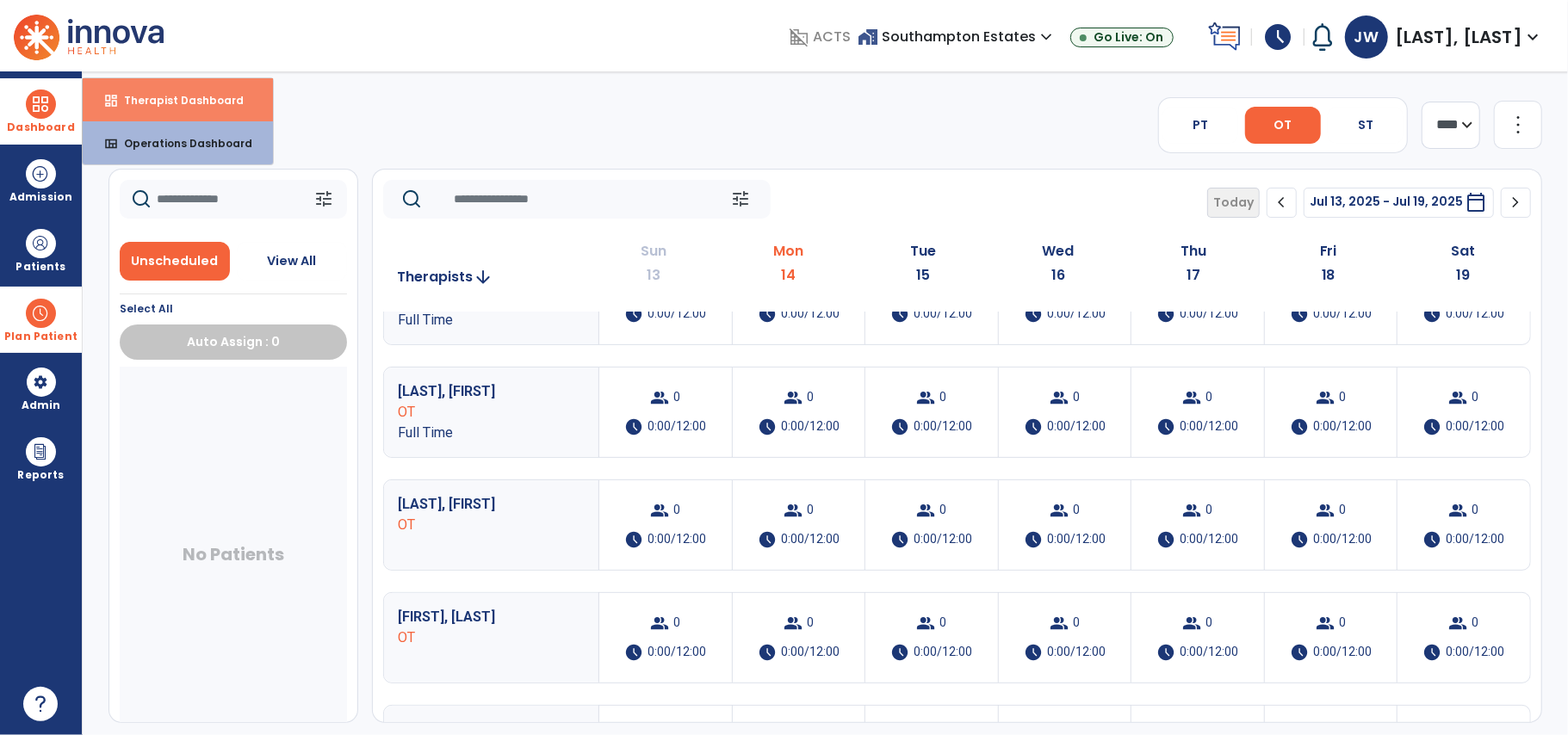 click on "Therapist Dashboard" at bounding box center [177, 100] 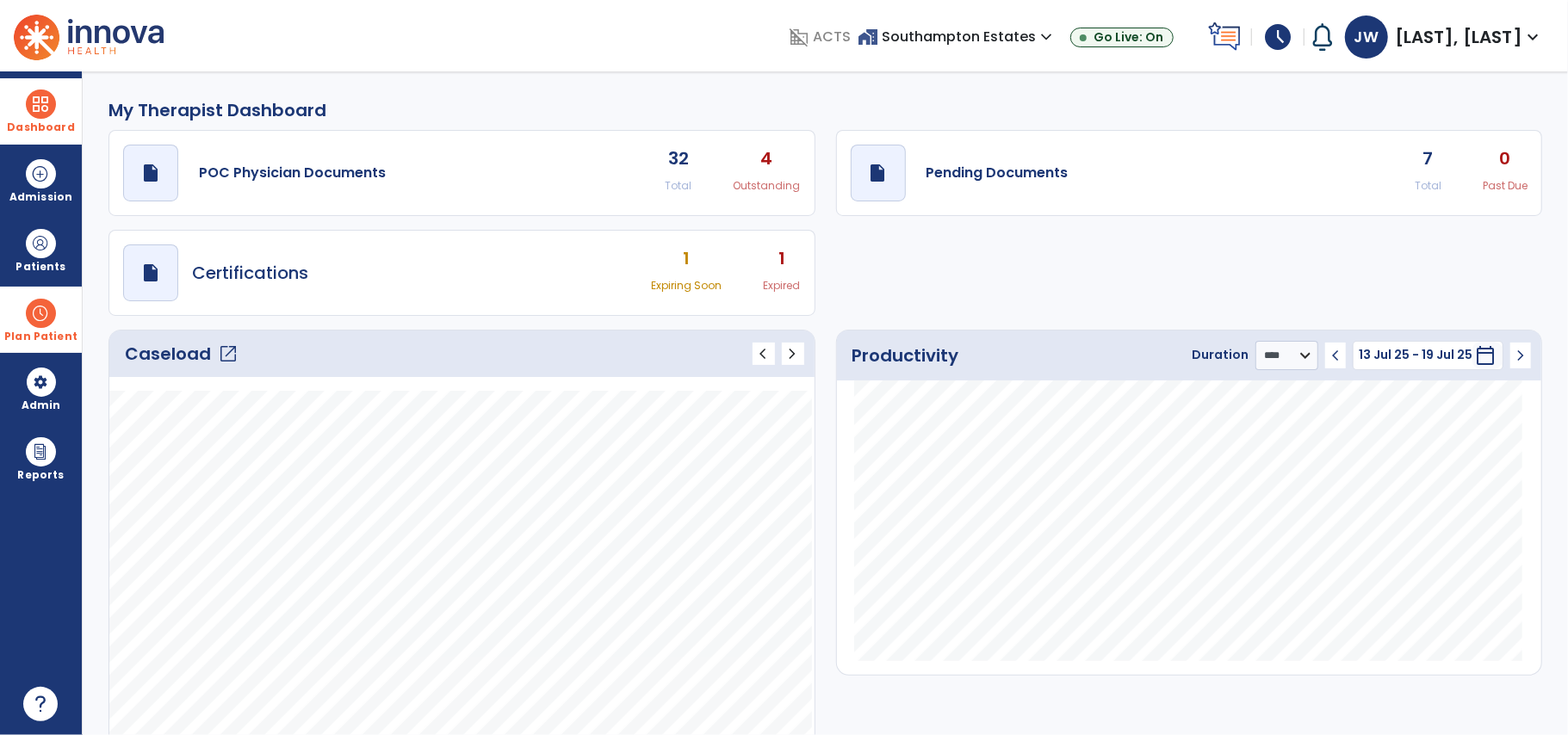 click on "open_in_new" 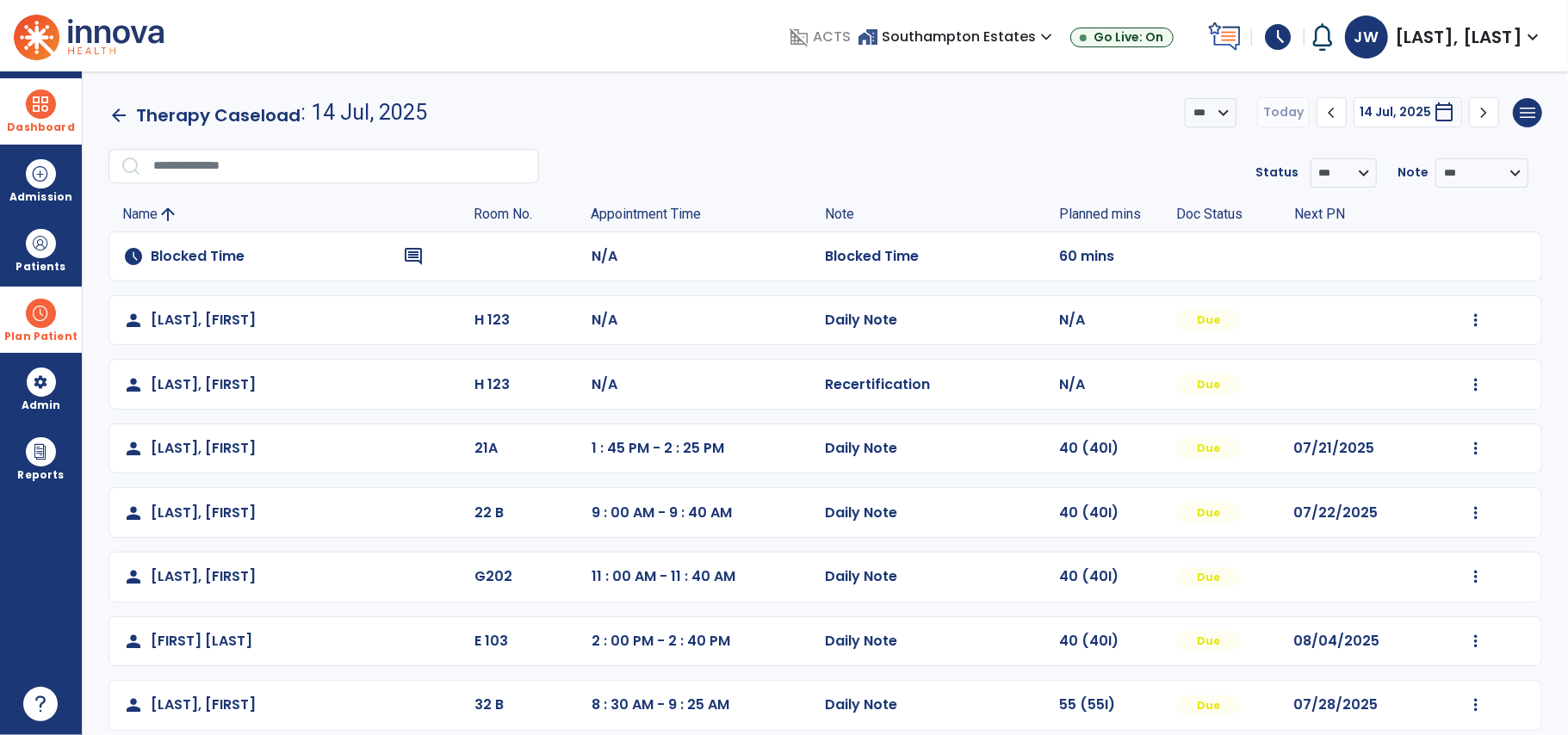 scroll, scrollTop: 22, scrollLeft: 0, axis: vertical 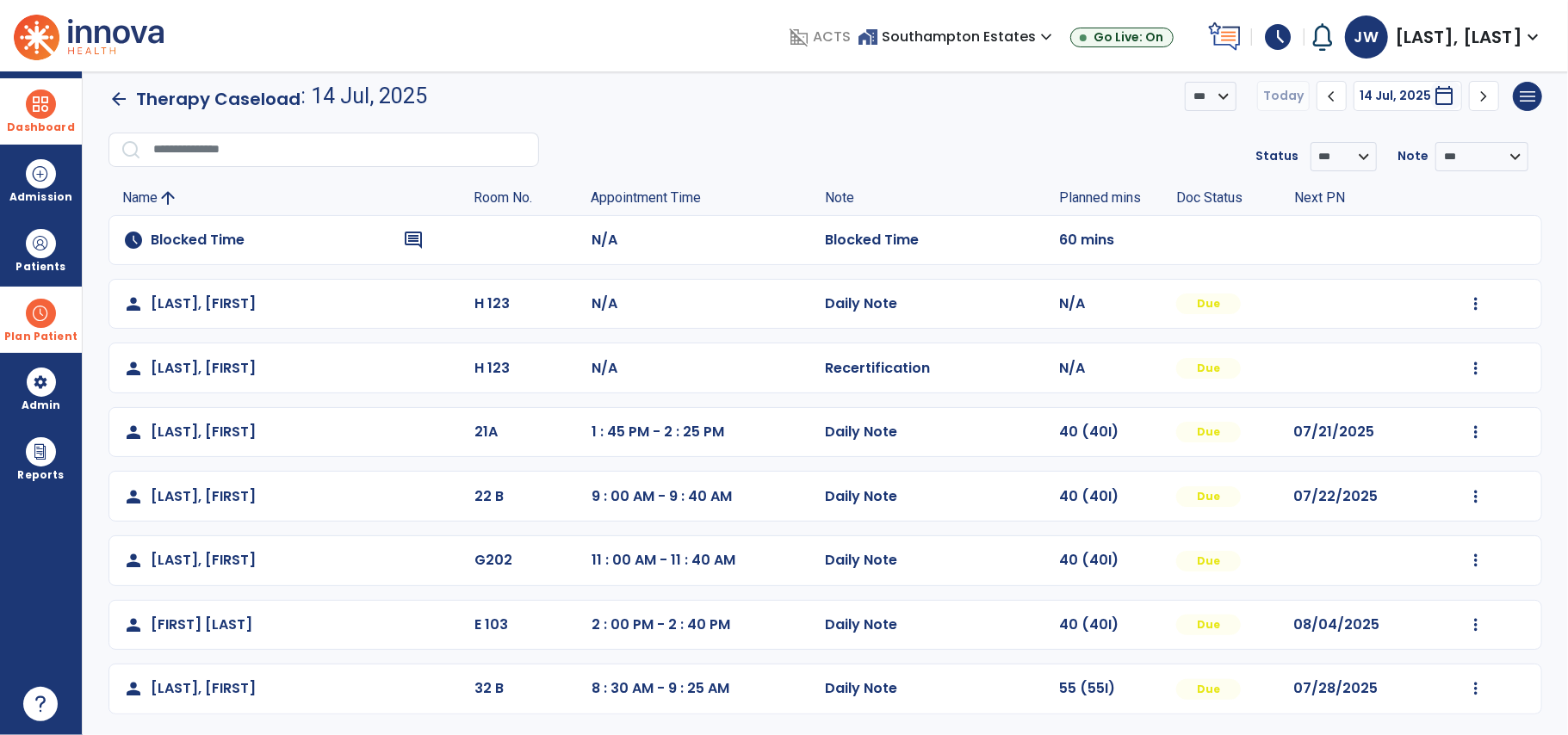 click on "arrow_back" 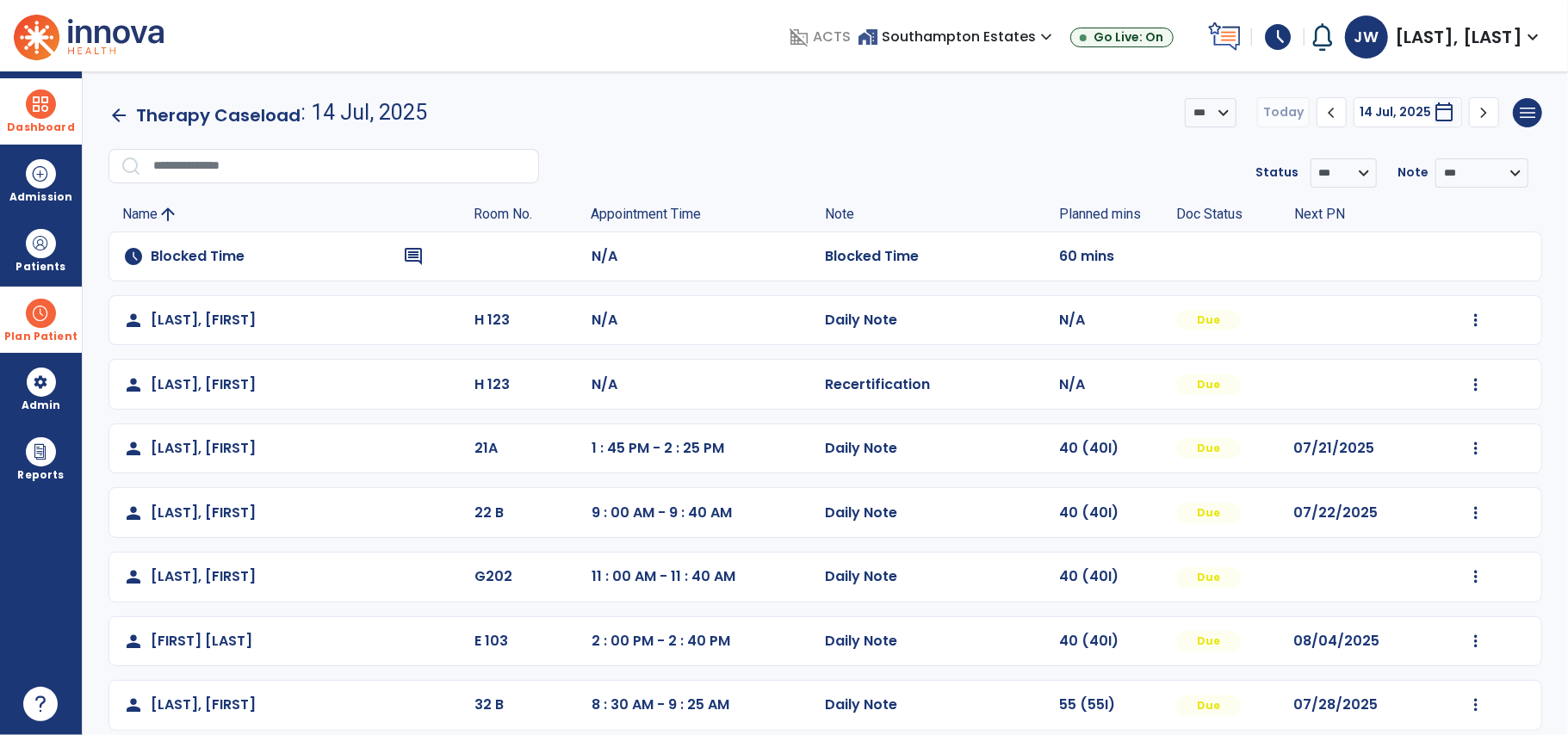 select on "****" 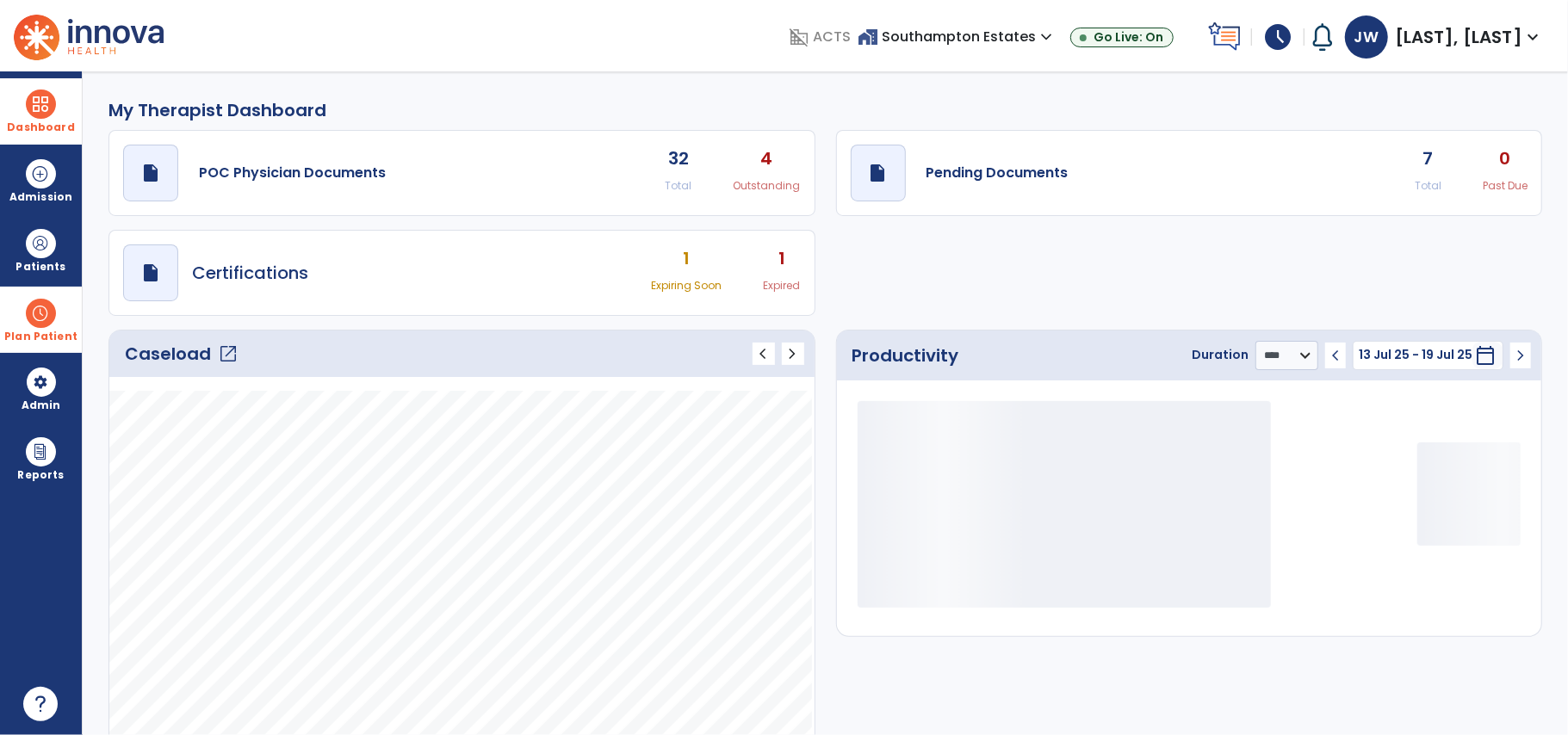 click on "Dashboard" at bounding box center [40, 111] 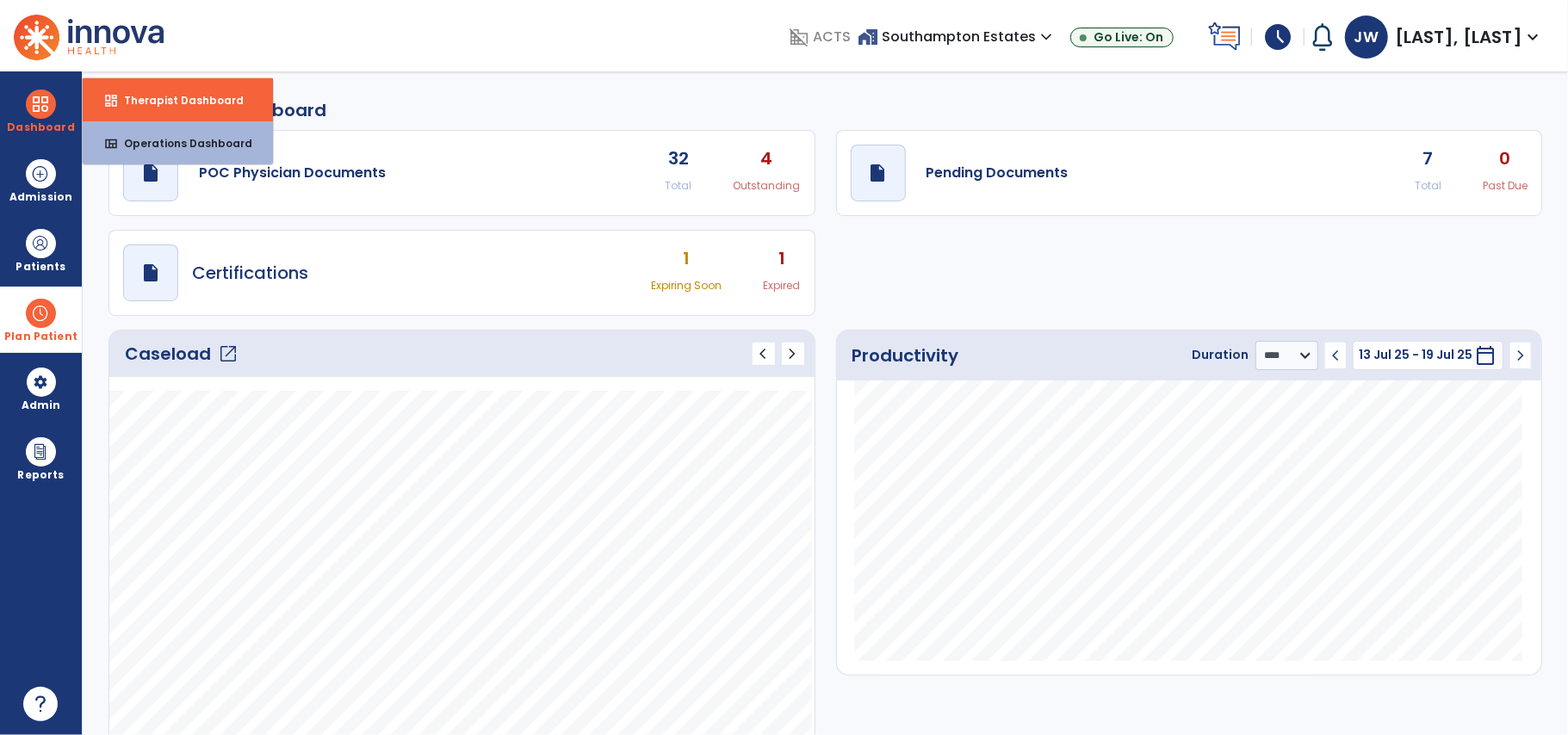click on "My Therapist Dashboard" 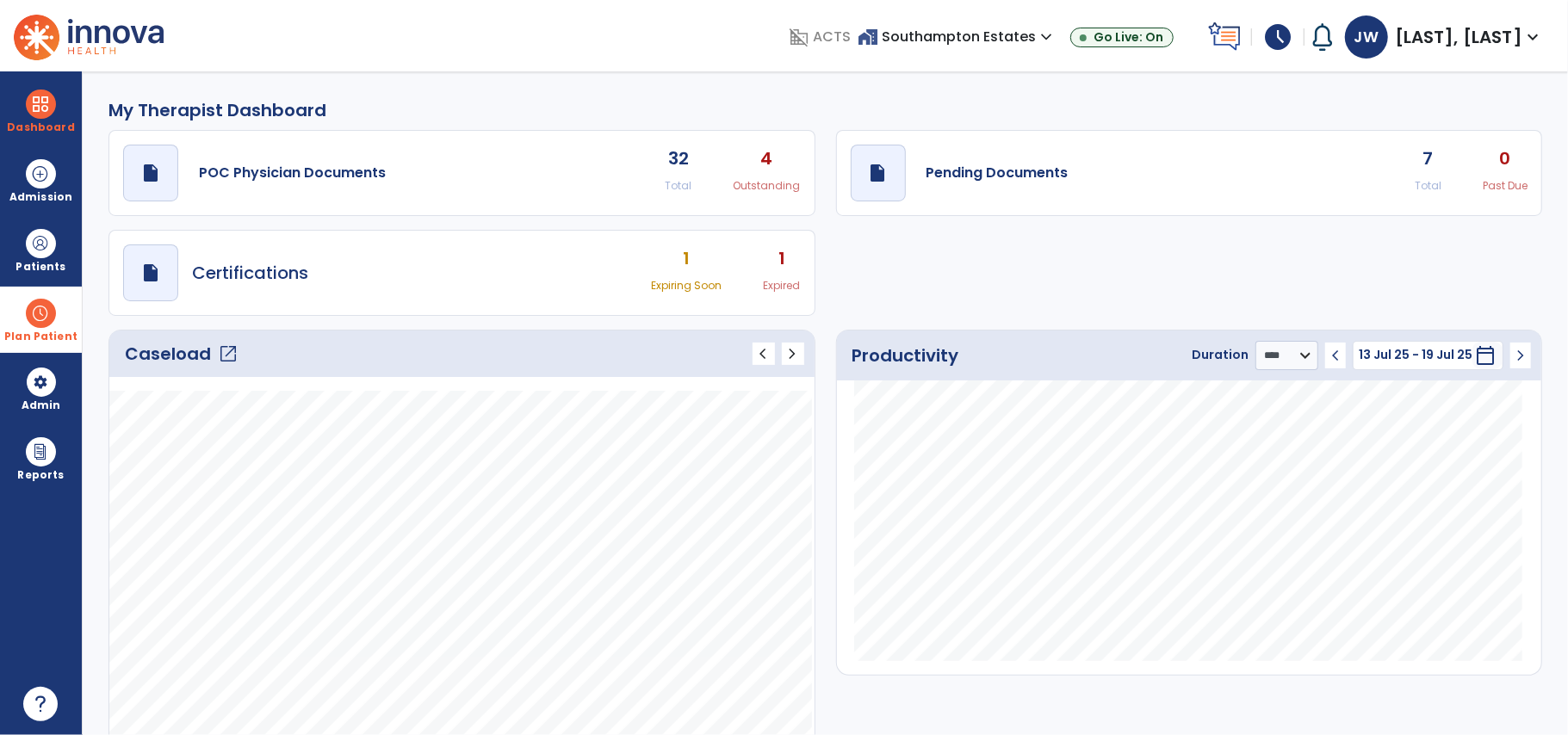 click on "calendar_today" at bounding box center (1485, 355) 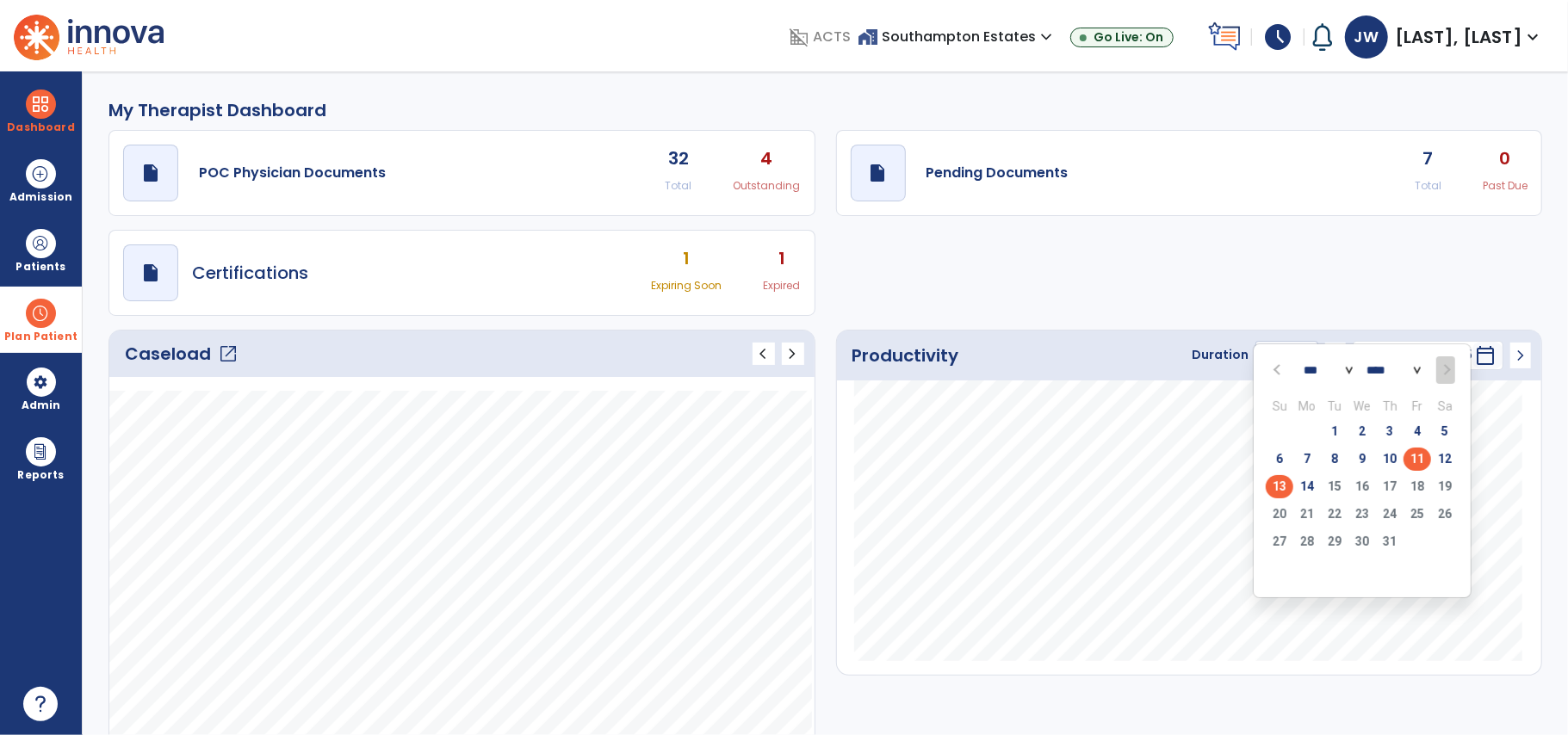 click on "11" at bounding box center [1417, 459] 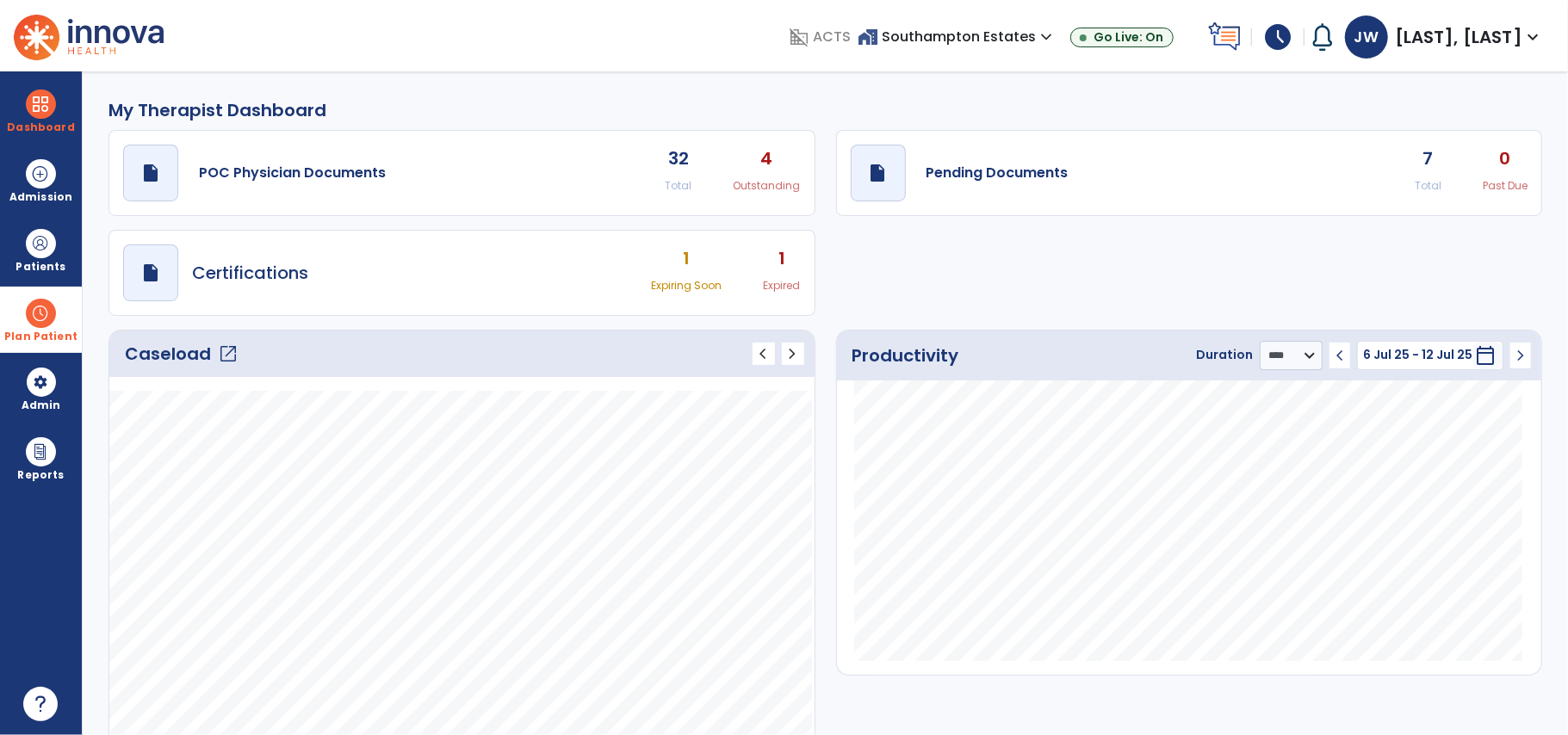 click on "6 Jul 25 - 12 Jul 25" at bounding box center (1417, 355) 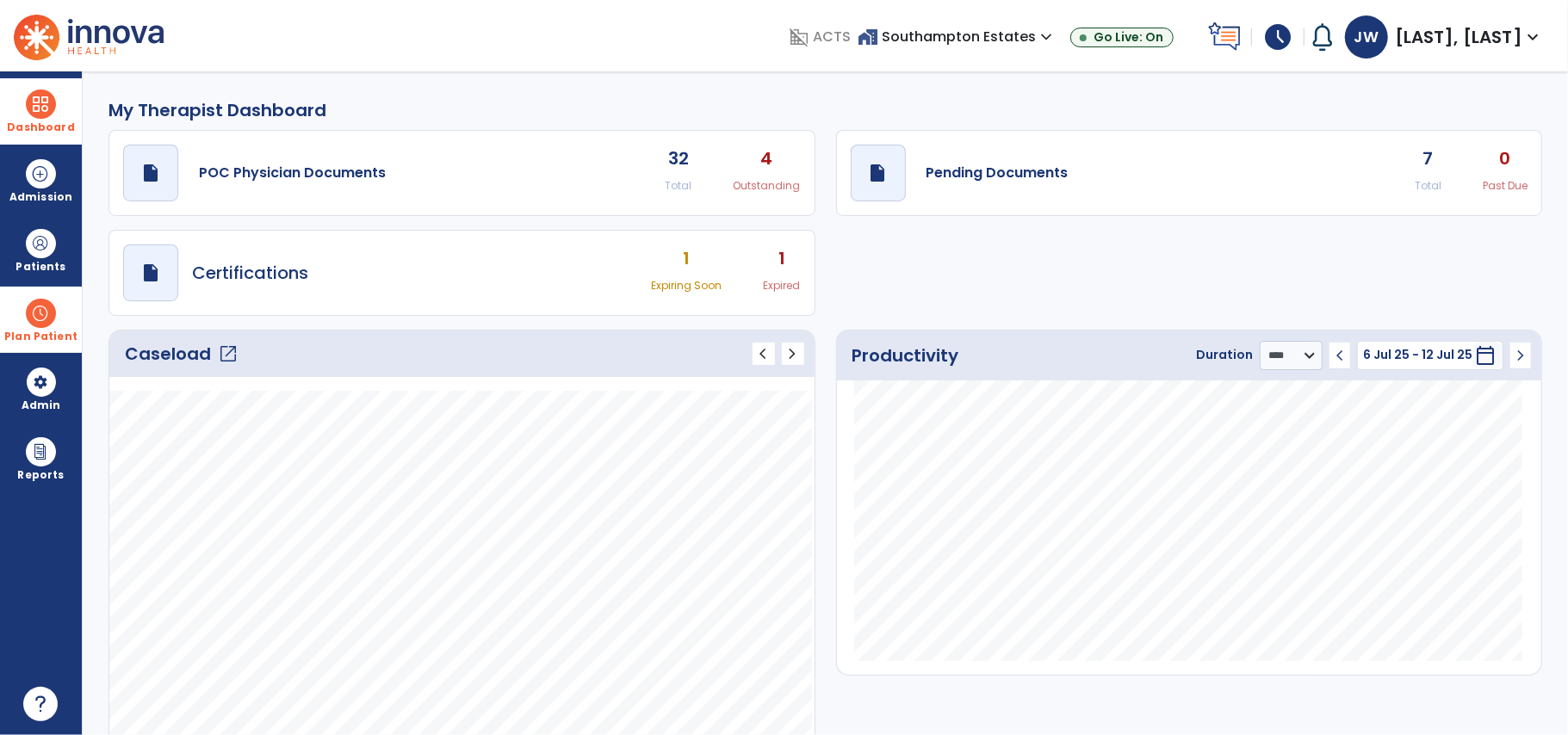 click at bounding box center [40, 104] 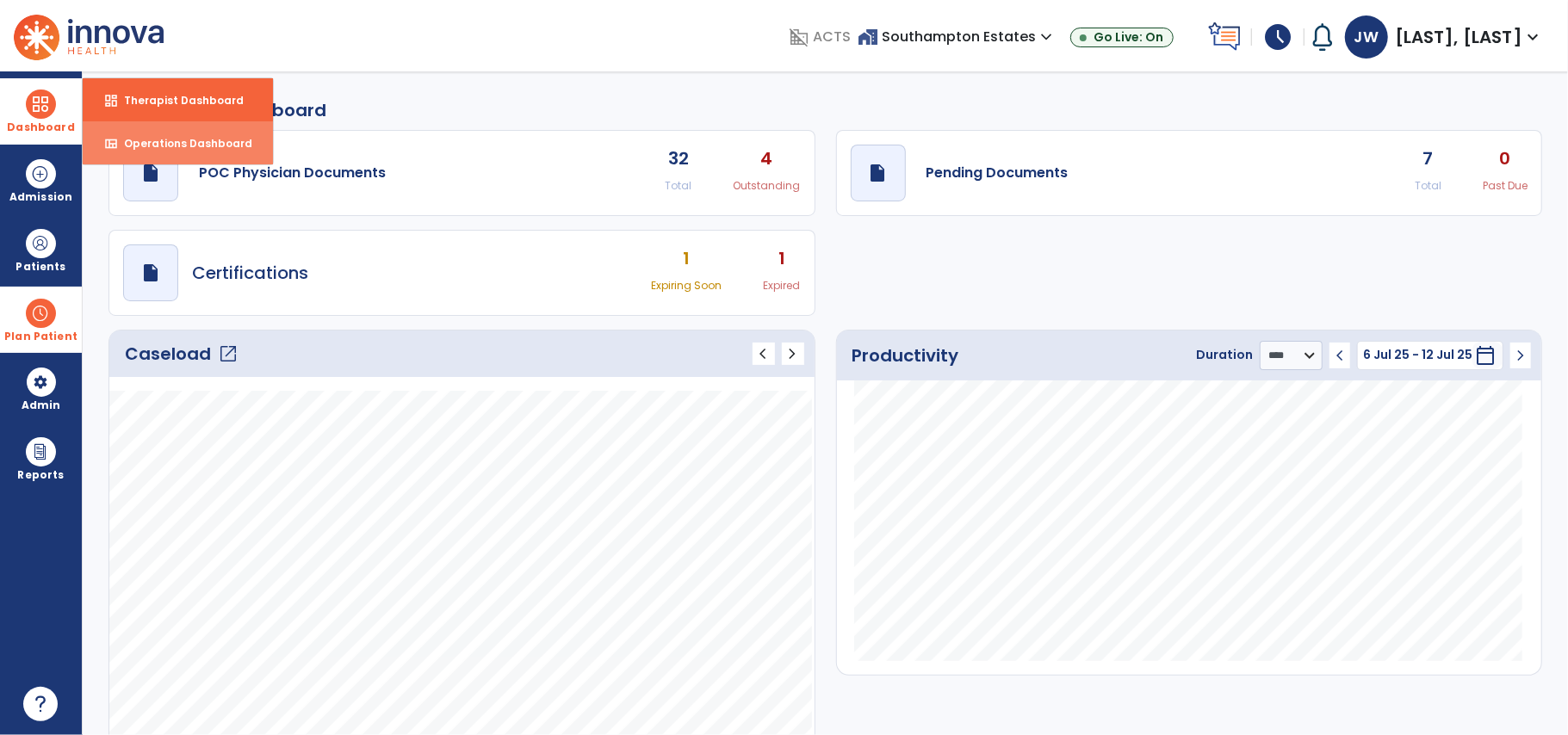 click on "view_quilt  Operations Dashboard" at bounding box center (177, 143) 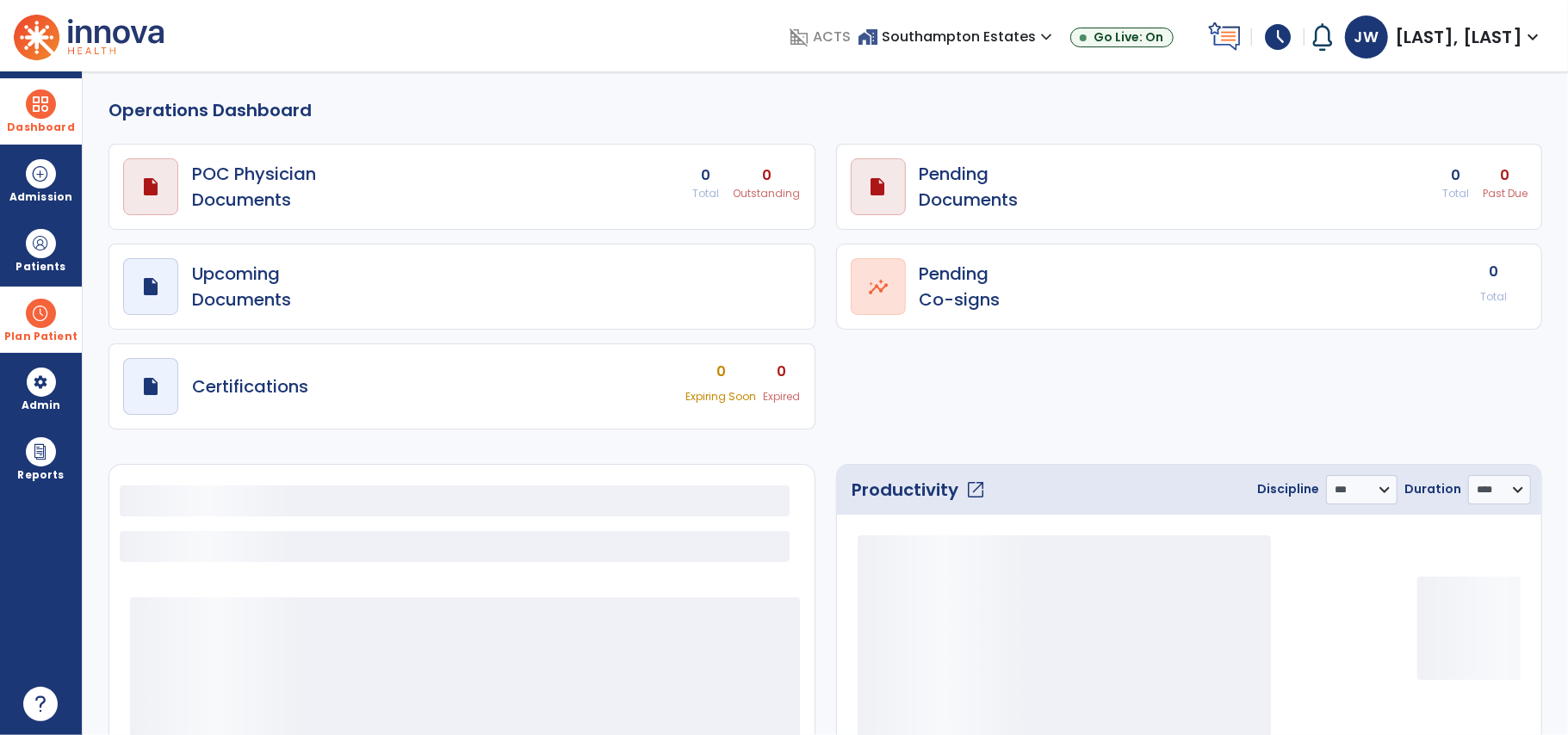 select on "***" 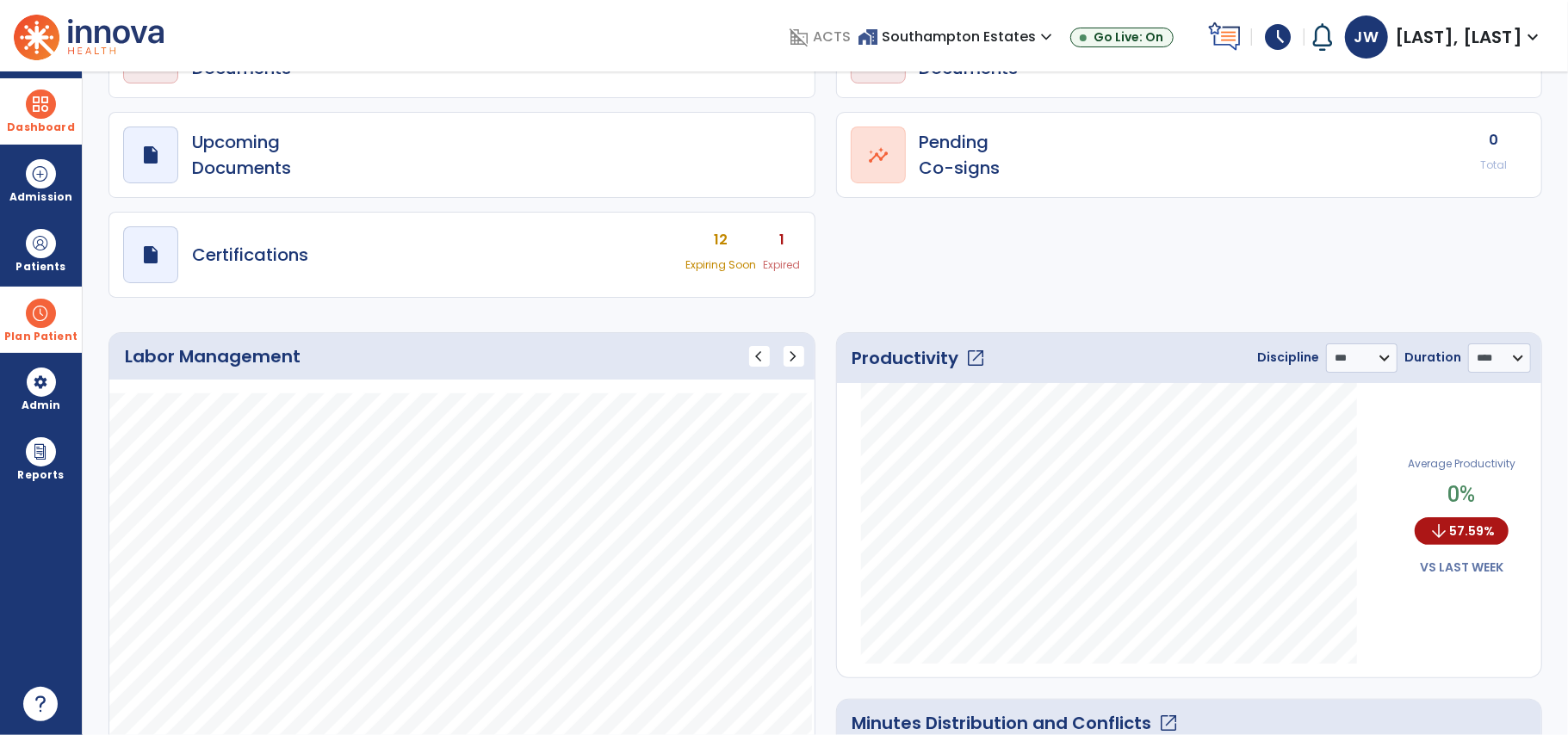 scroll, scrollTop: 133, scrollLeft: 0, axis: vertical 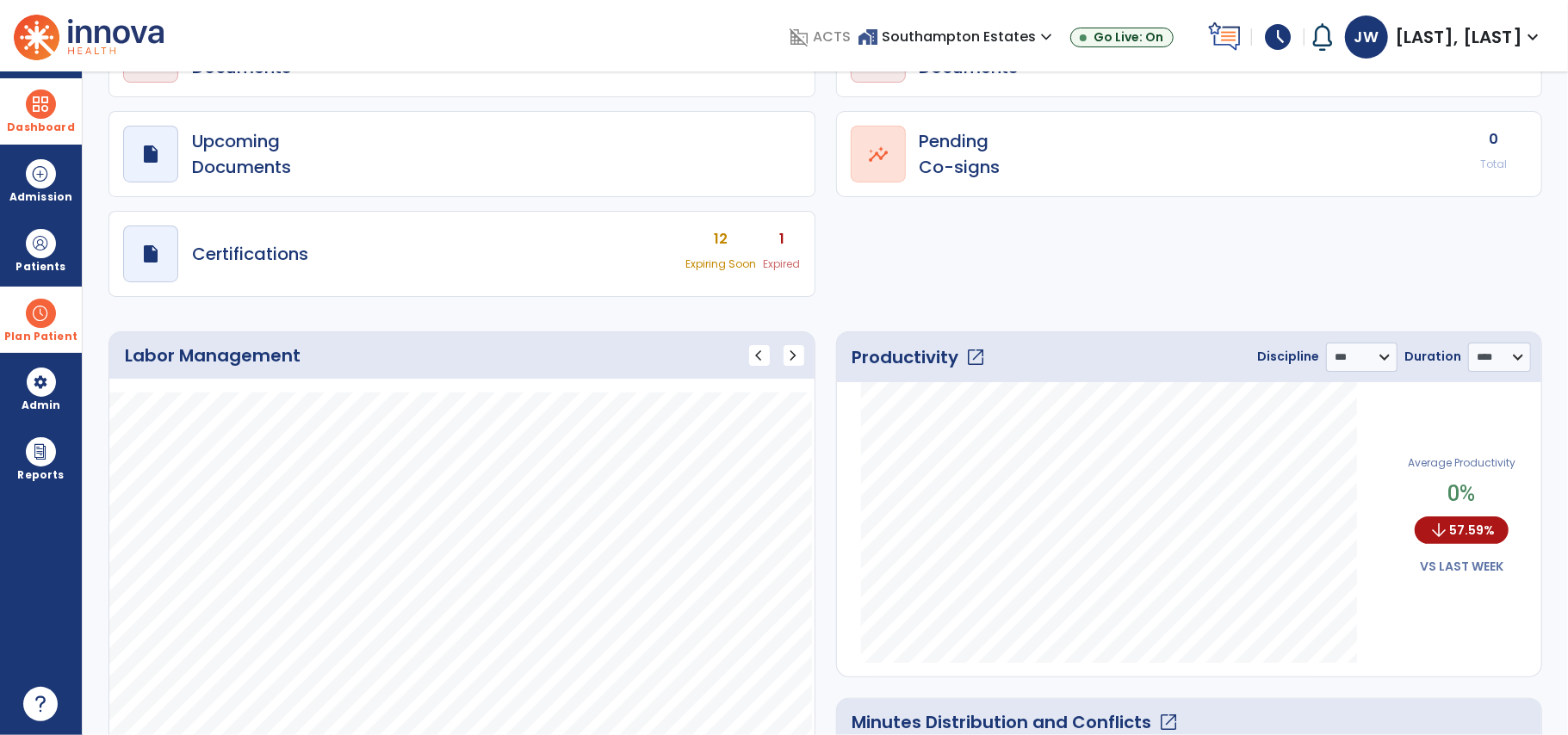 click on "open_in_new" 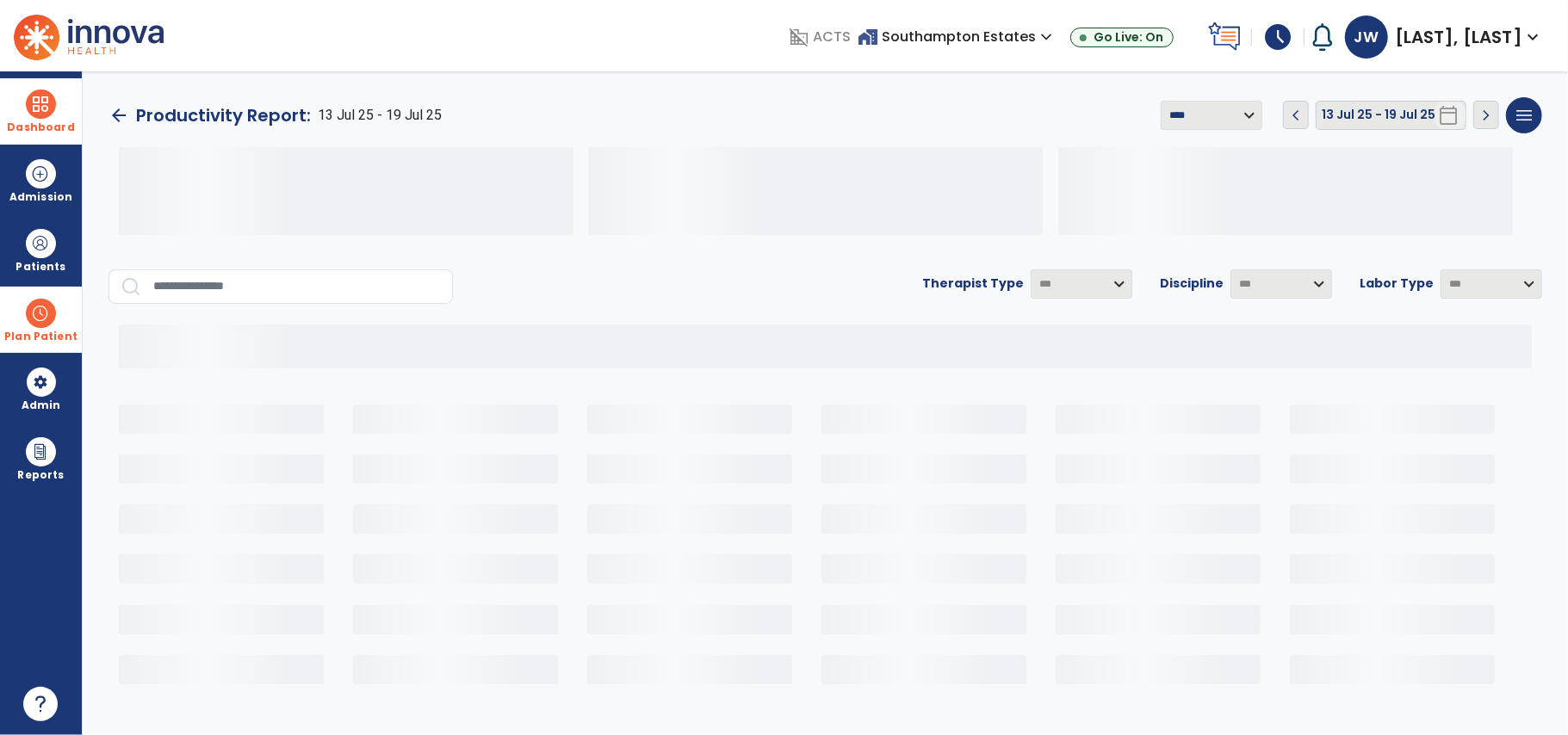 scroll, scrollTop: 0, scrollLeft: 0, axis: both 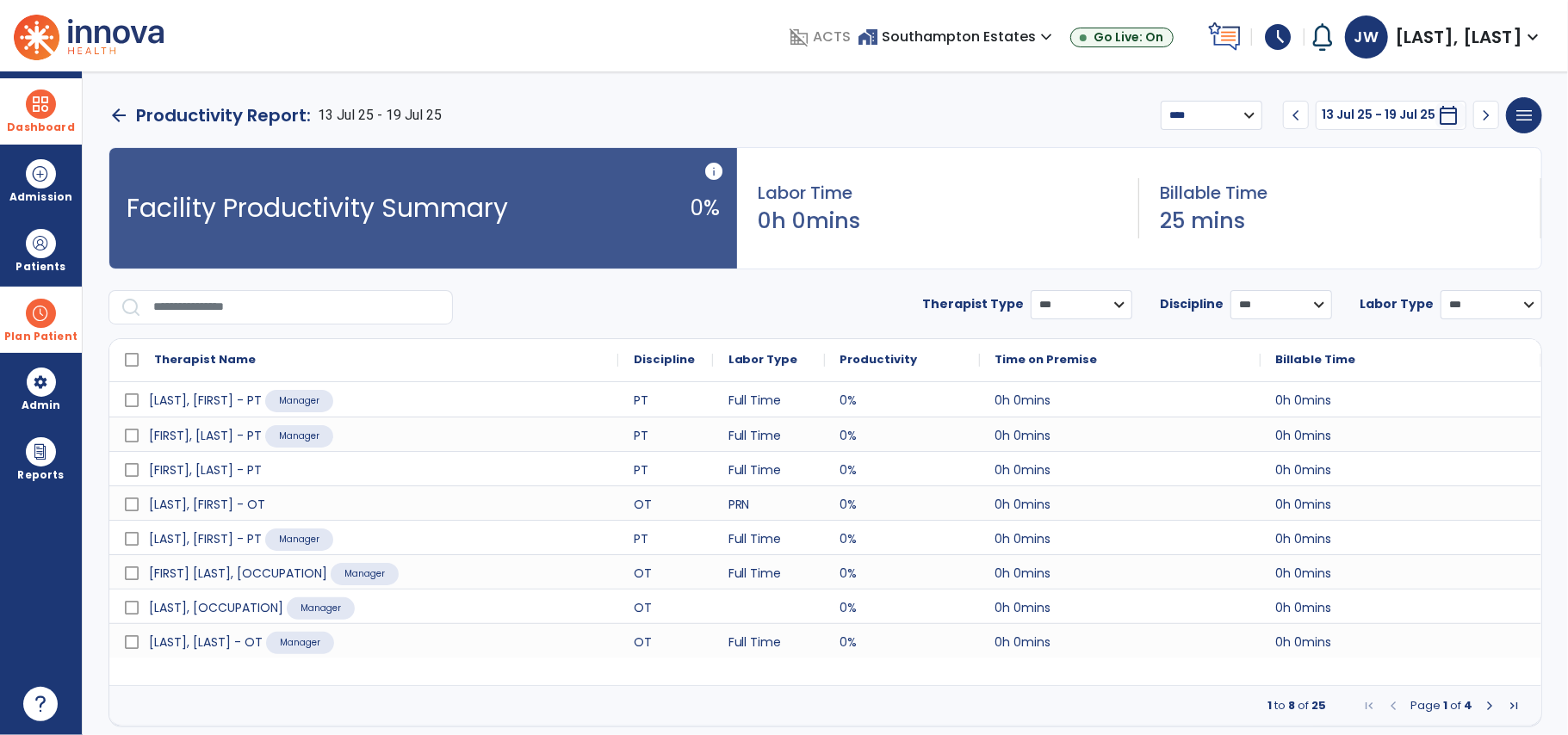 click on "**********" at bounding box center (1081, 305) 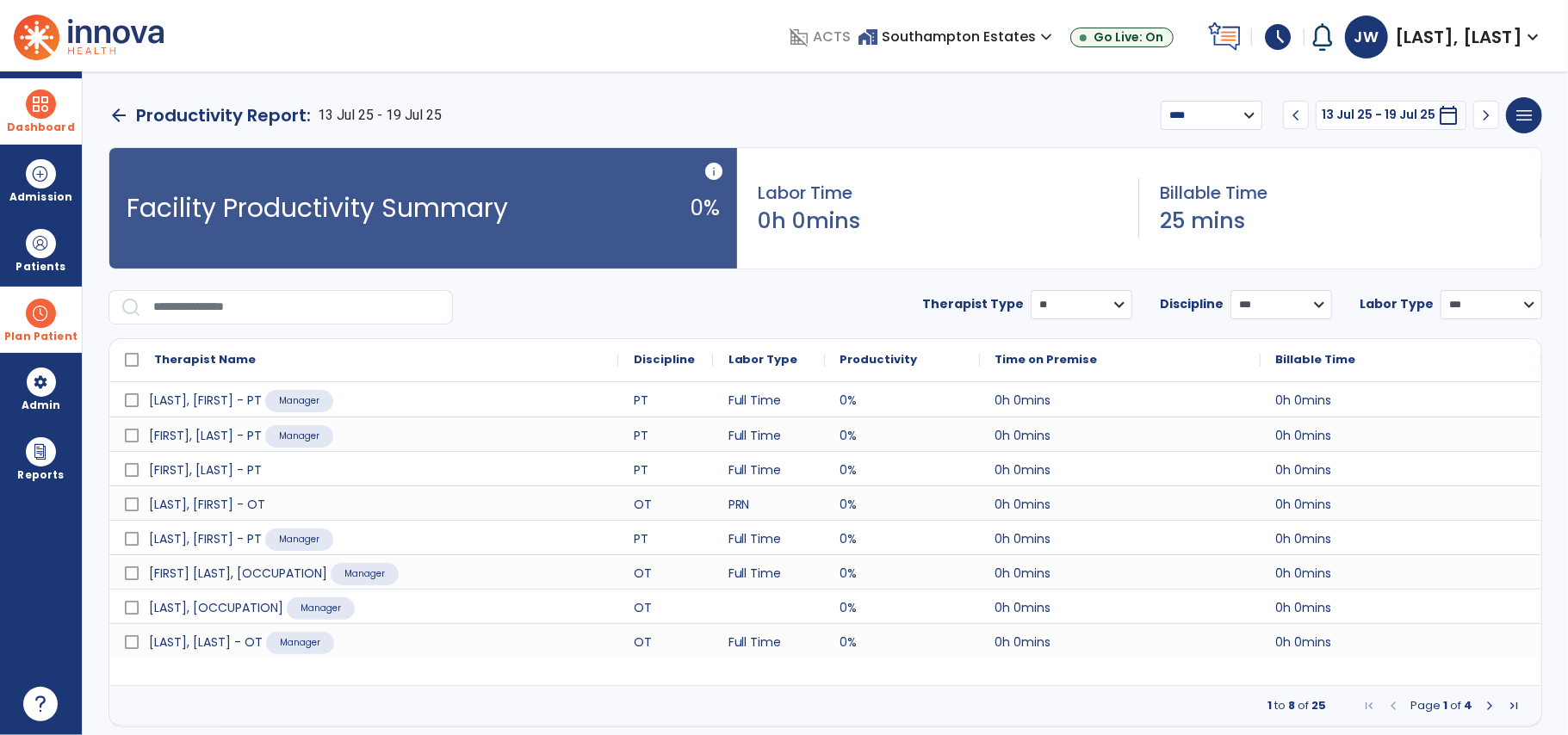click on "**********" at bounding box center [1081, 305] 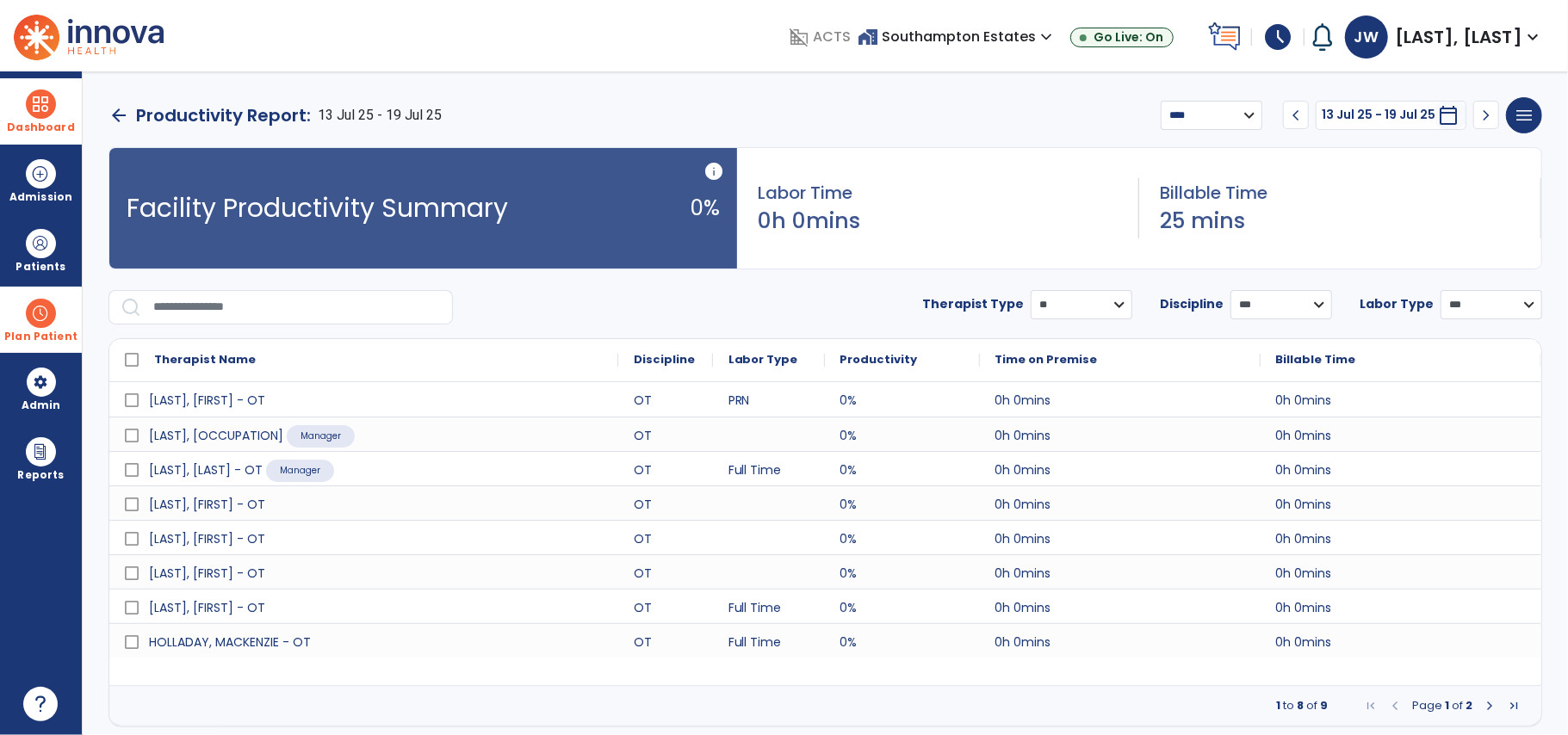 click on "calendar_today" at bounding box center [1448, 115] 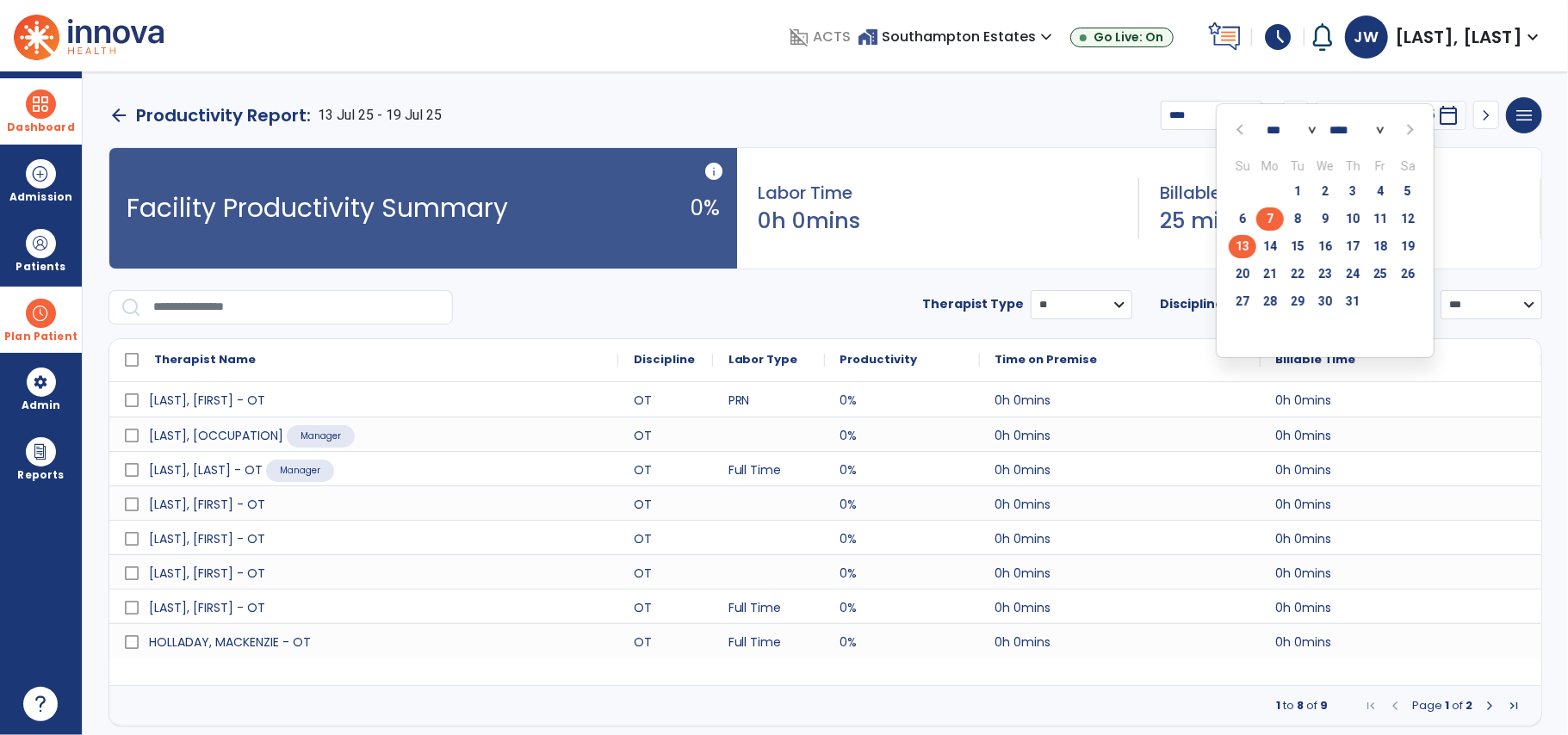 click on "7" at bounding box center [1270, 219] 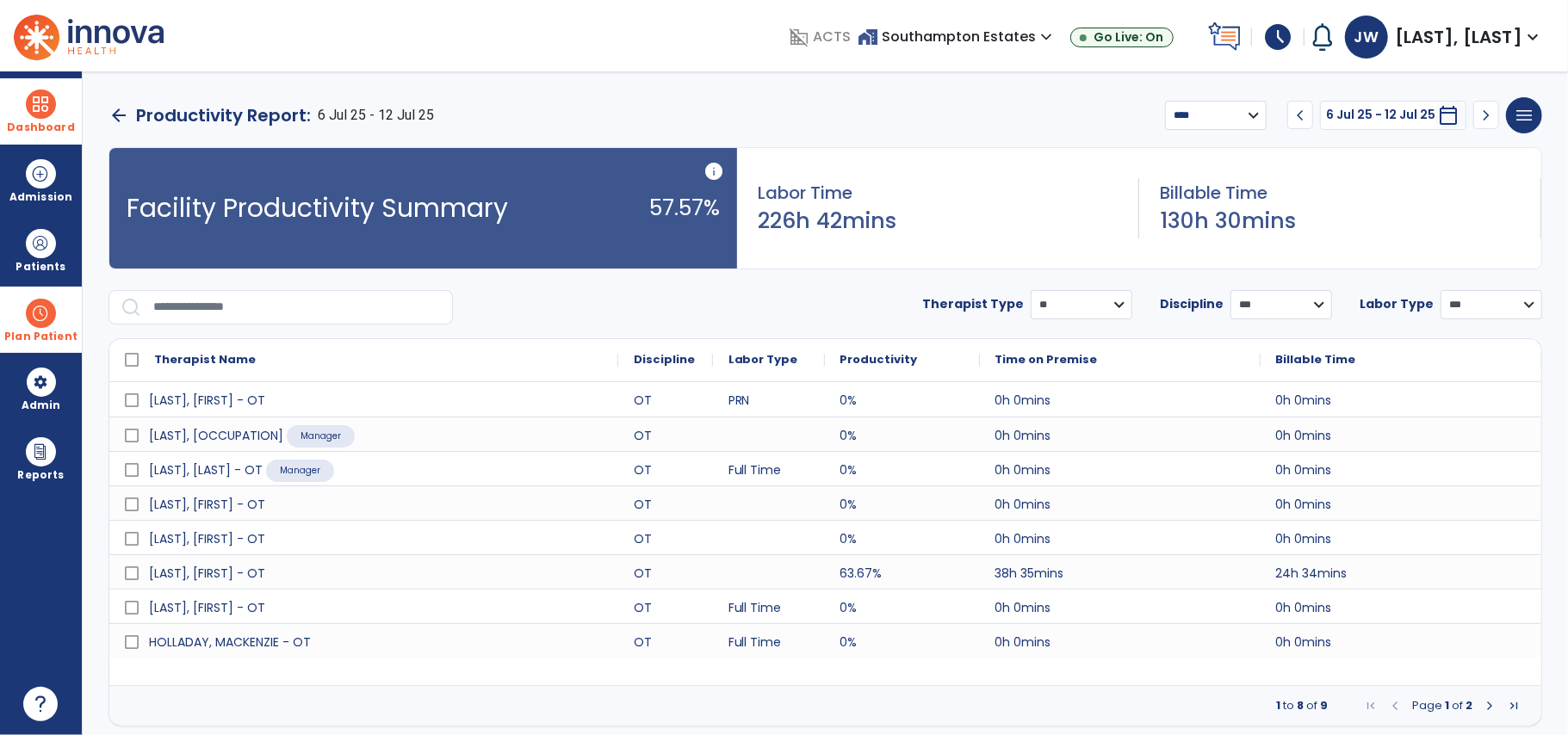 click at bounding box center [1490, 706] 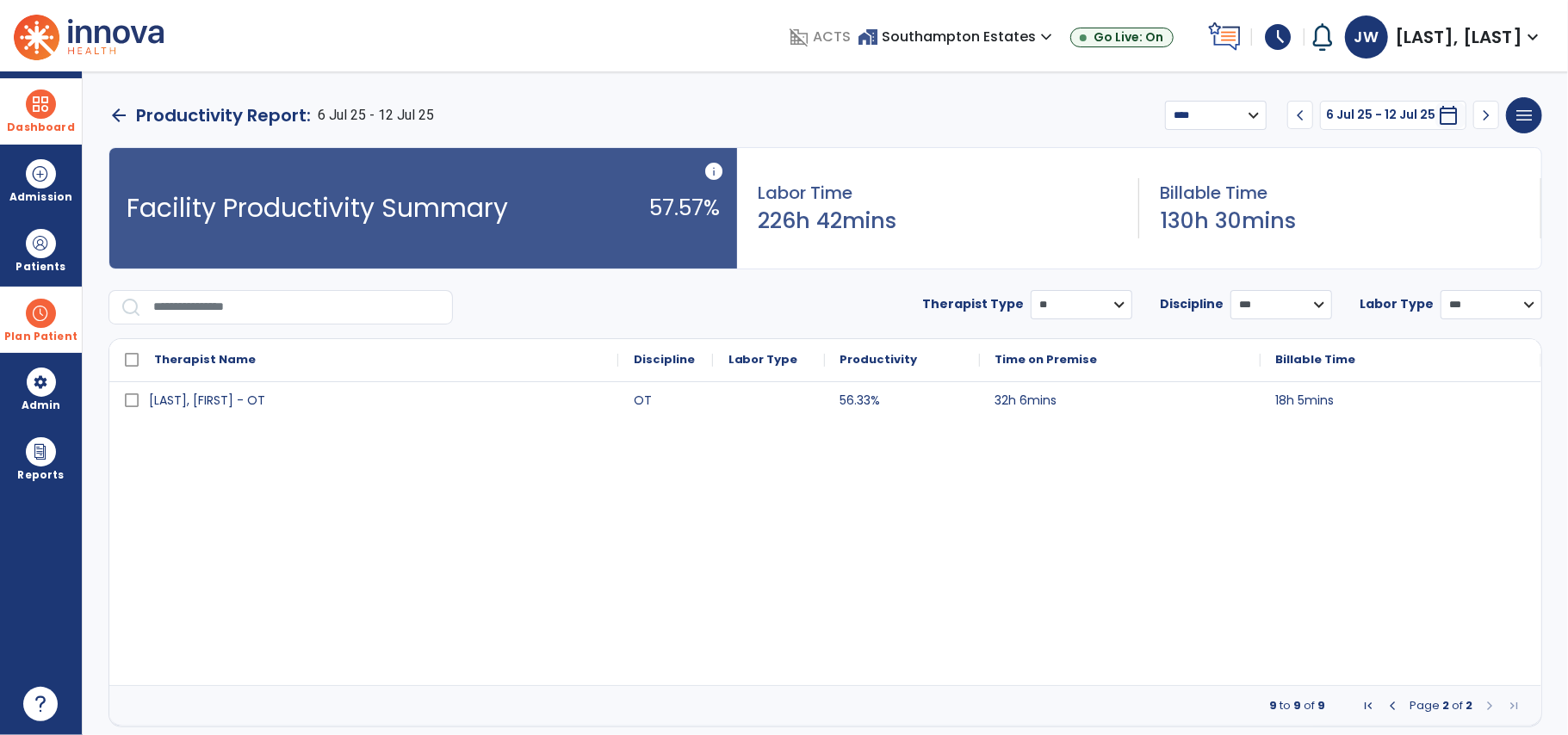 click at bounding box center [1392, 706] 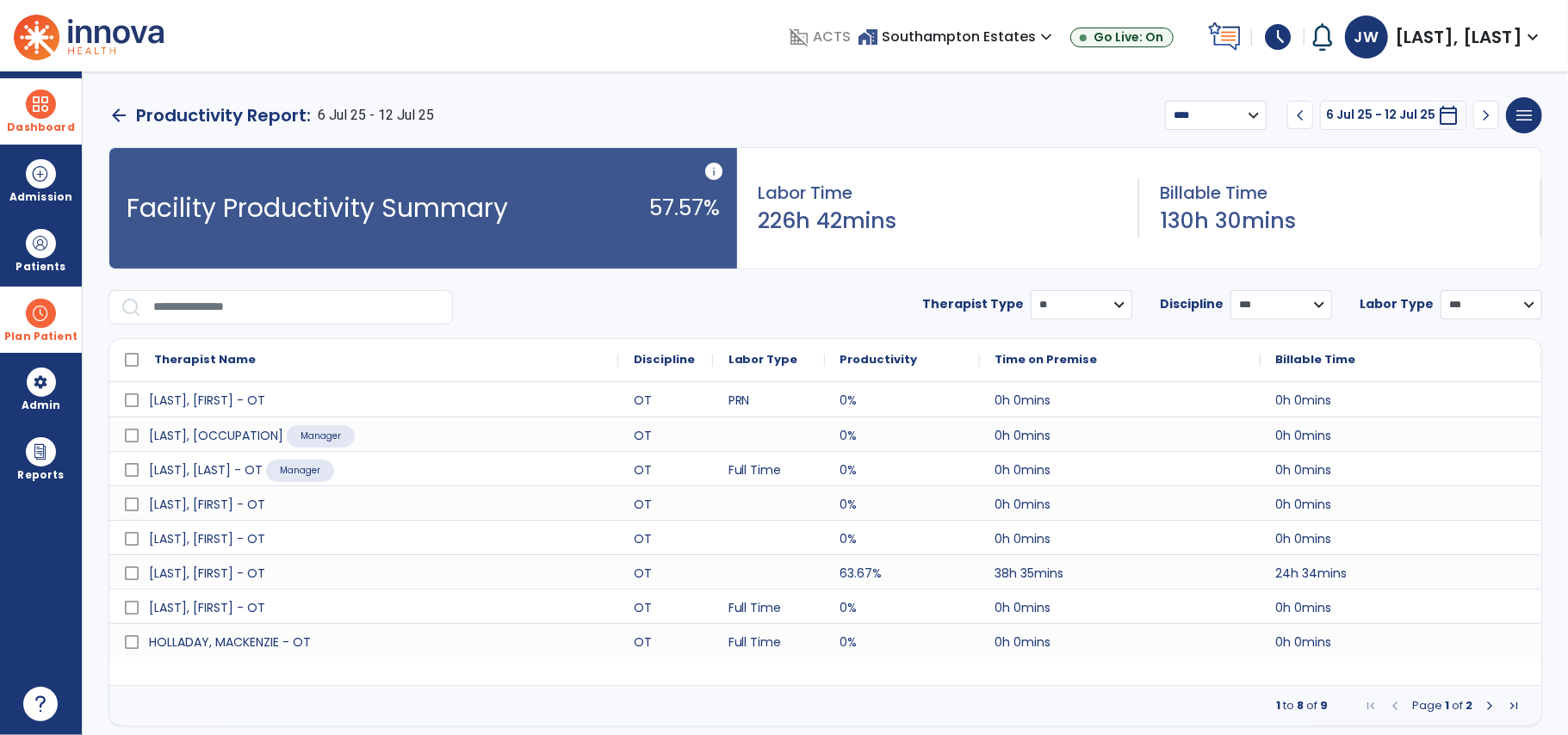 click on "calendar_today" at bounding box center (1448, 115) 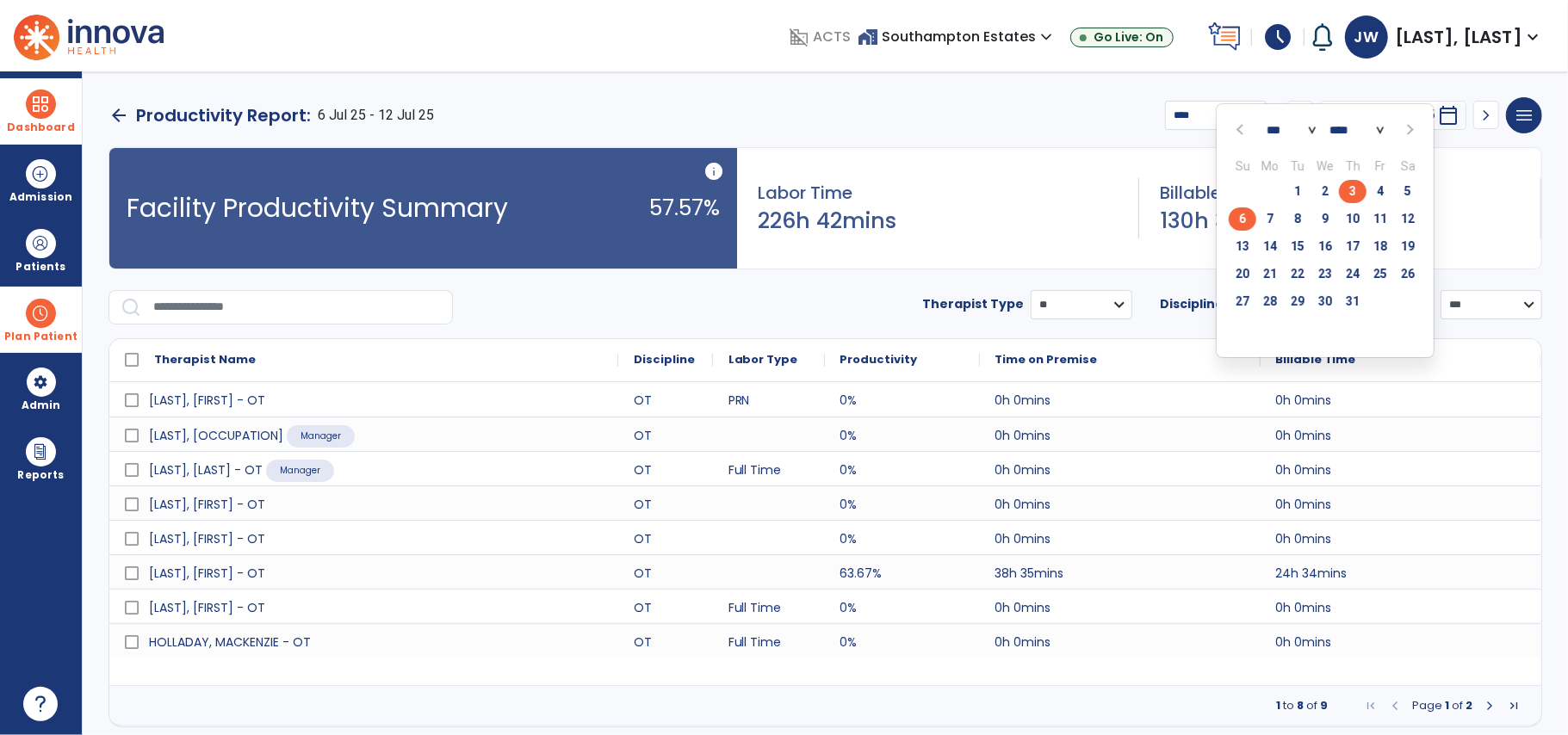 click on "3" at bounding box center (1353, 191) 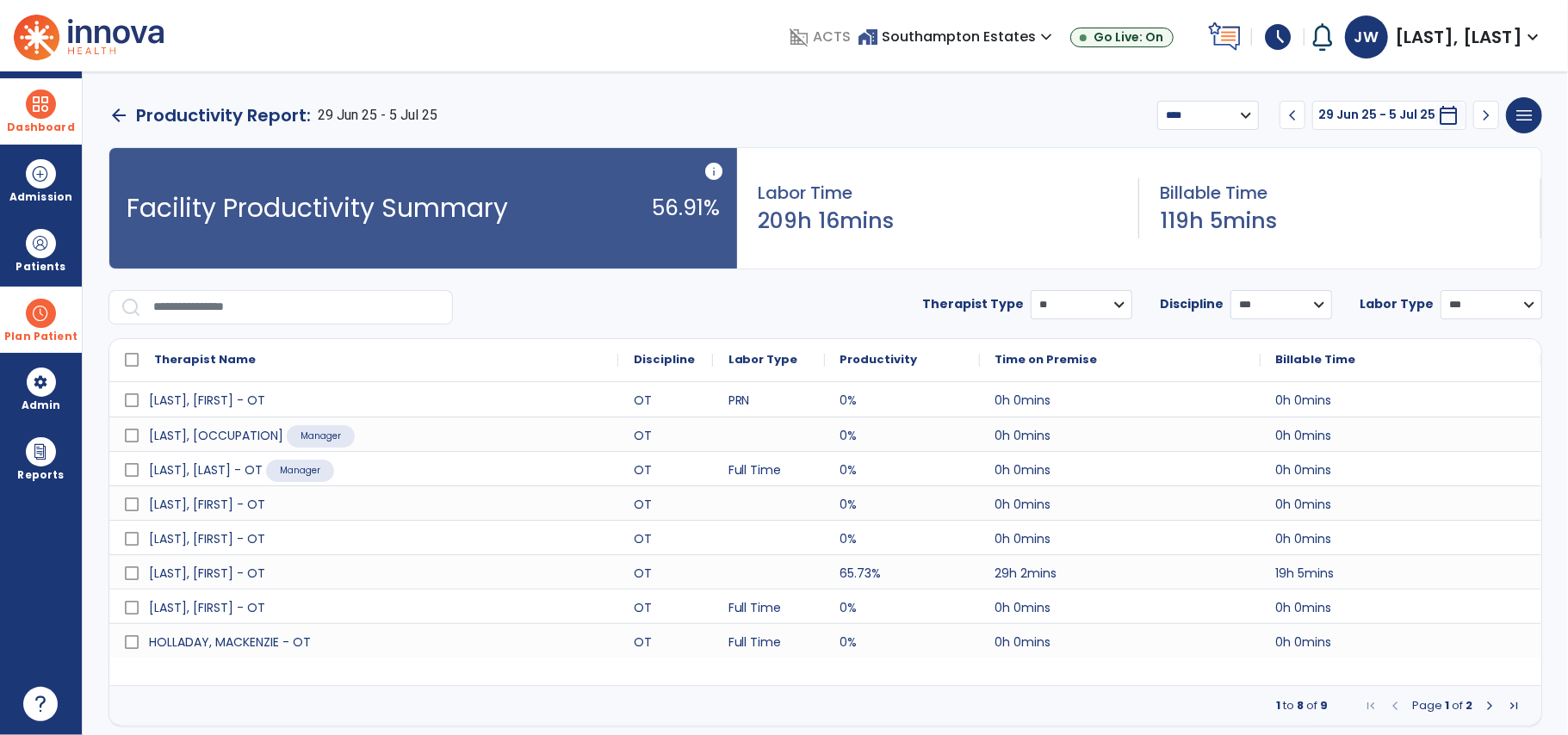 click at bounding box center (1490, 706) 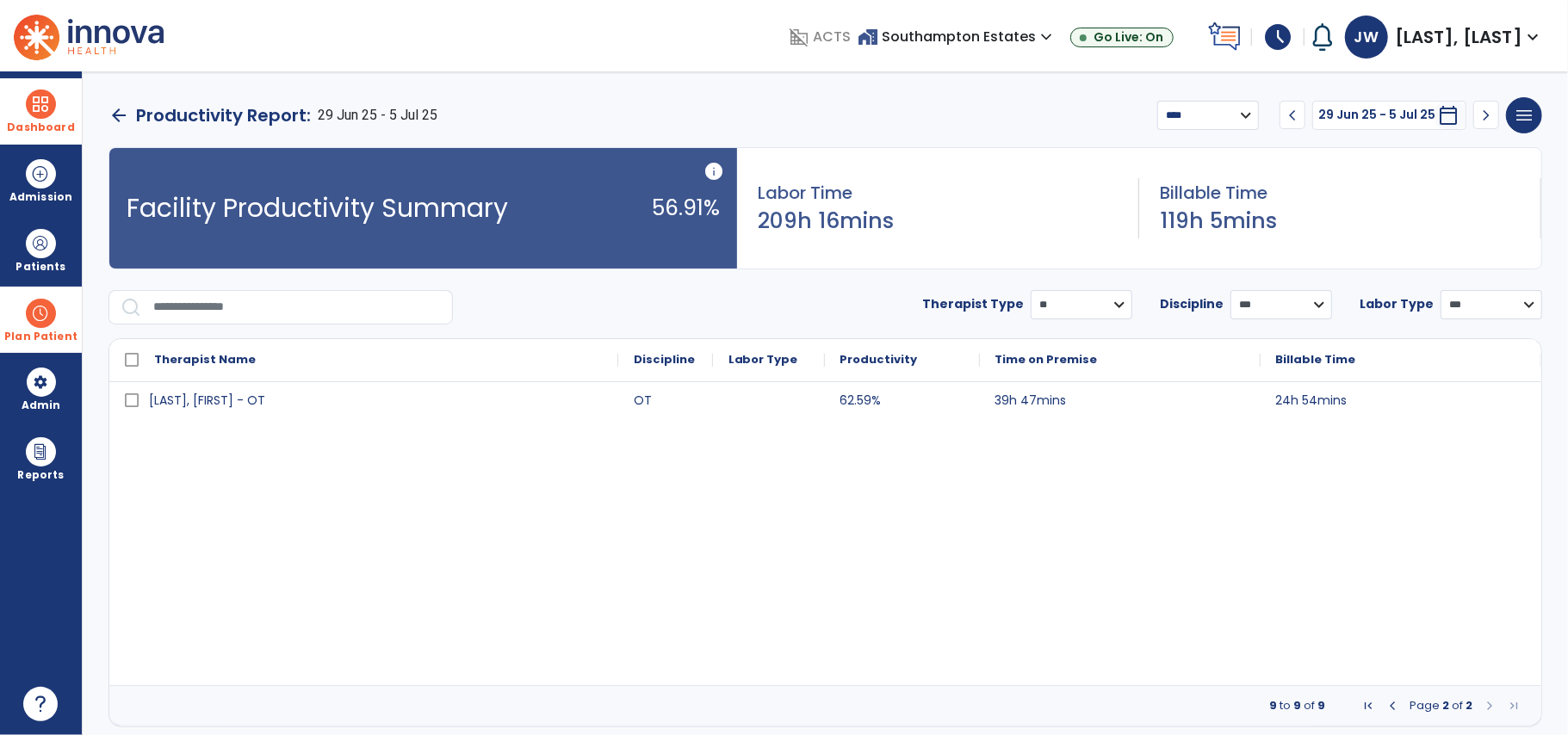 click at bounding box center [1392, 706] 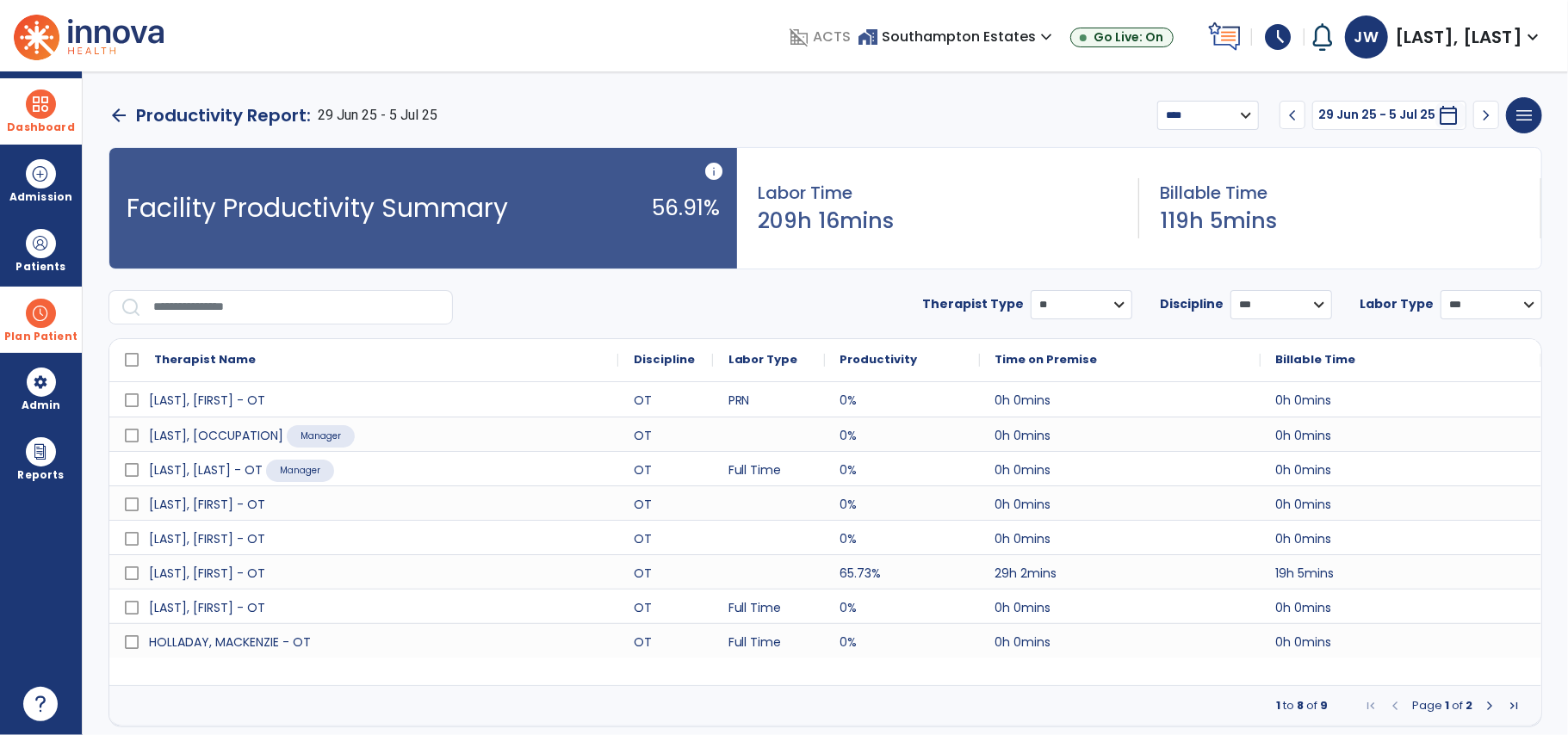 click on "arrow_back" at bounding box center [119, 115] 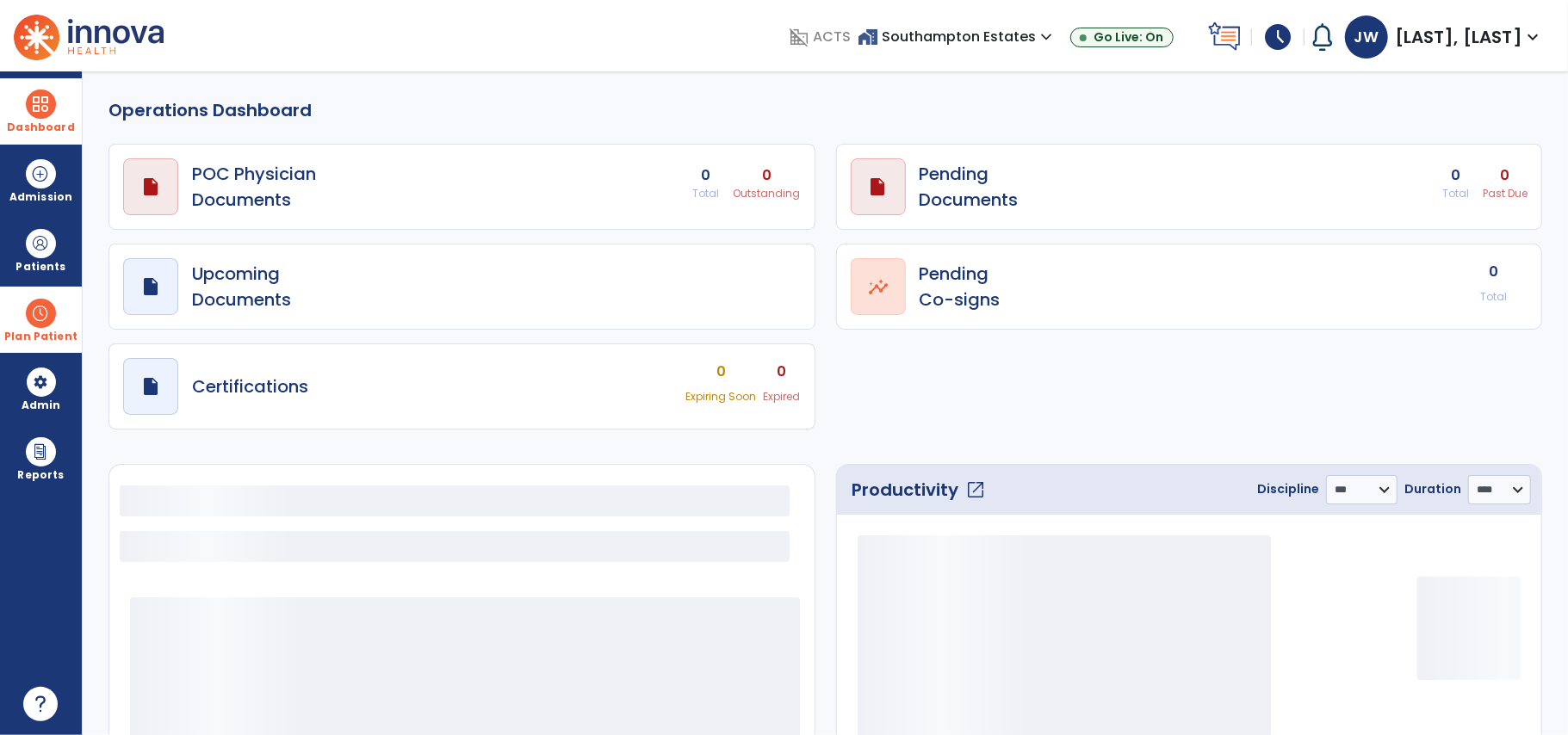 select on "***" 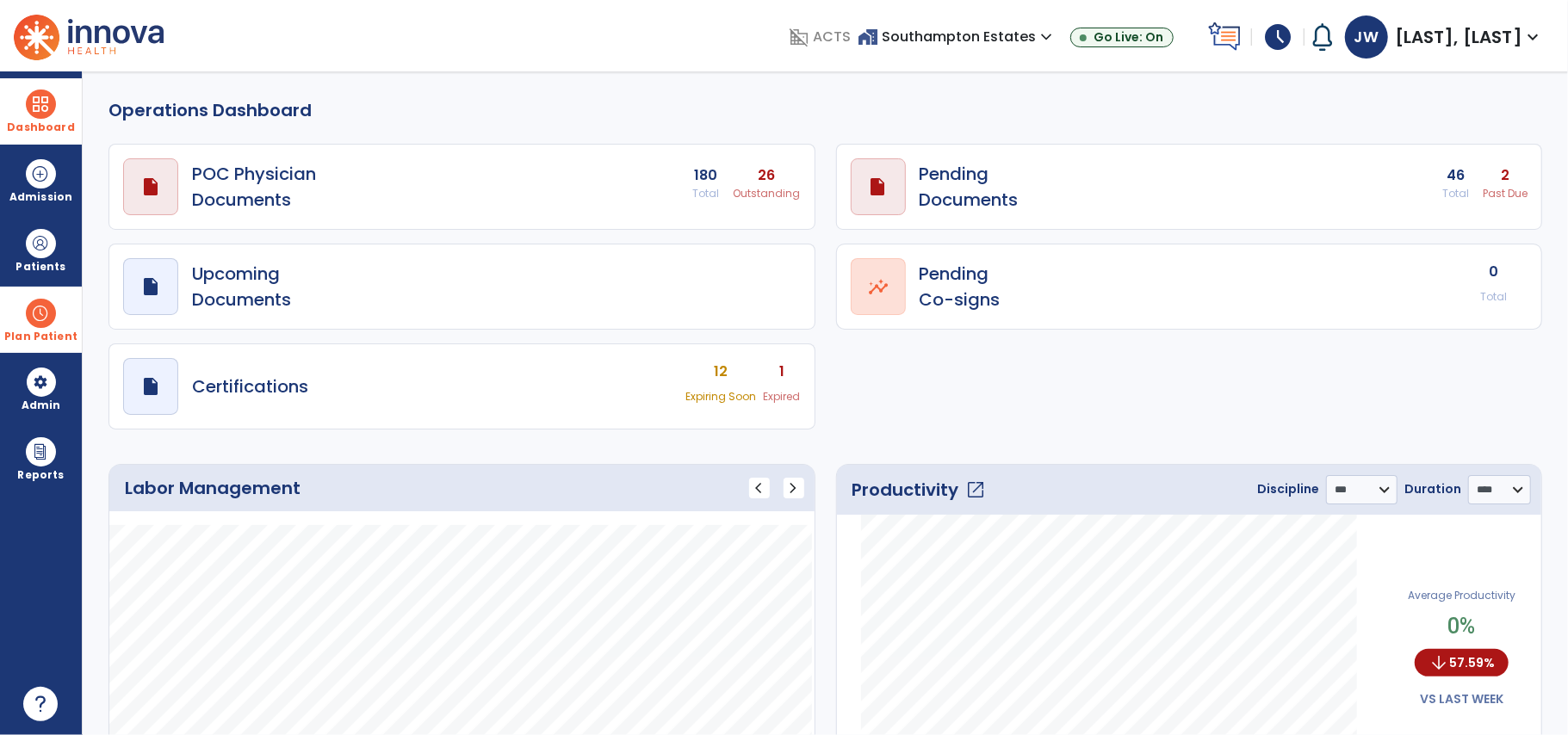 click at bounding box center (40, 104) 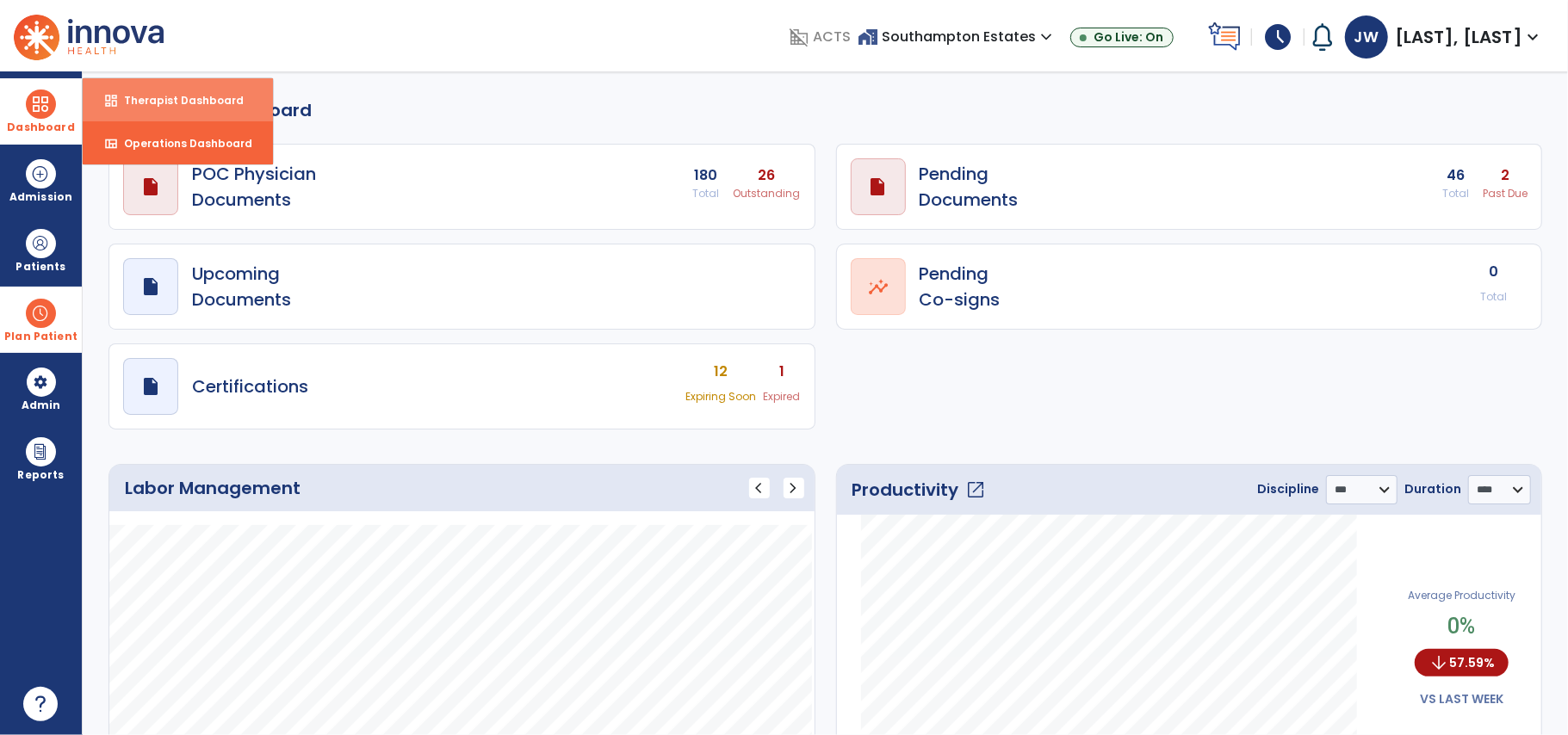 click on "dashboard  Therapist Dashboard" at bounding box center (177, 100) 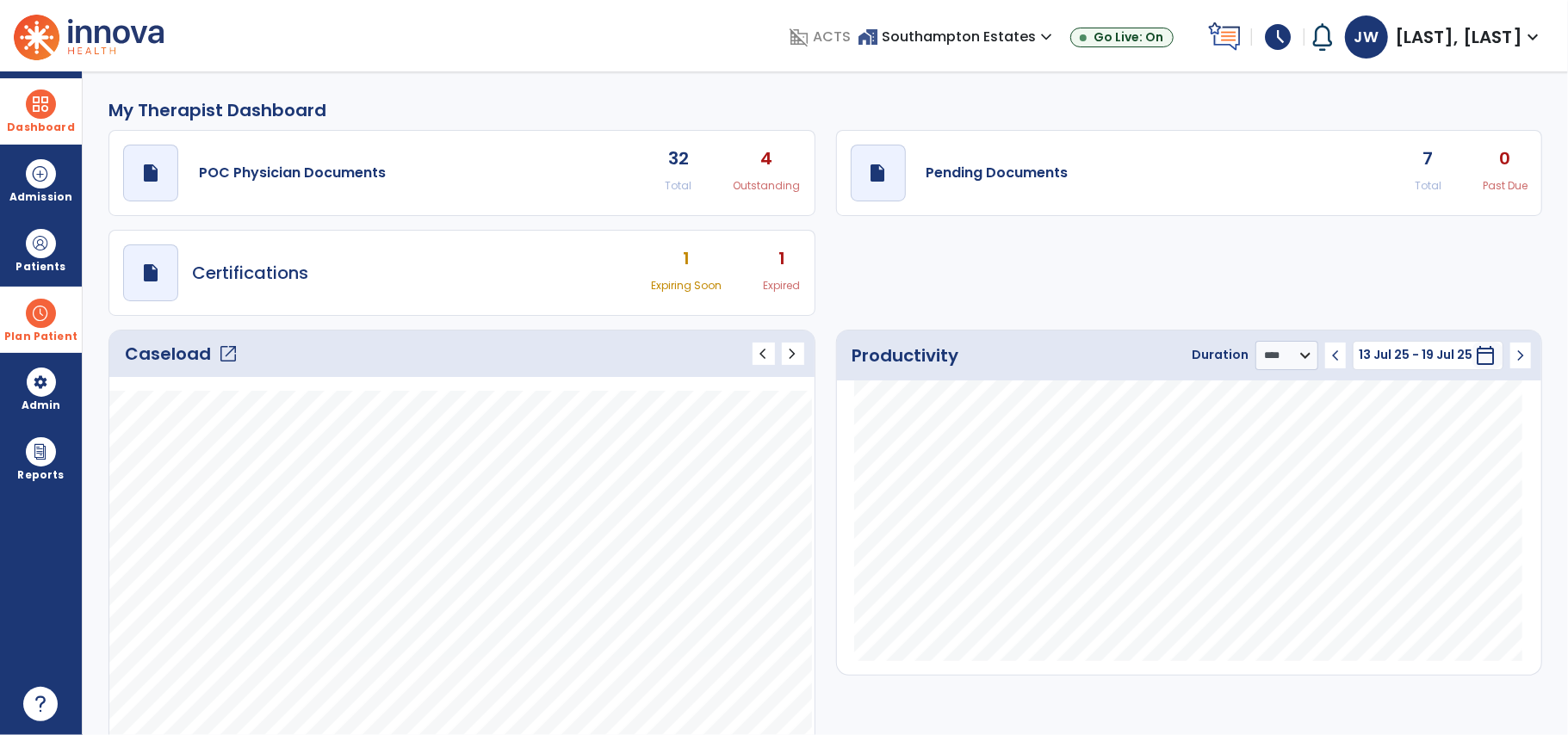 click on "open_in_new" 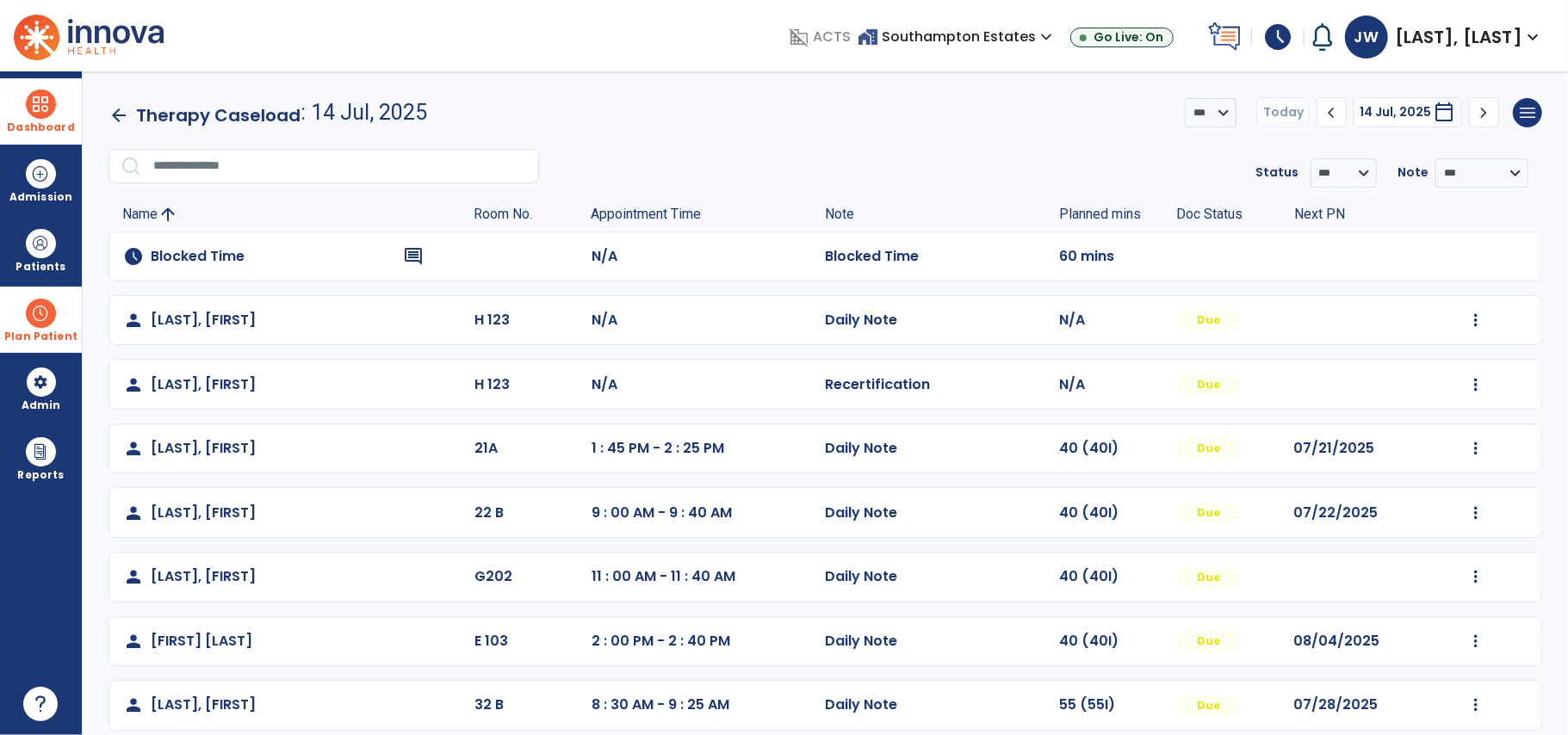 scroll, scrollTop: 22, scrollLeft: 0, axis: vertical 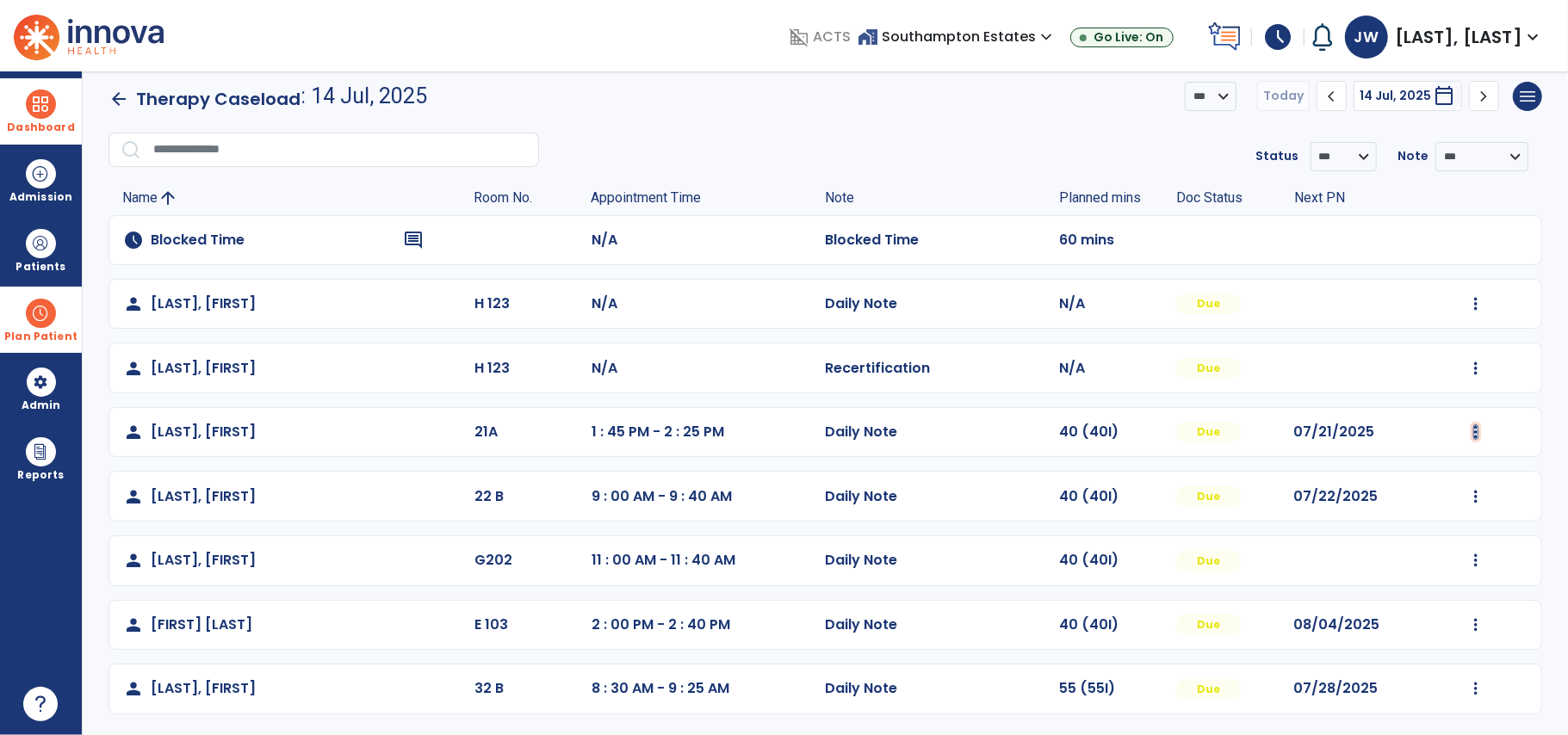 click at bounding box center [1476, 304] 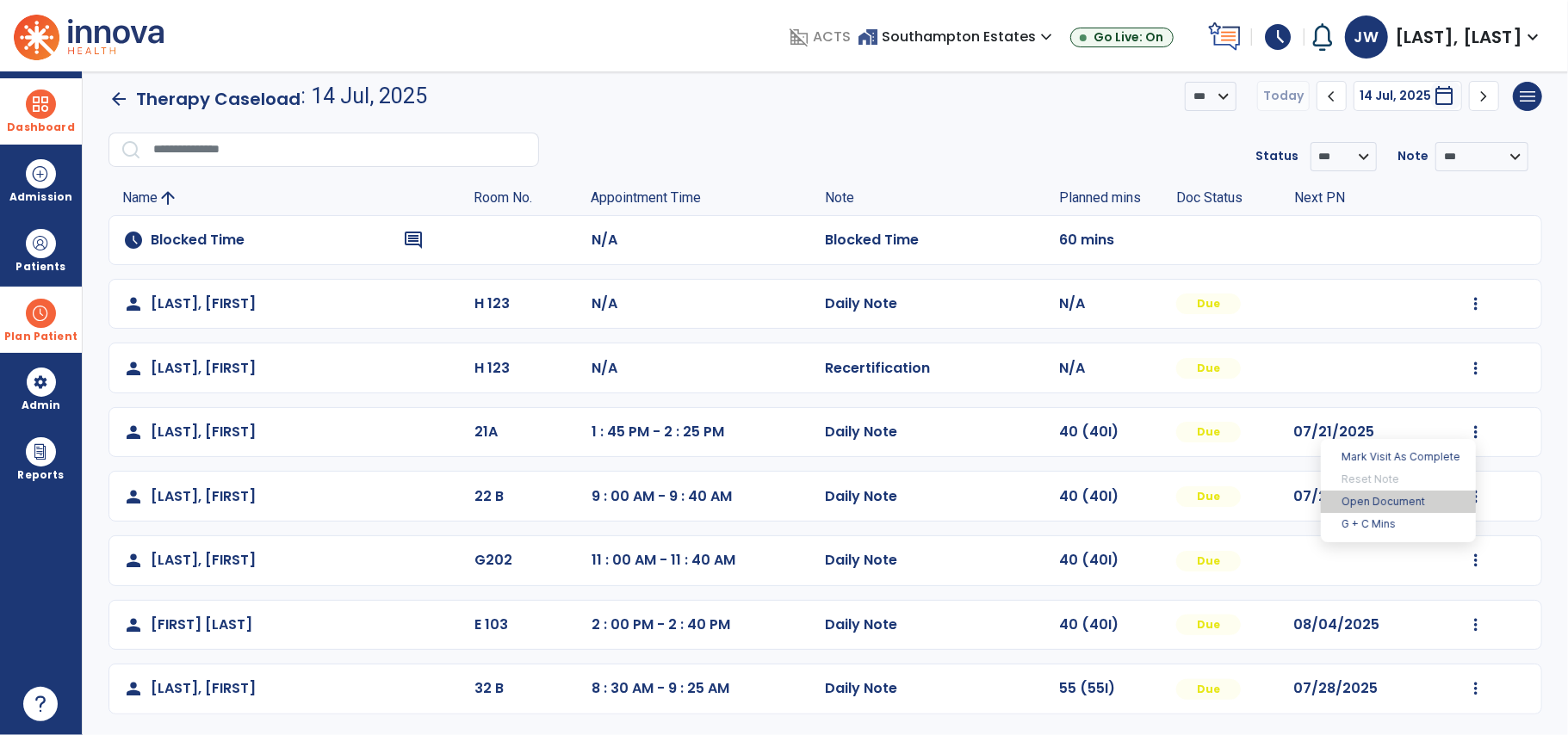 click on "Open Document" at bounding box center [1398, 502] 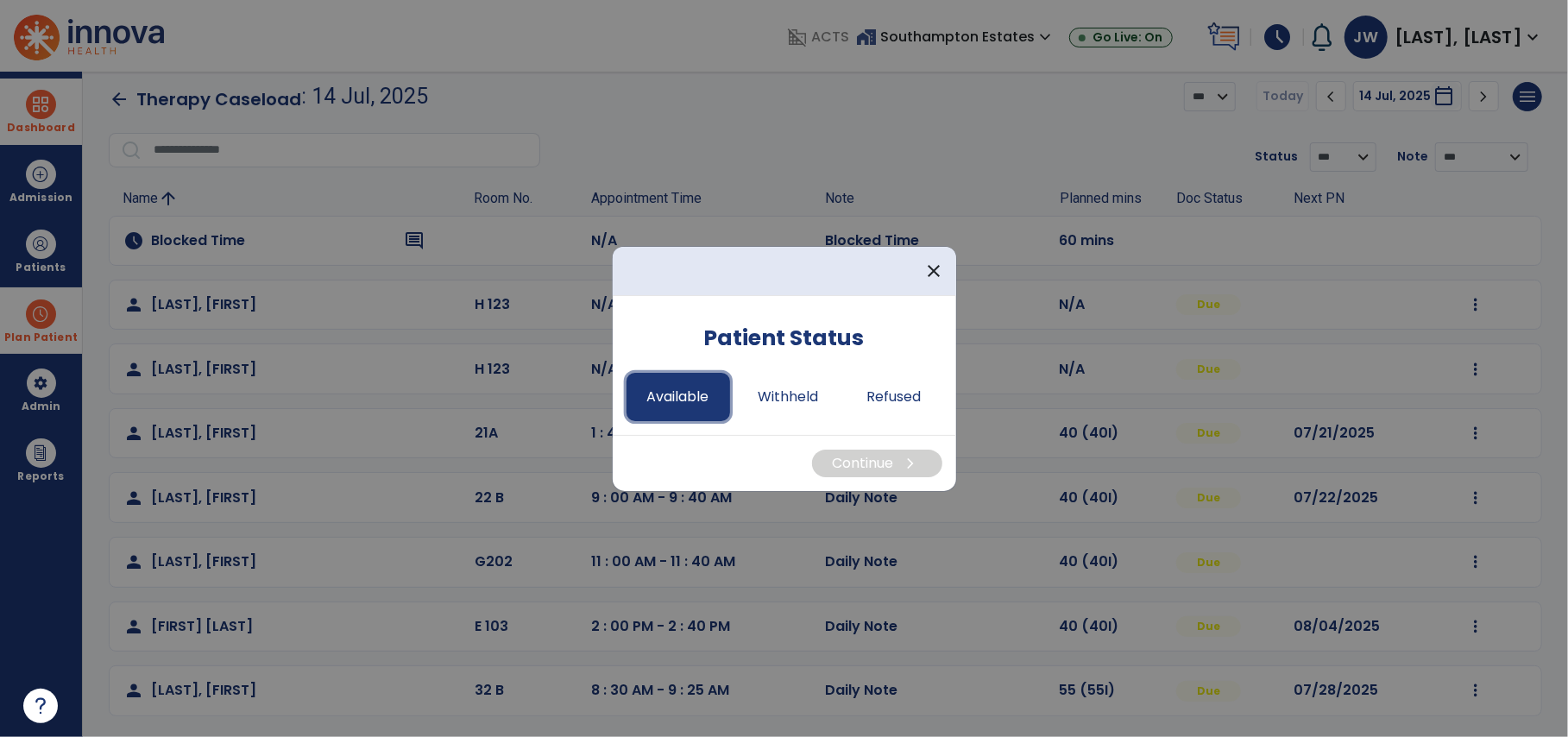 click on "Available" at bounding box center [678, 397] 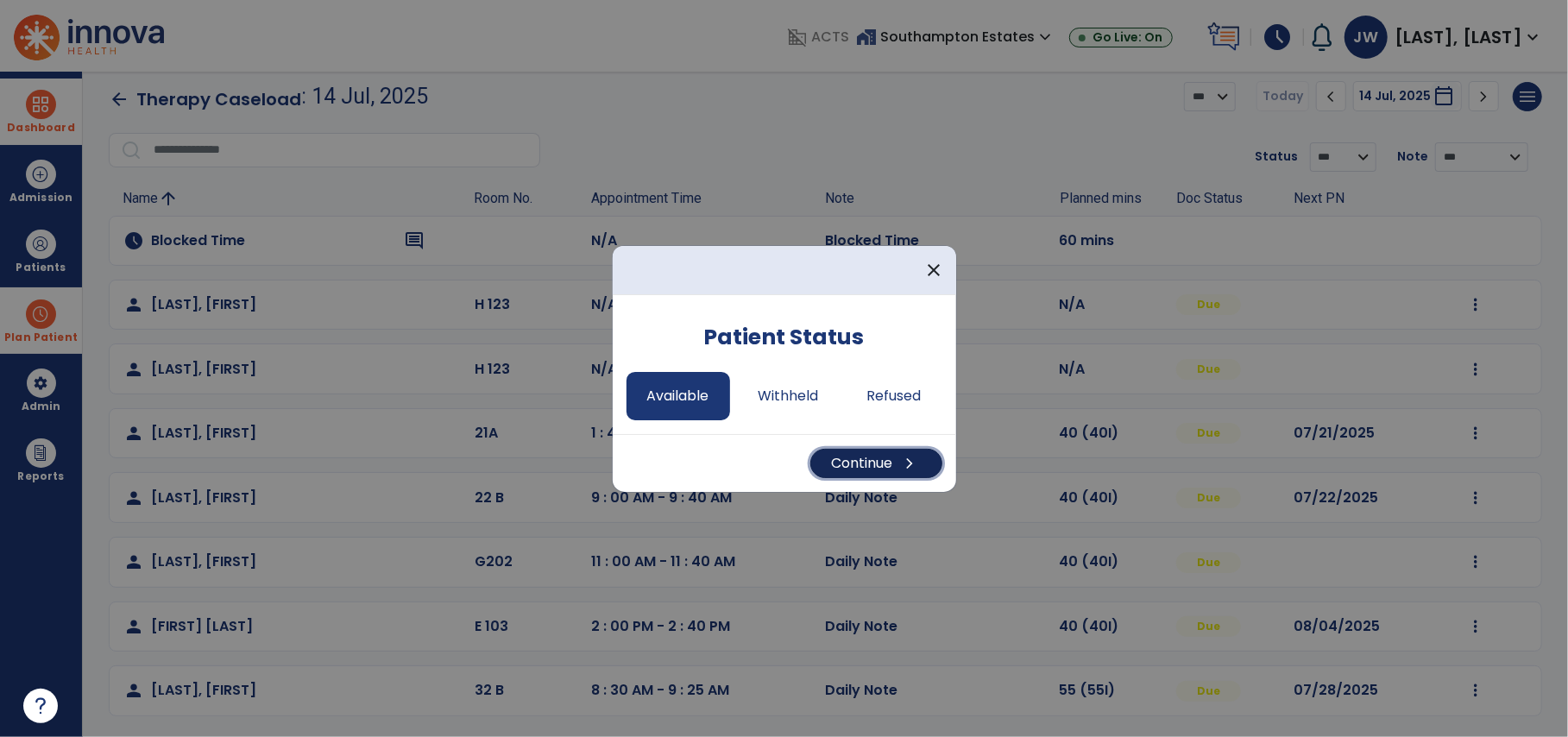 click on "Continue   chevron_right" at bounding box center (876, 463) 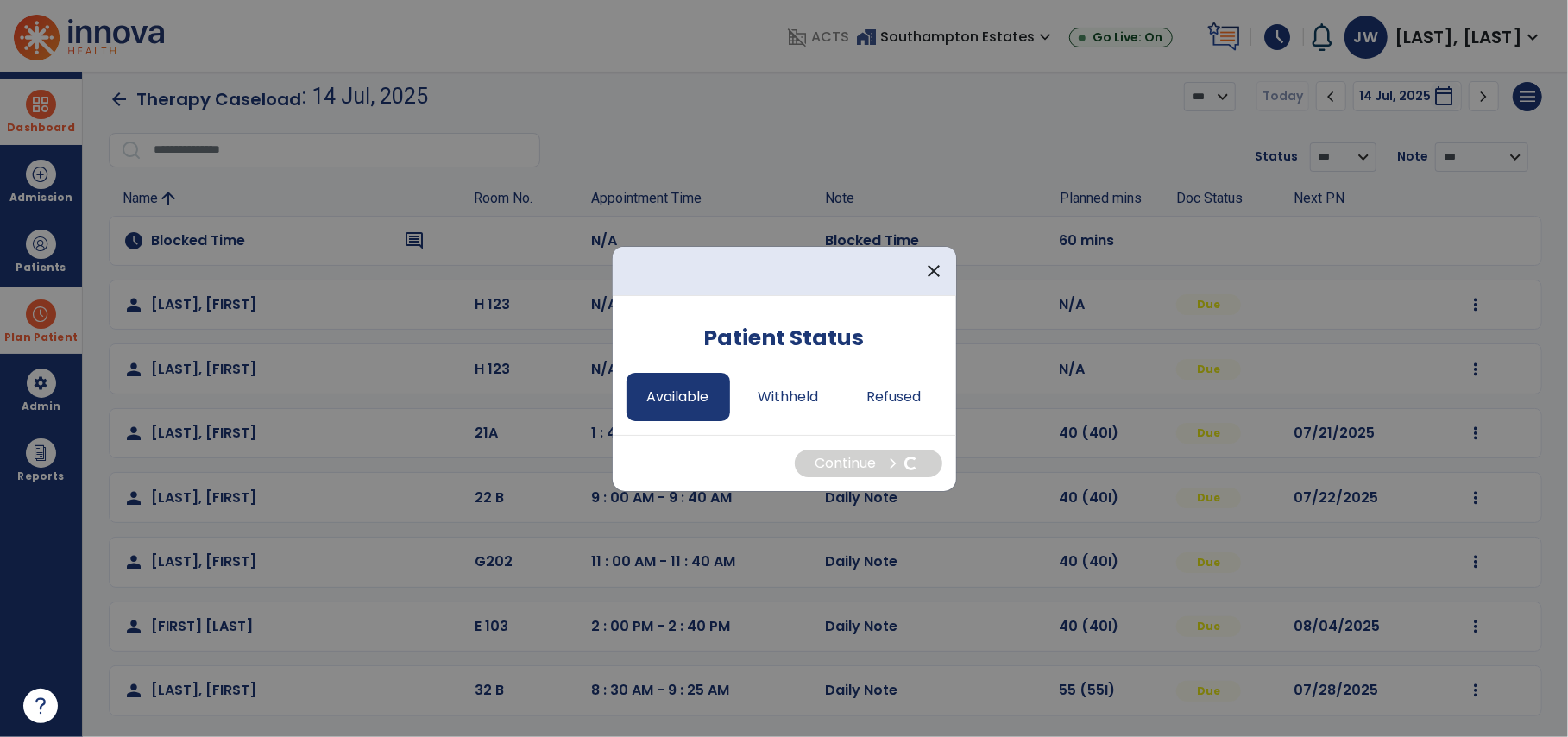 select on "*" 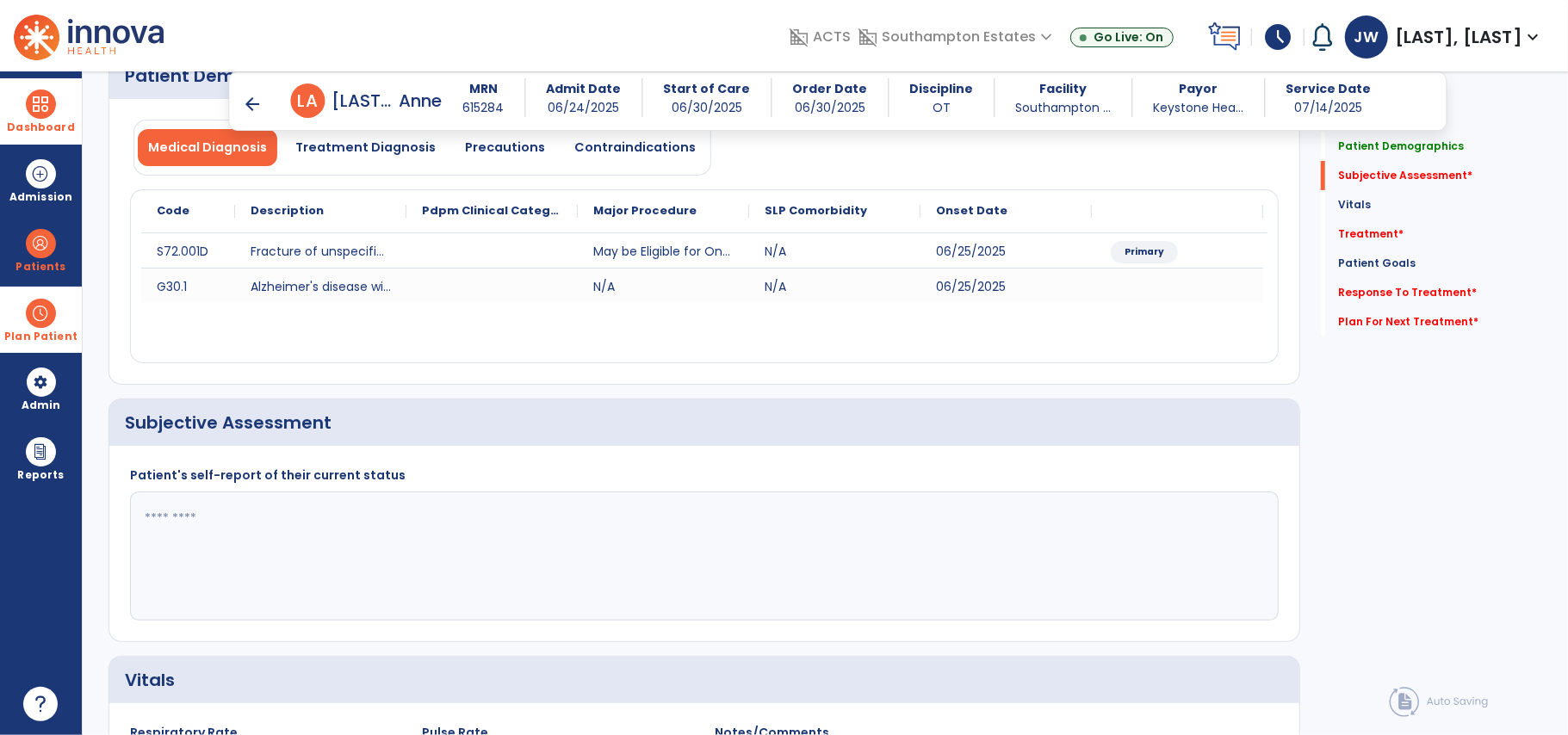 scroll, scrollTop: 201, scrollLeft: 0, axis: vertical 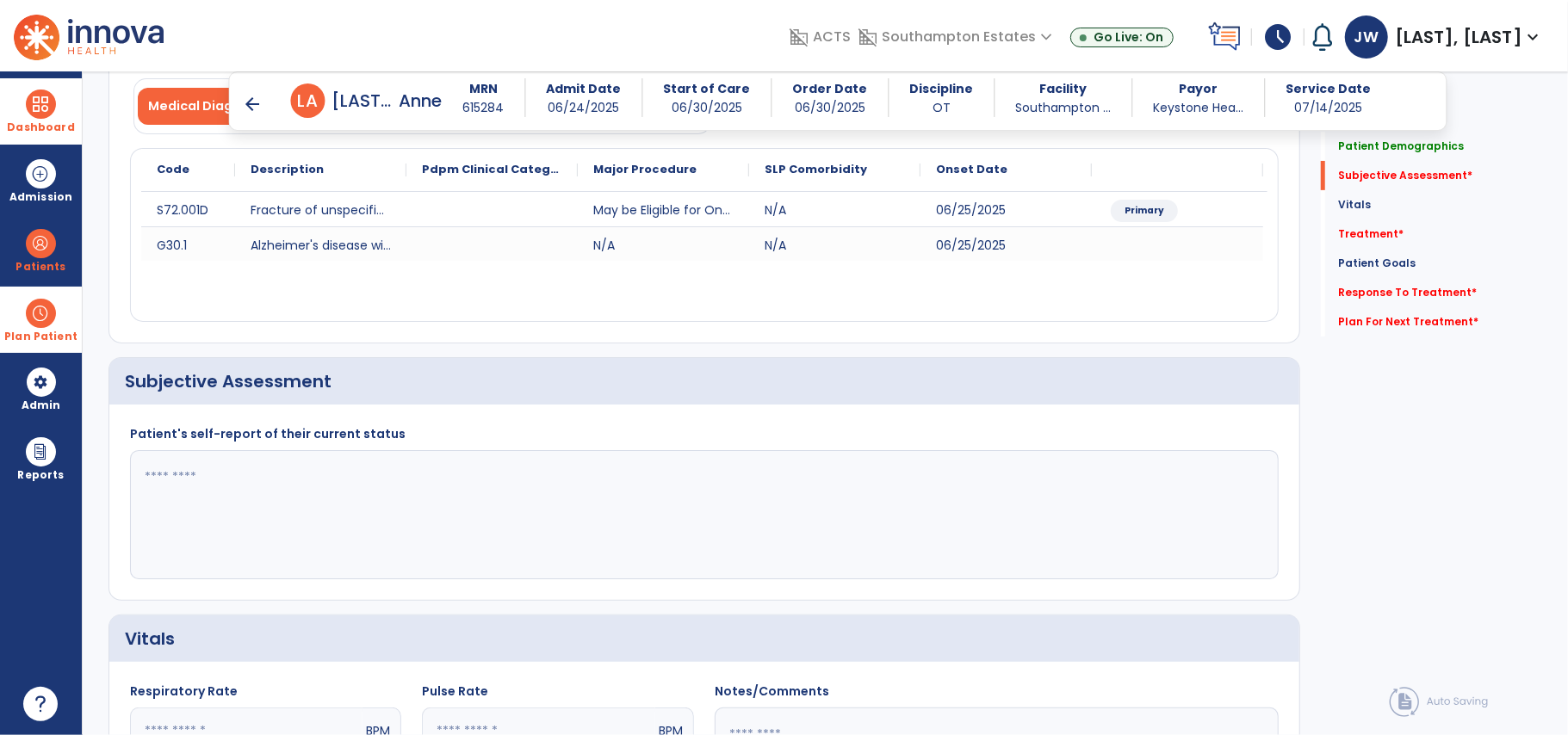 click 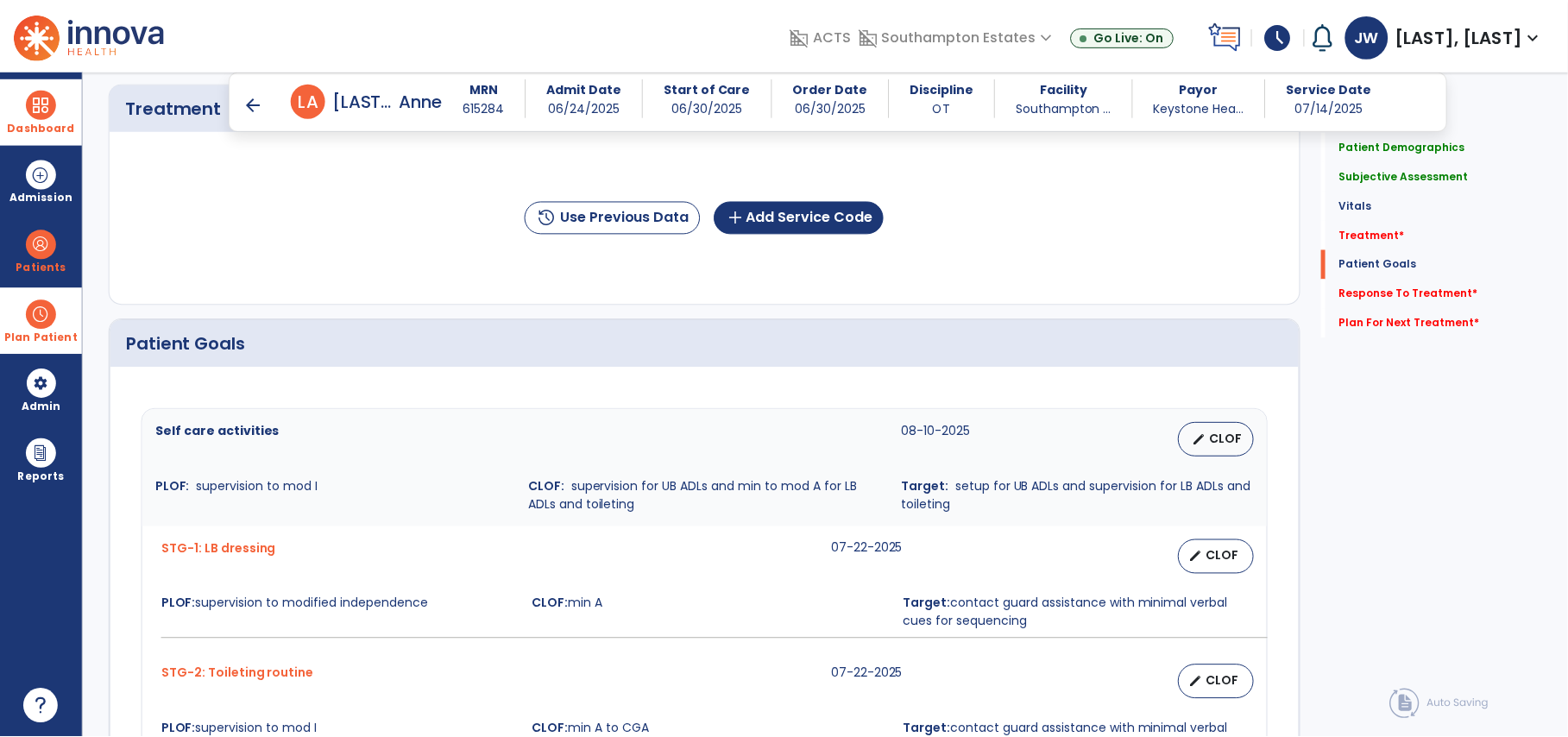 scroll, scrollTop: 1099, scrollLeft: 0, axis: vertical 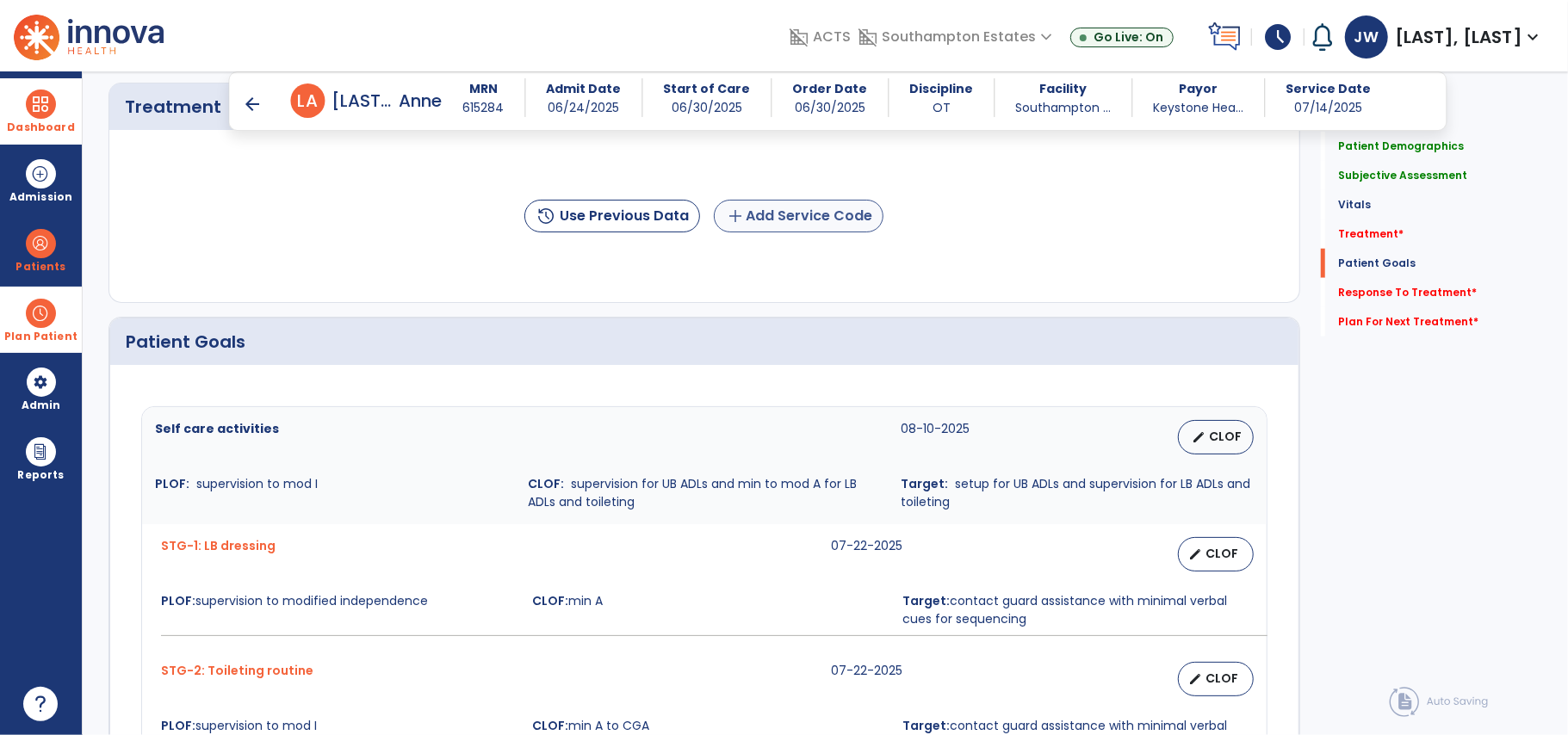 type on "**********" 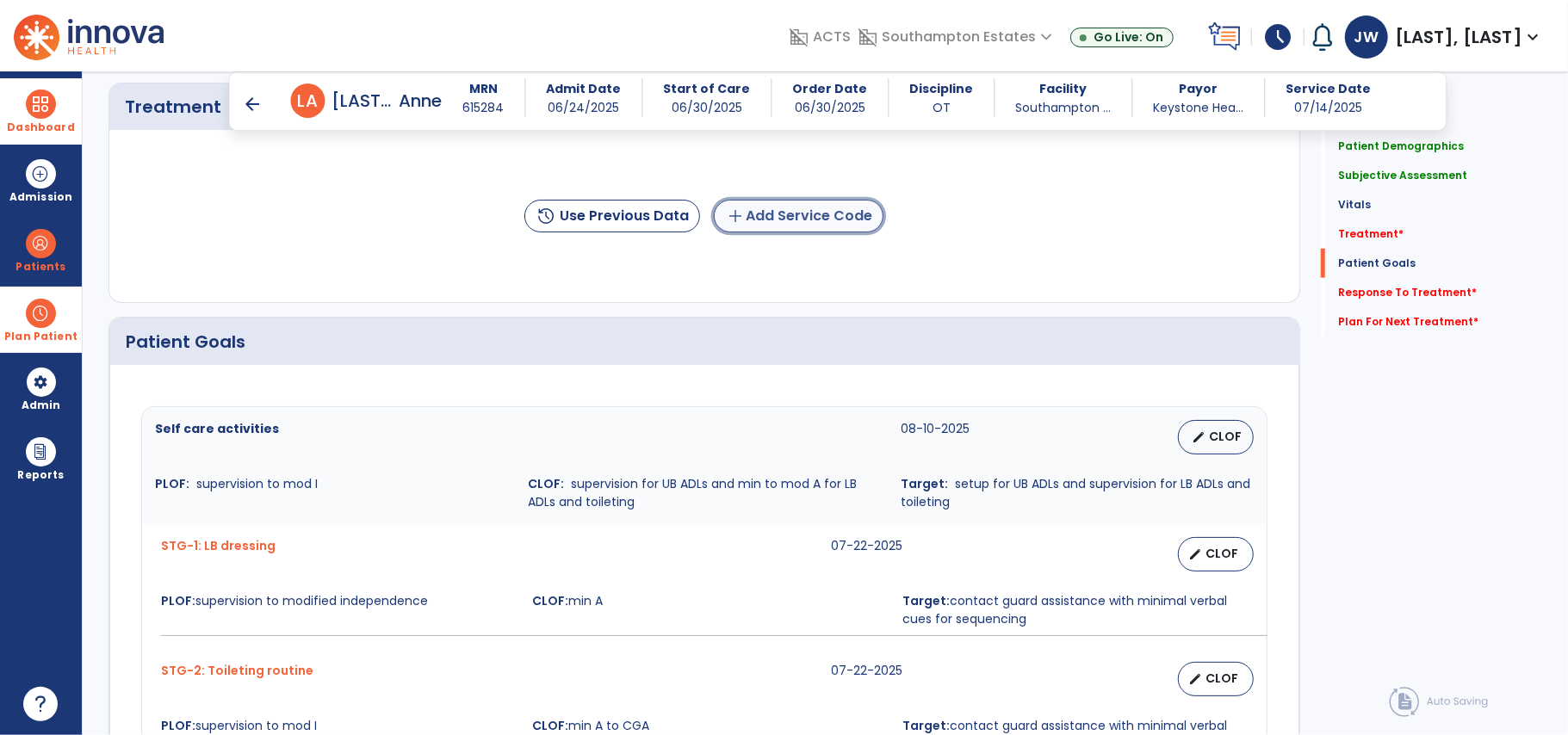 click on "add  Add Service Code" 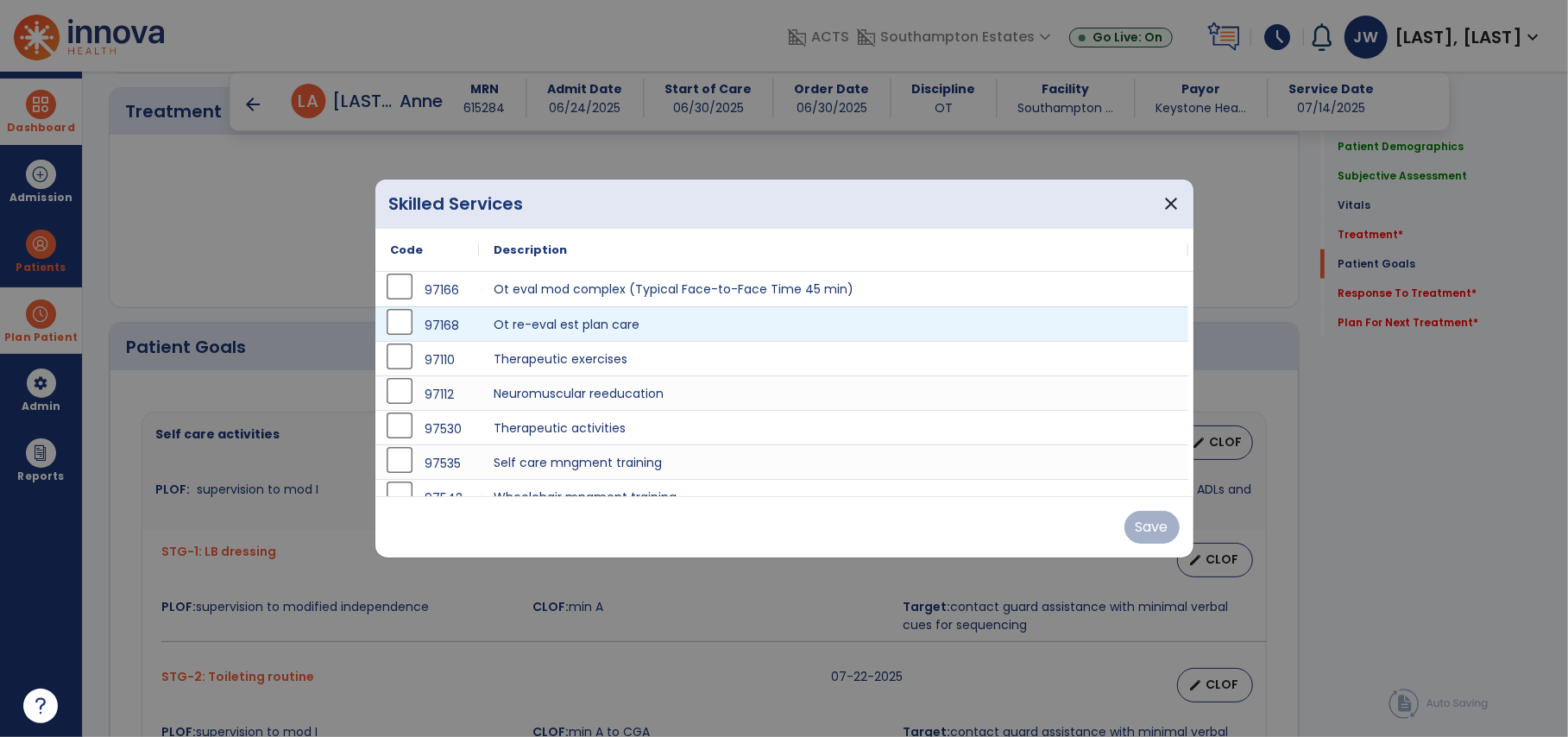 scroll, scrollTop: 1099, scrollLeft: 0, axis: vertical 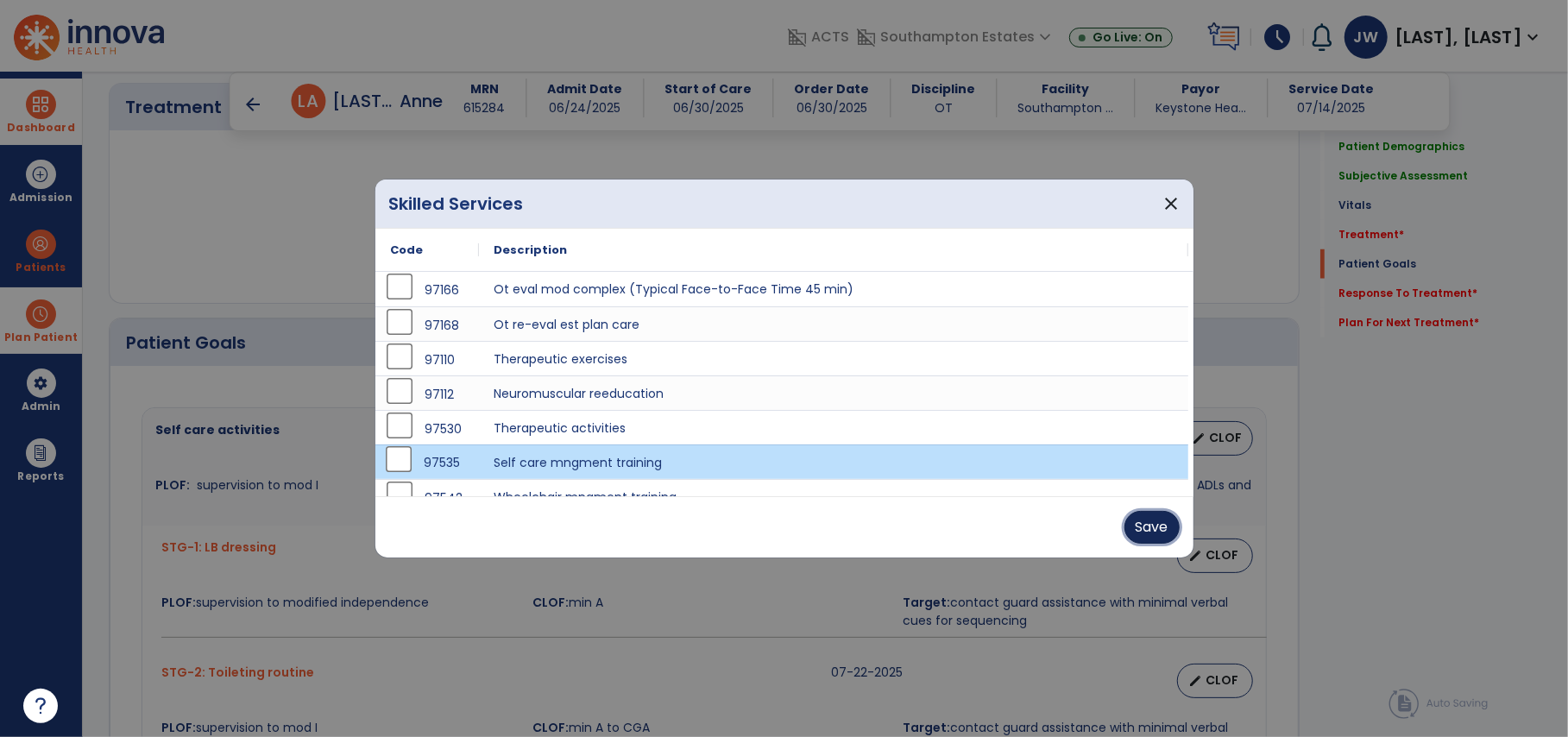 click on "Save" at bounding box center (1152, 527) 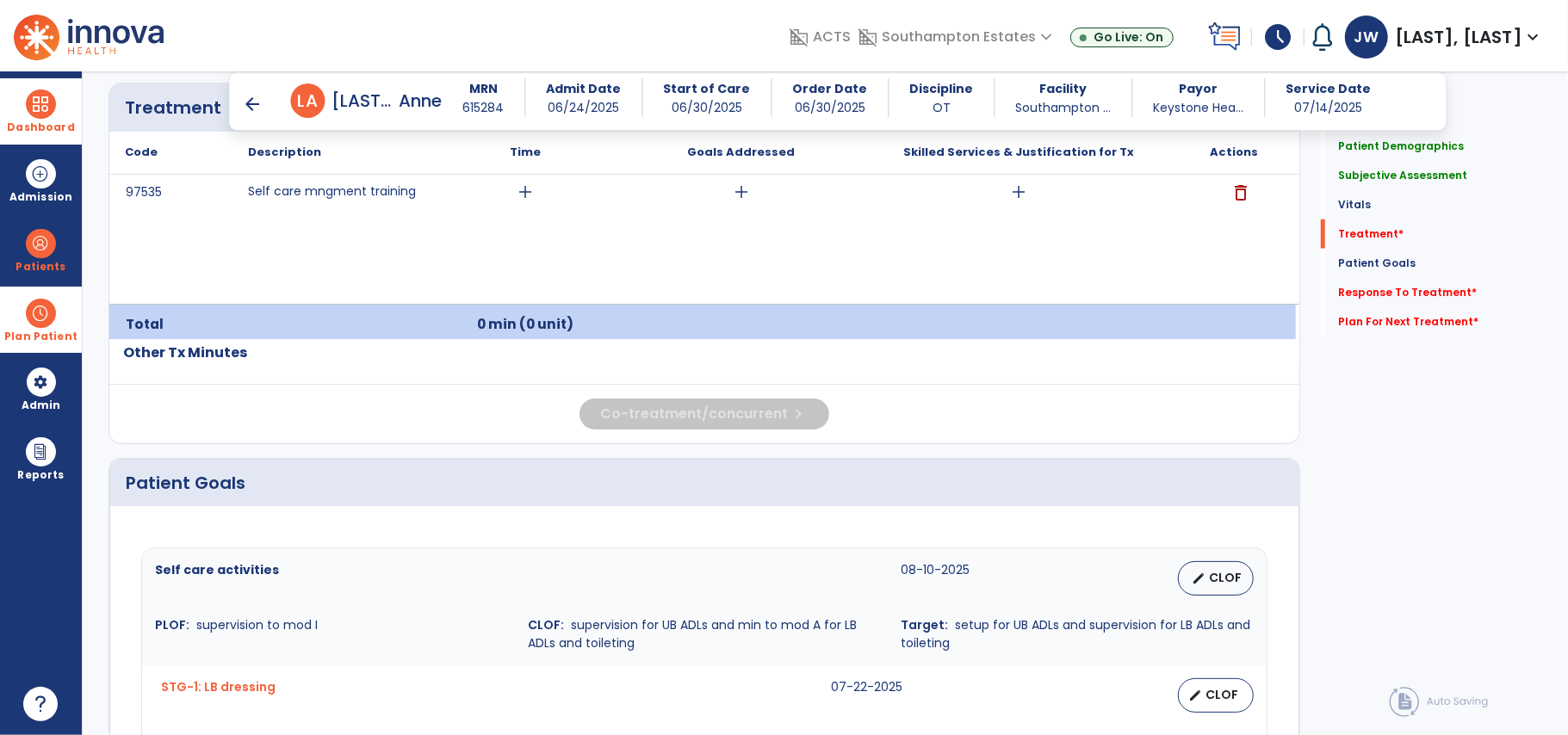 click at bounding box center (40, 704) 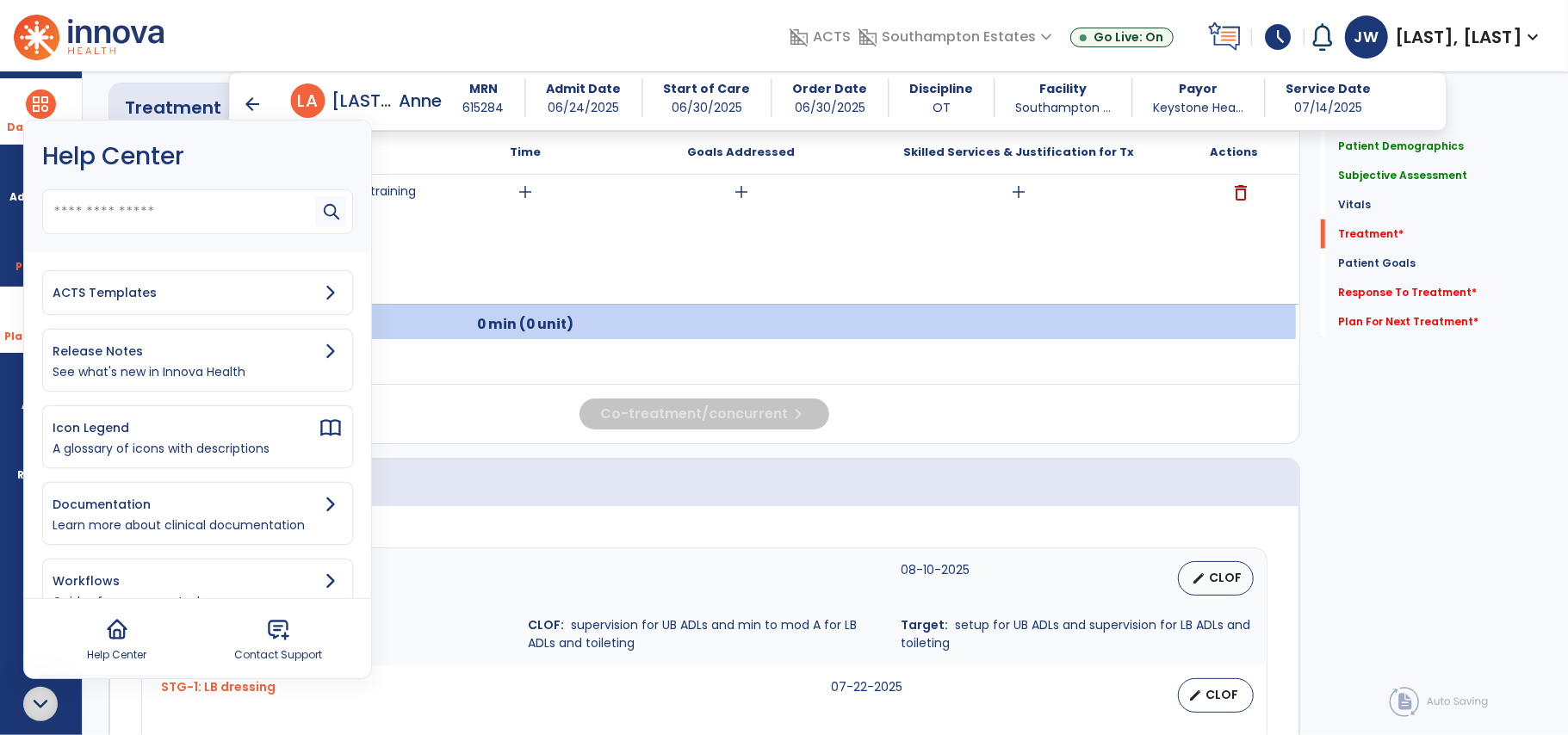 click on "ACTS Templates" at bounding box center [185, 293] 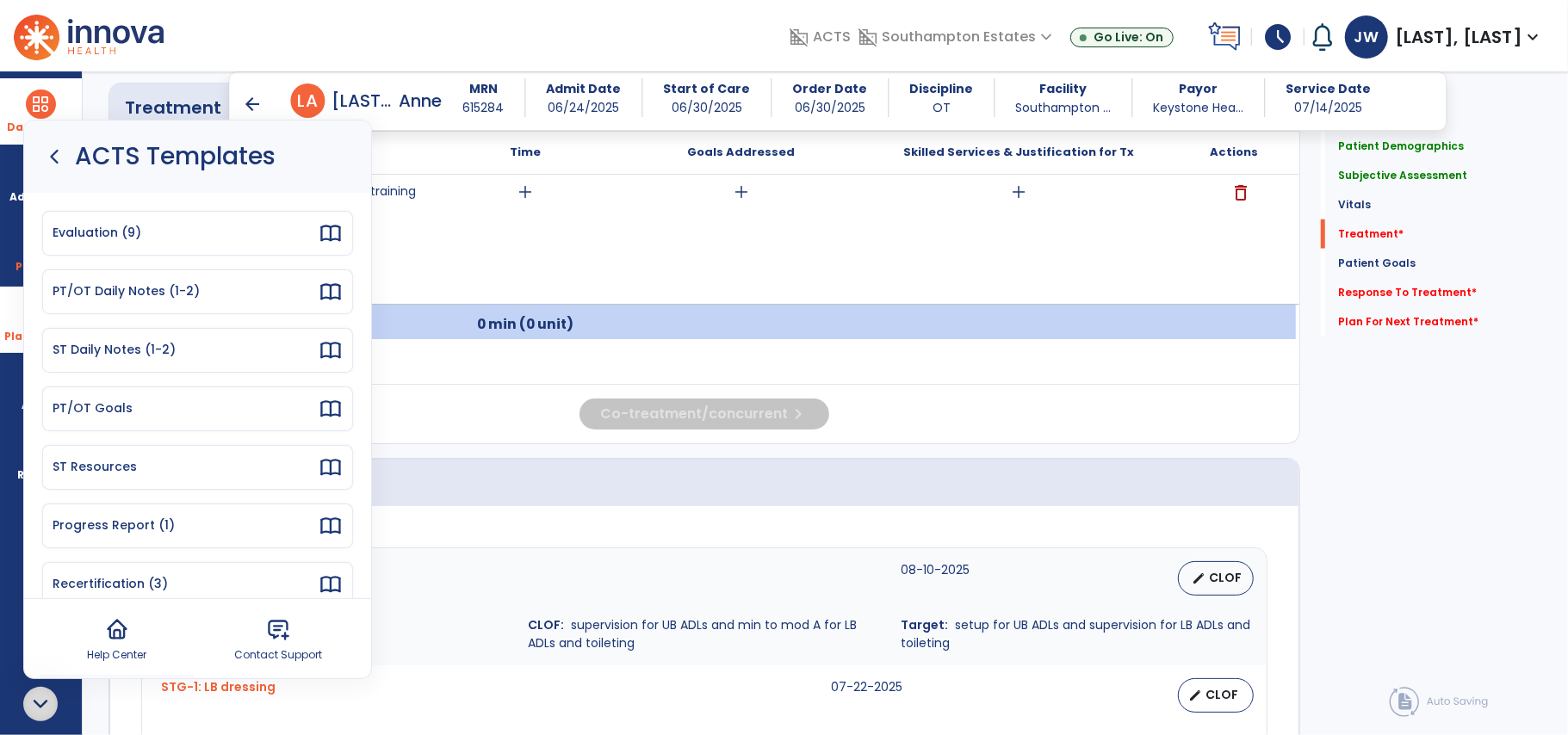 click on "PT/OT Daily Notes (1-2)" at bounding box center [185, 291] 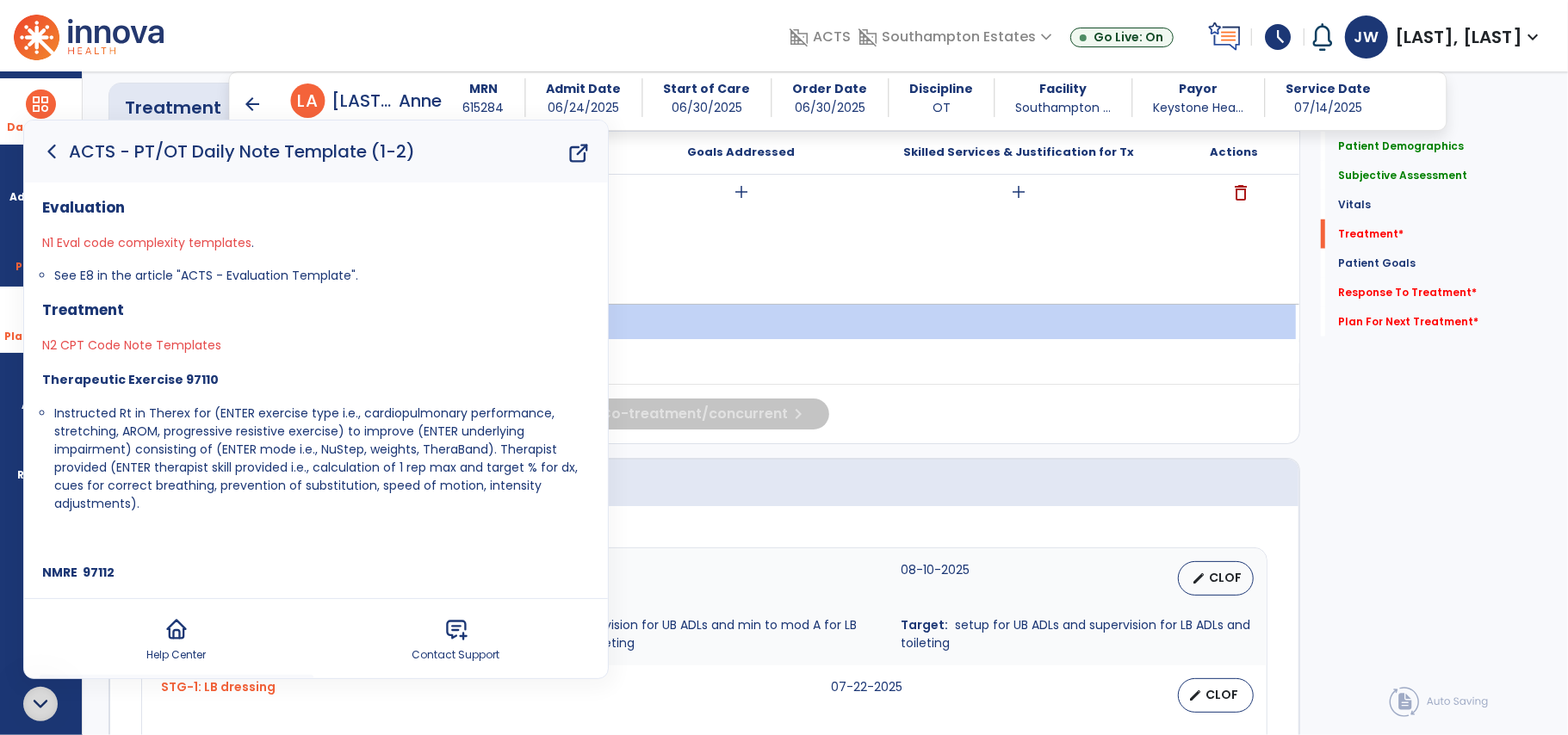 click 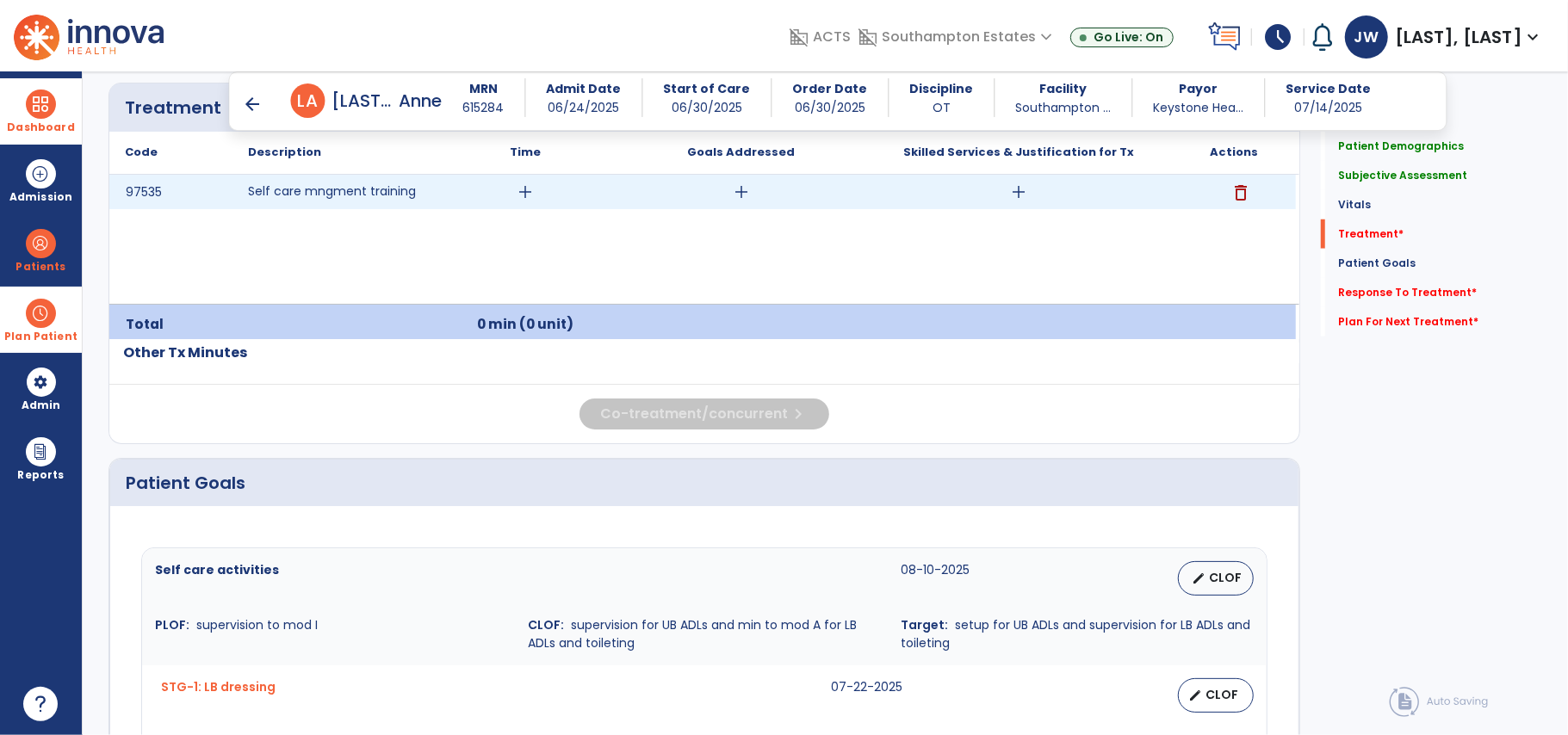 click on "add" at bounding box center (1019, 192) 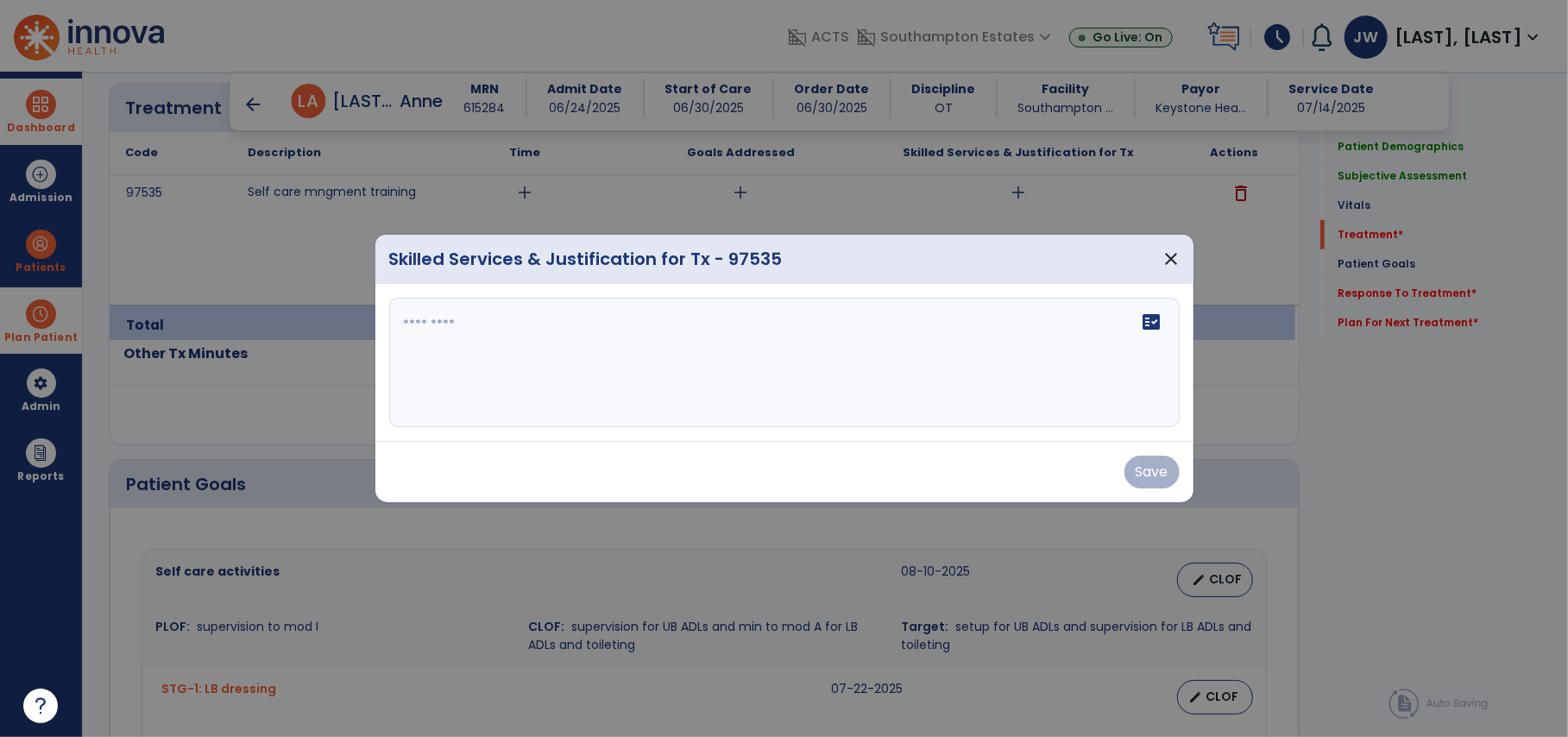 scroll, scrollTop: 1099, scrollLeft: 0, axis: vertical 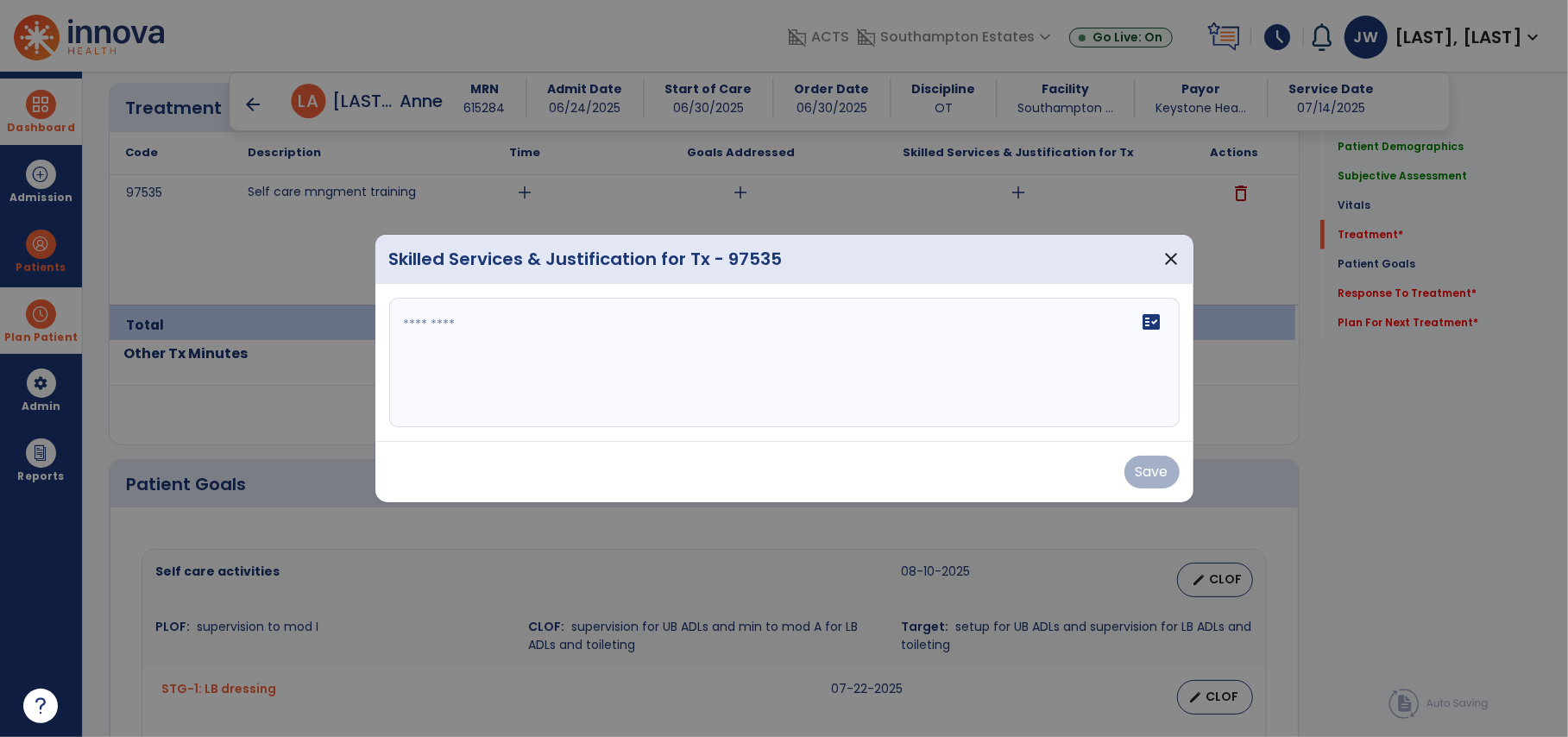 click on "fact_check" at bounding box center (784, 362) 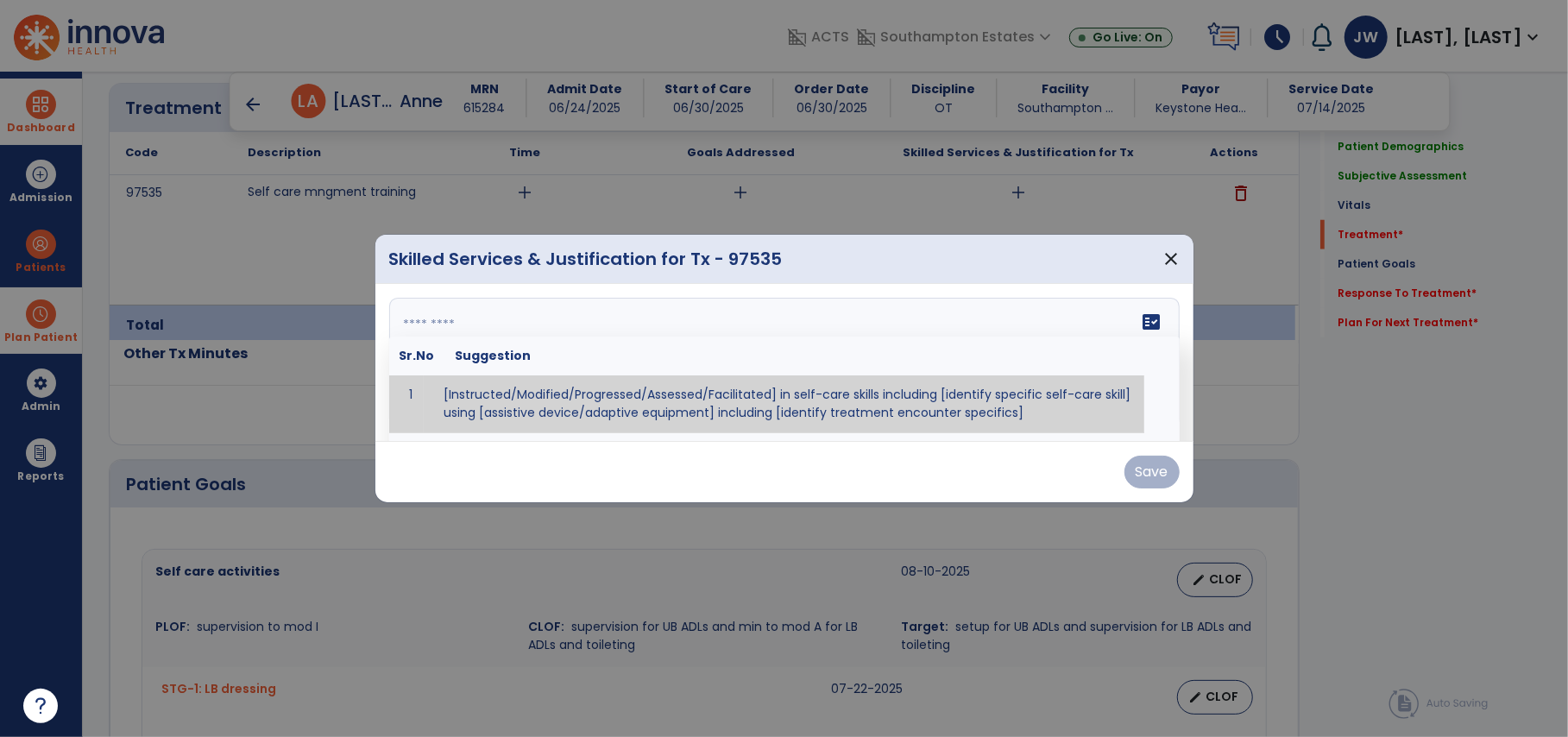 paste on "**********" 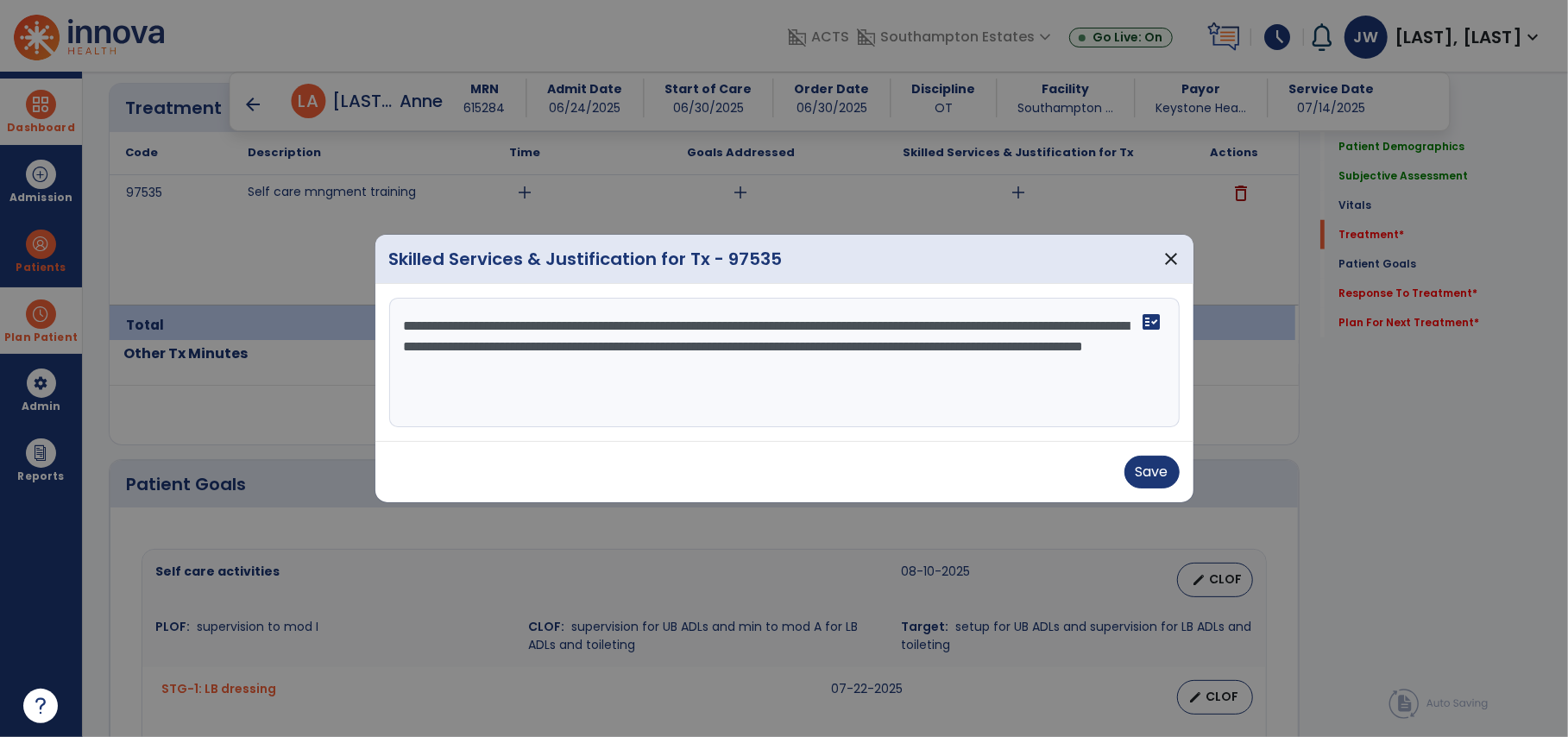 drag, startPoint x: 583, startPoint y: 319, endPoint x: 865, endPoint y: 336, distance: 282.51195 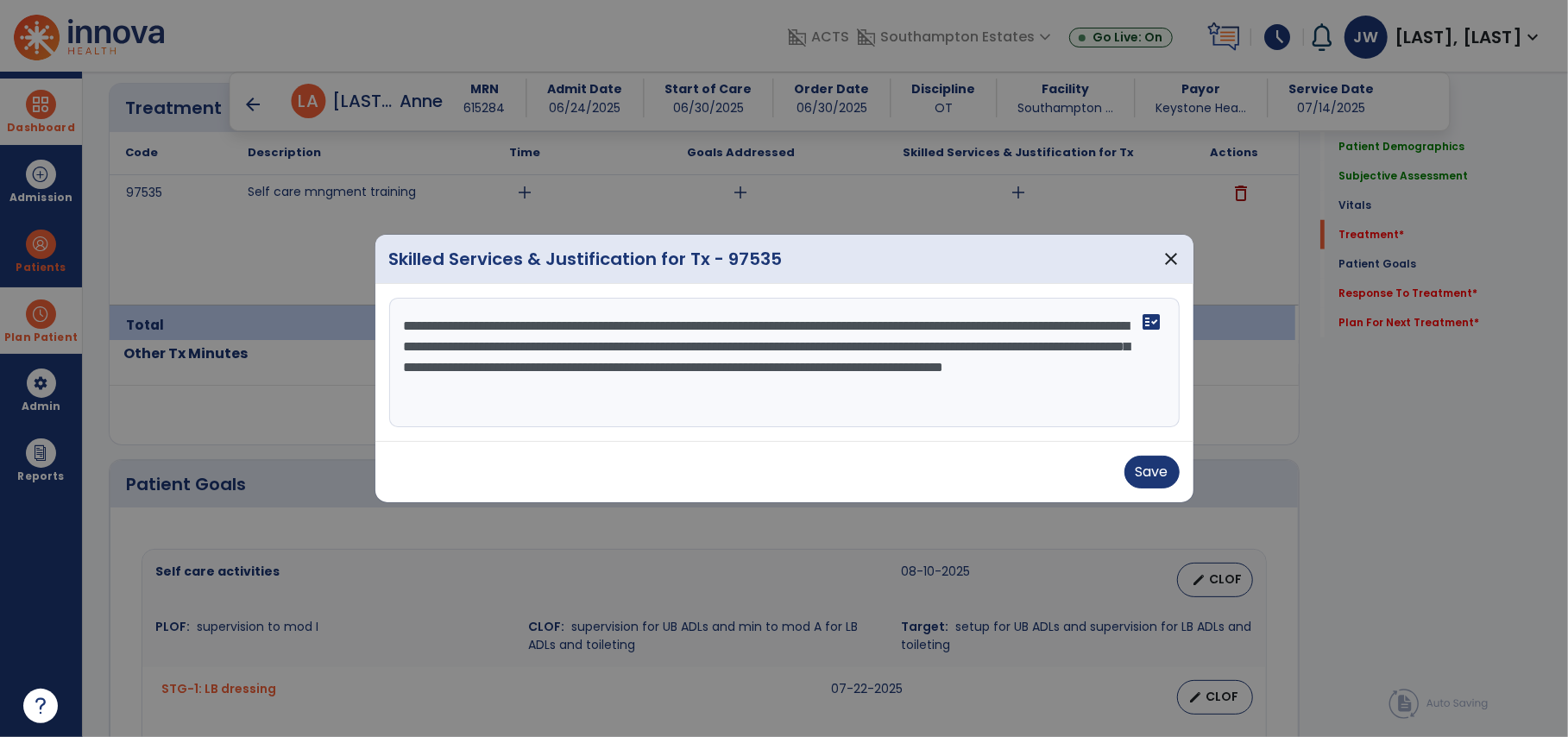drag, startPoint x: 1079, startPoint y: 349, endPoint x: 1116, endPoint y: 370, distance: 42.54409 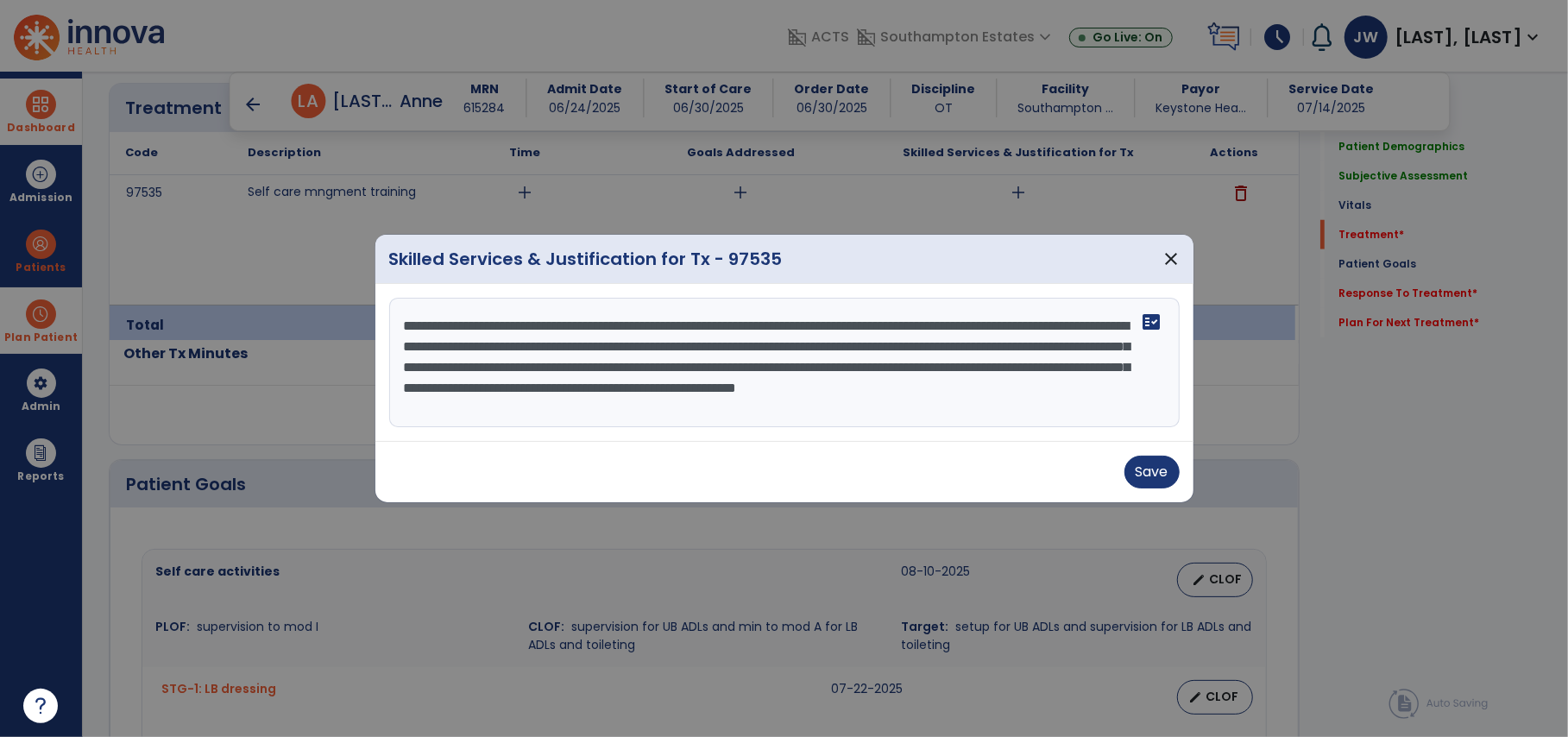 drag, startPoint x: 950, startPoint y: 405, endPoint x: 533, endPoint y: 418, distance: 417.20259 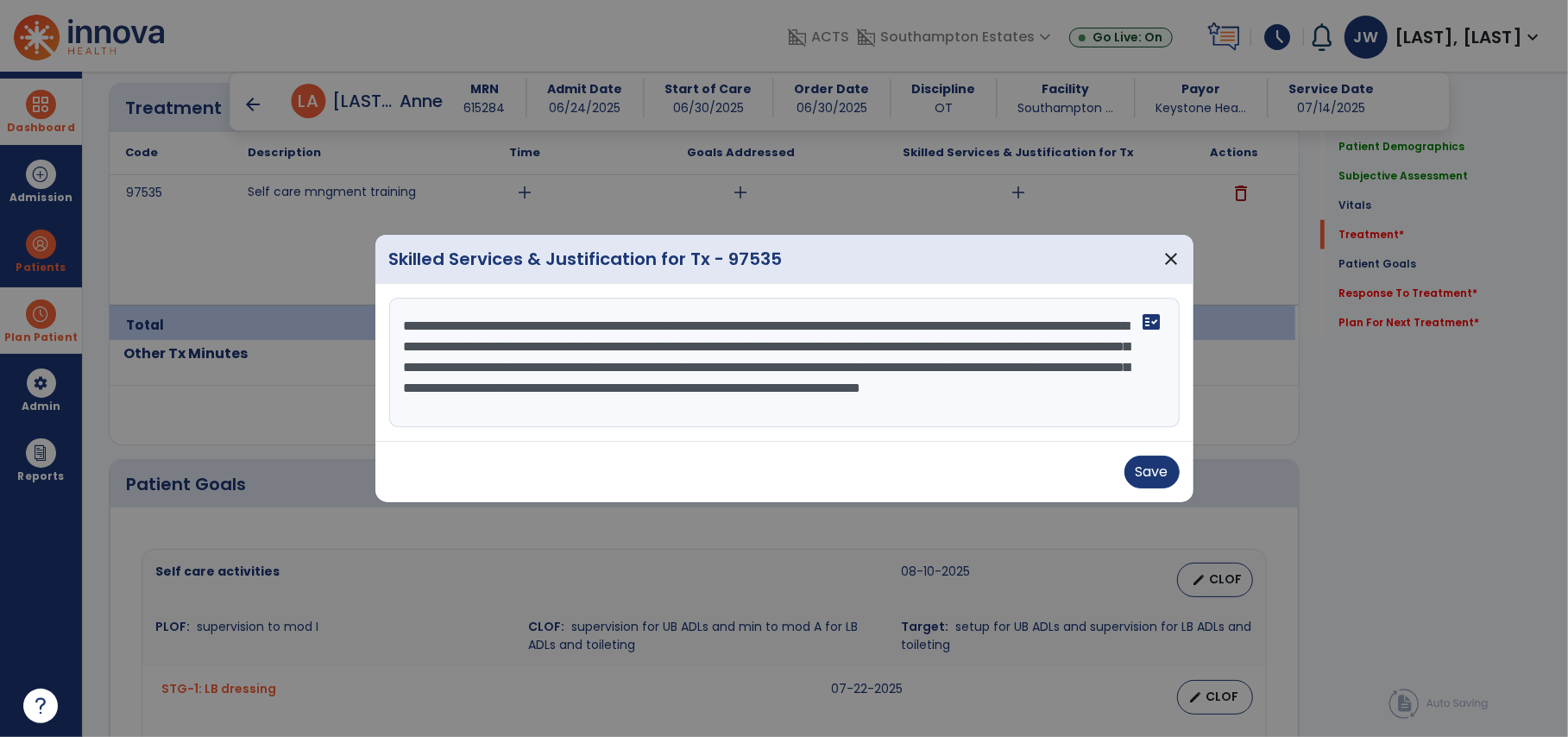 scroll, scrollTop: 14, scrollLeft: 0, axis: vertical 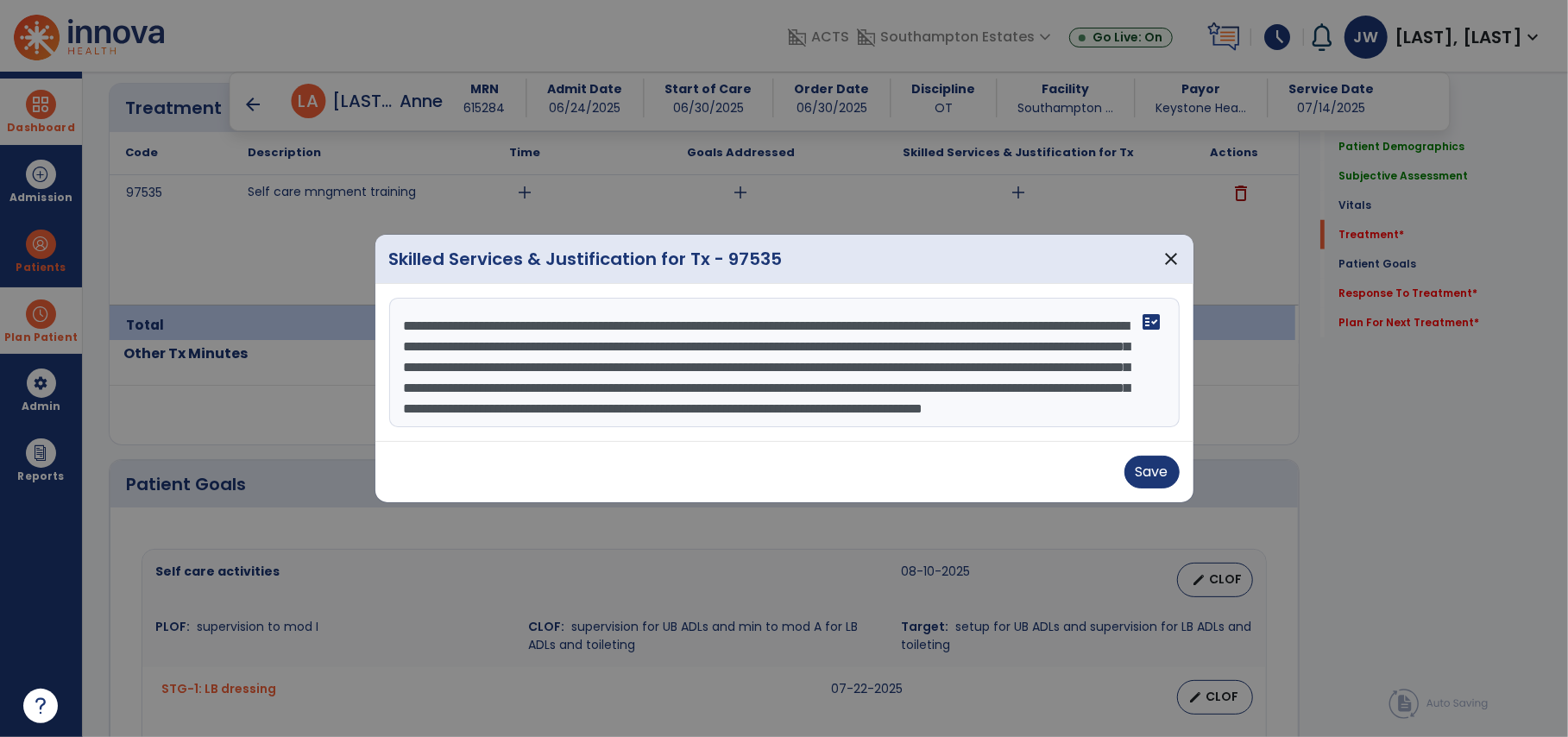 click on "**********" at bounding box center (784, 362) 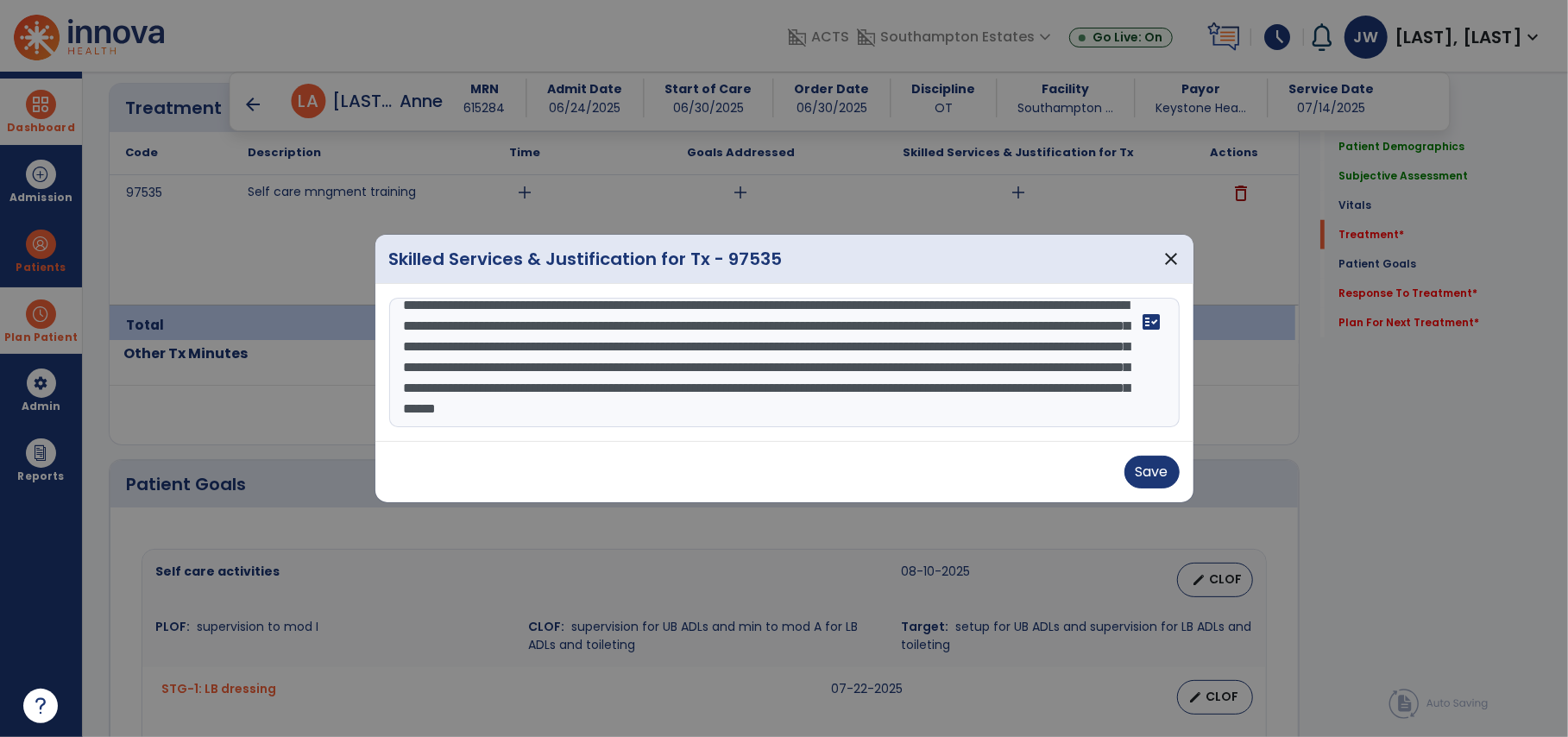 scroll, scrollTop: 55, scrollLeft: 0, axis: vertical 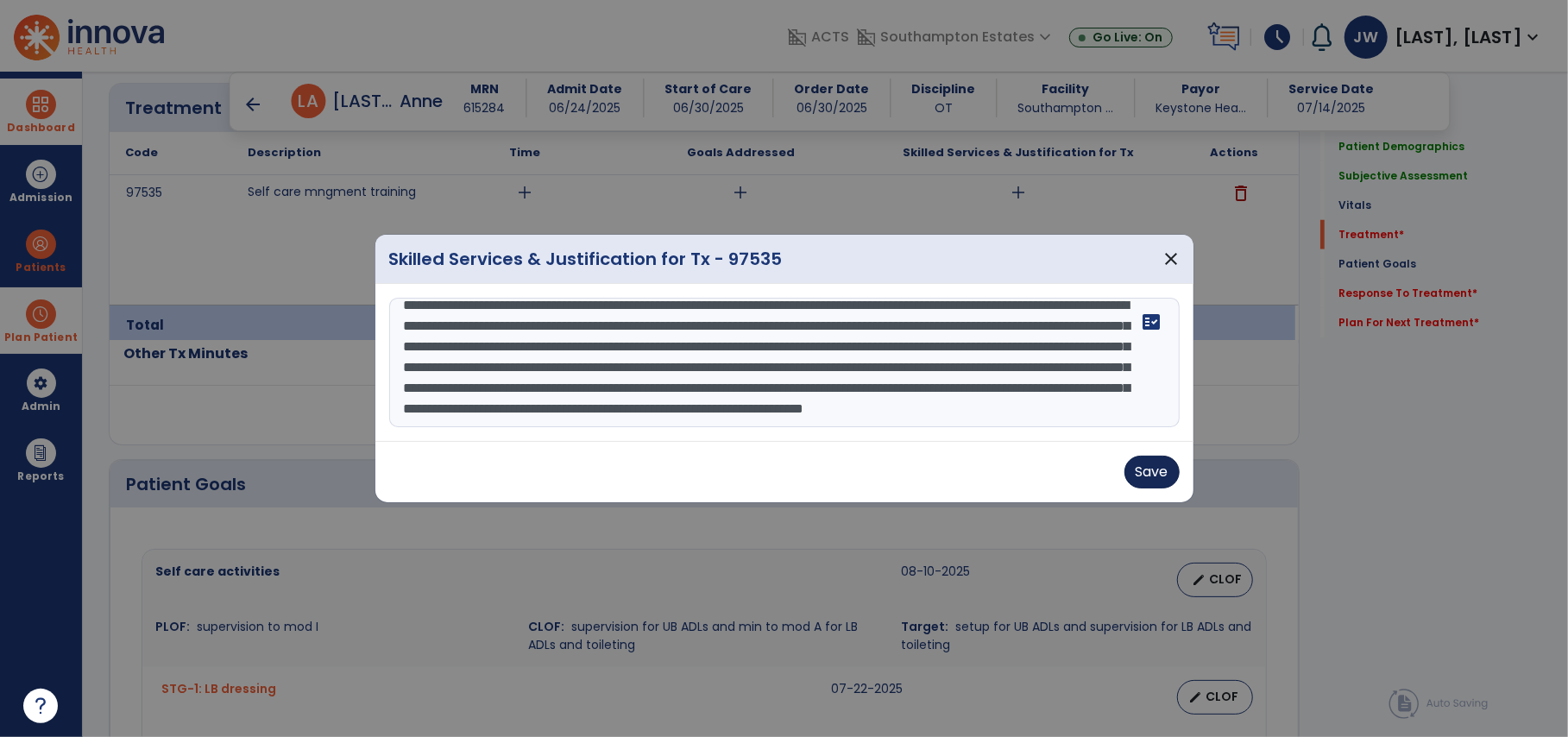 type on "**********" 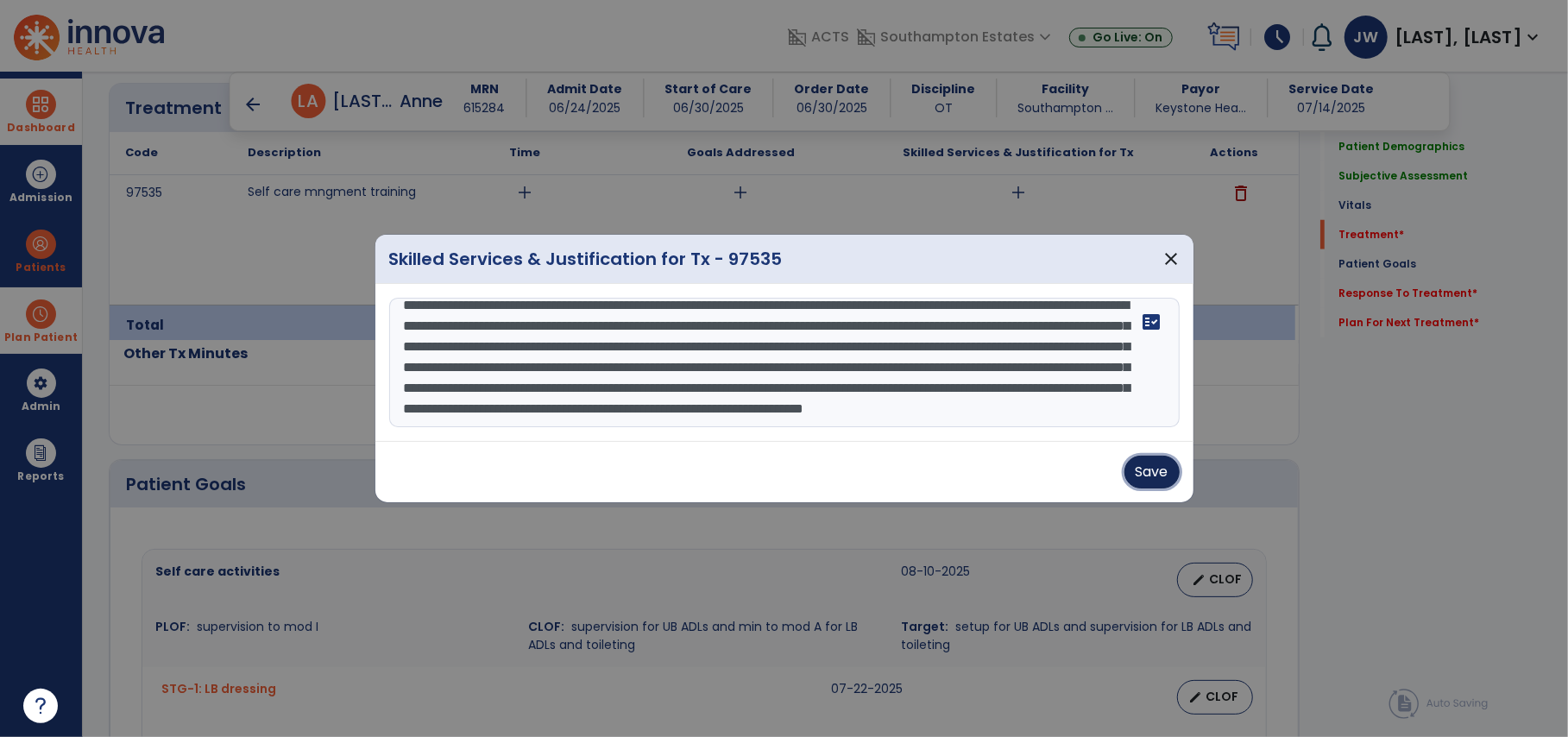 click on "Save" at bounding box center (1152, 472) 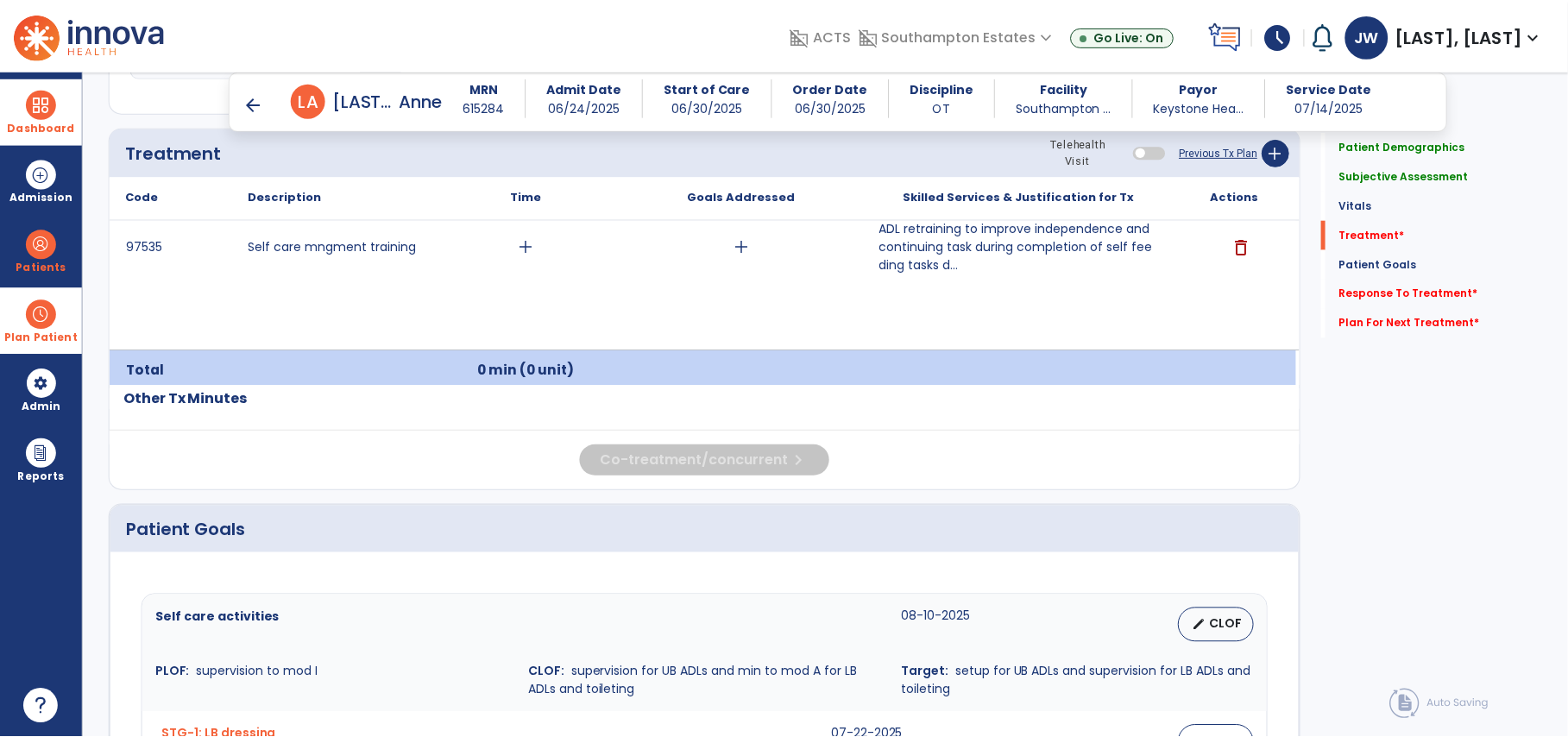 scroll, scrollTop: 1061, scrollLeft: 0, axis: vertical 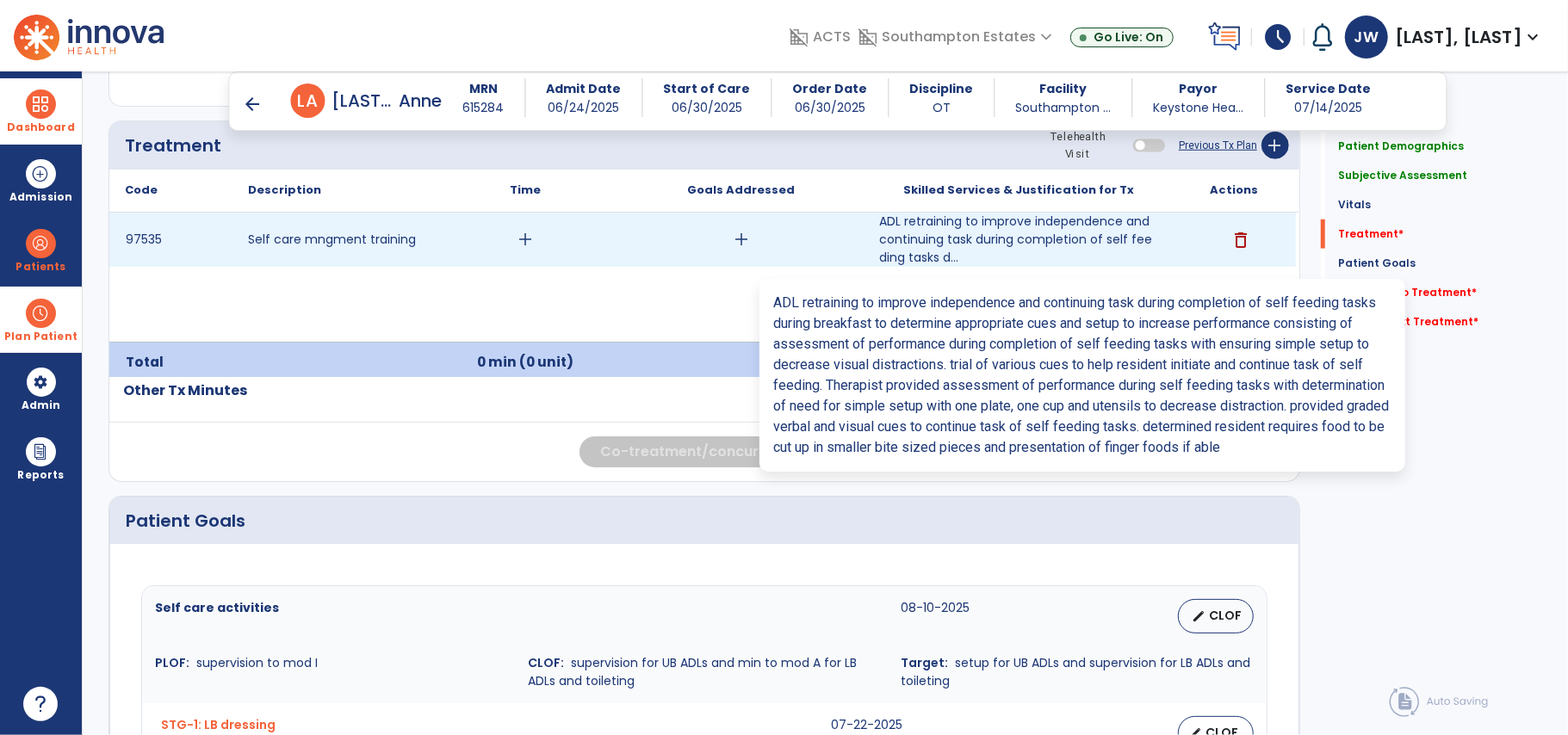 click on "ADL retraining to improve independence and continuing task during completion of self feeding tasks d..." at bounding box center [1019, 239] 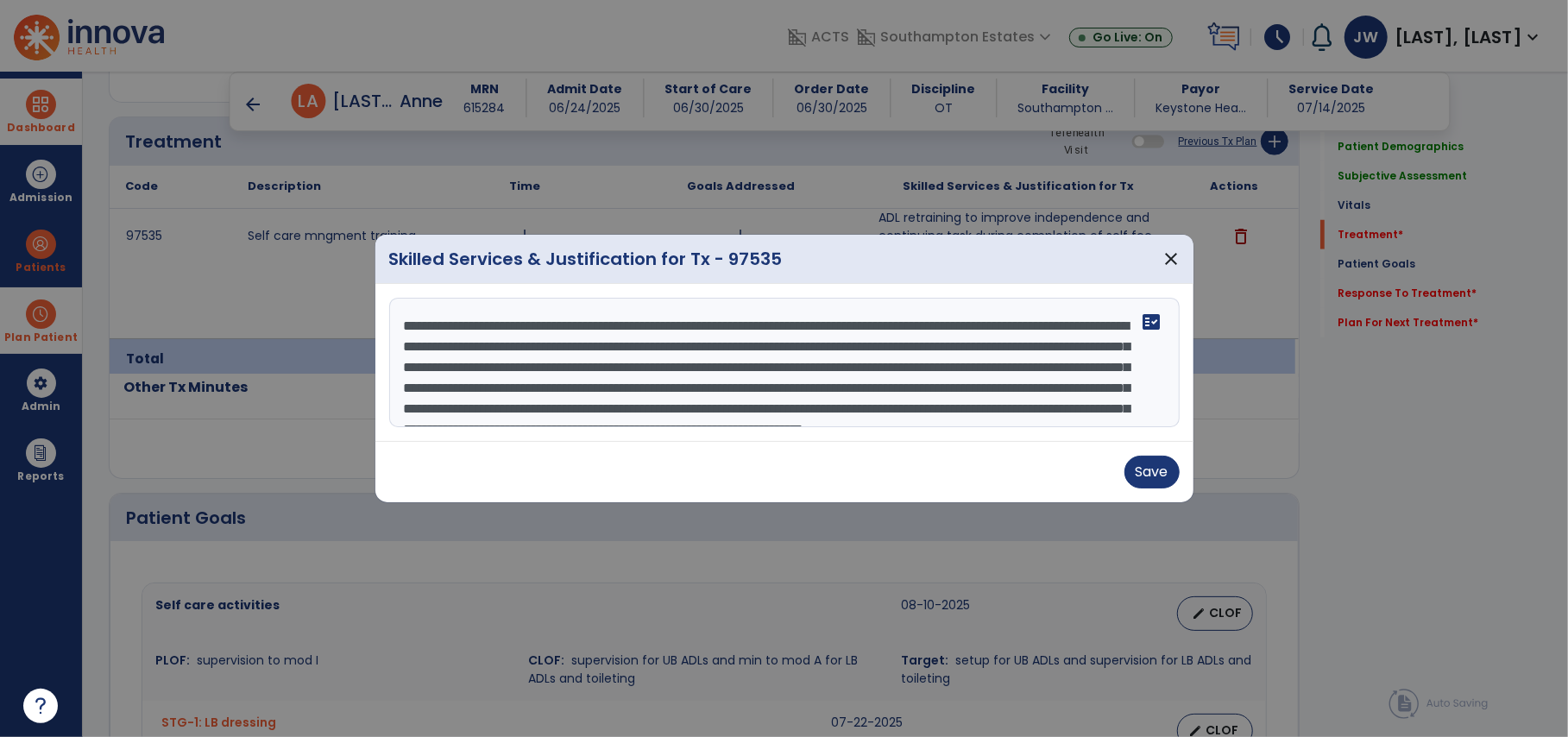 scroll, scrollTop: 1061, scrollLeft: 0, axis: vertical 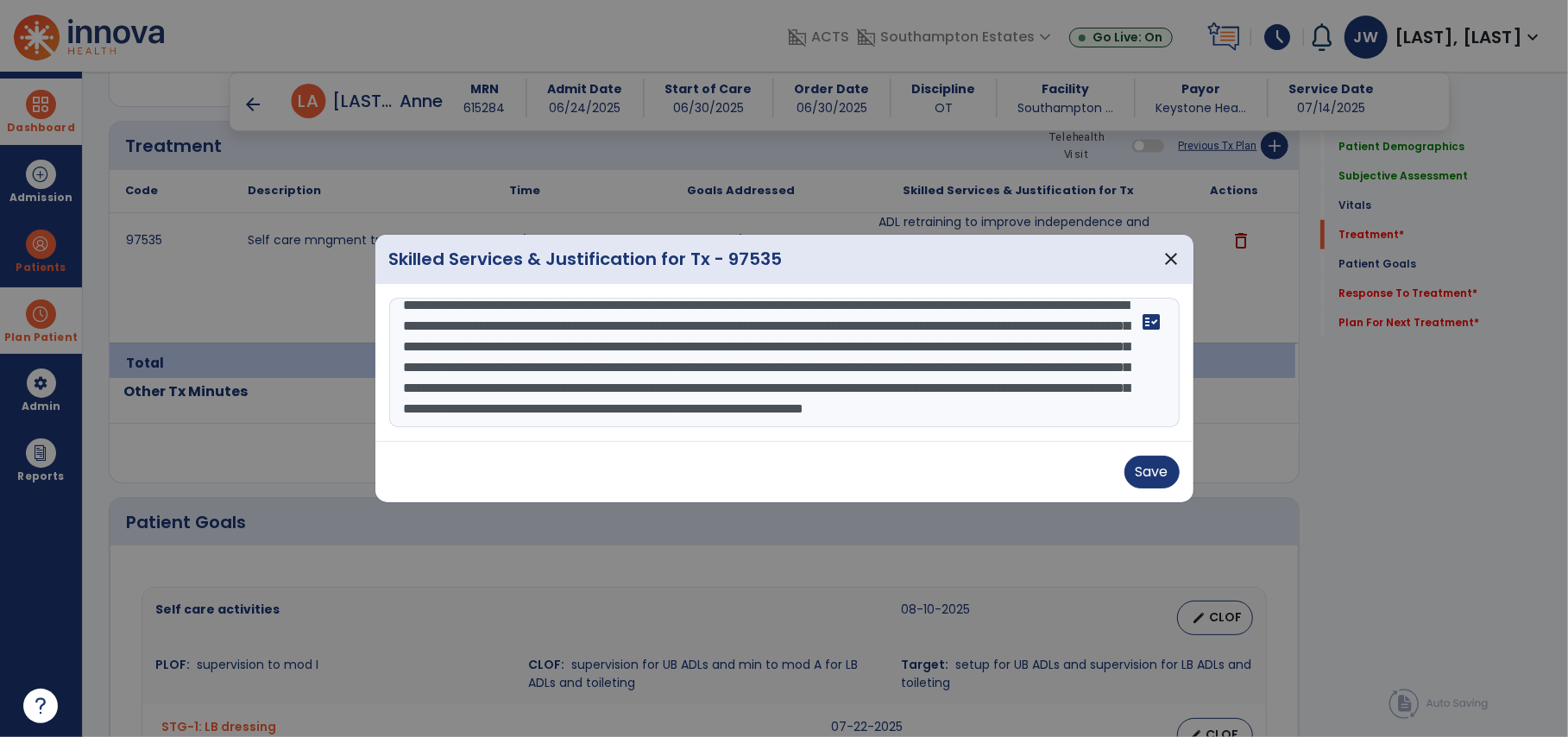 click on "**********" at bounding box center [784, 362] 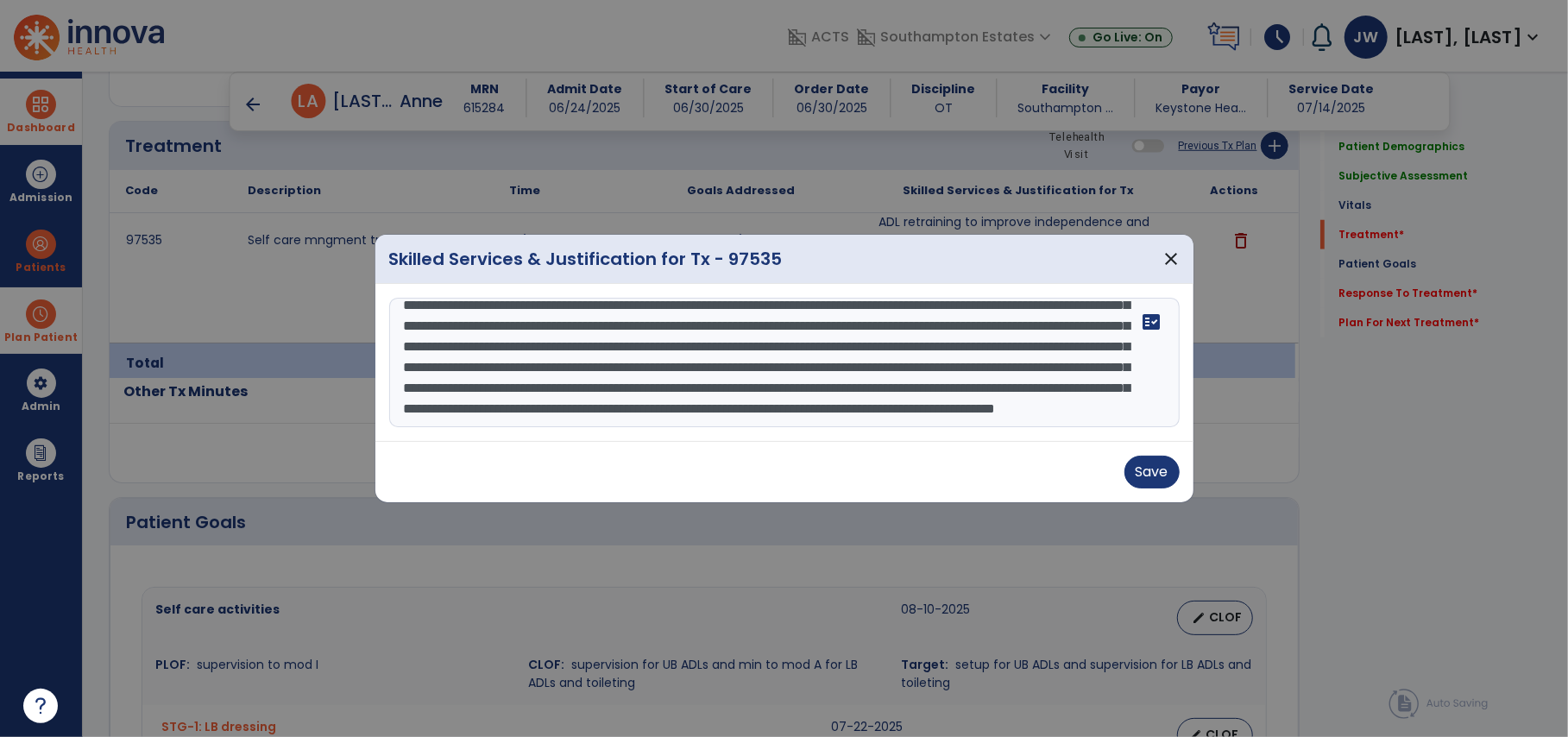 scroll, scrollTop: 104, scrollLeft: 0, axis: vertical 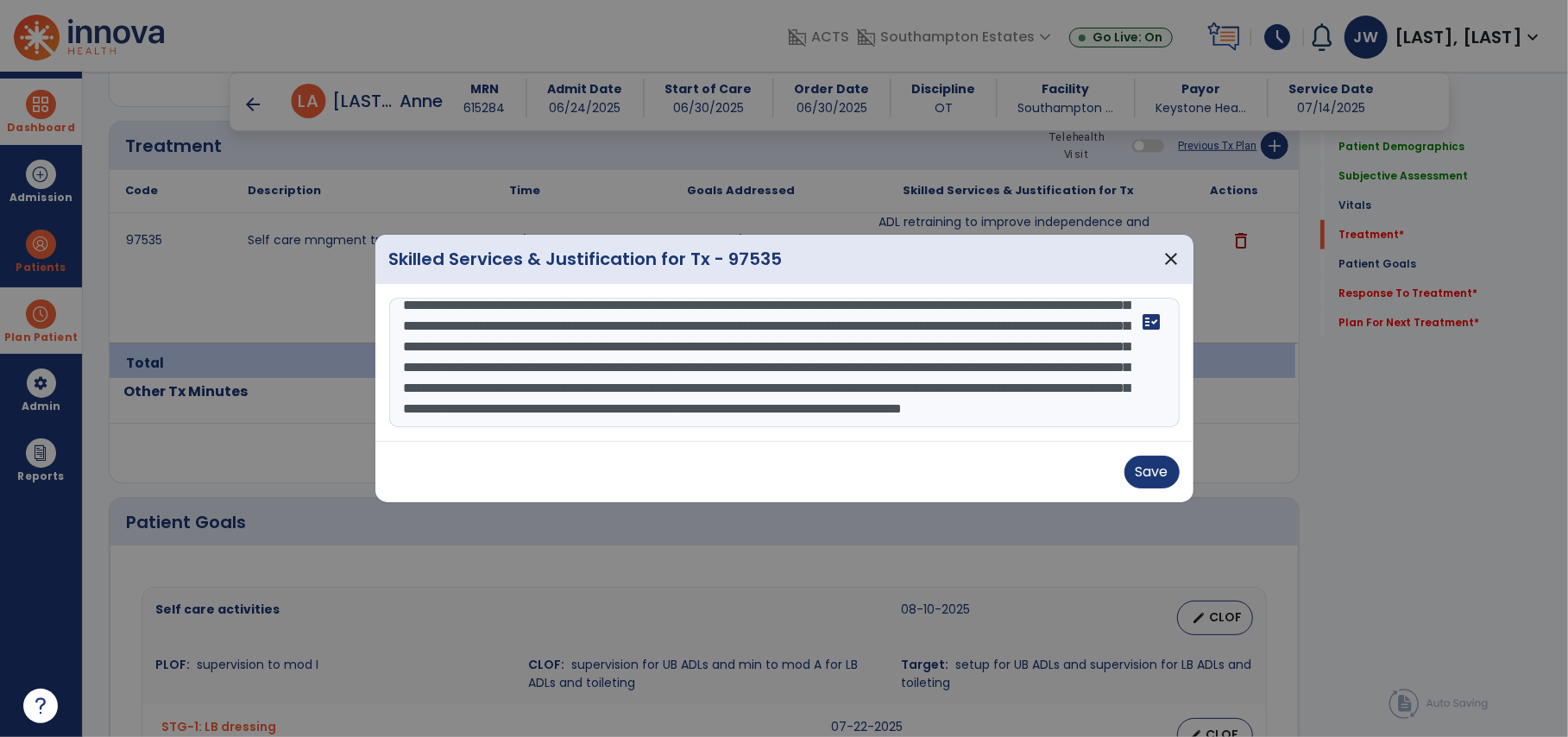 click at bounding box center (784, 362) 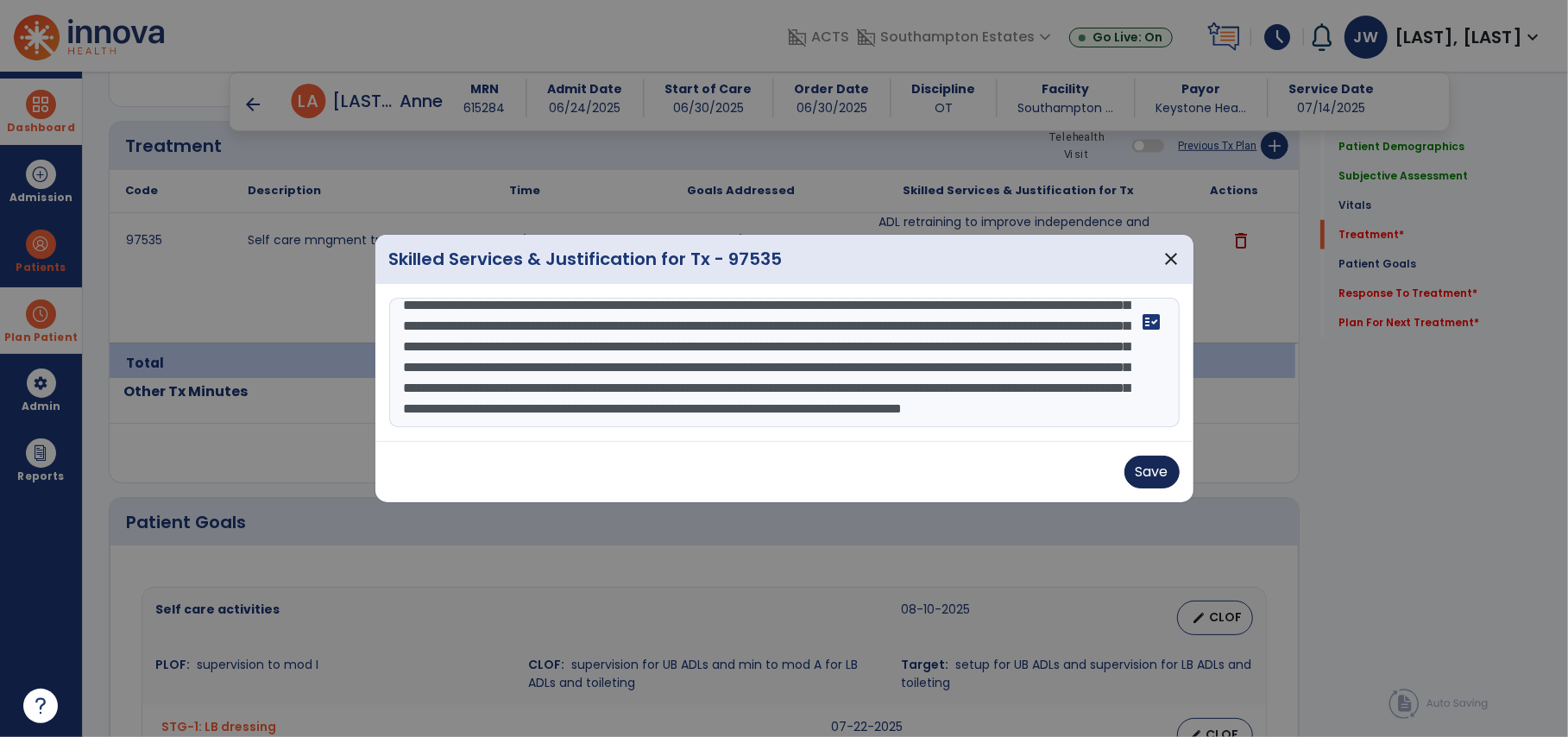 type on "**********" 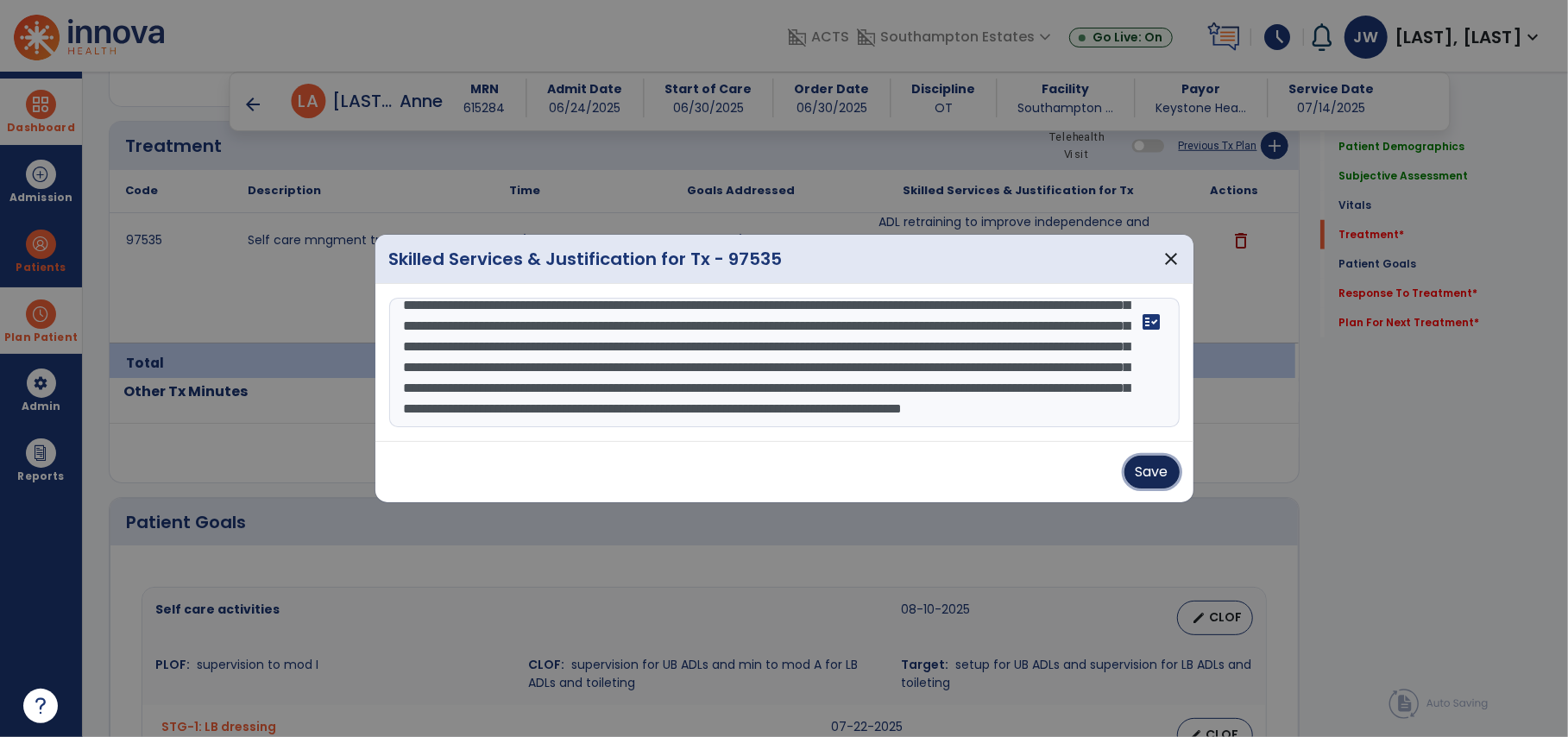 click on "Save" at bounding box center (1152, 472) 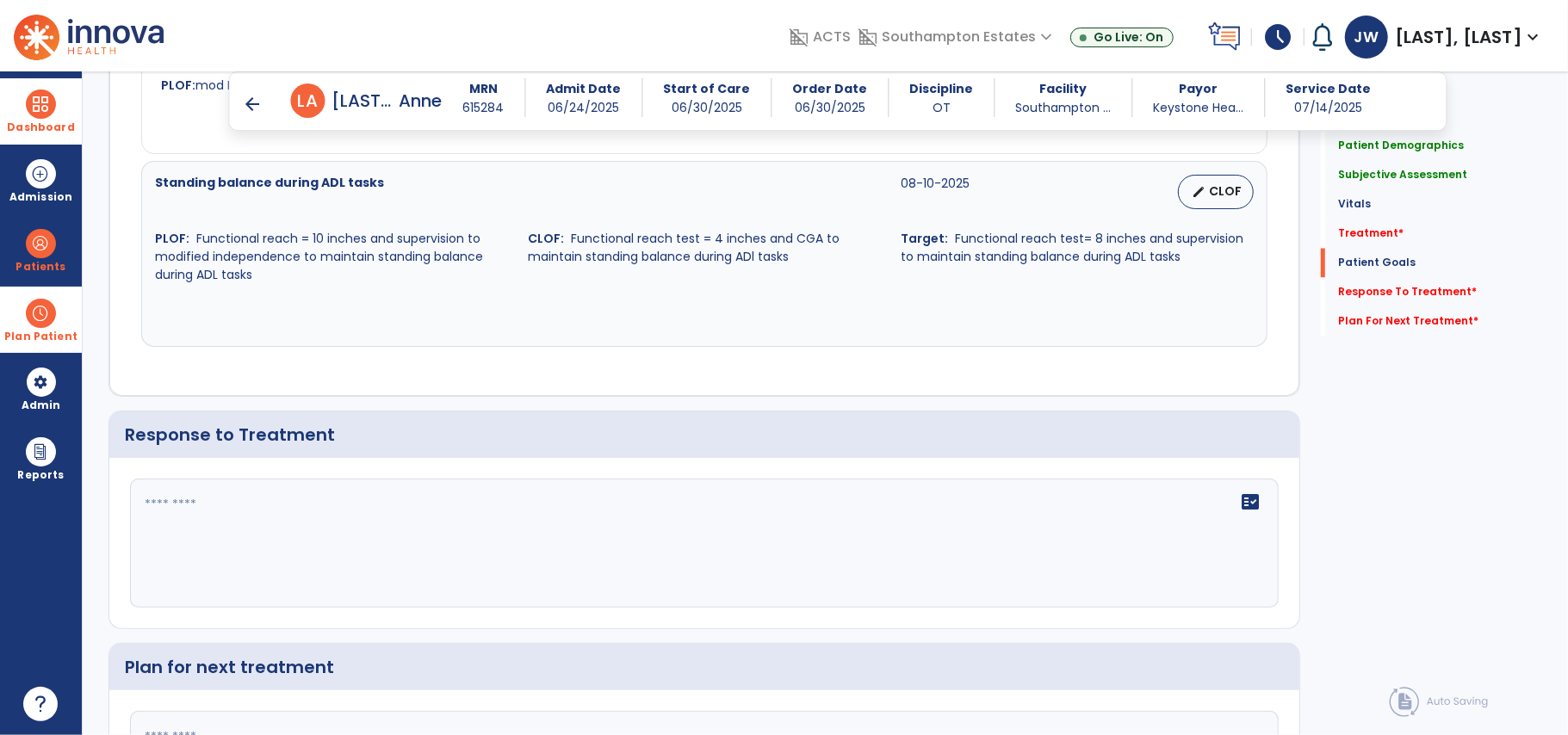scroll, scrollTop: 2573, scrollLeft: 0, axis: vertical 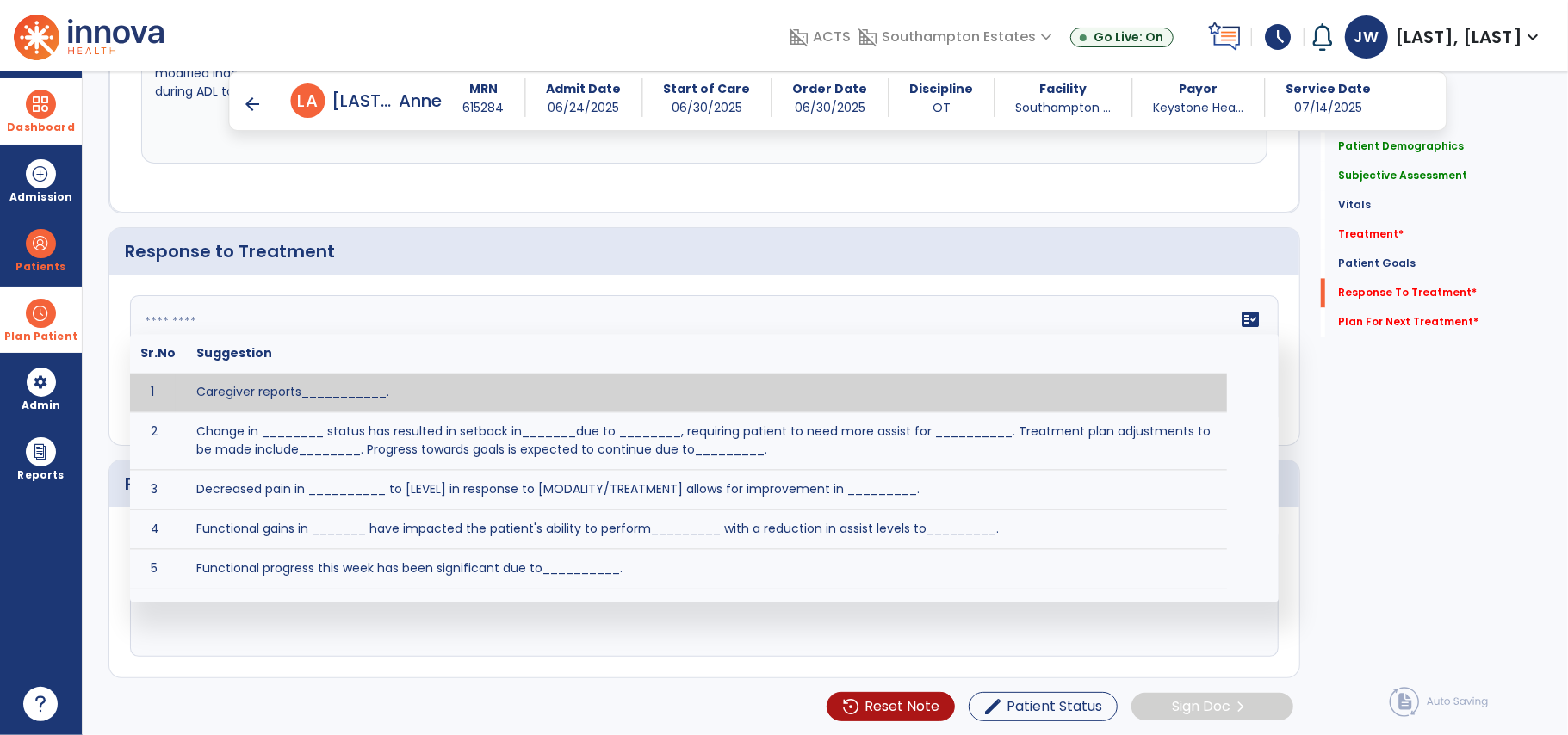 click on "fact_check  Sr.No Suggestion 1 Caregiver reports___________. 2 Change in ________ status has resulted in setback in_______due to ________, requiring patient to need more assist for __________.   Treatment plan adjustments to be made include________.  Progress towards goals is expected to continue due to_________. 3 Decreased pain in __________ to [LEVEL] in response to [MODALITY/TREATMENT] allows for improvement in _________. 4 Functional gains in _______ have impacted the patient's ability to perform_________ with a reduction in assist levels to_________. 5 Functional progress this week has been significant due to__________. 6 Gains in ________ have improved the patient's ability to perform ______with decreased levels of assist to___________. 7 Improvement in ________allows patient to tolerate higher levels of challenges in_________. 8 Pain in [AREA] has decreased to [LEVEL] in response to [TREATMENT/MODALITY], allowing fore ease in completing__________. 9 10 11 12 13 14 15 16 17 18 19 20 21" 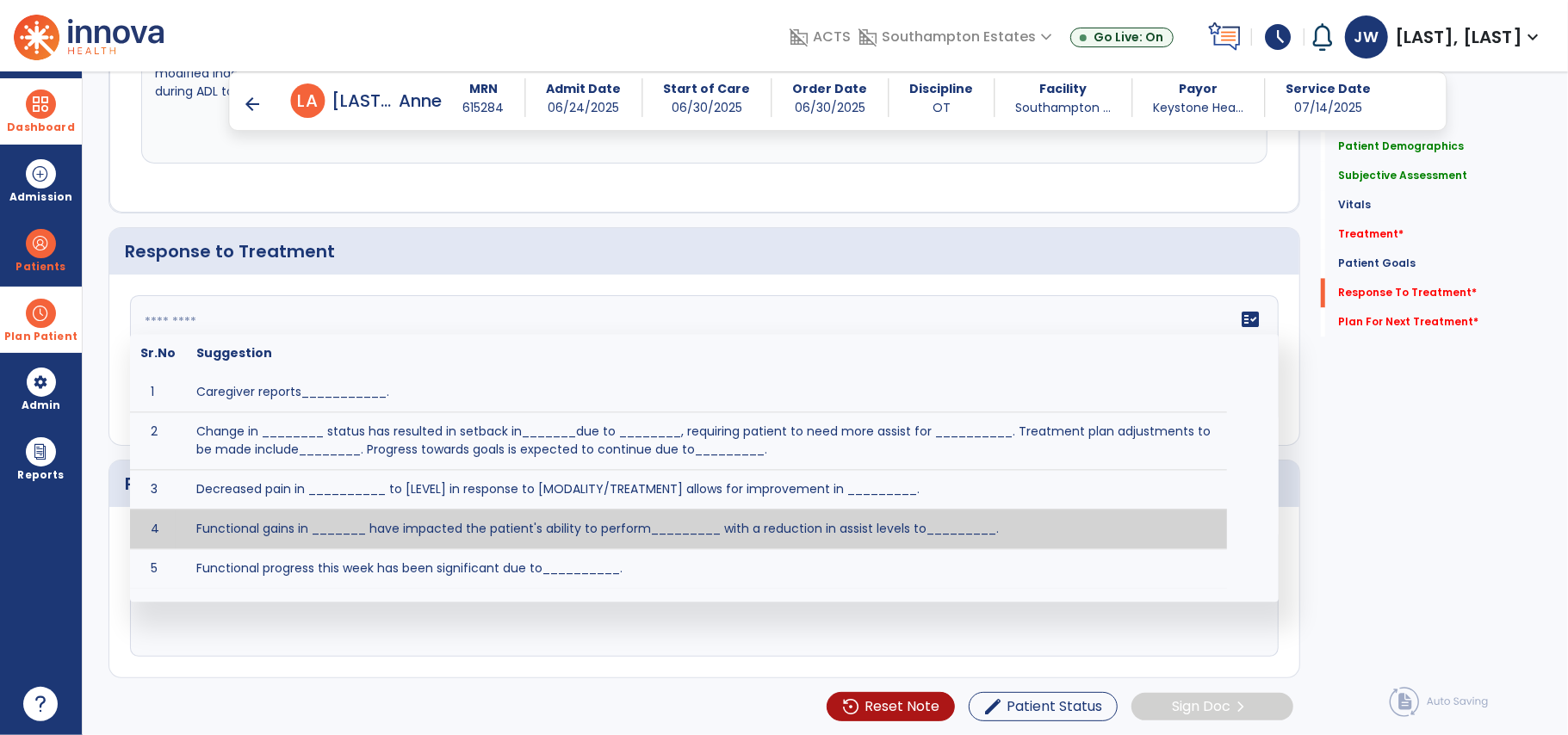click on "settings_backup_restore  Reset Note  edit  Patient Status Sign Doc  chevron_right" 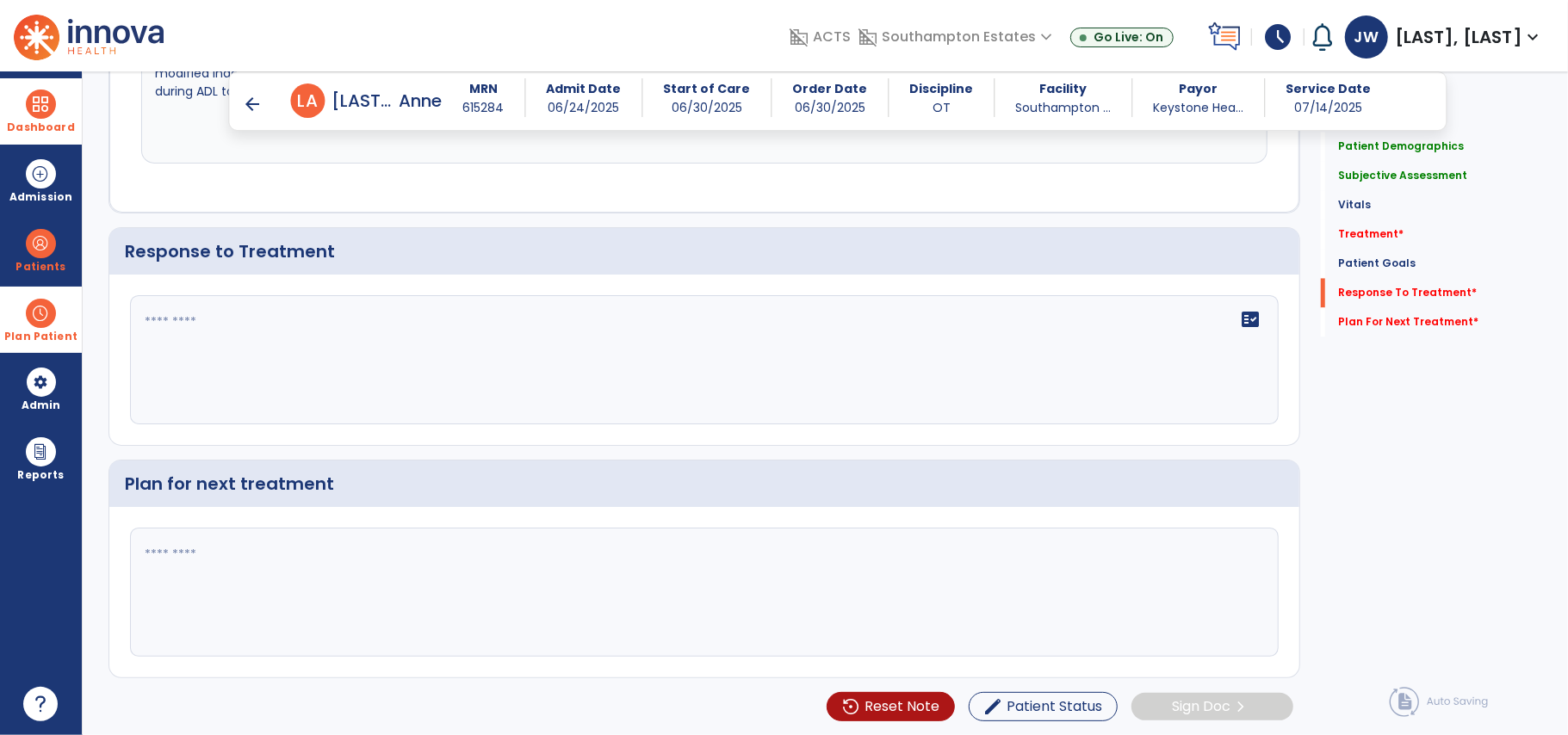 click 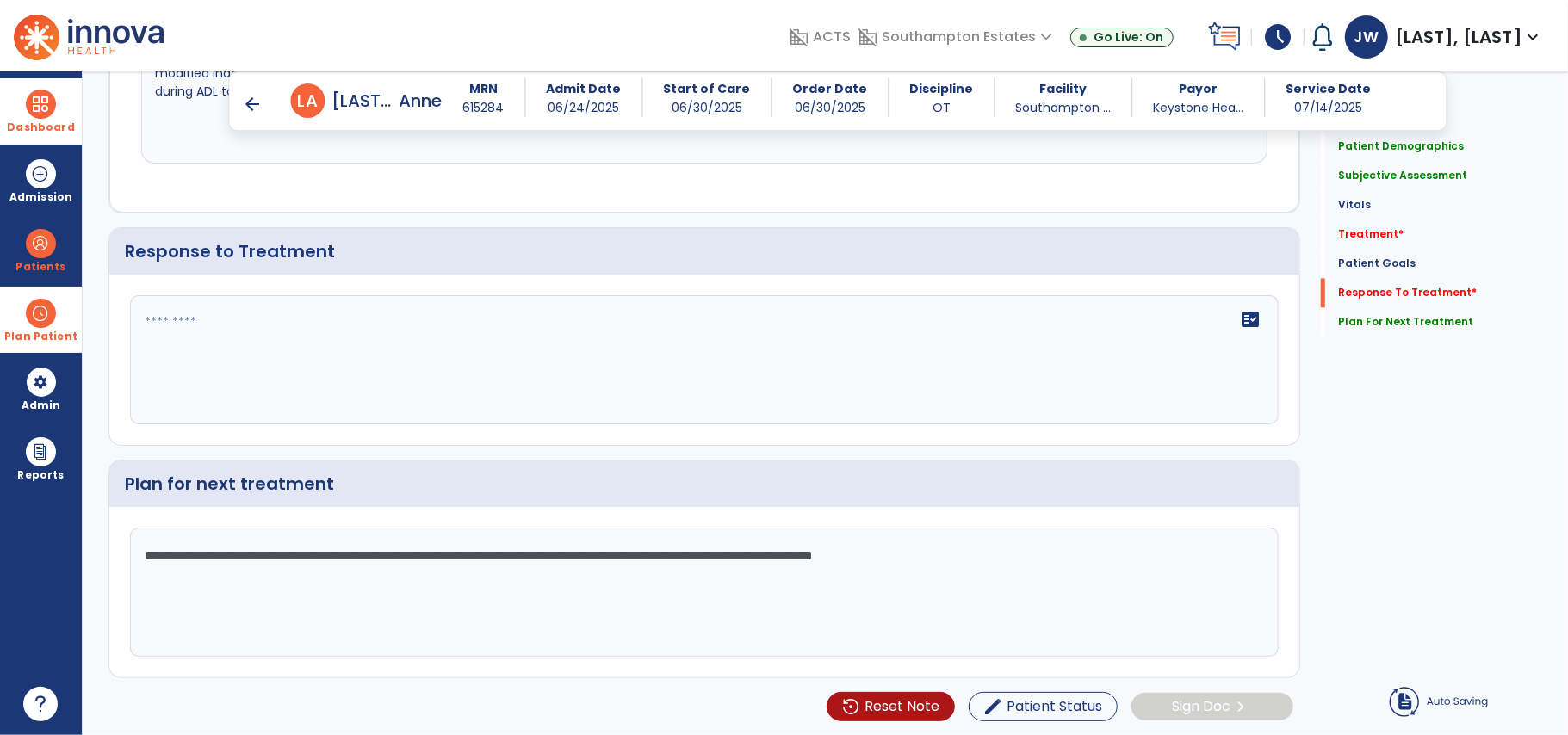 click on "**********" 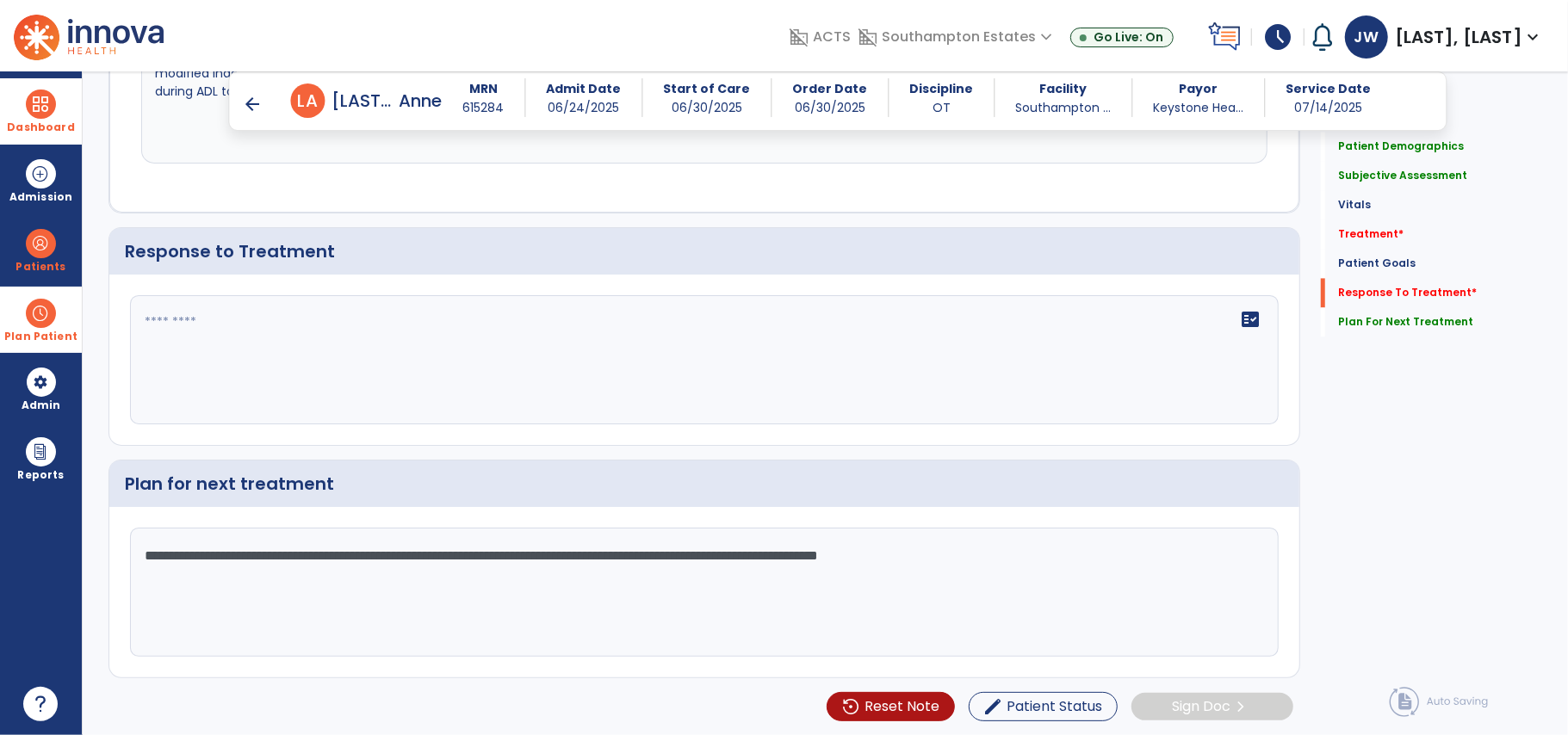 type on "**********" 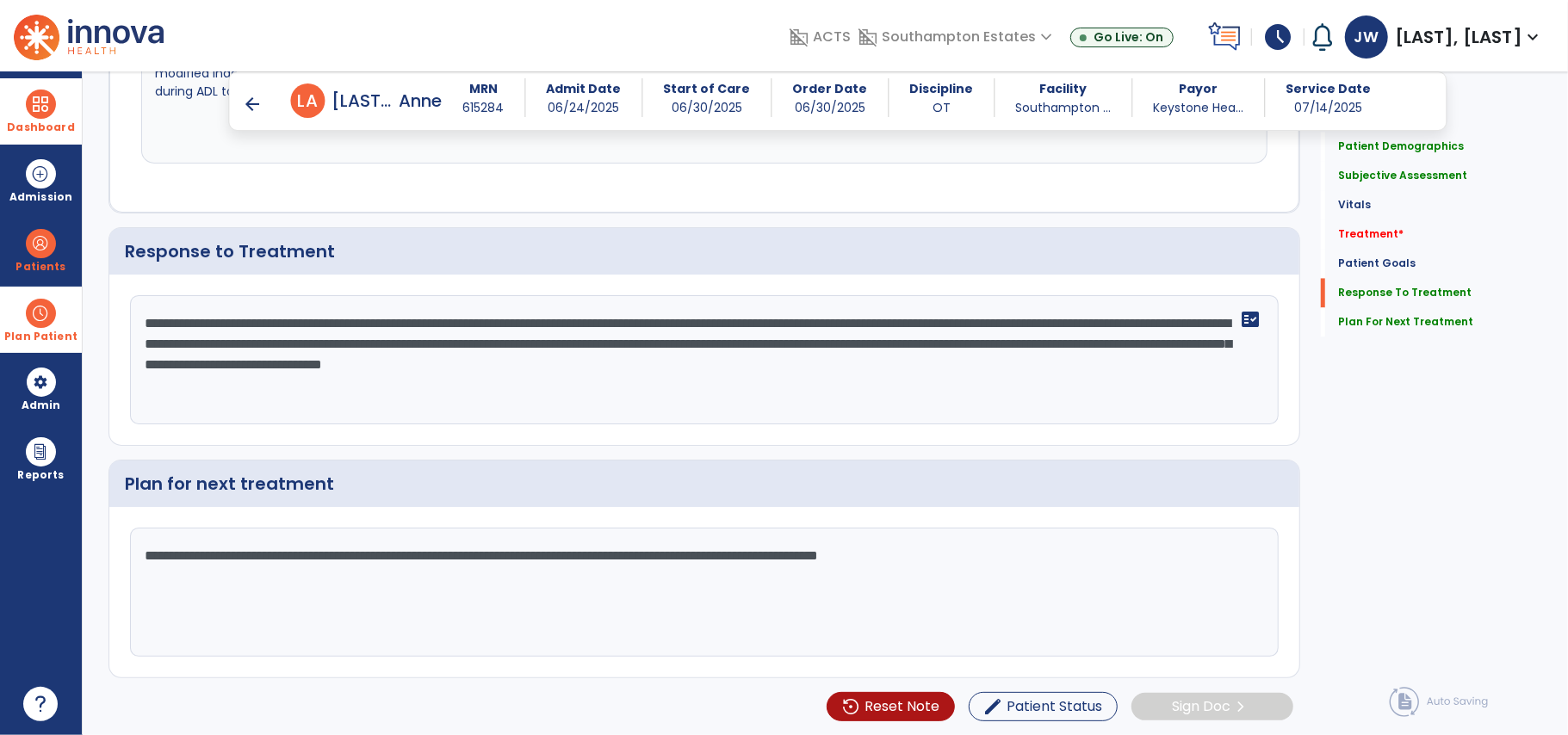 click on "**********" 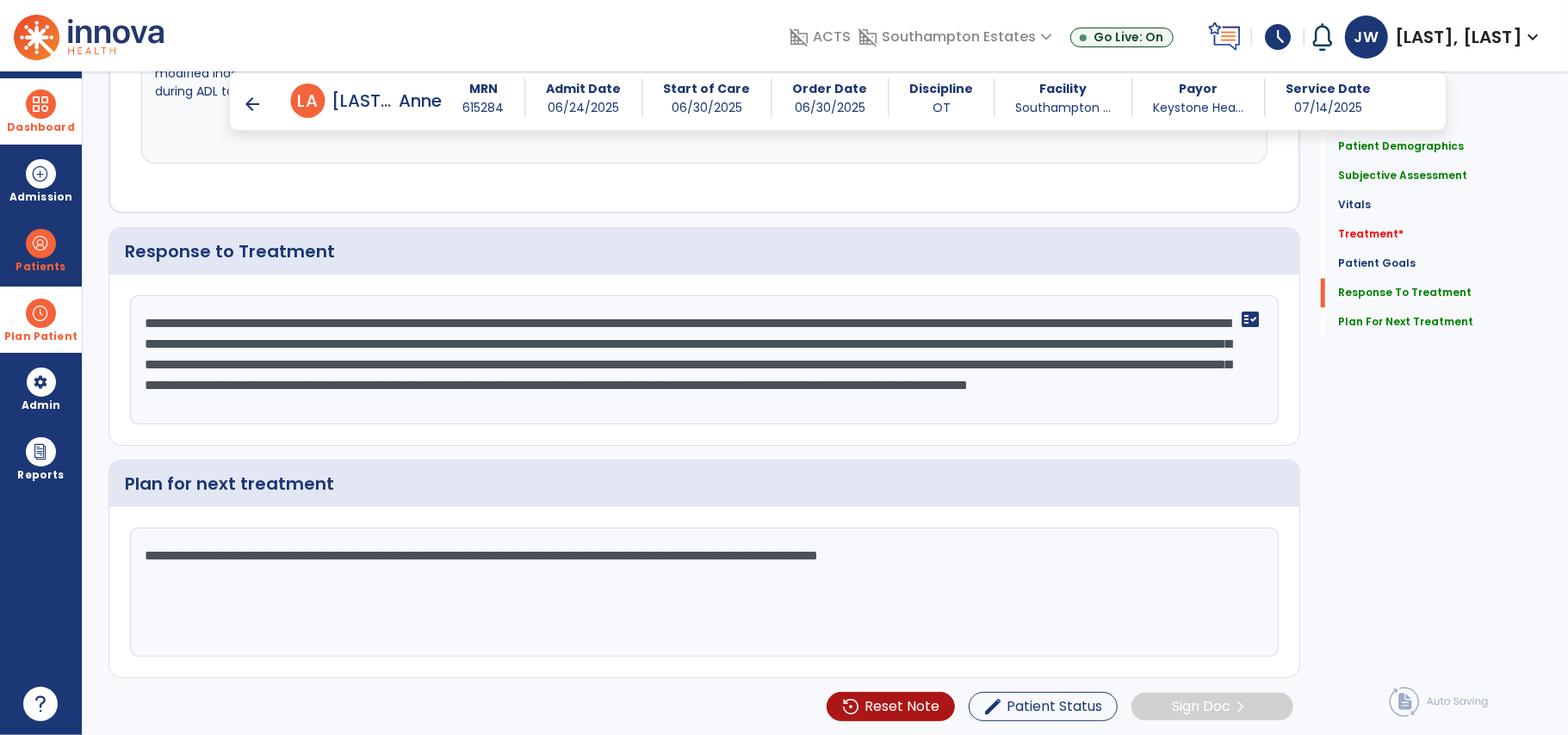 scroll, scrollTop: 14, scrollLeft: 0, axis: vertical 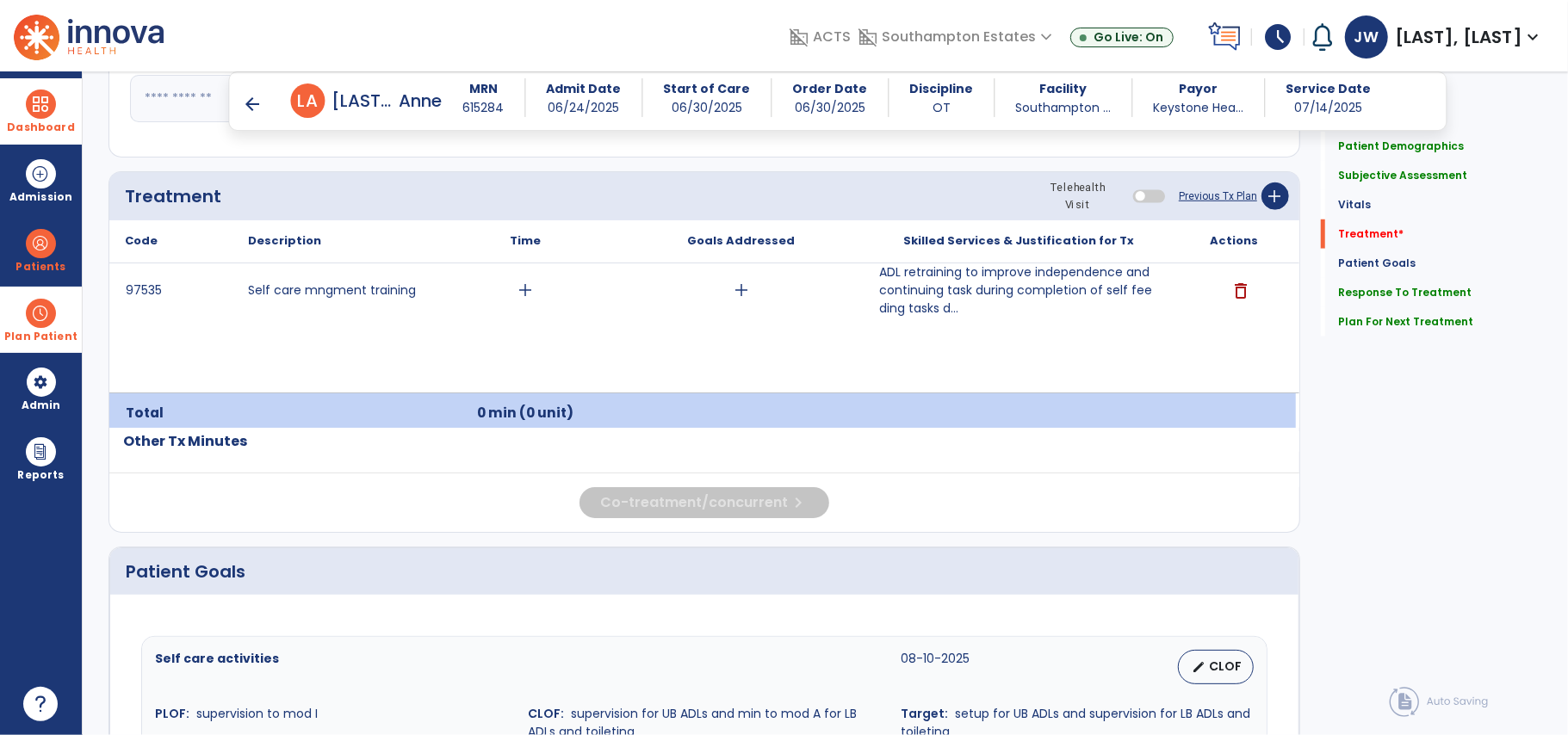type on "**********" 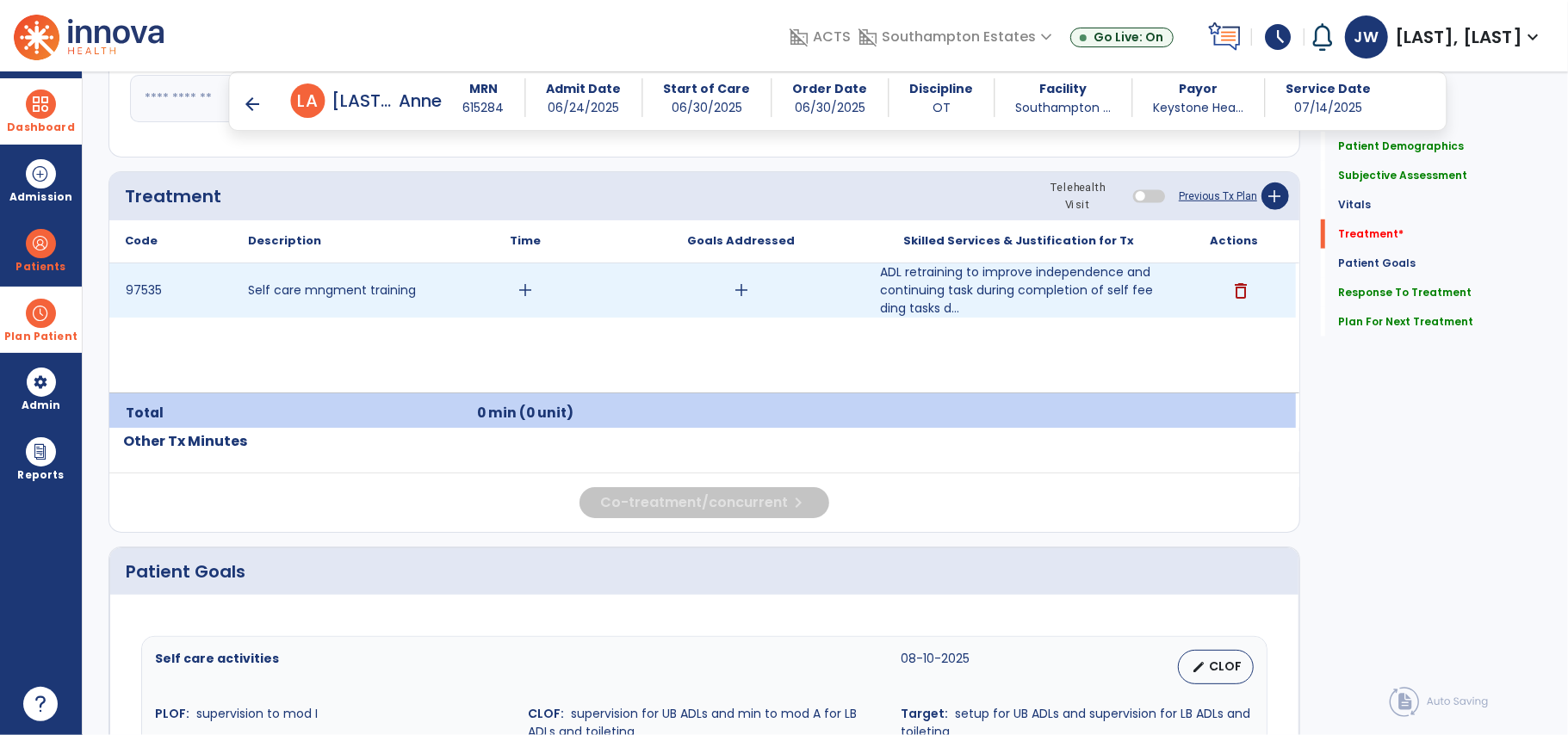 click on "add" at bounding box center [741, 290] 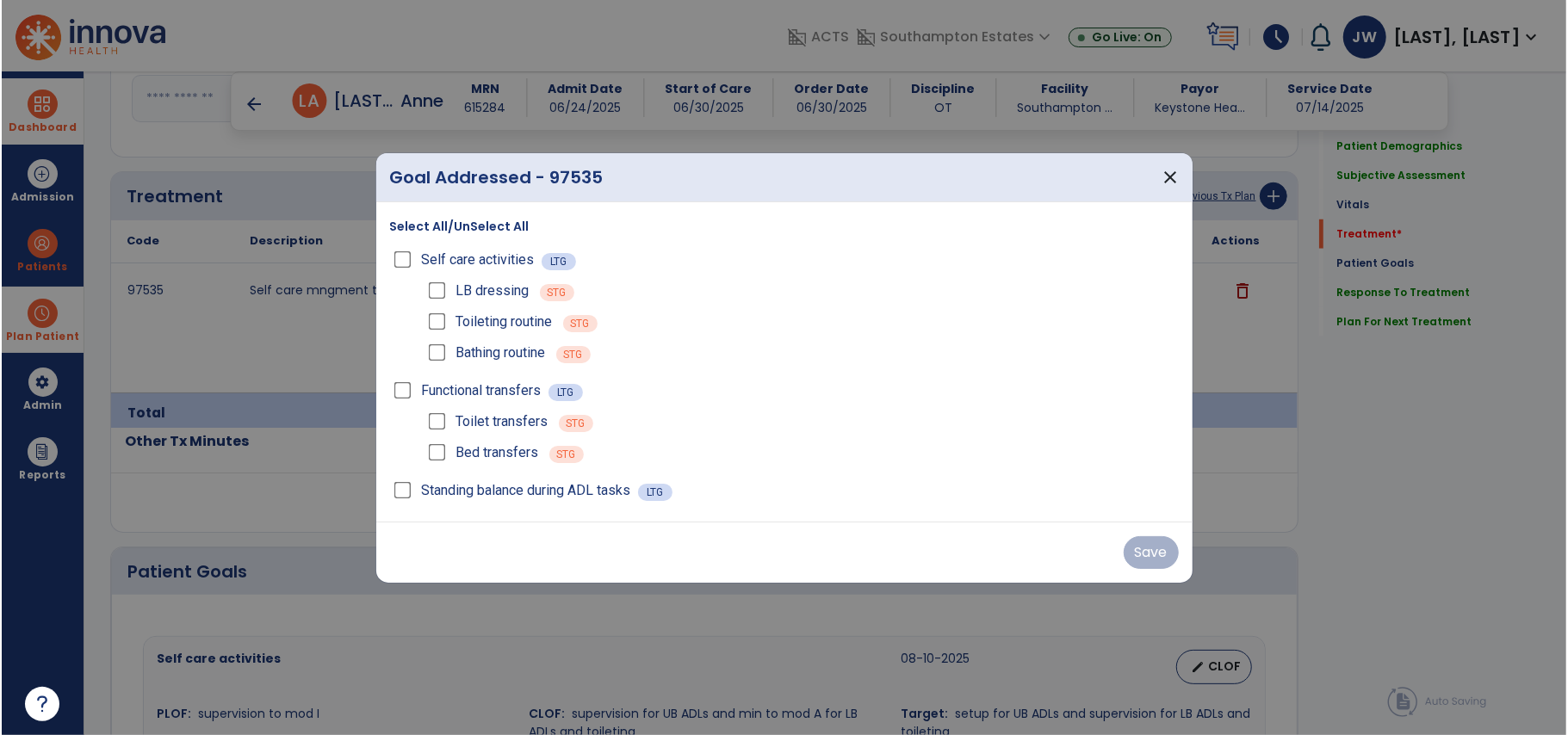 scroll, scrollTop: 1007, scrollLeft: 0, axis: vertical 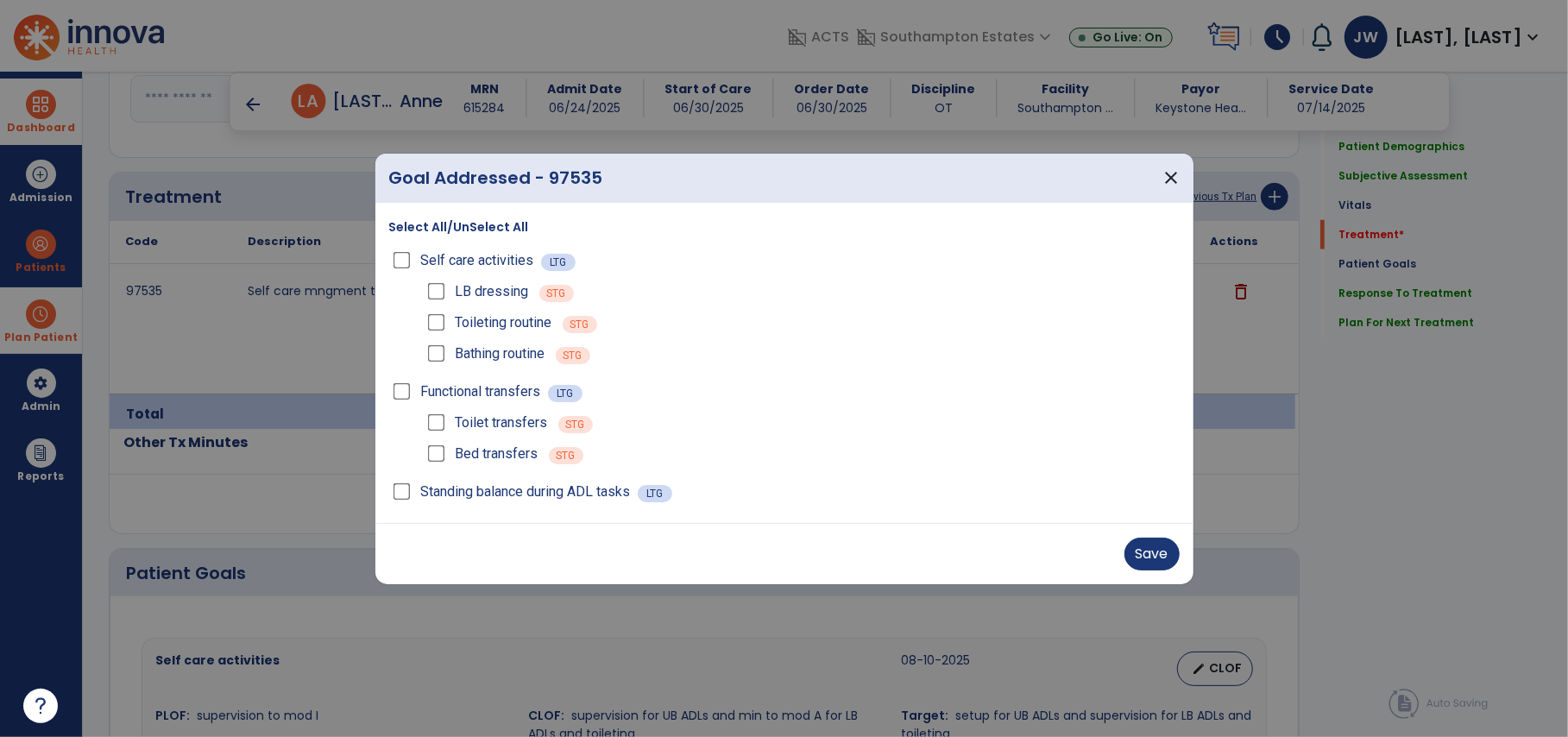 click on "Save" at bounding box center (784, 553) 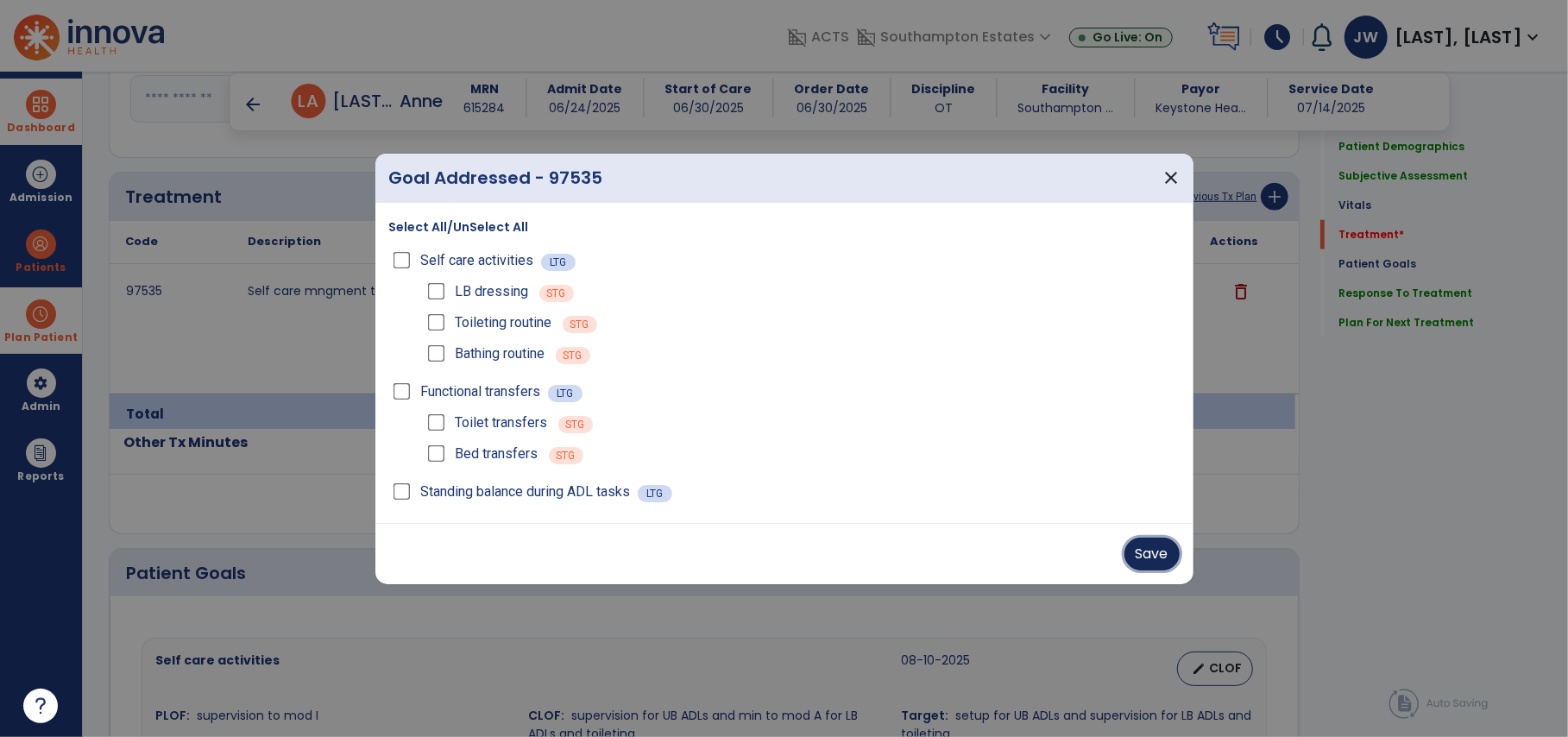 click on "Save" at bounding box center [1152, 554] 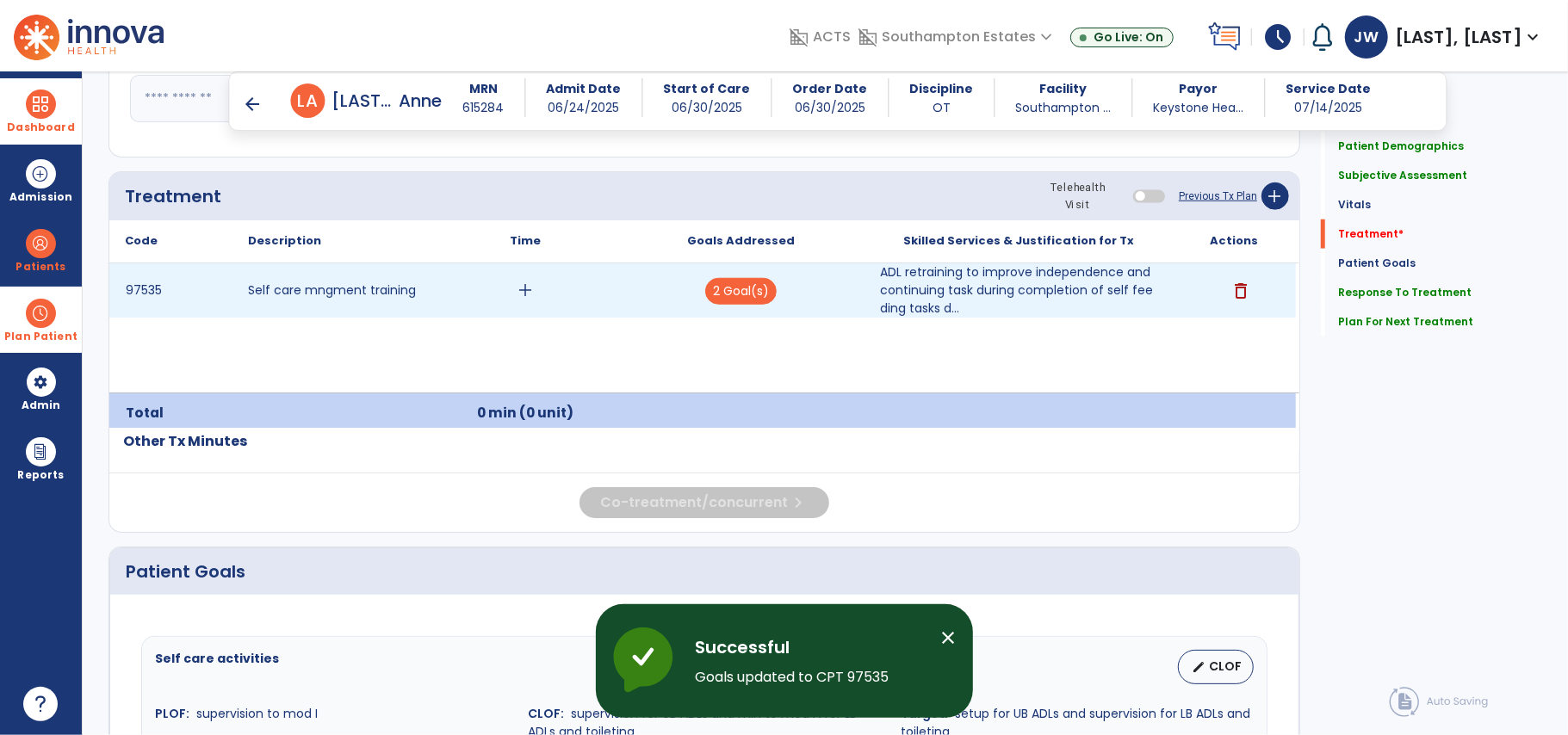 click on "add" at bounding box center (525, 290) 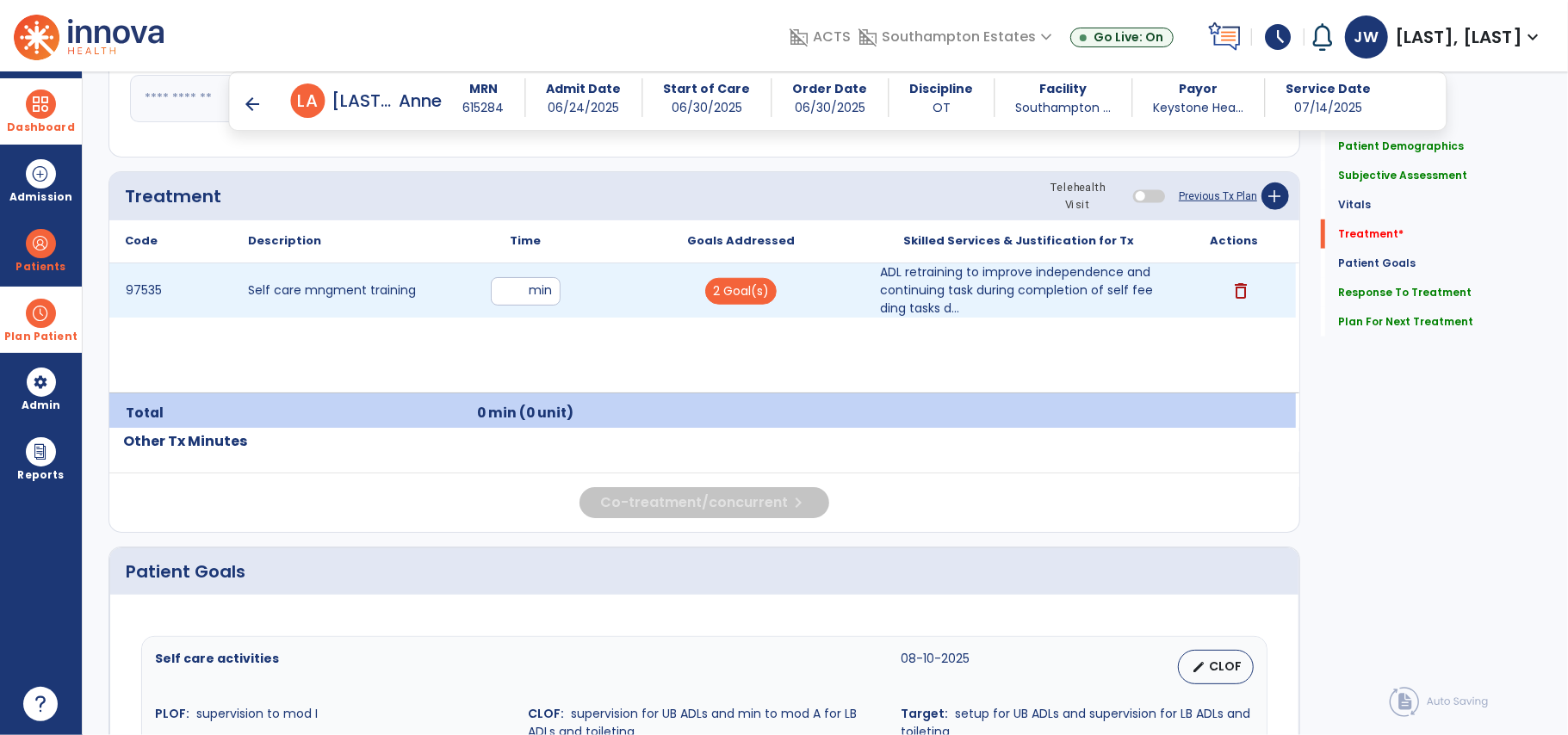 click at bounding box center (525, 291) 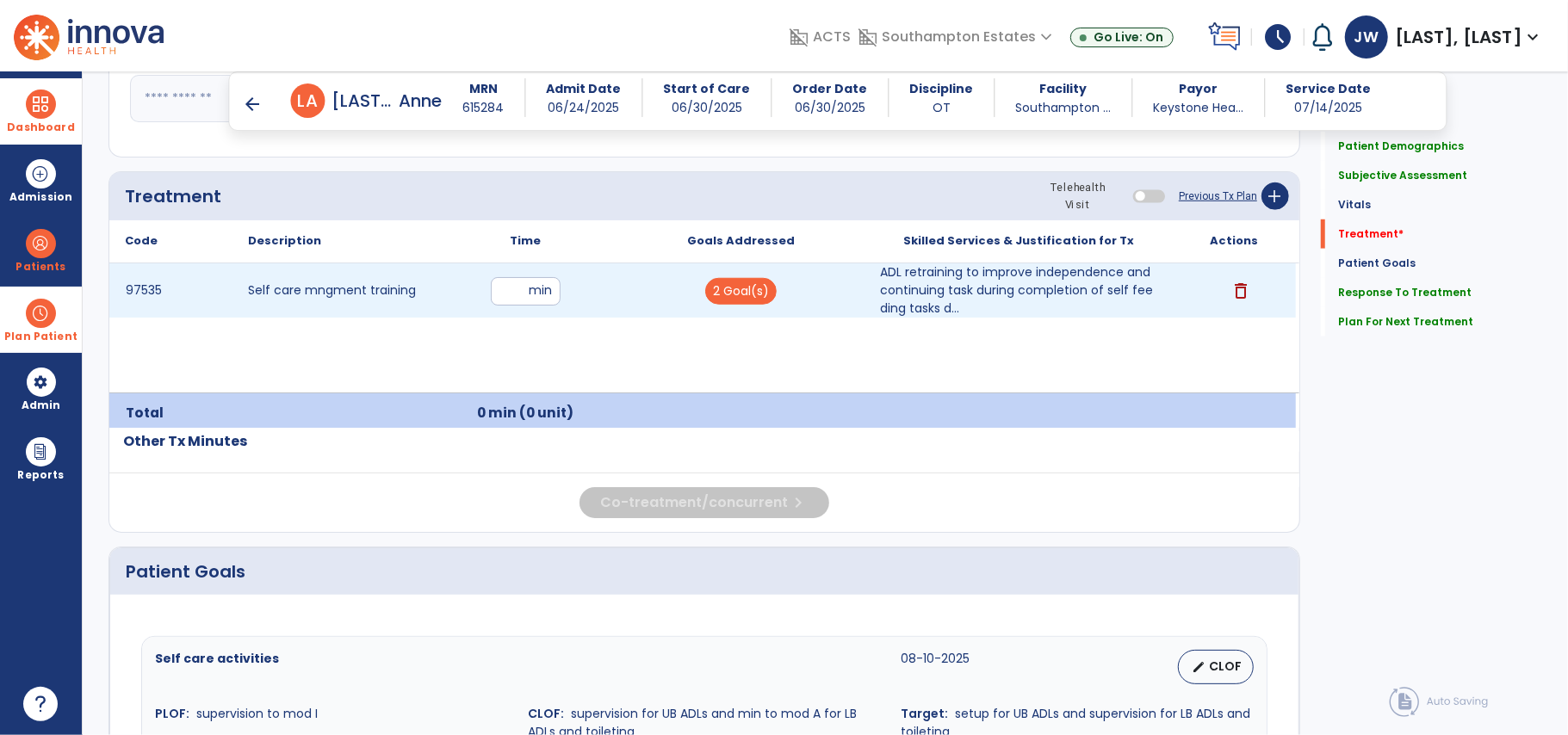 type on "**" 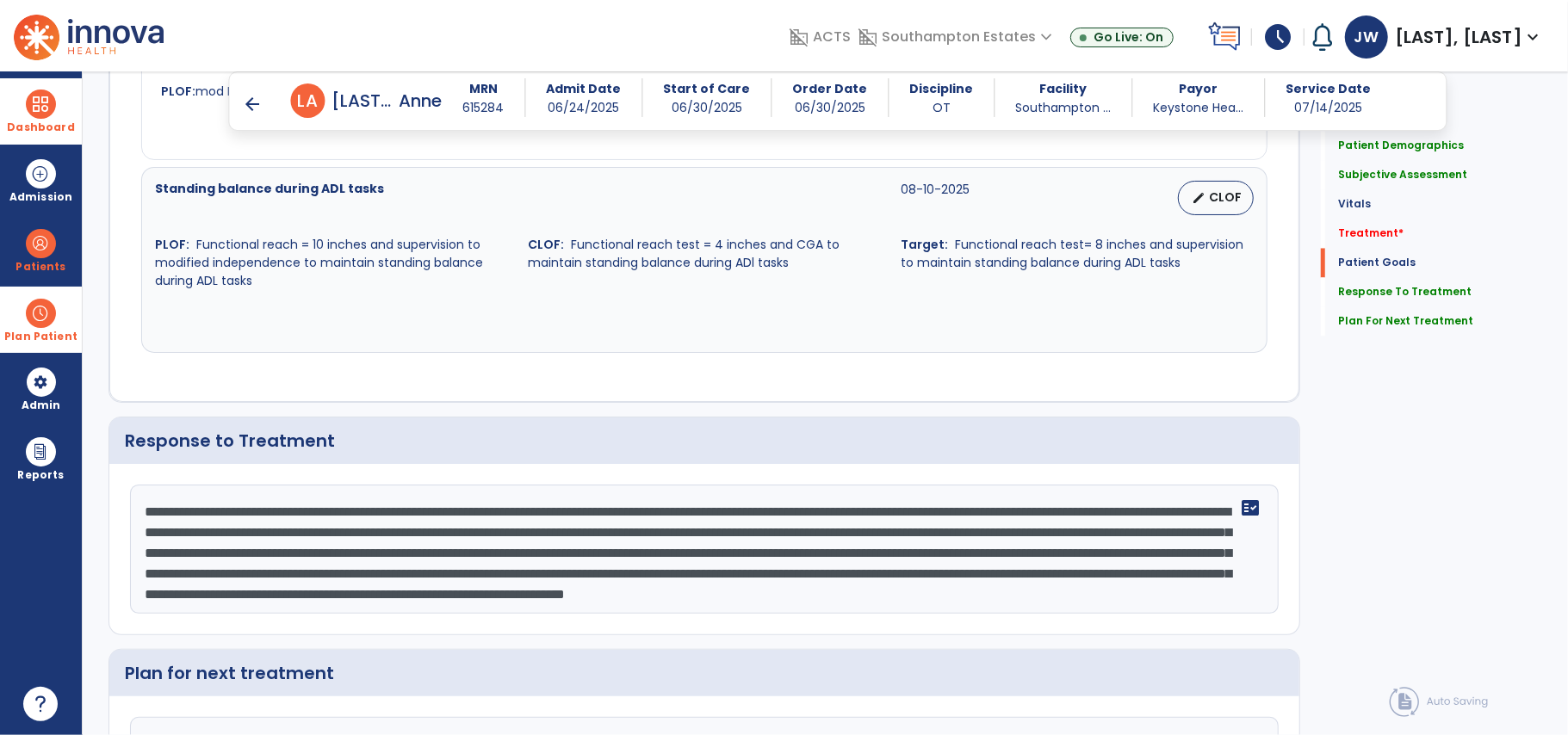 scroll, scrollTop: 2573, scrollLeft: 0, axis: vertical 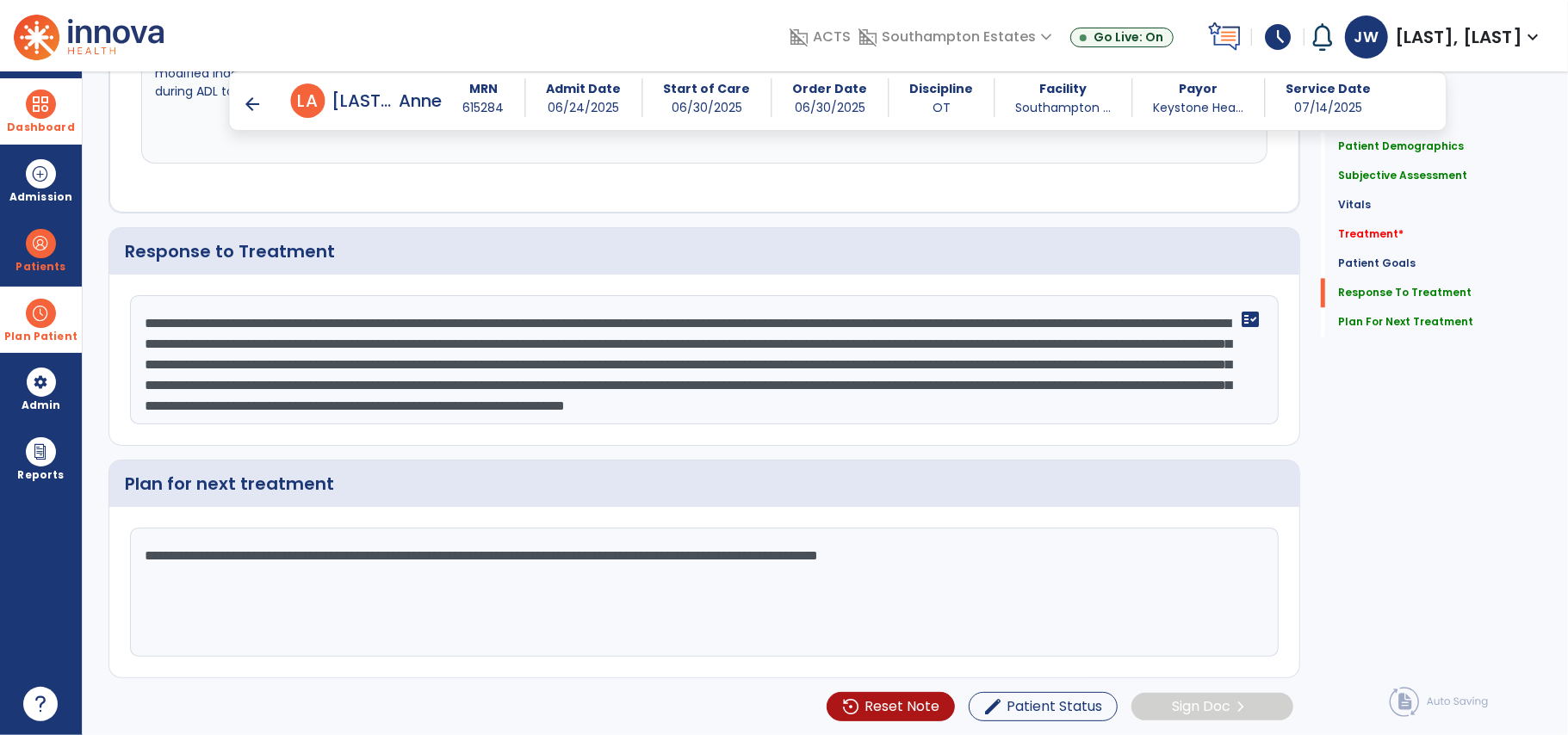 click on "**********" 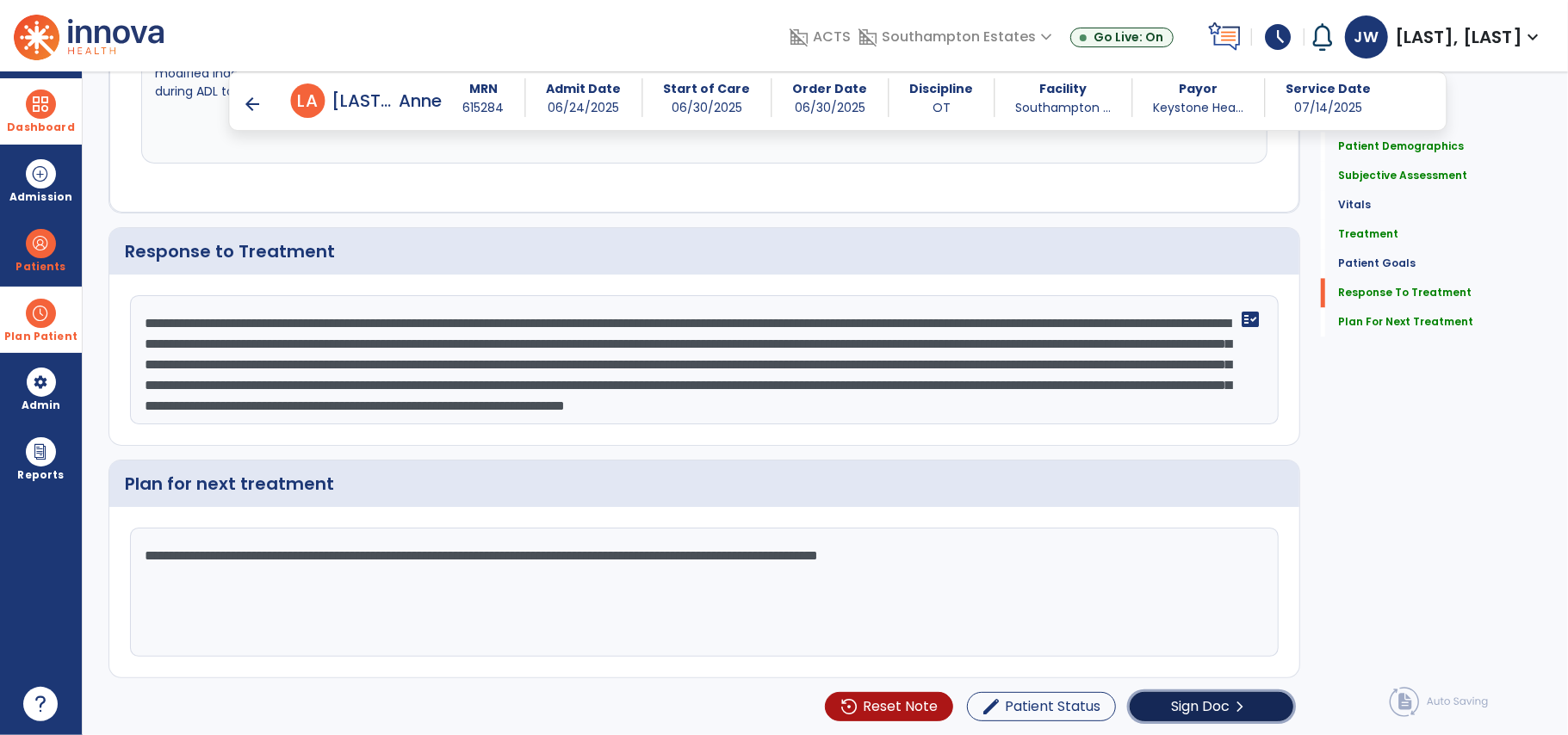click on "Sign Doc" 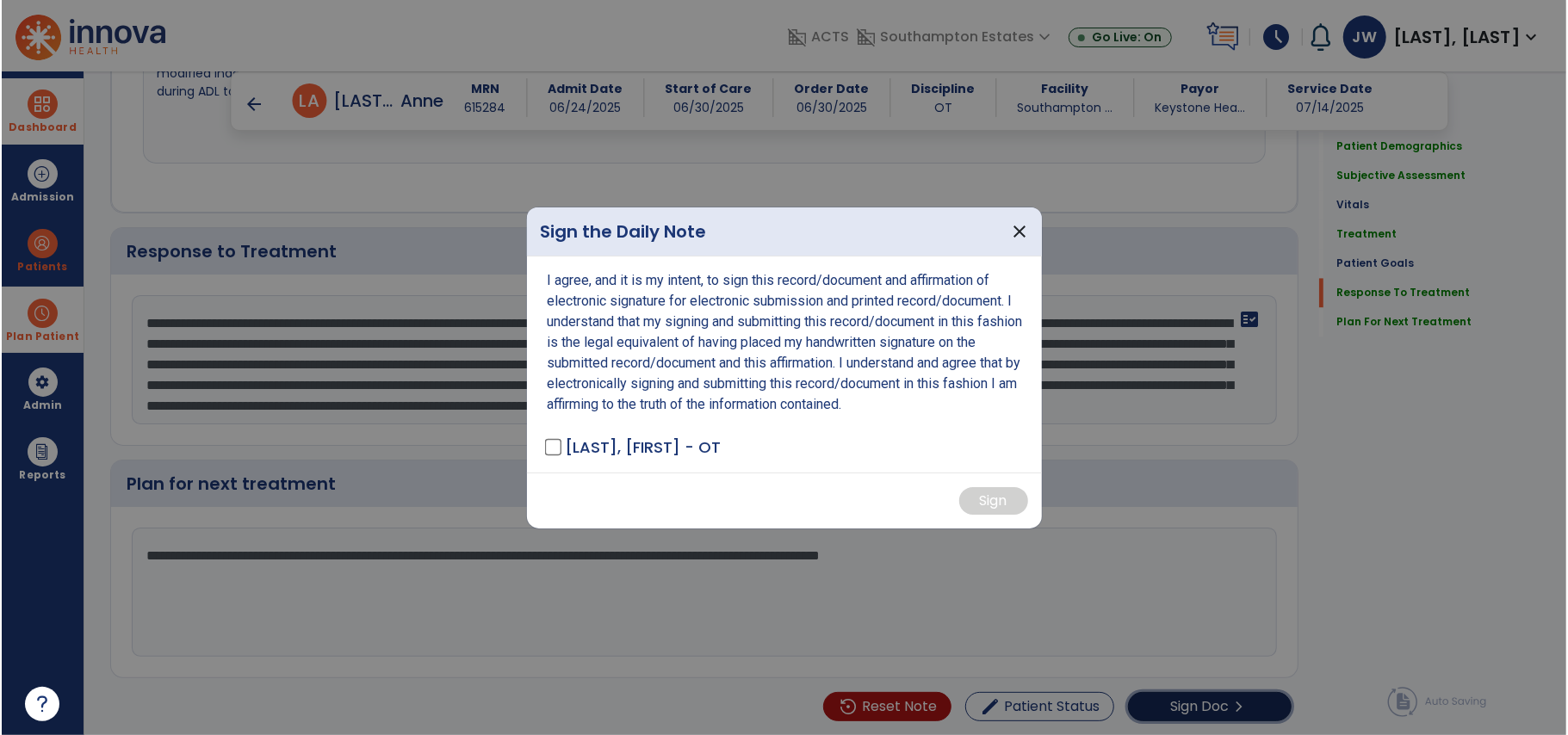 scroll, scrollTop: 2573, scrollLeft: 0, axis: vertical 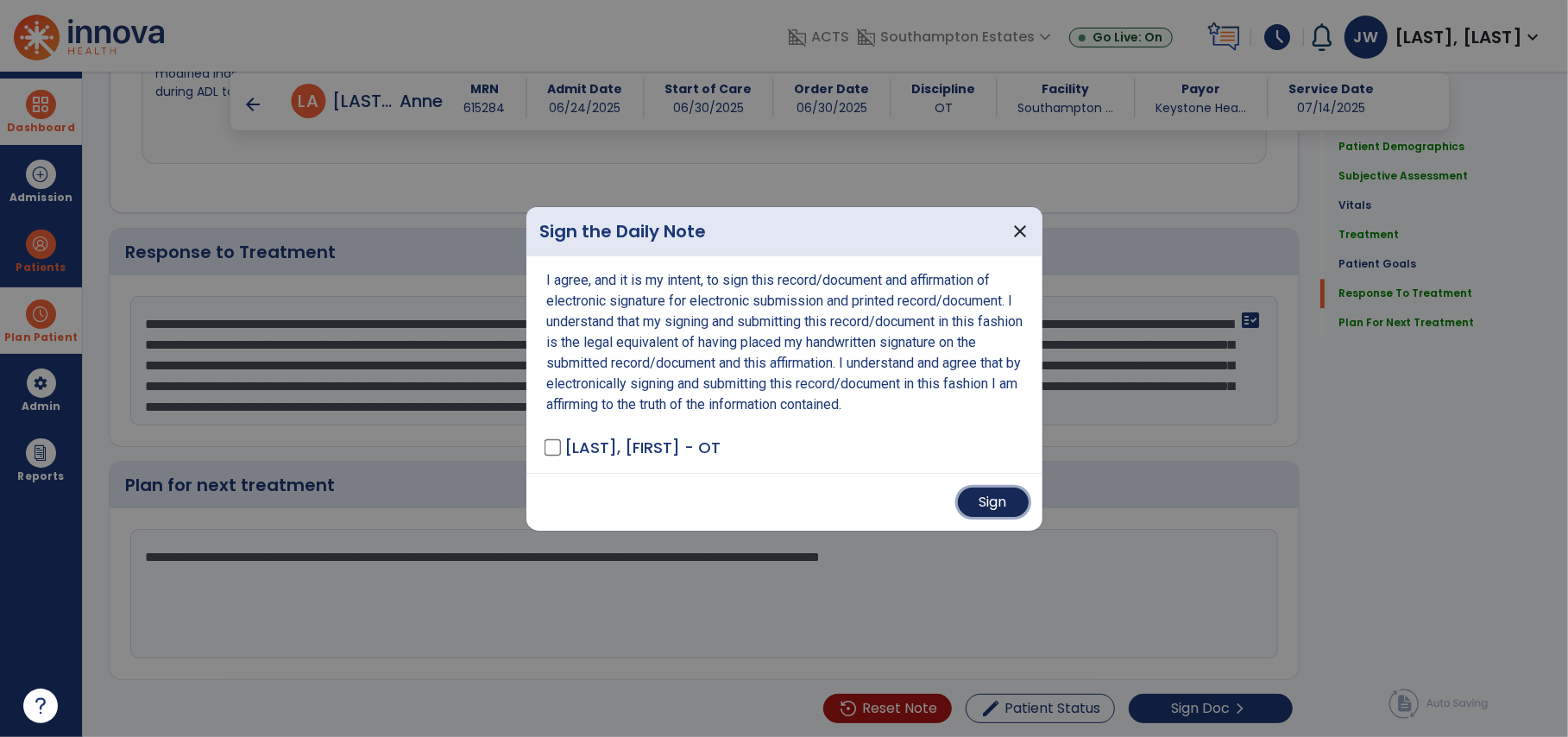 click on "Sign" at bounding box center [993, 502] 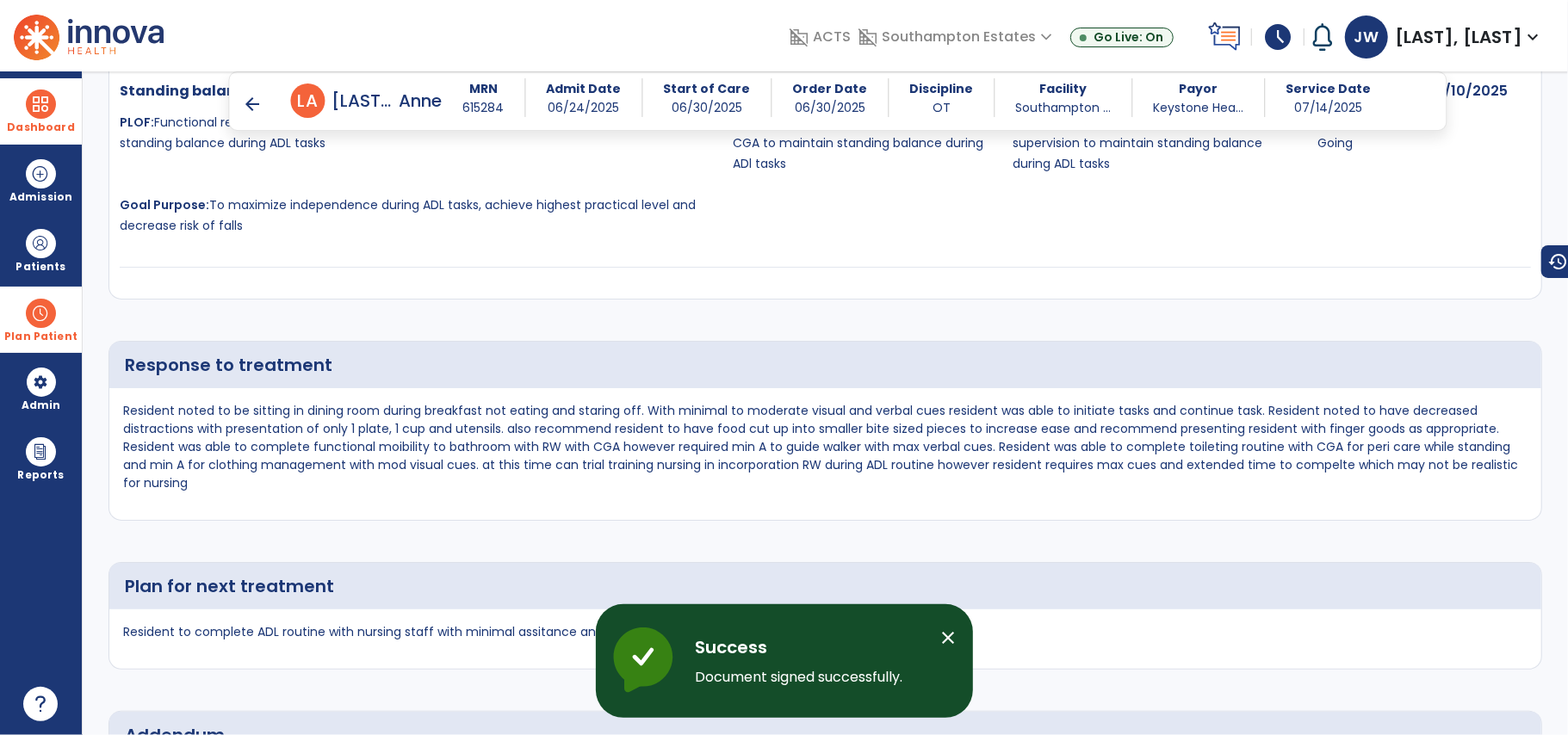 scroll, scrollTop: 3771, scrollLeft: 0, axis: vertical 